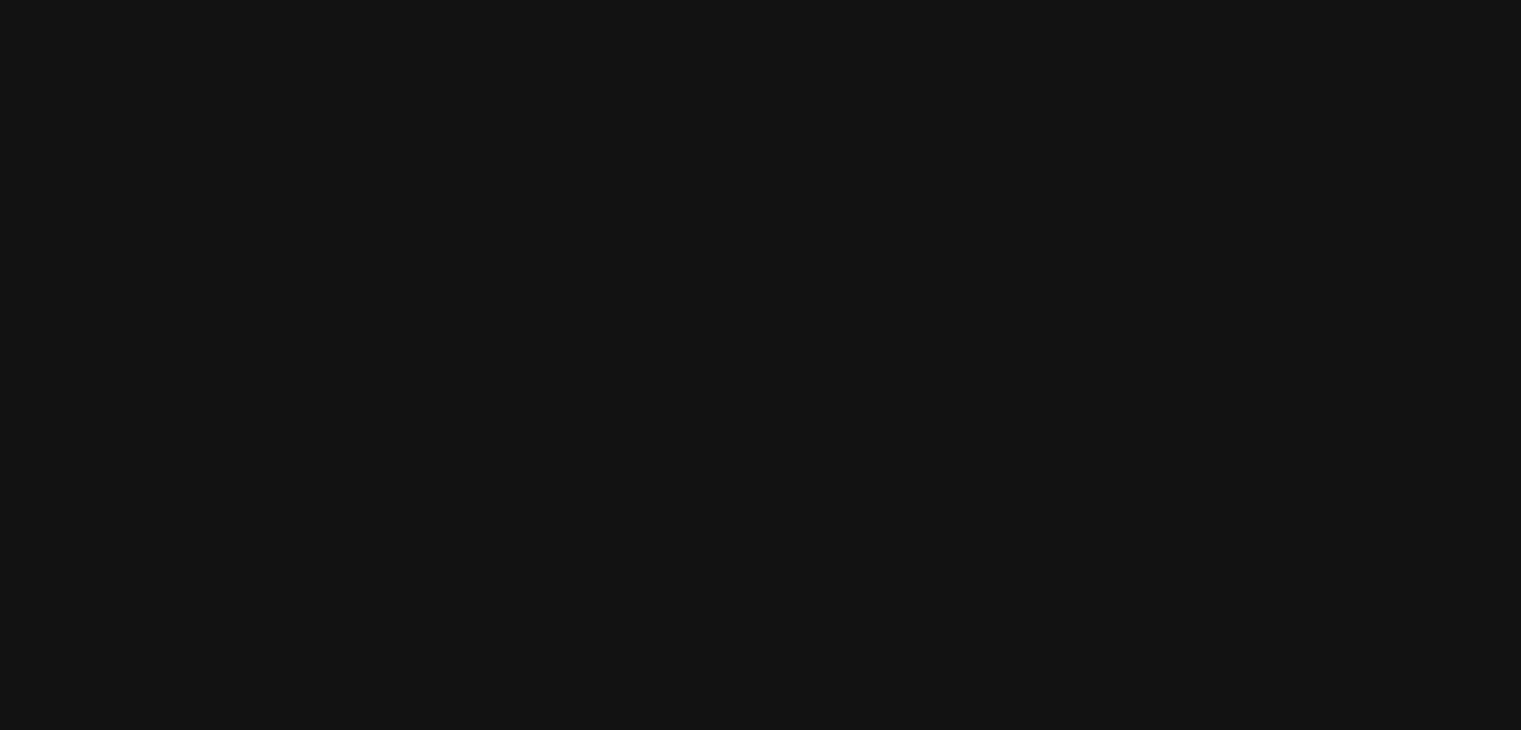 scroll, scrollTop: 0, scrollLeft: 0, axis: both 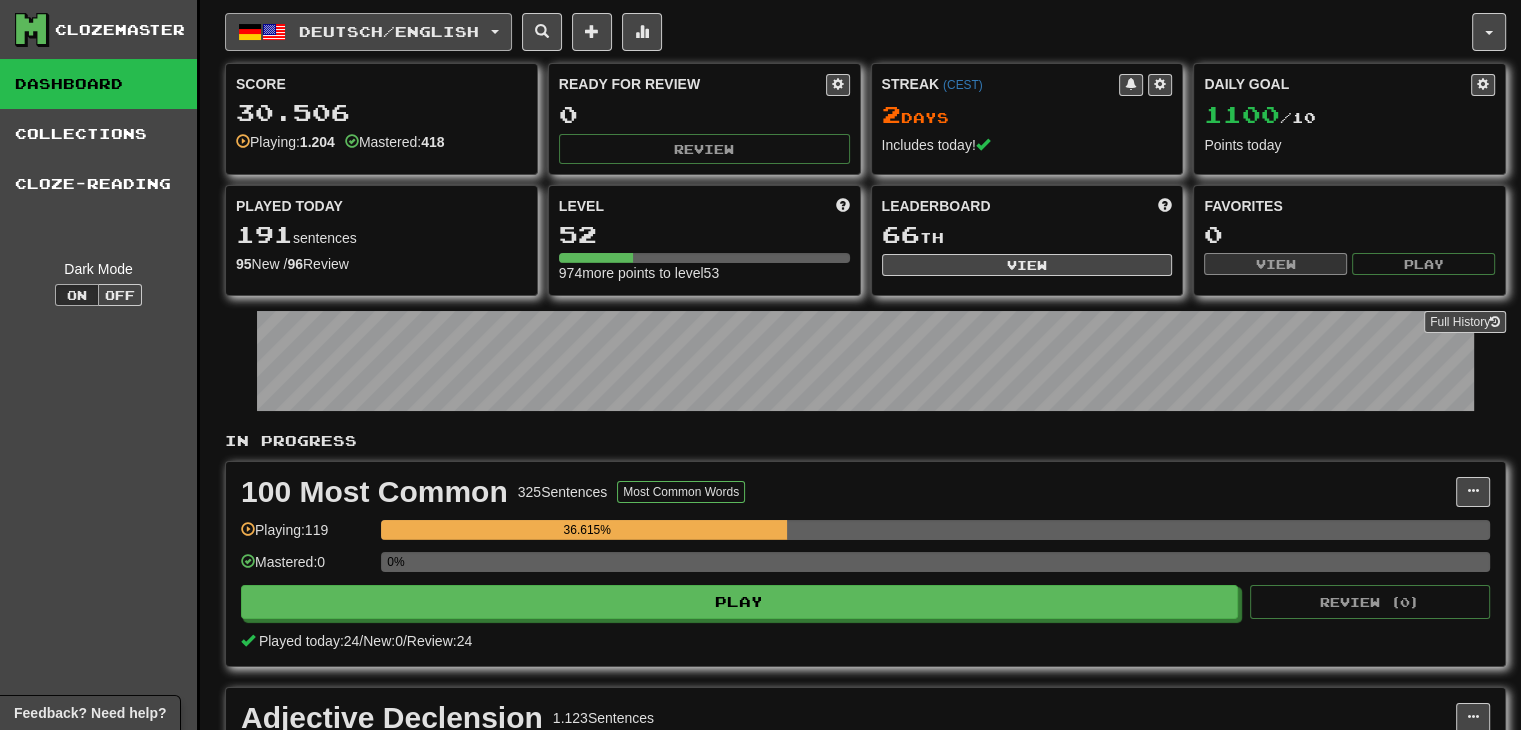 click on "Deutsch  /  English" at bounding box center (389, 31) 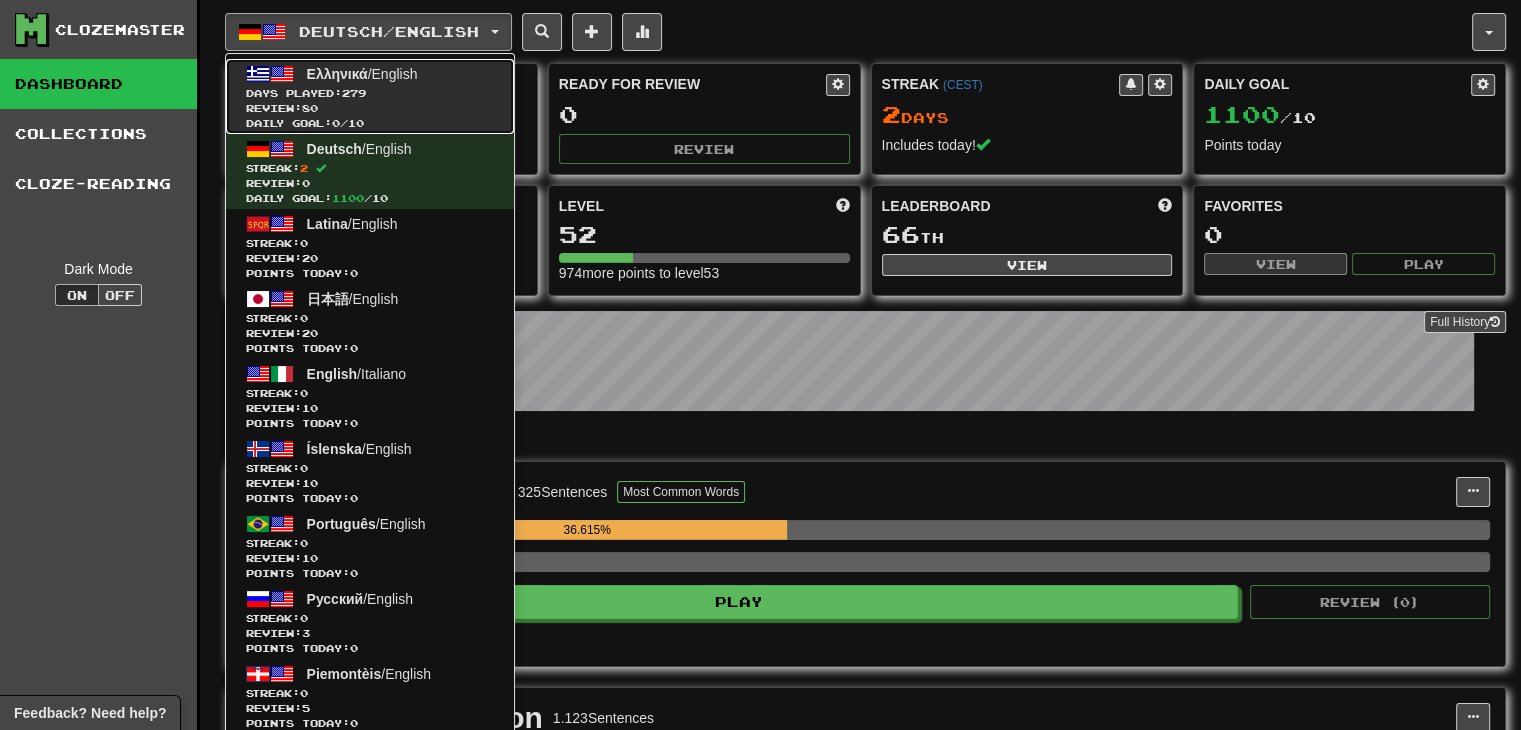 click on "Review:  80" at bounding box center (370, 108) 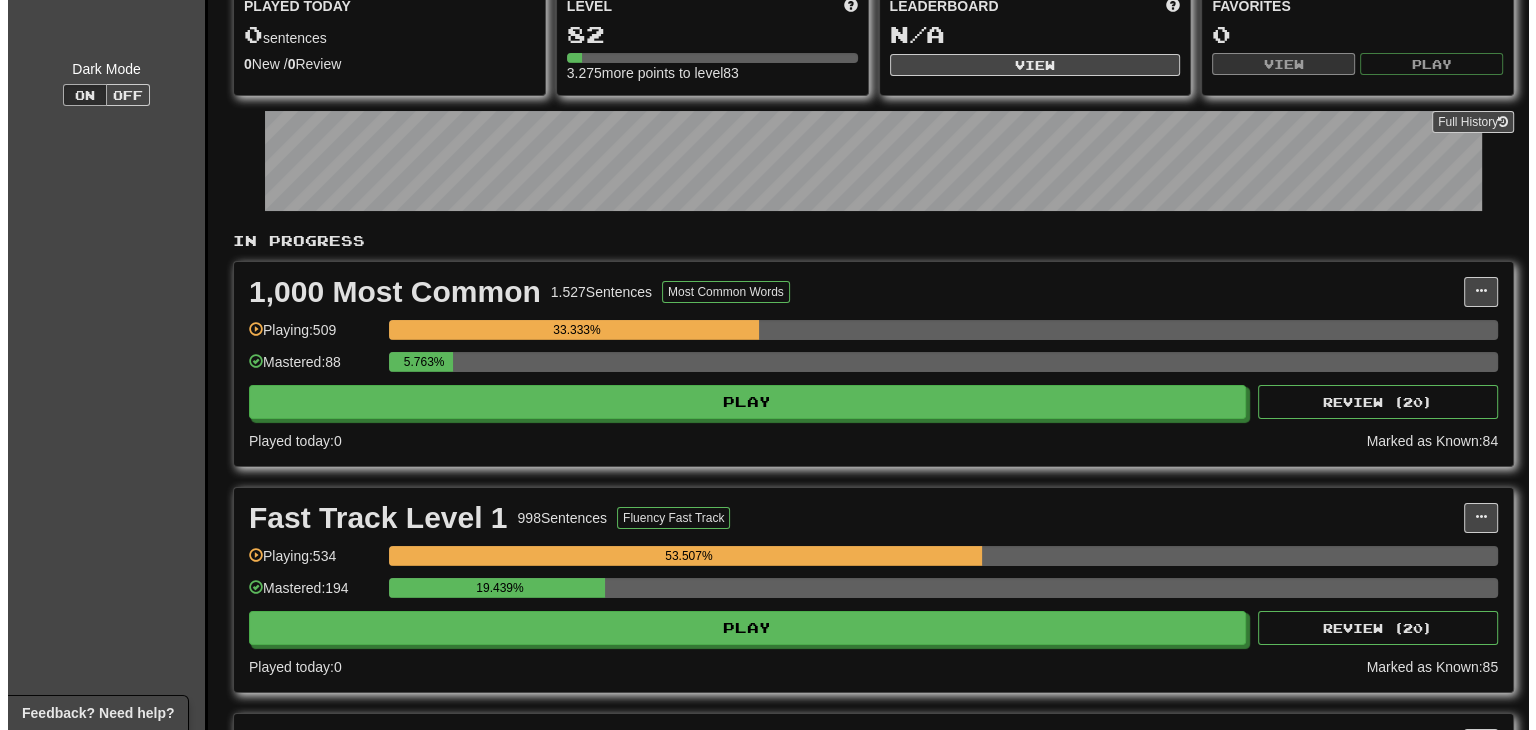 scroll, scrollTop: 0, scrollLeft: 0, axis: both 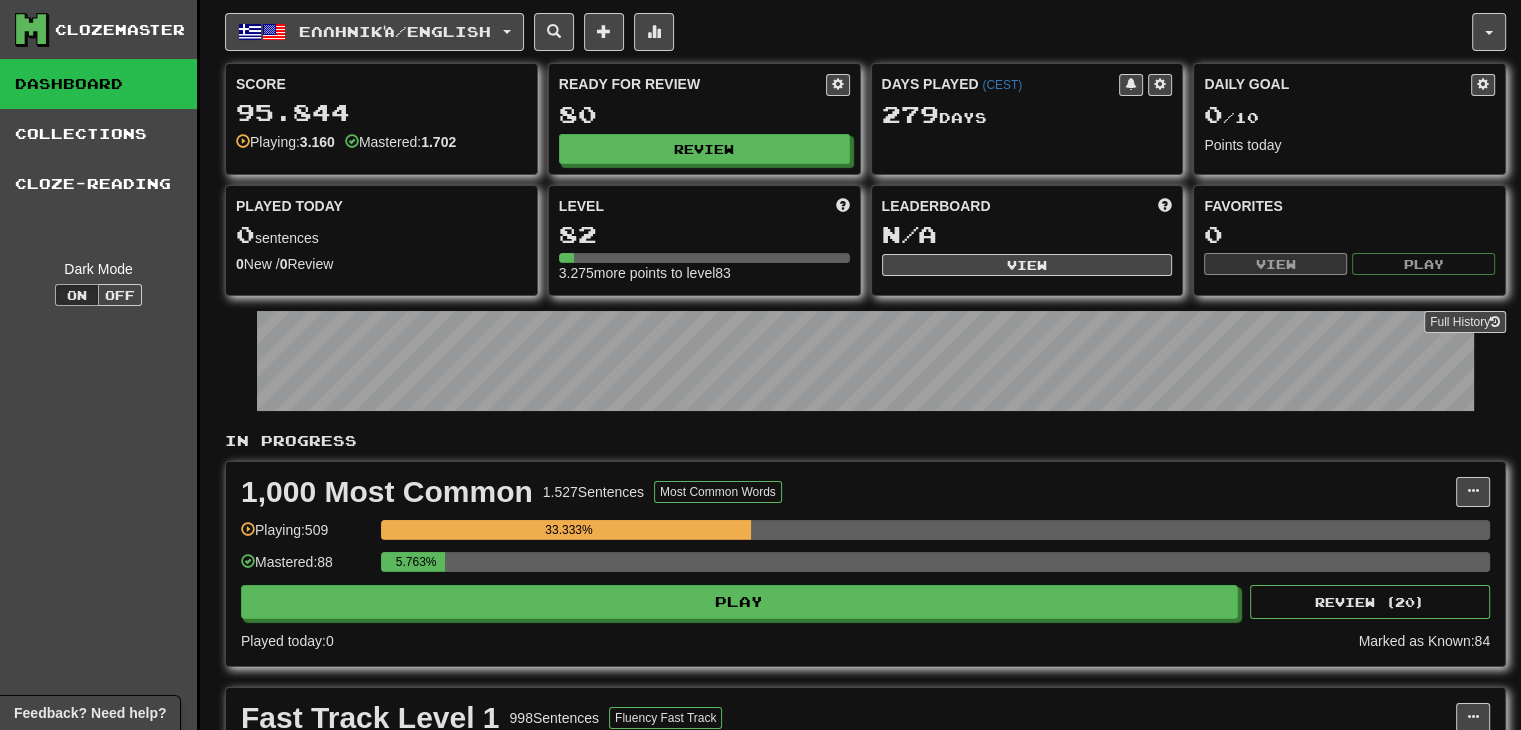 click on "Ready for Review 80   Review" at bounding box center (704, 119) 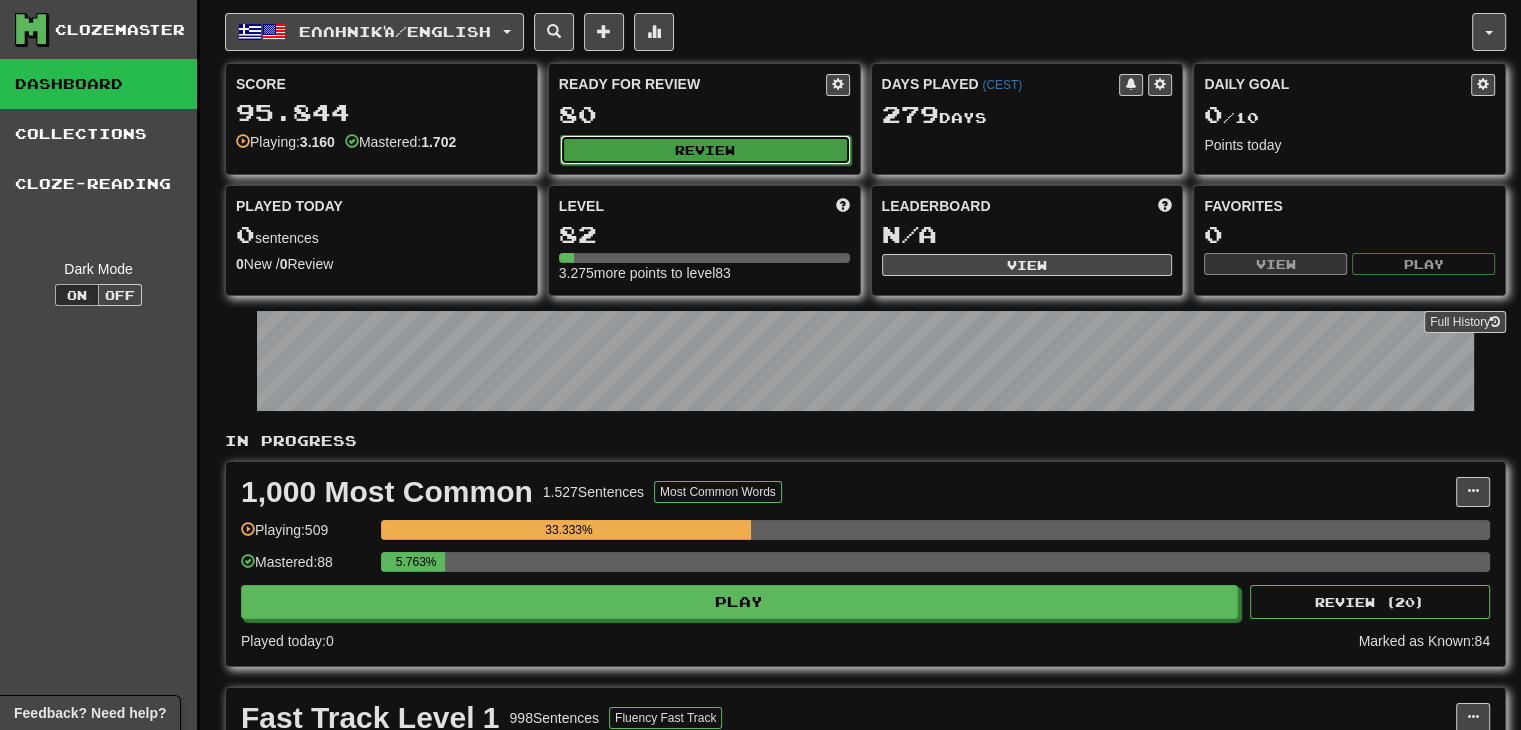 click on "Review" at bounding box center [705, 150] 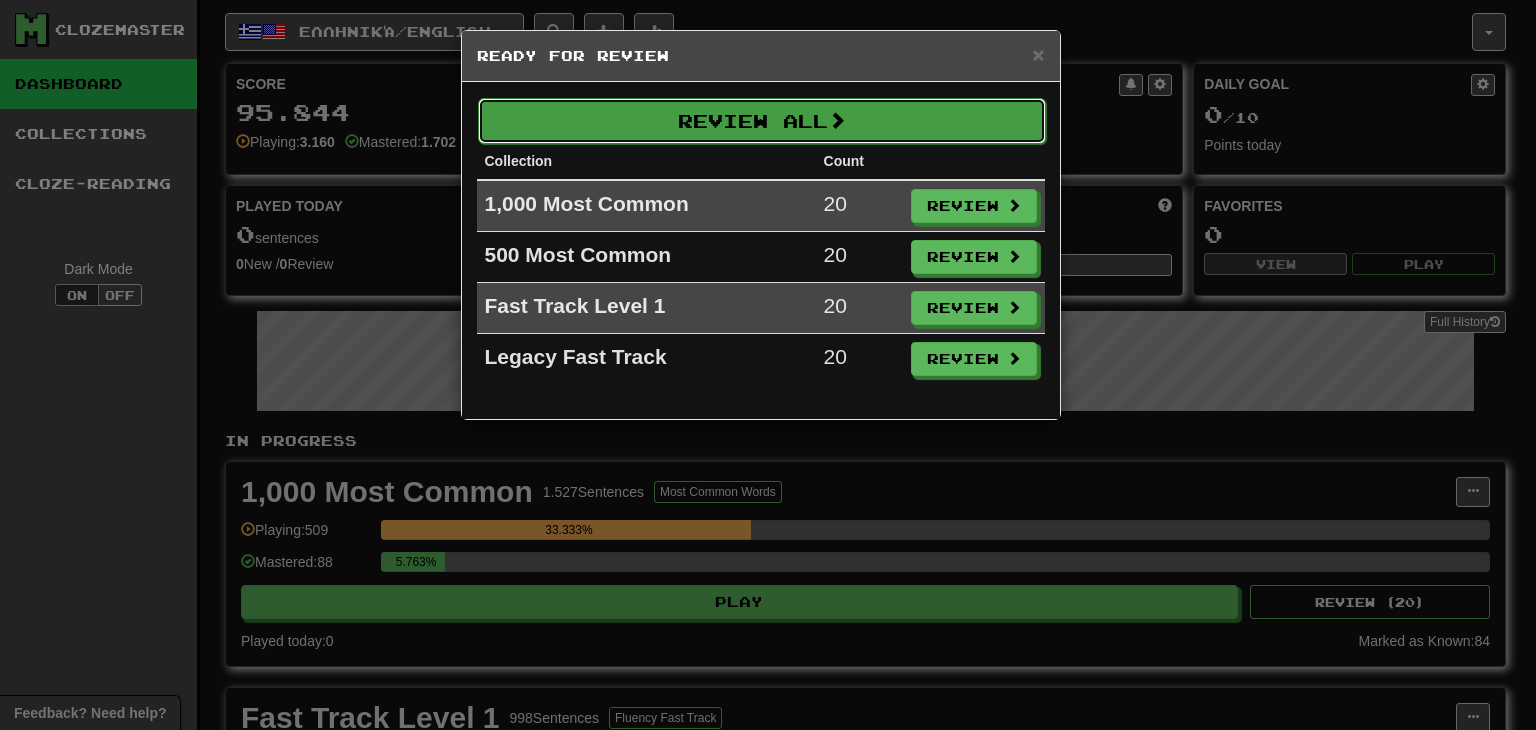 click at bounding box center (837, 120) 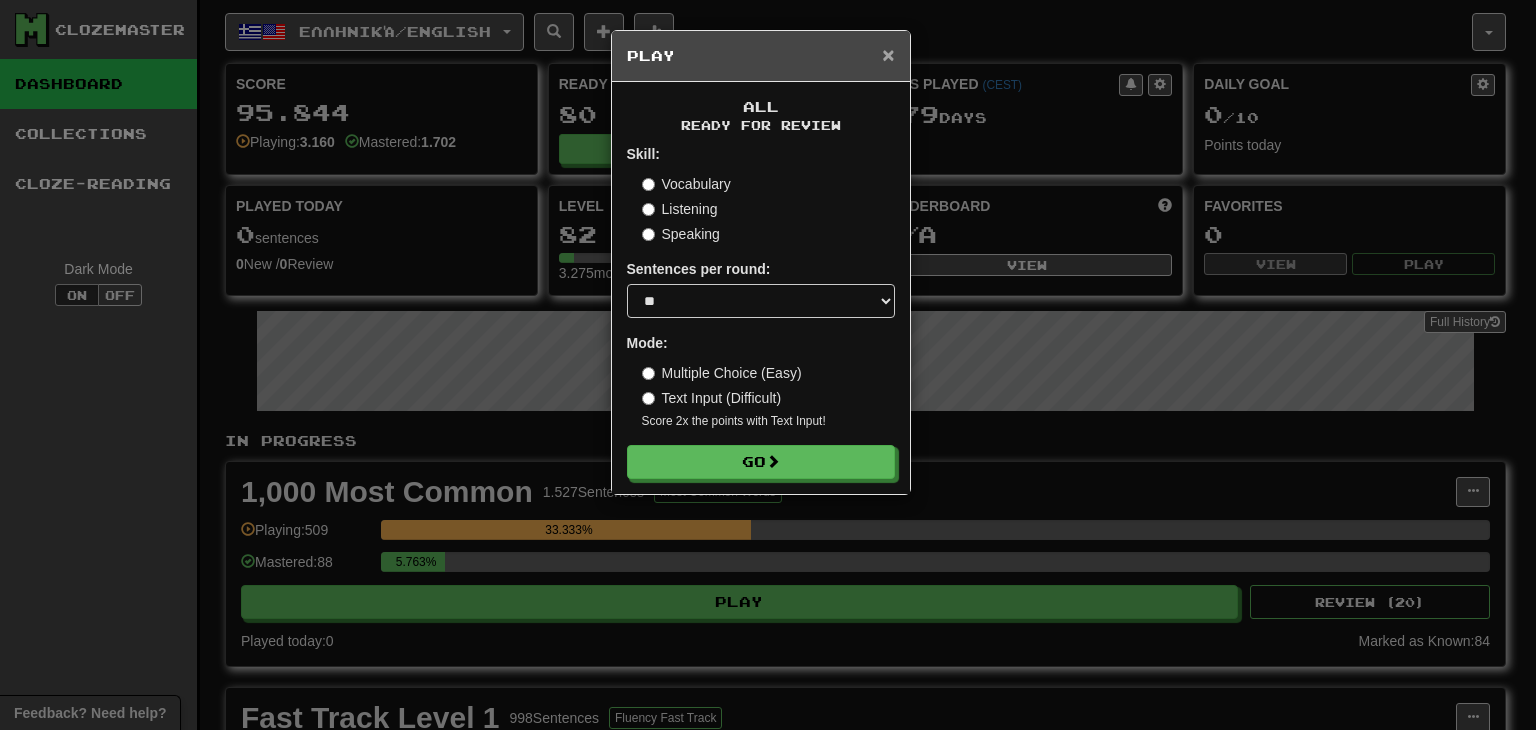 click on "×" at bounding box center (888, 54) 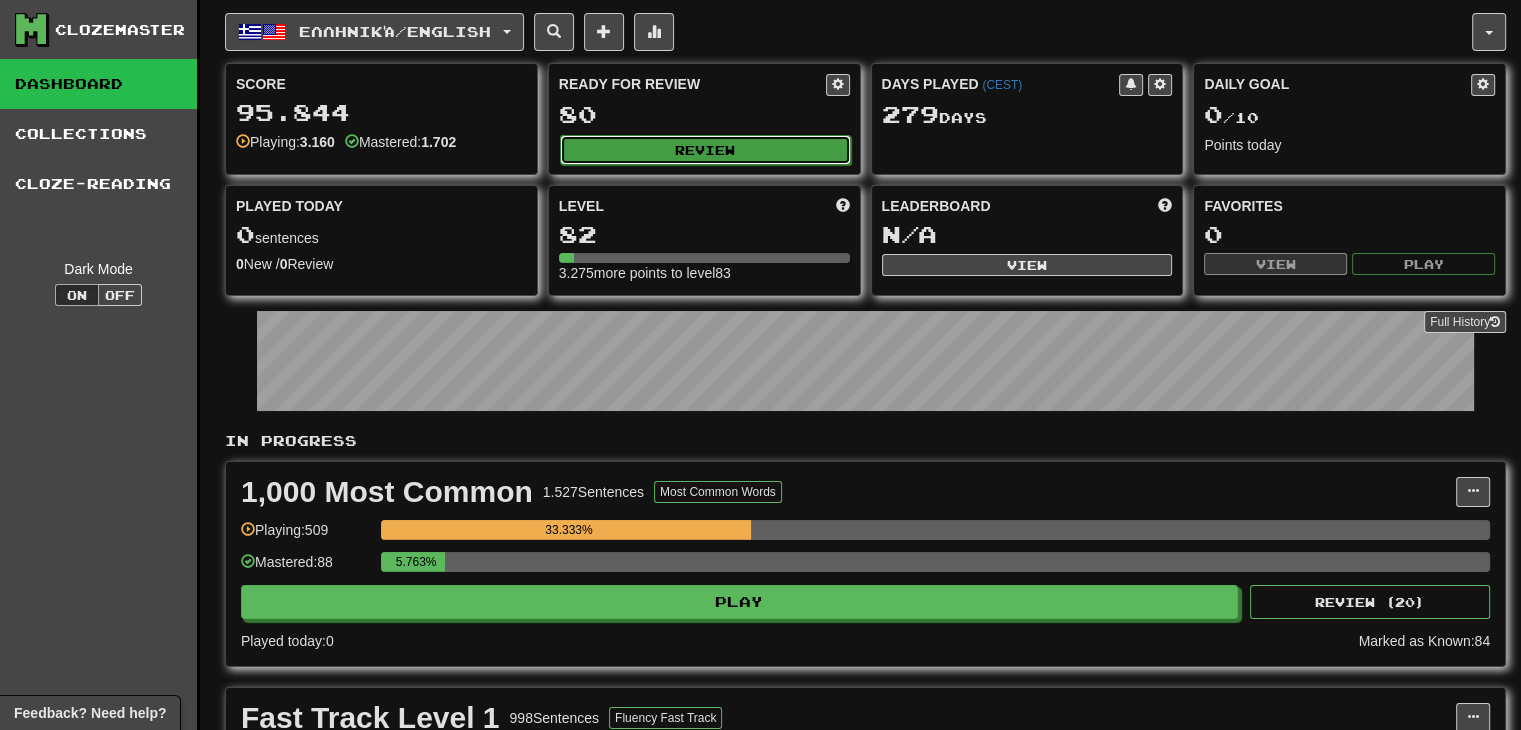 click on "Review" at bounding box center (705, 150) 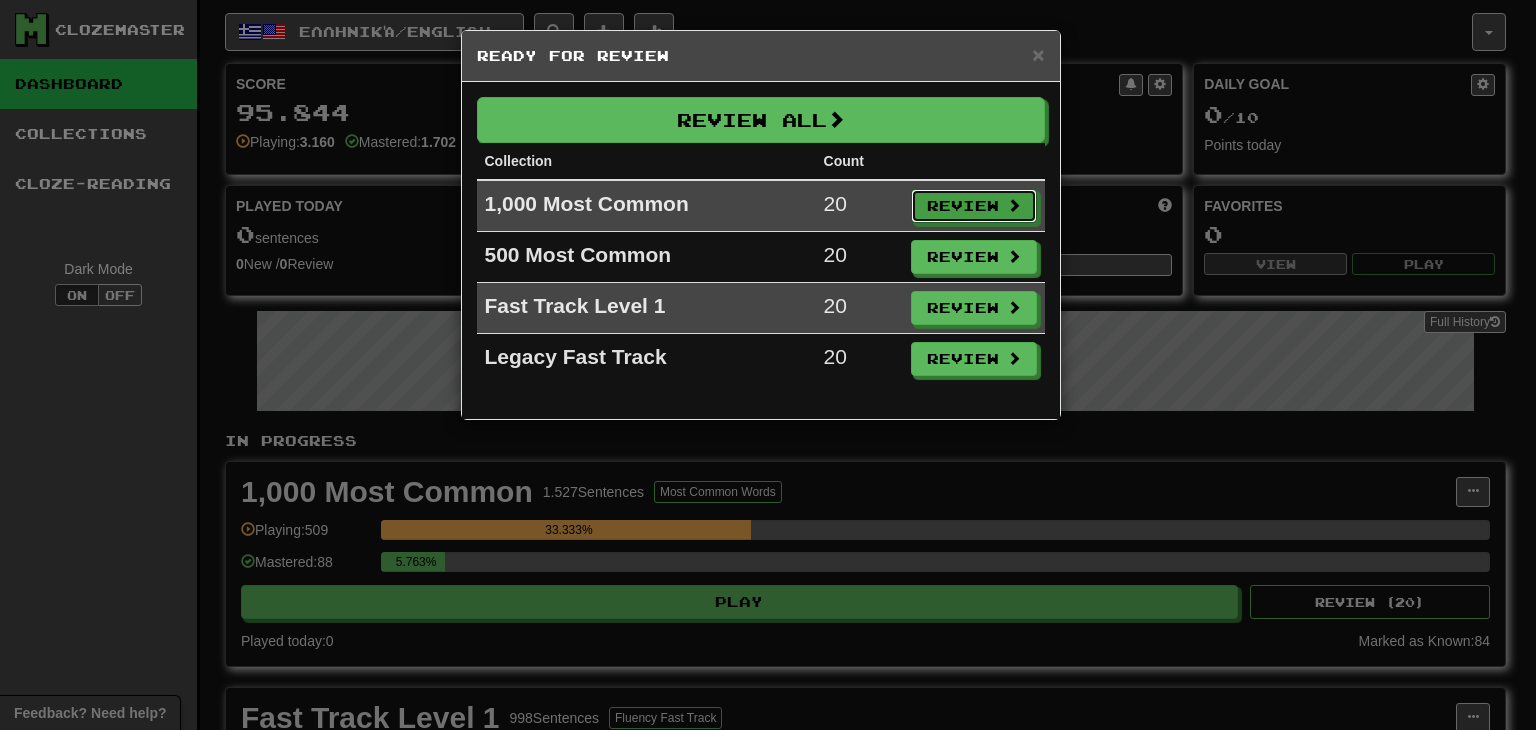 drag, startPoint x: 951, startPoint y: 202, endPoint x: 765, endPoint y: 234, distance: 188.73262 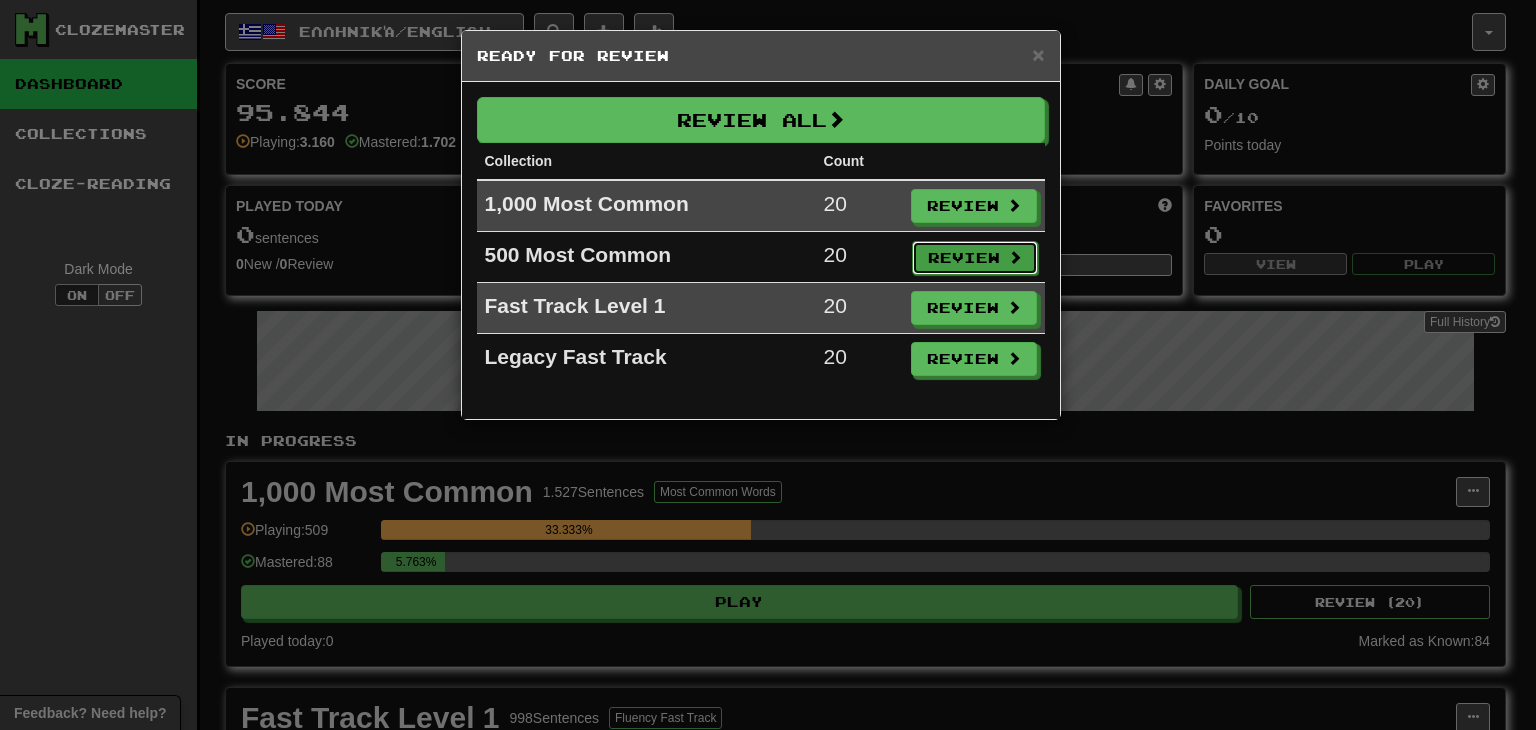 click on "Review" at bounding box center (975, 258) 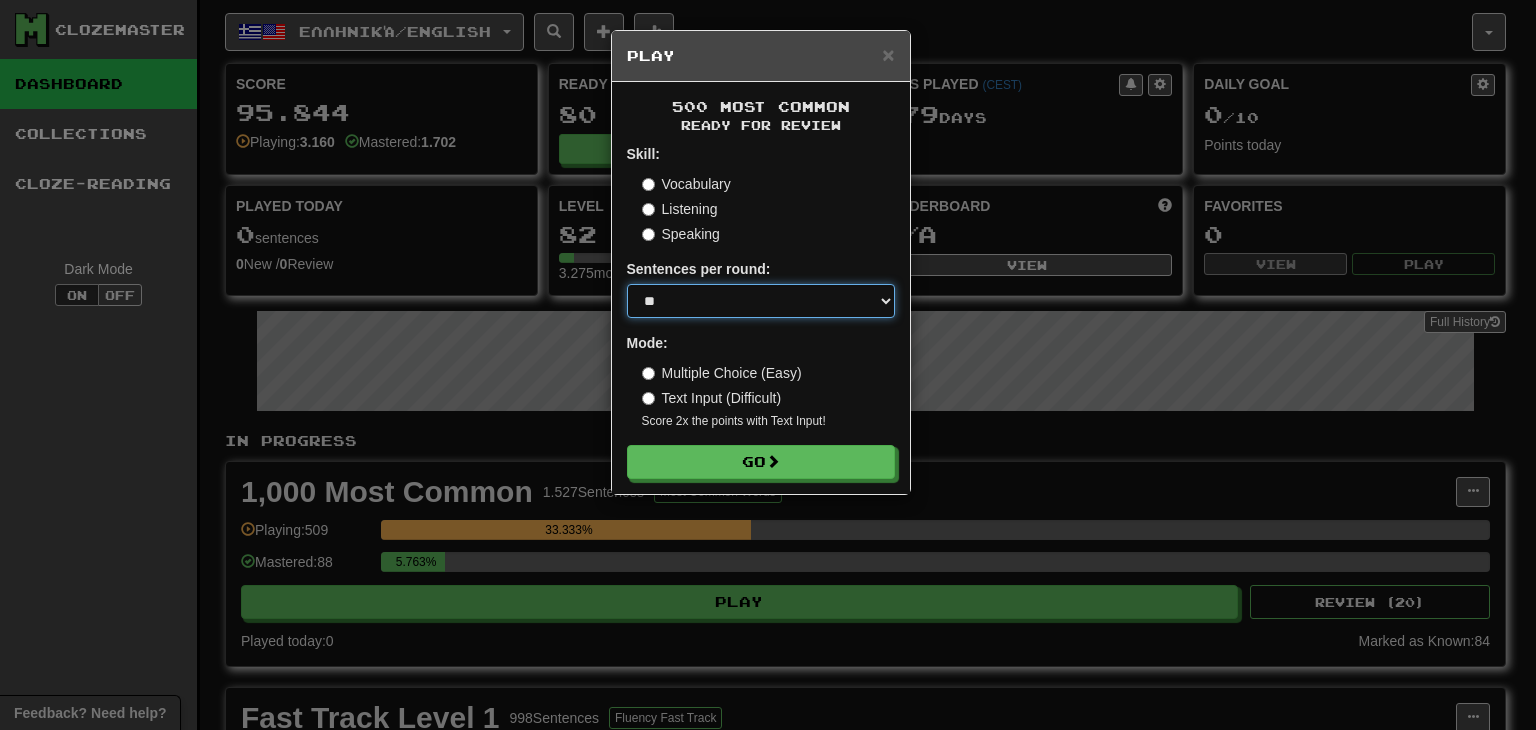 click on "* ** ** ** ** ** *** ********" at bounding box center (761, 301) 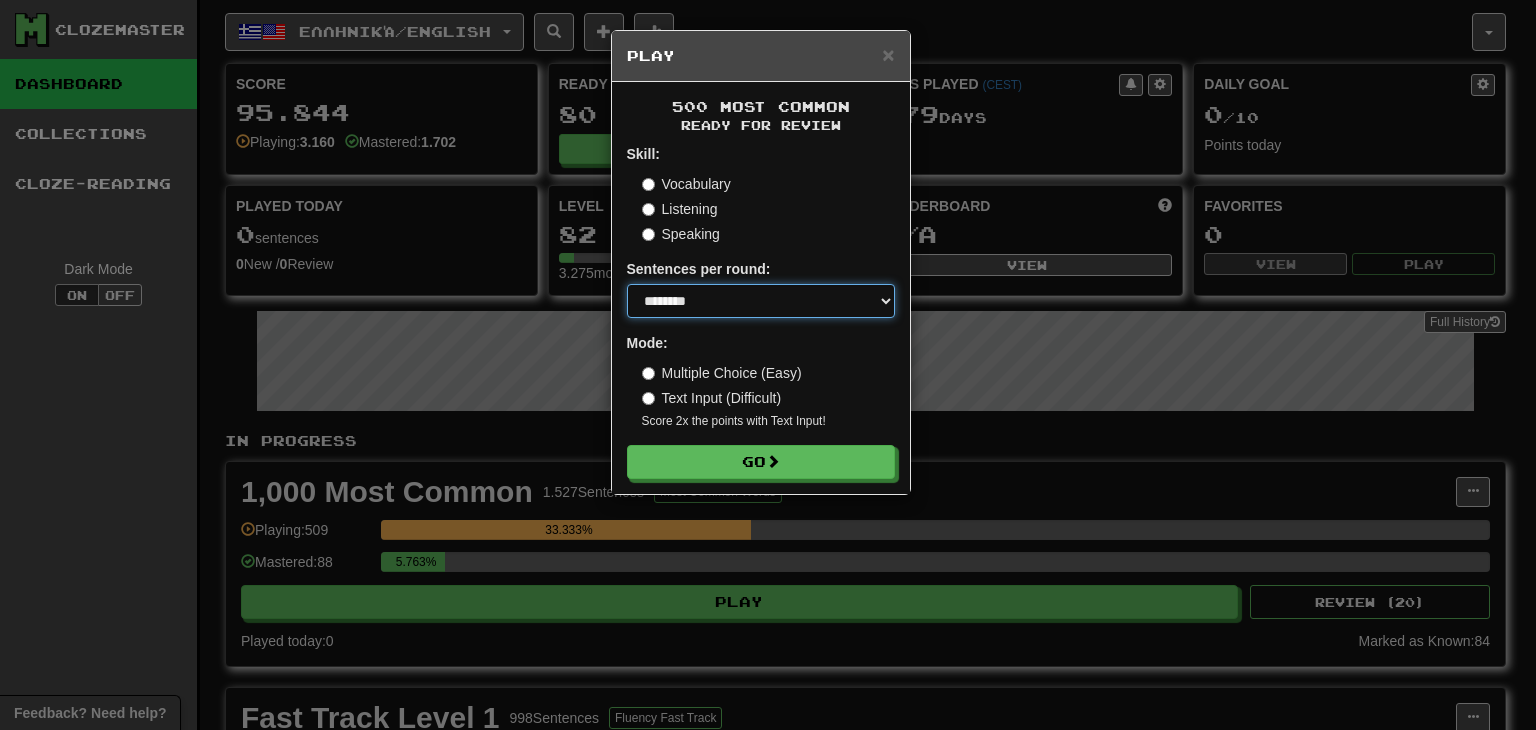 click on "* ** ** ** ** ** *** ********" at bounding box center (761, 301) 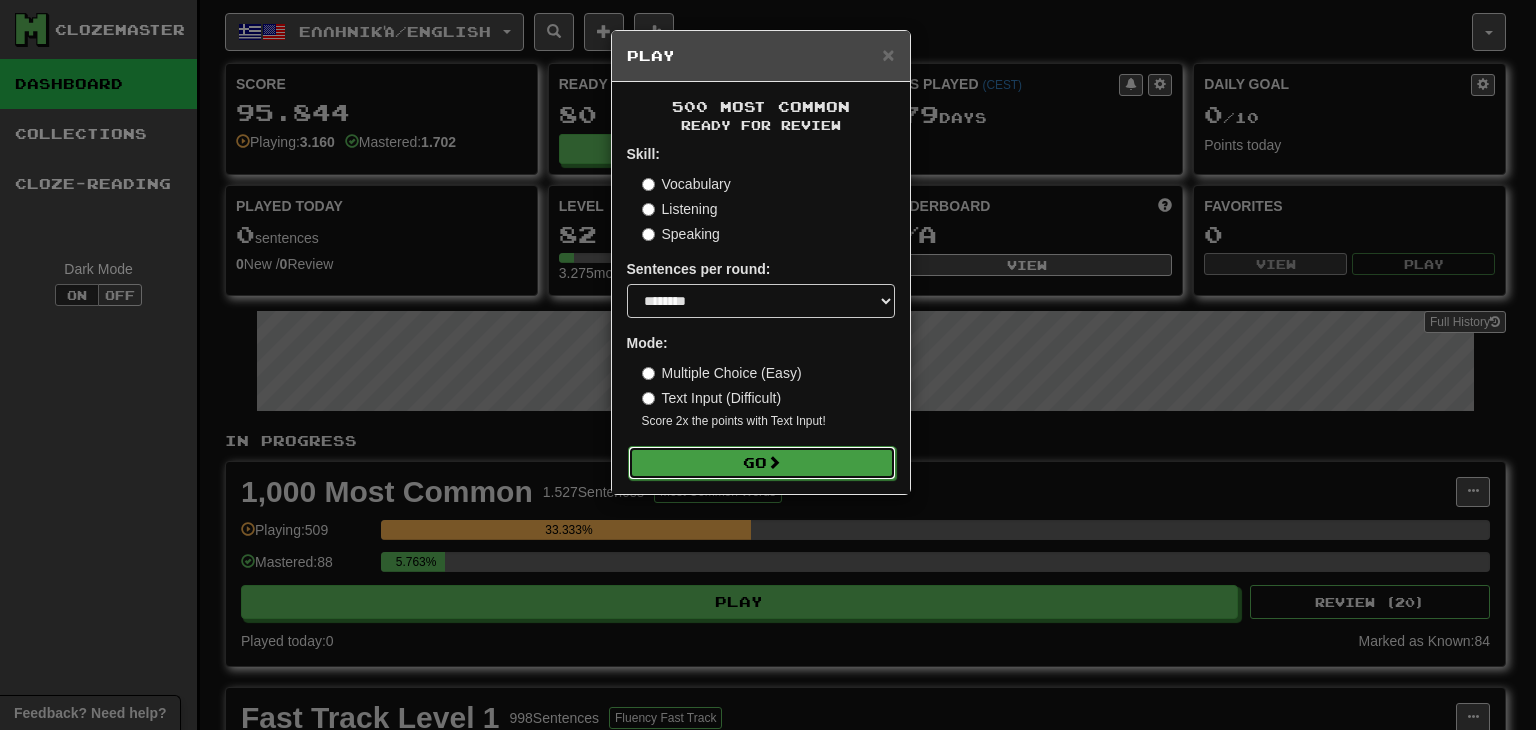 click on "Go" at bounding box center [762, 463] 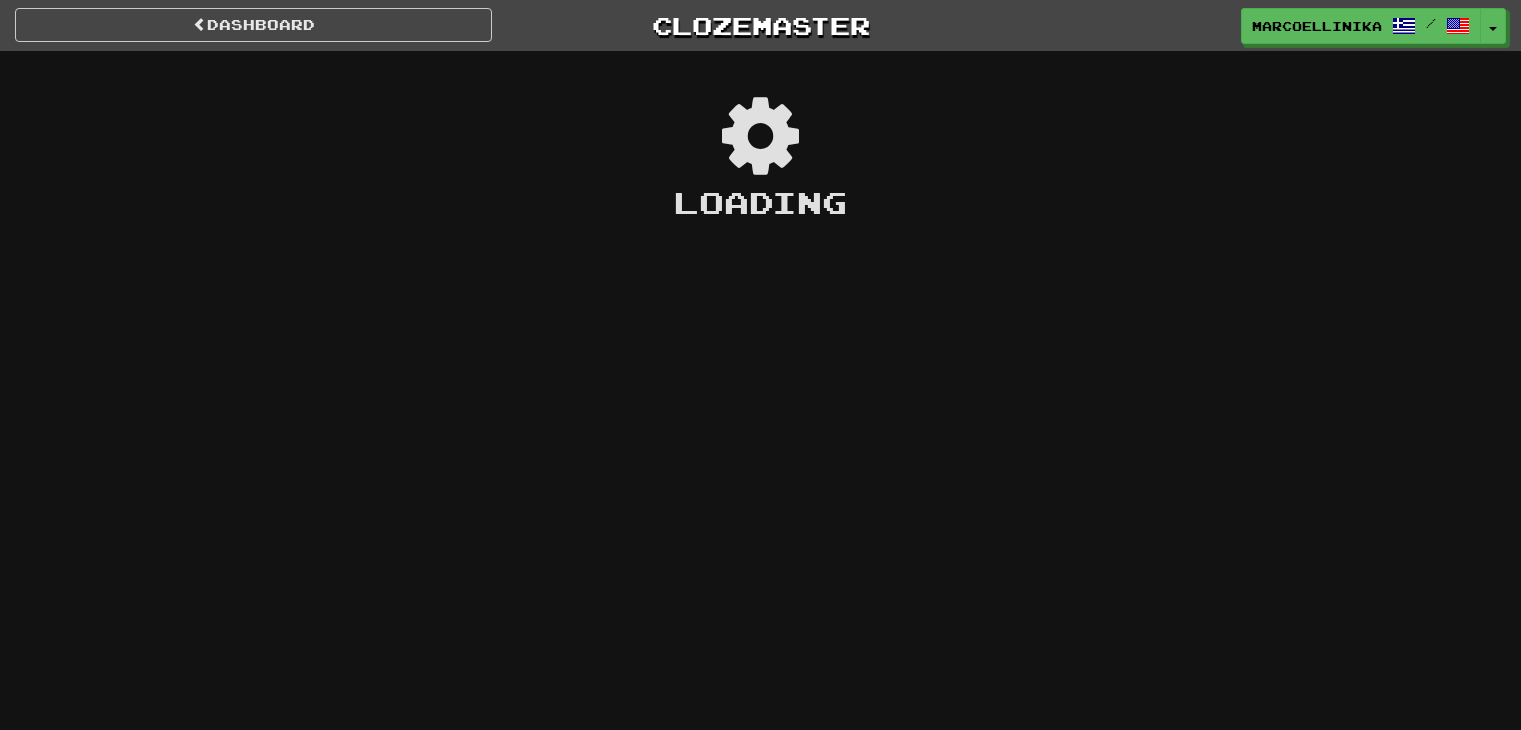 scroll, scrollTop: 0, scrollLeft: 0, axis: both 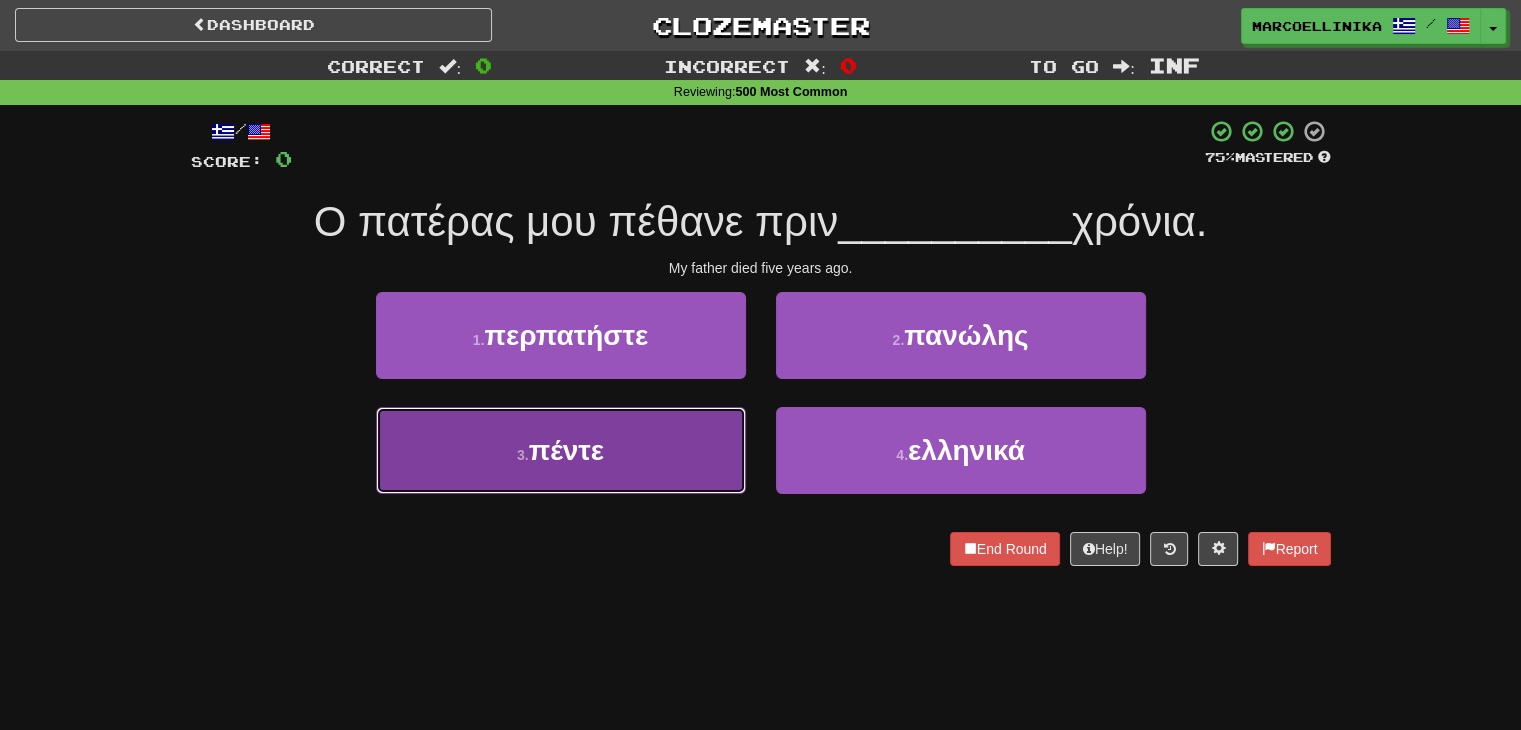 click on "3 .  πέντε" at bounding box center [561, 450] 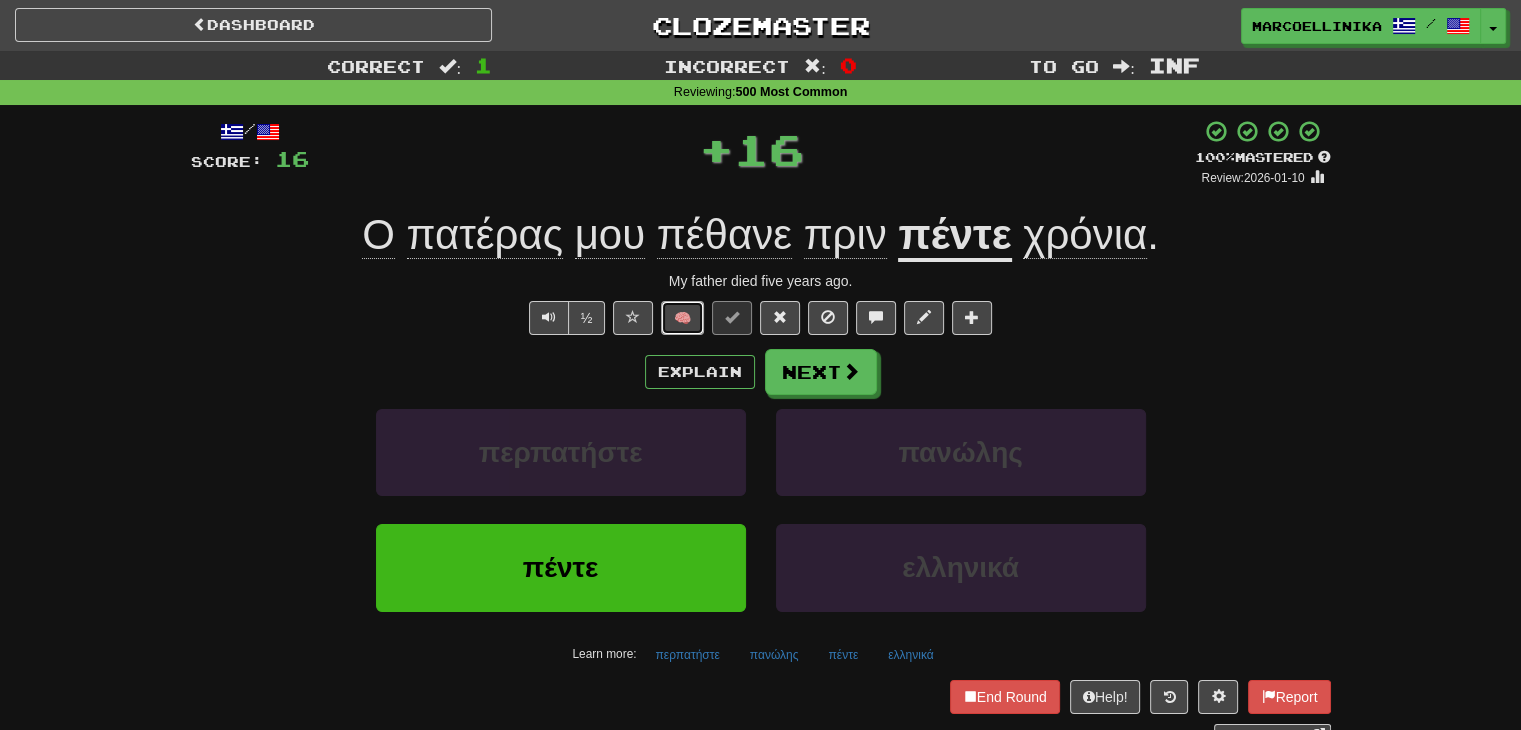 click on "🧠" at bounding box center [682, 318] 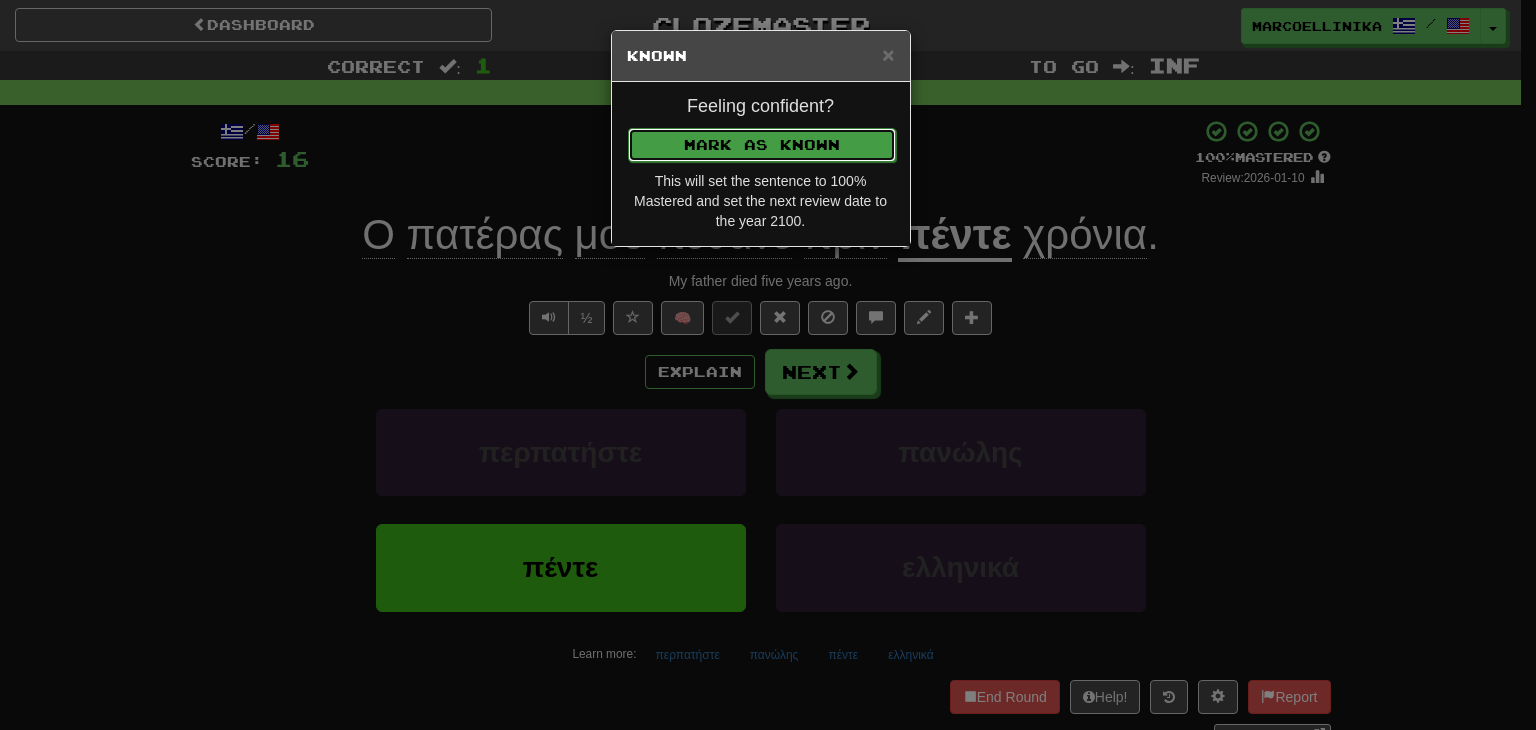 click on "Mark as Known" at bounding box center [762, 145] 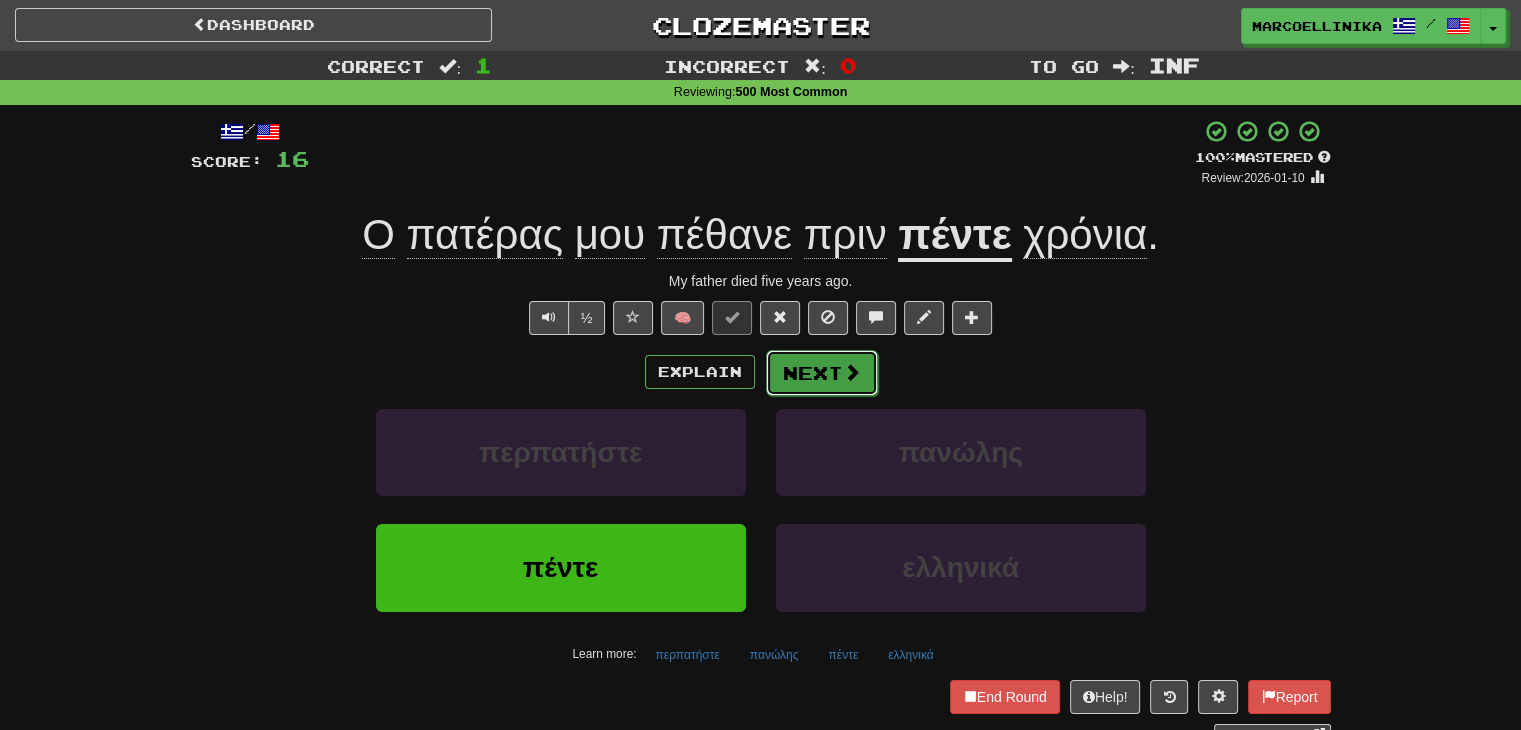 click on "Next" at bounding box center (822, 373) 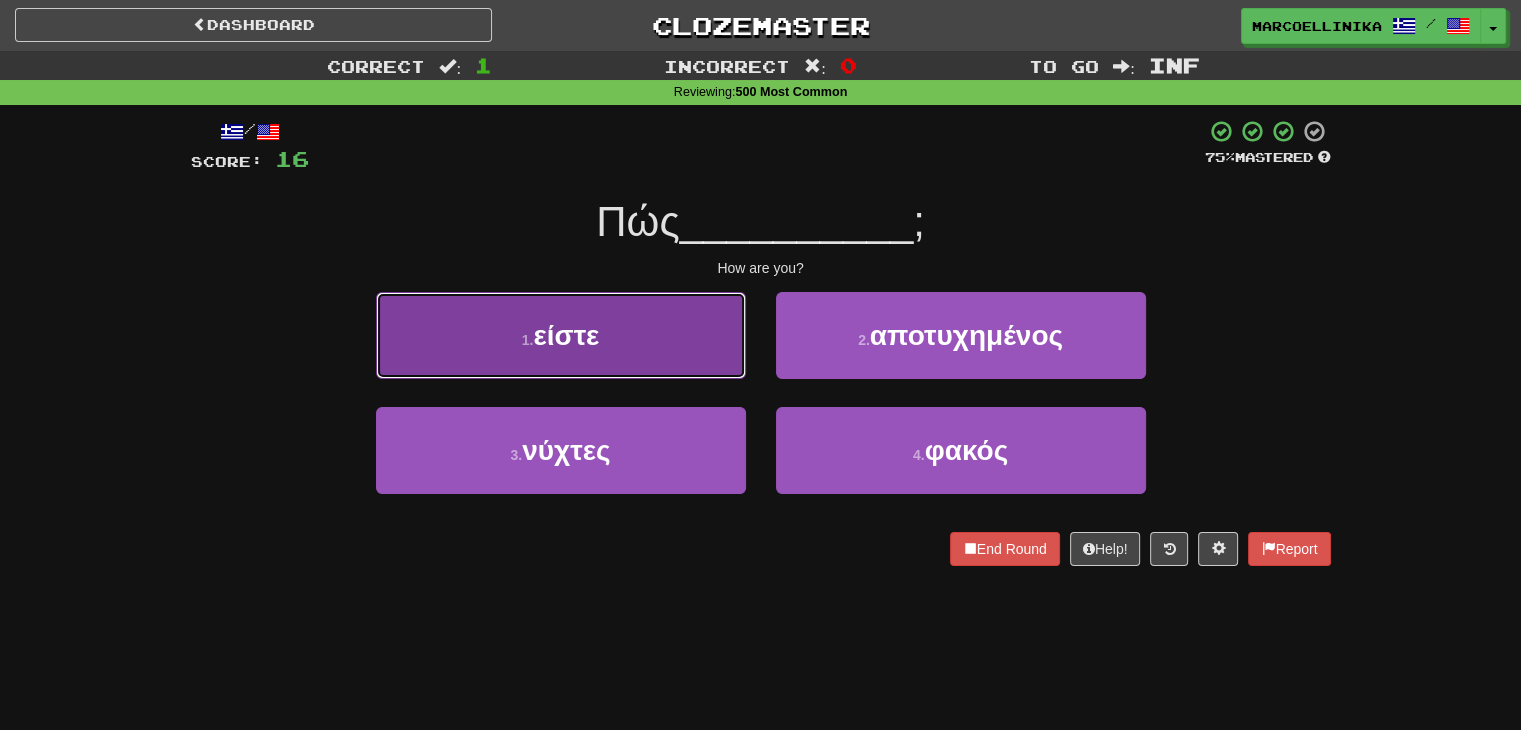 click on "1 .  είστε" at bounding box center [561, 335] 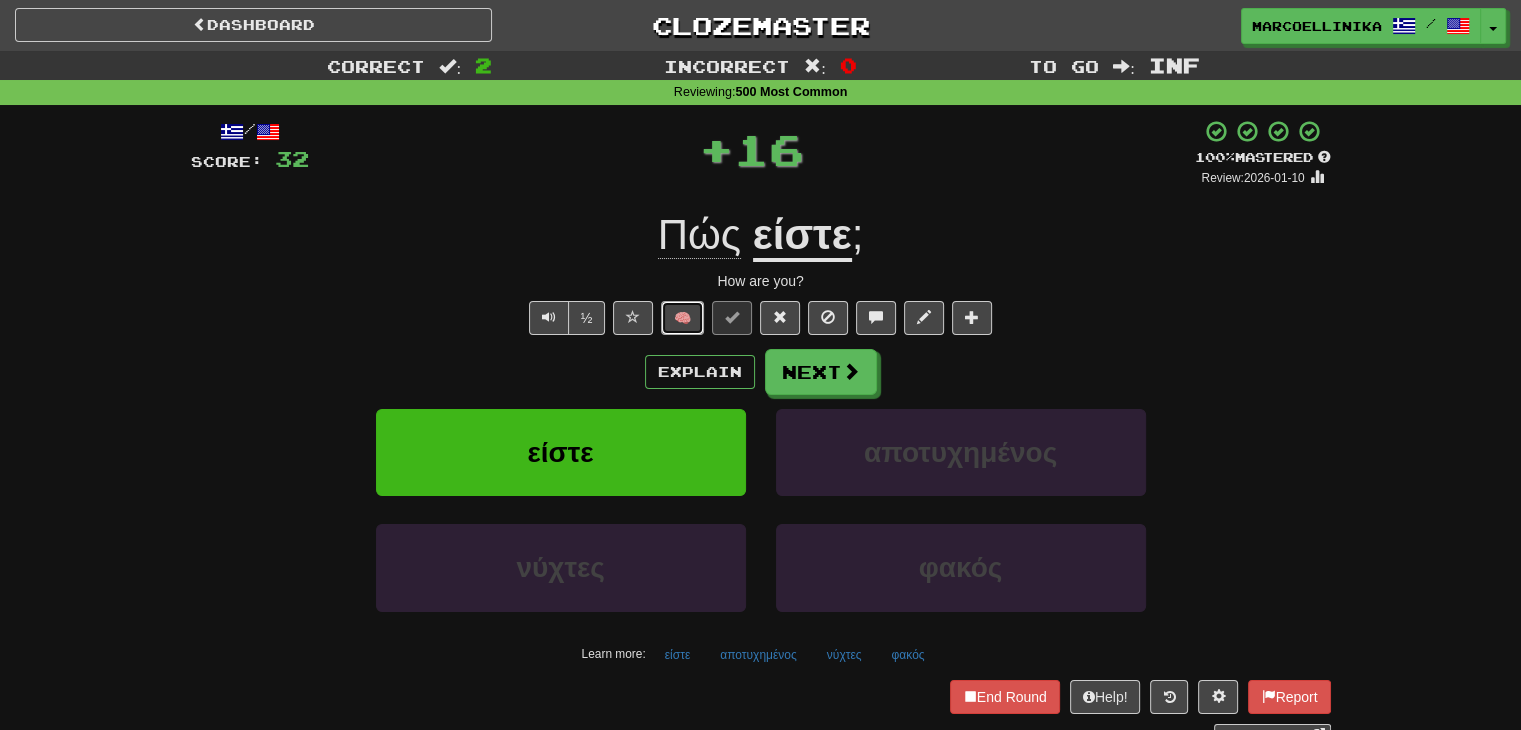 click on "🧠" at bounding box center (682, 318) 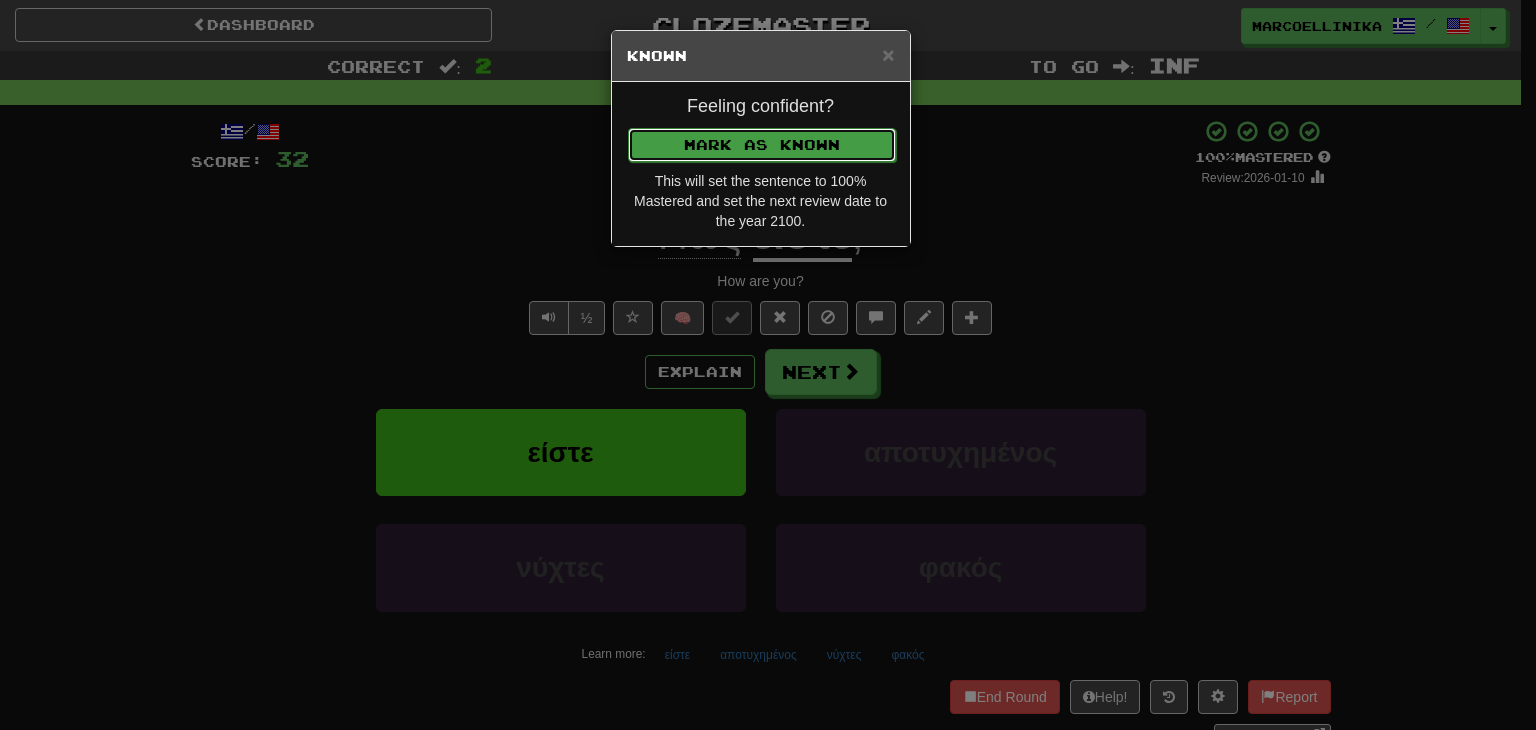 click on "Mark as Known" at bounding box center (762, 145) 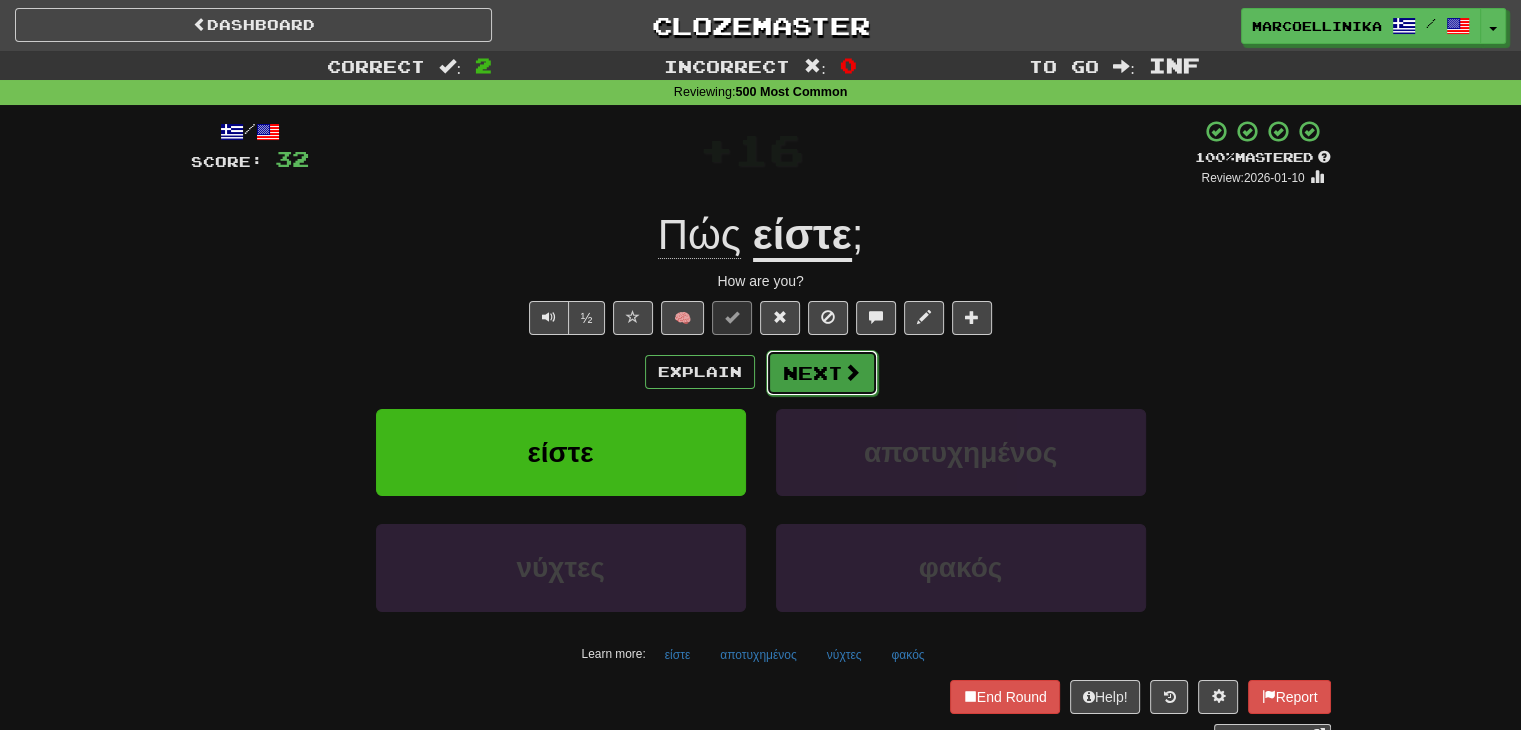 click on "Next" at bounding box center [822, 373] 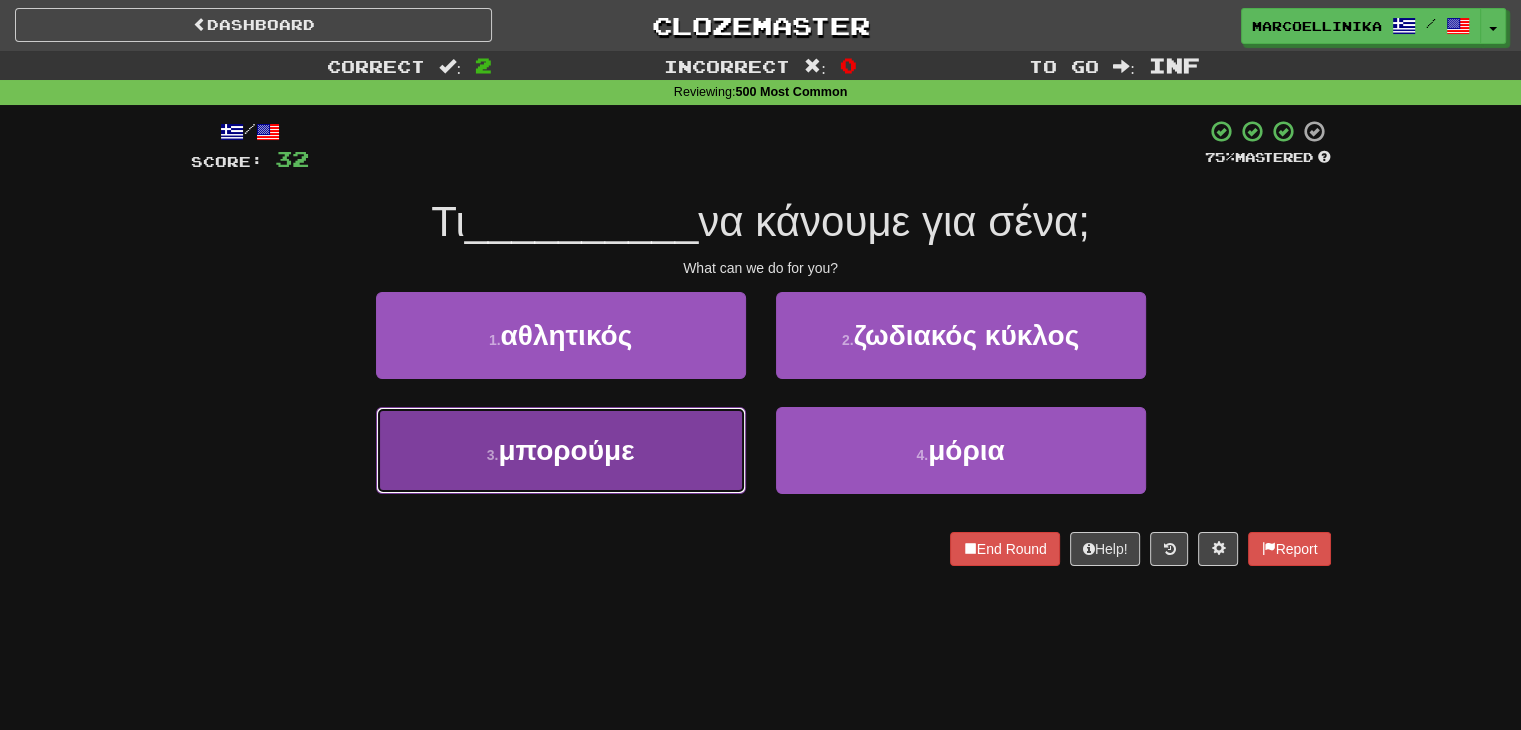 click on "3 .  μπορούμε" at bounding box center [561, 450] 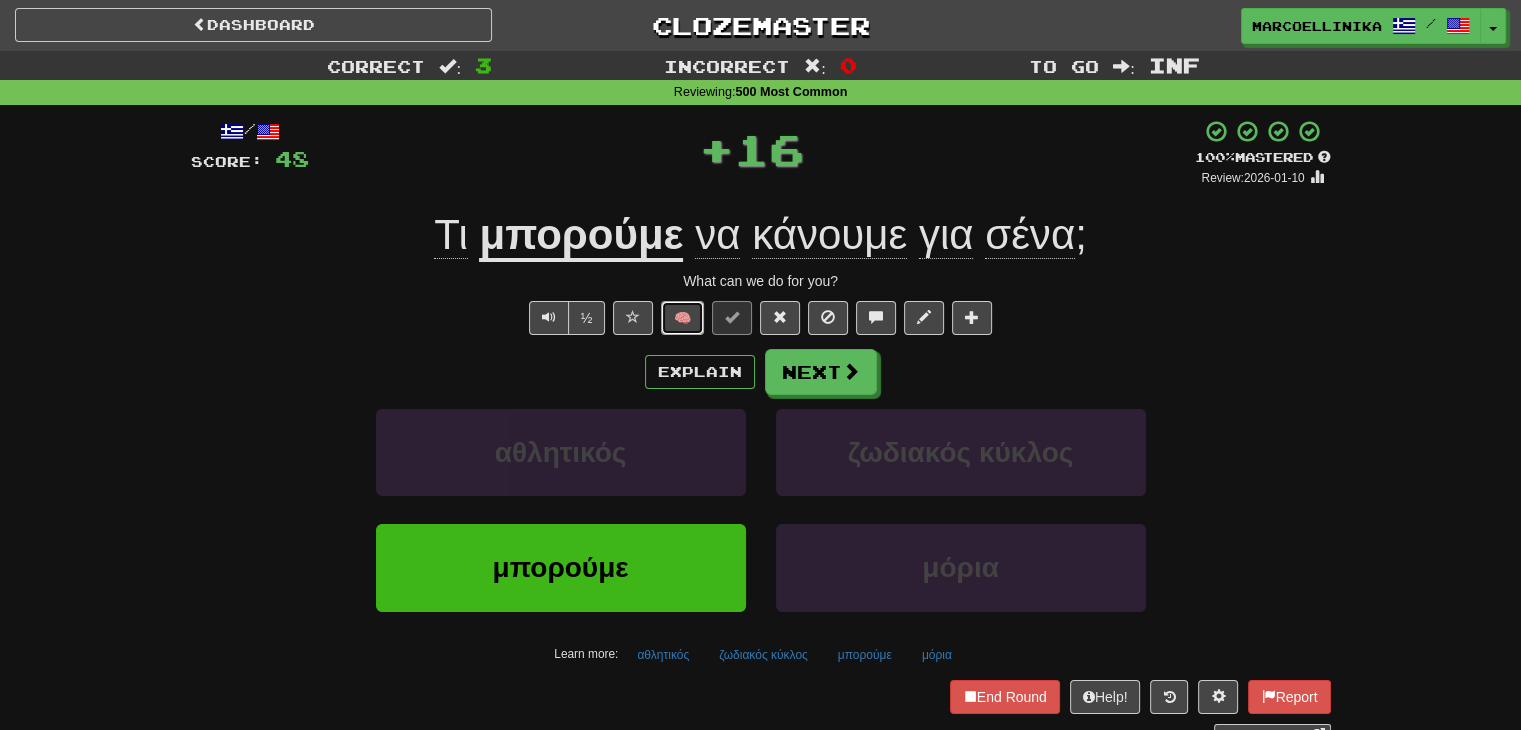 click on "🧠" at bounding box center (682, 318) 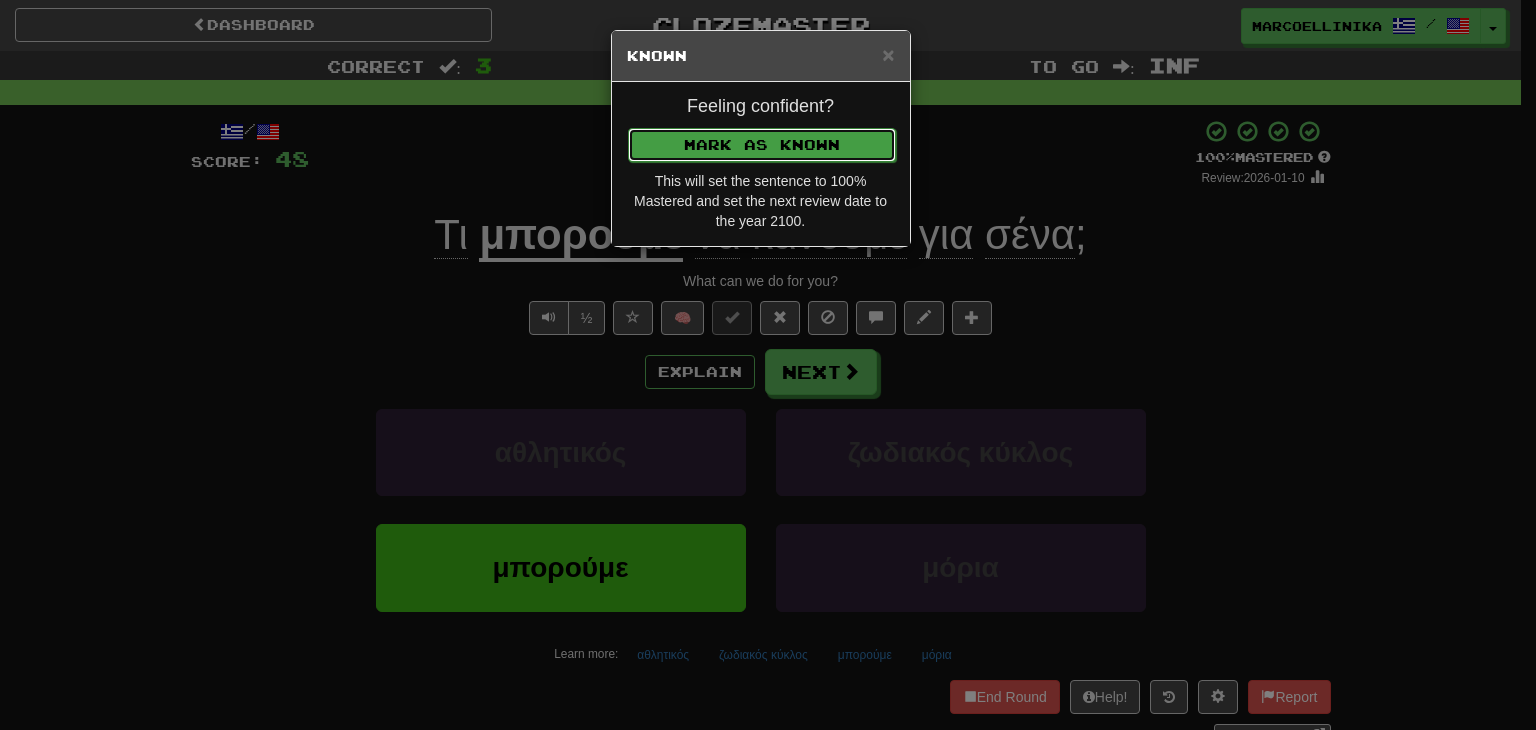 click on "Mark as Known" at bounding box center [762, 145] 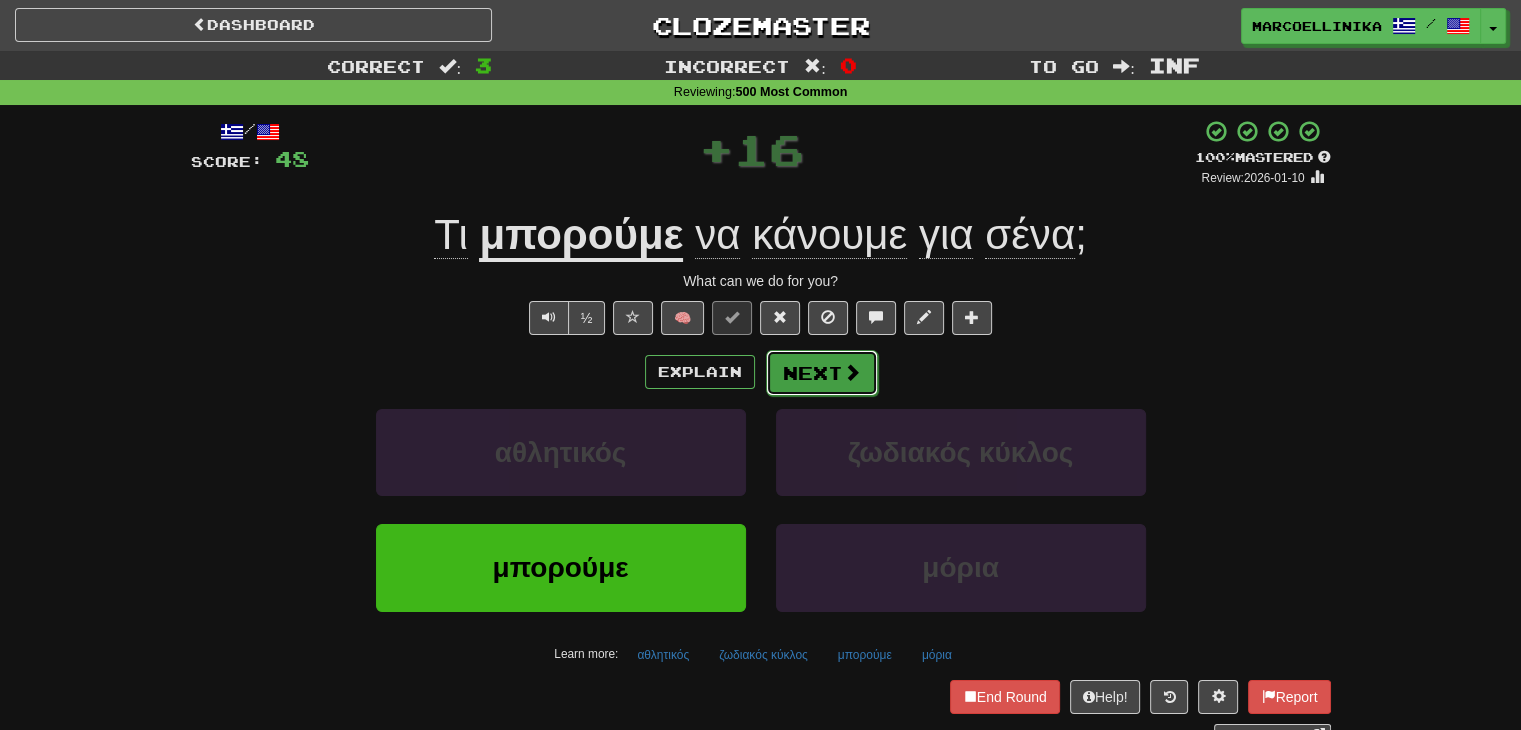 click on "Next" at bounding box center [822, 373] 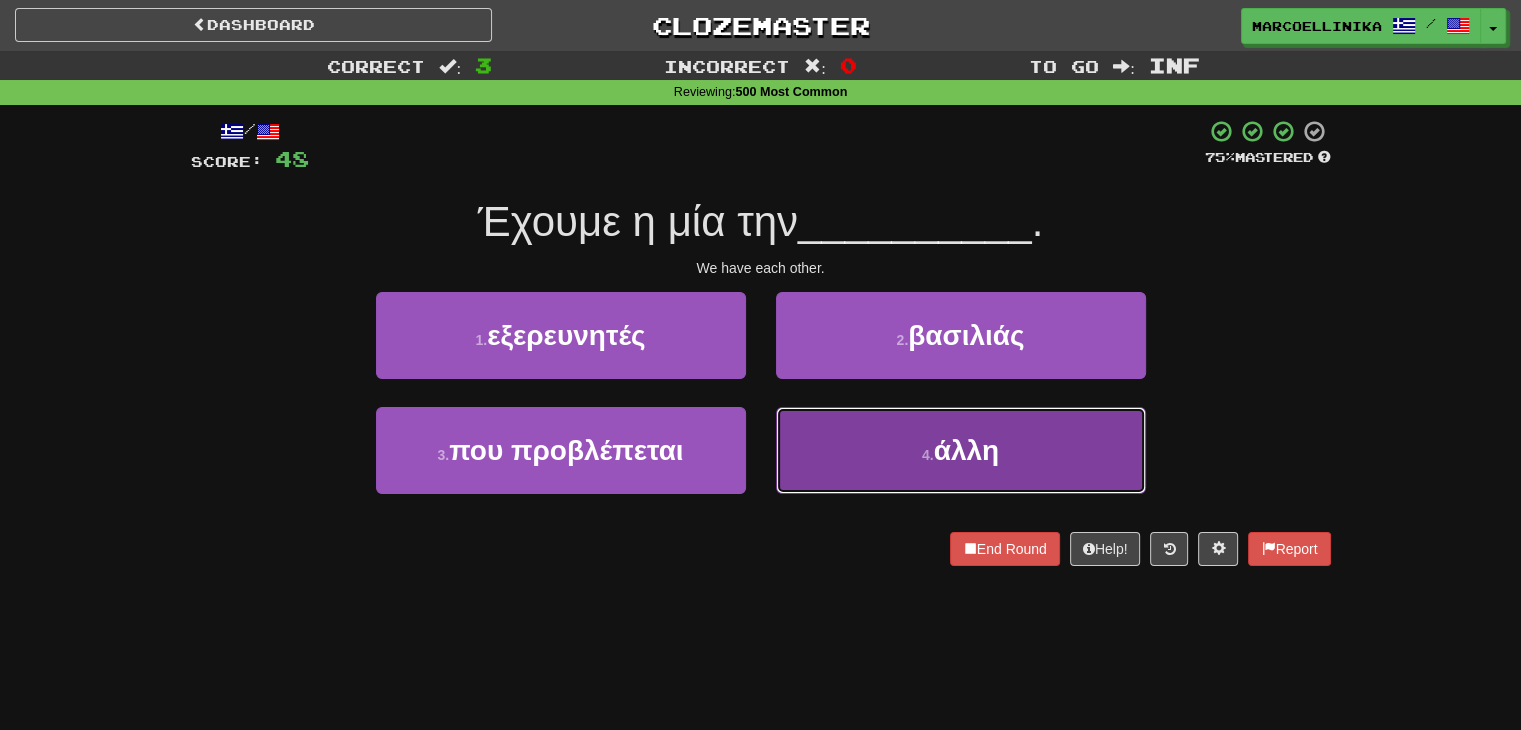 click on "4 .  άλλη" at bounding box center (961, 450) 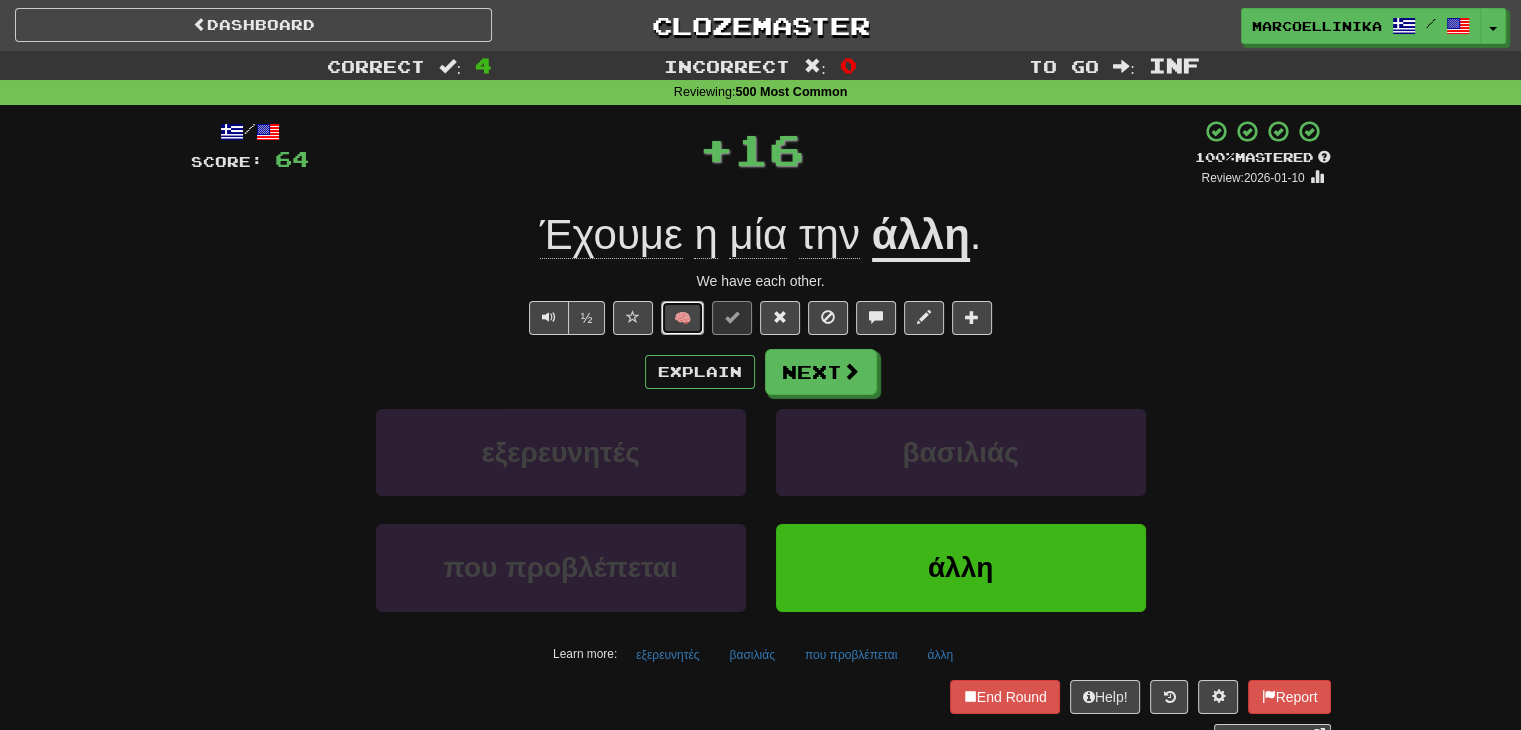 click on "🧠" at bounding box center [682, 318] 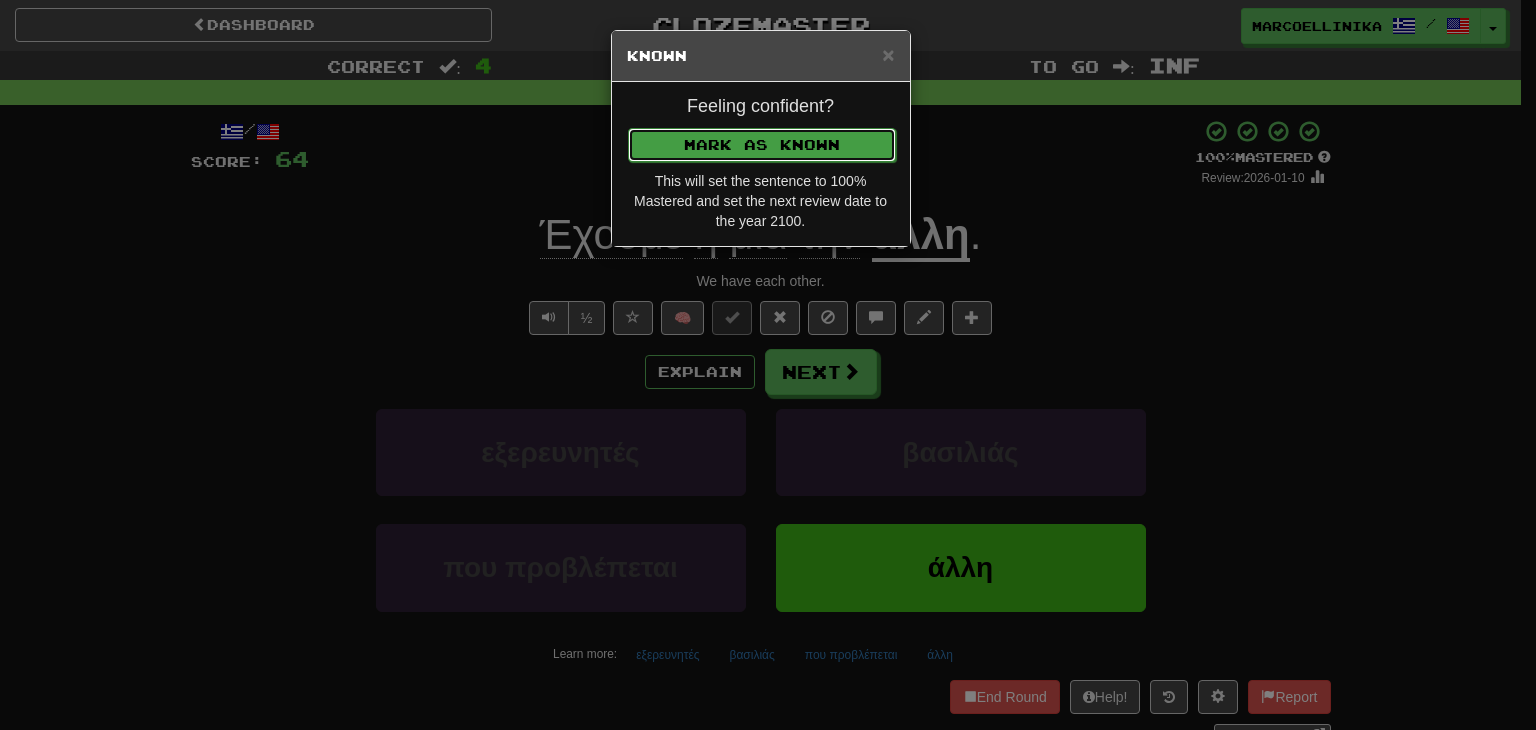 click on "Mark as Known" at bounding box center (762, 145) 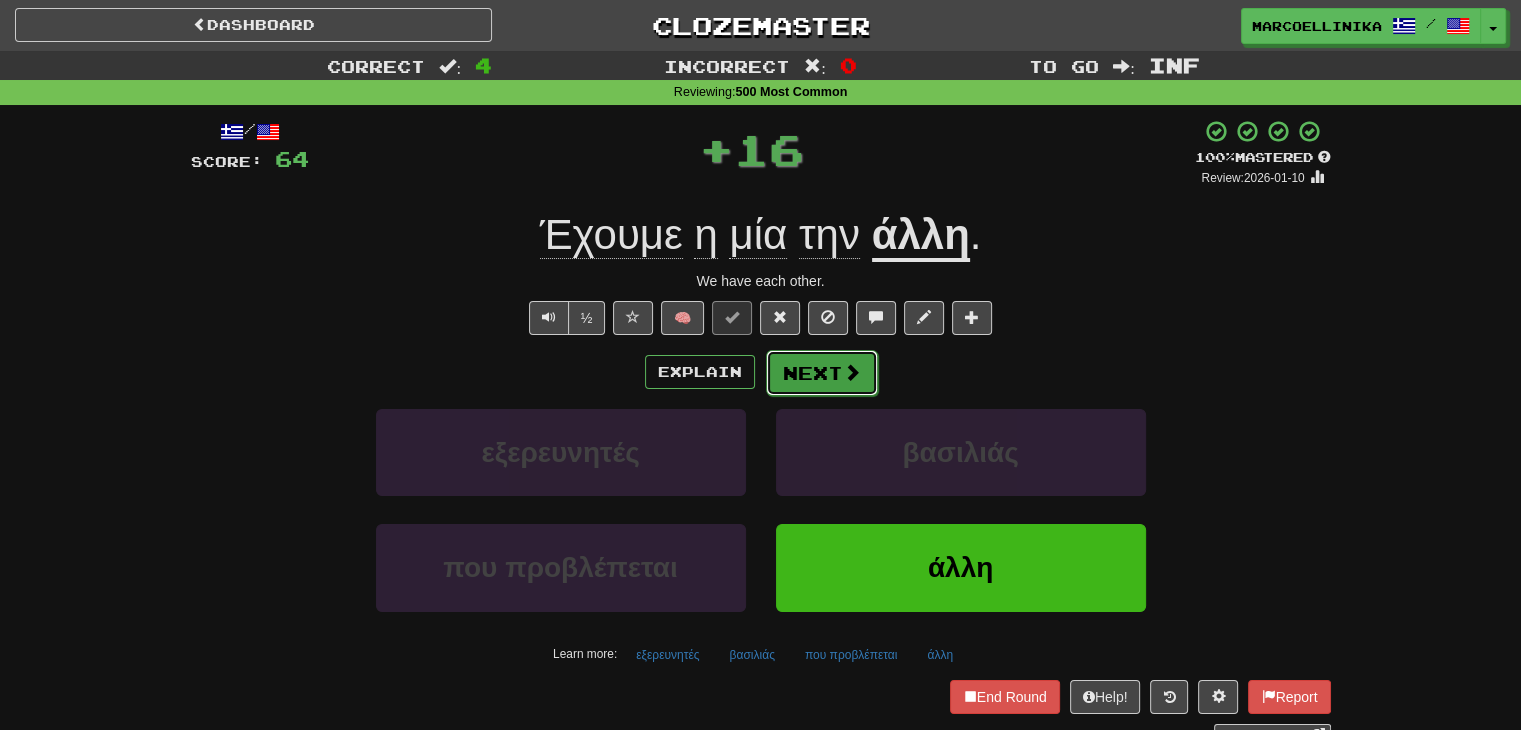 click on "Next" at bounding box center (822, 373) 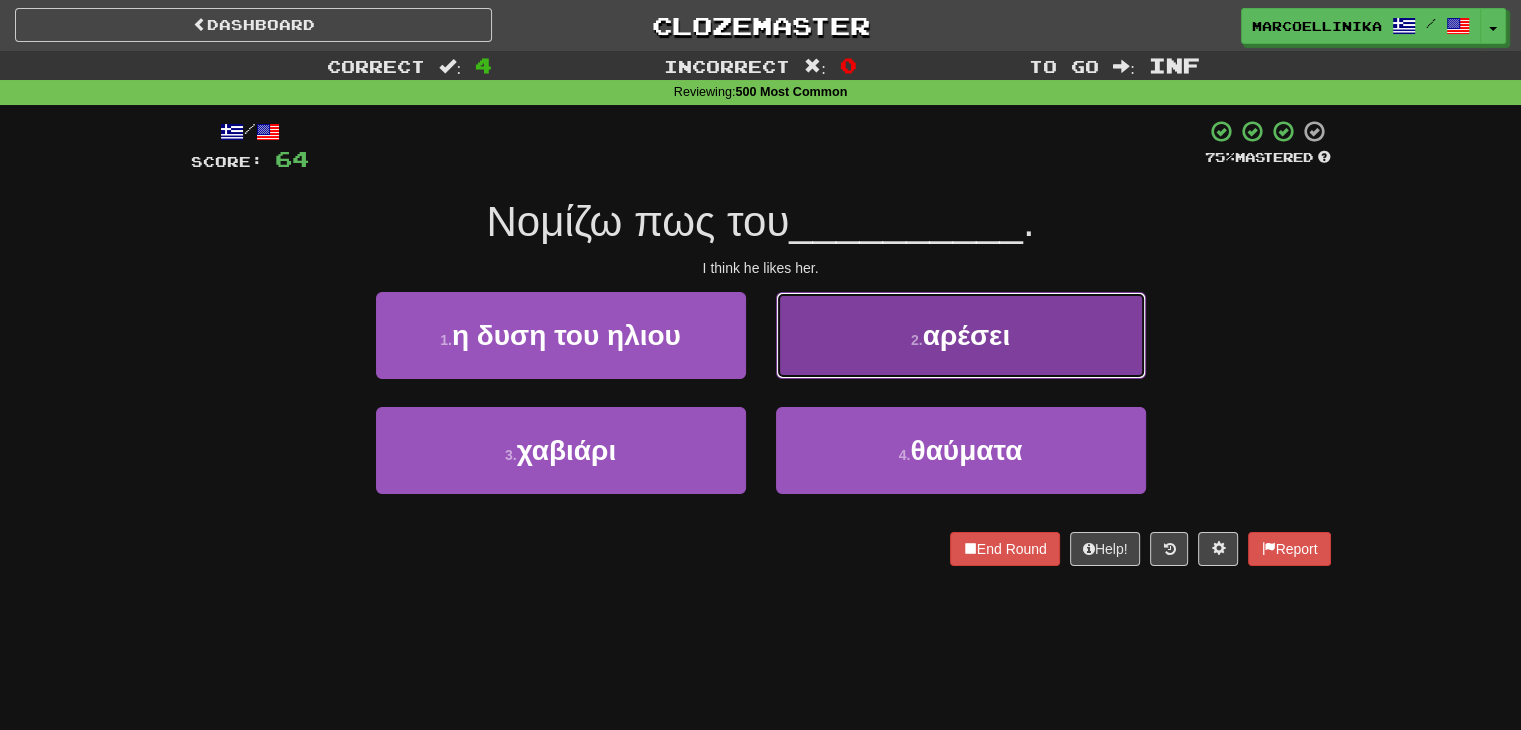 click on "2 .  αρέσει" at bounding box center (961, 335) 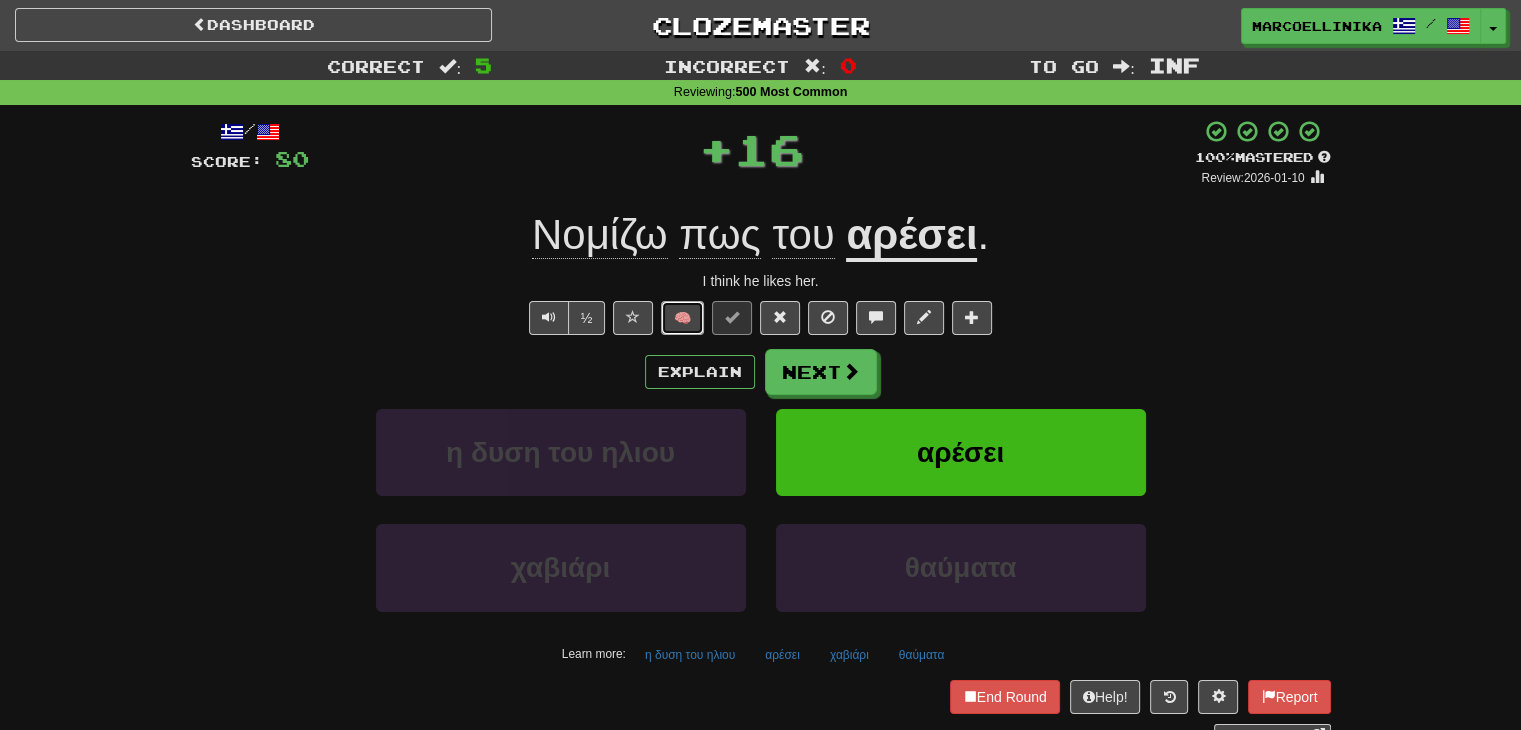 click on "🧠" at bounding box center [682, 318] 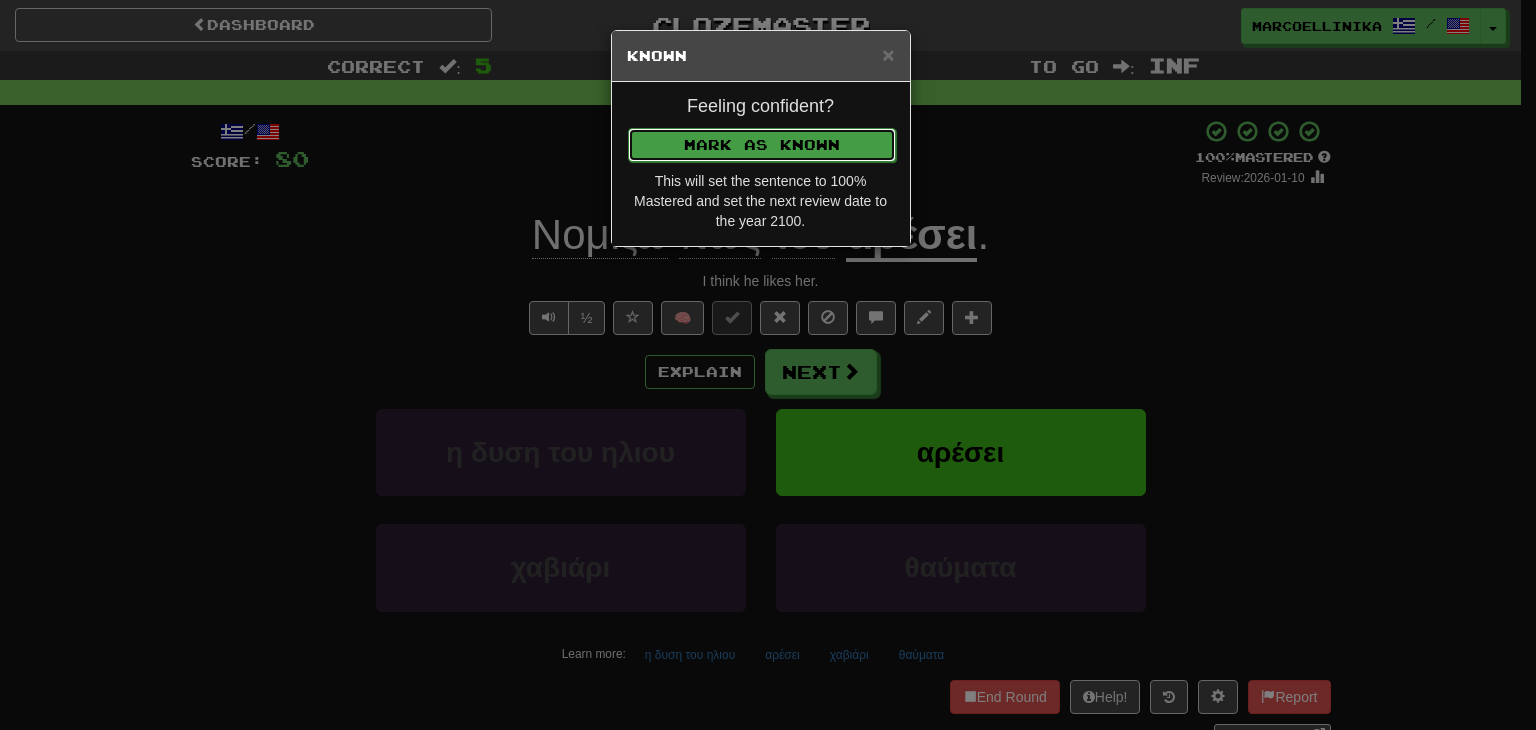 click on "Mark as Known" at bounding box center [762, 145] 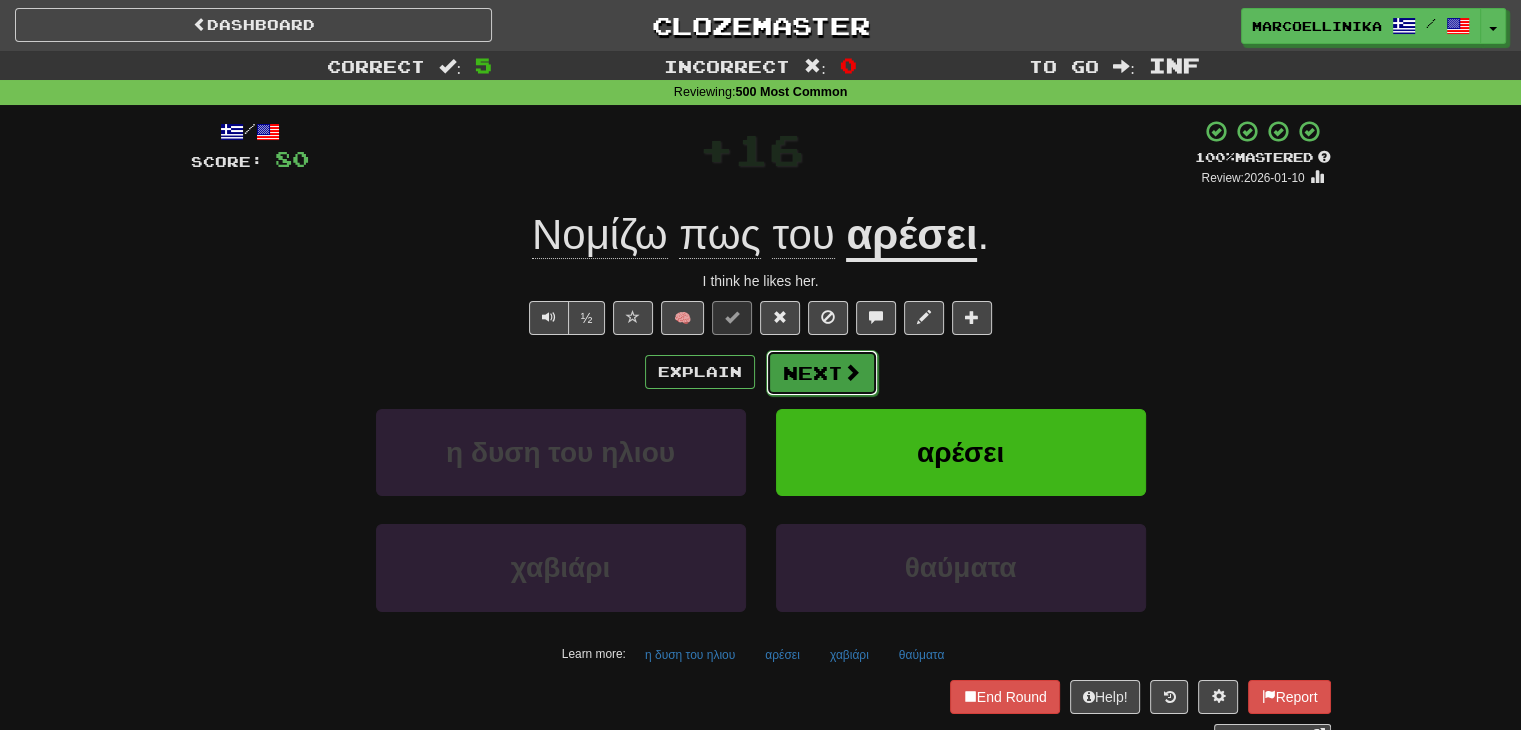 click on "Next" at bounding box center (822, 373) 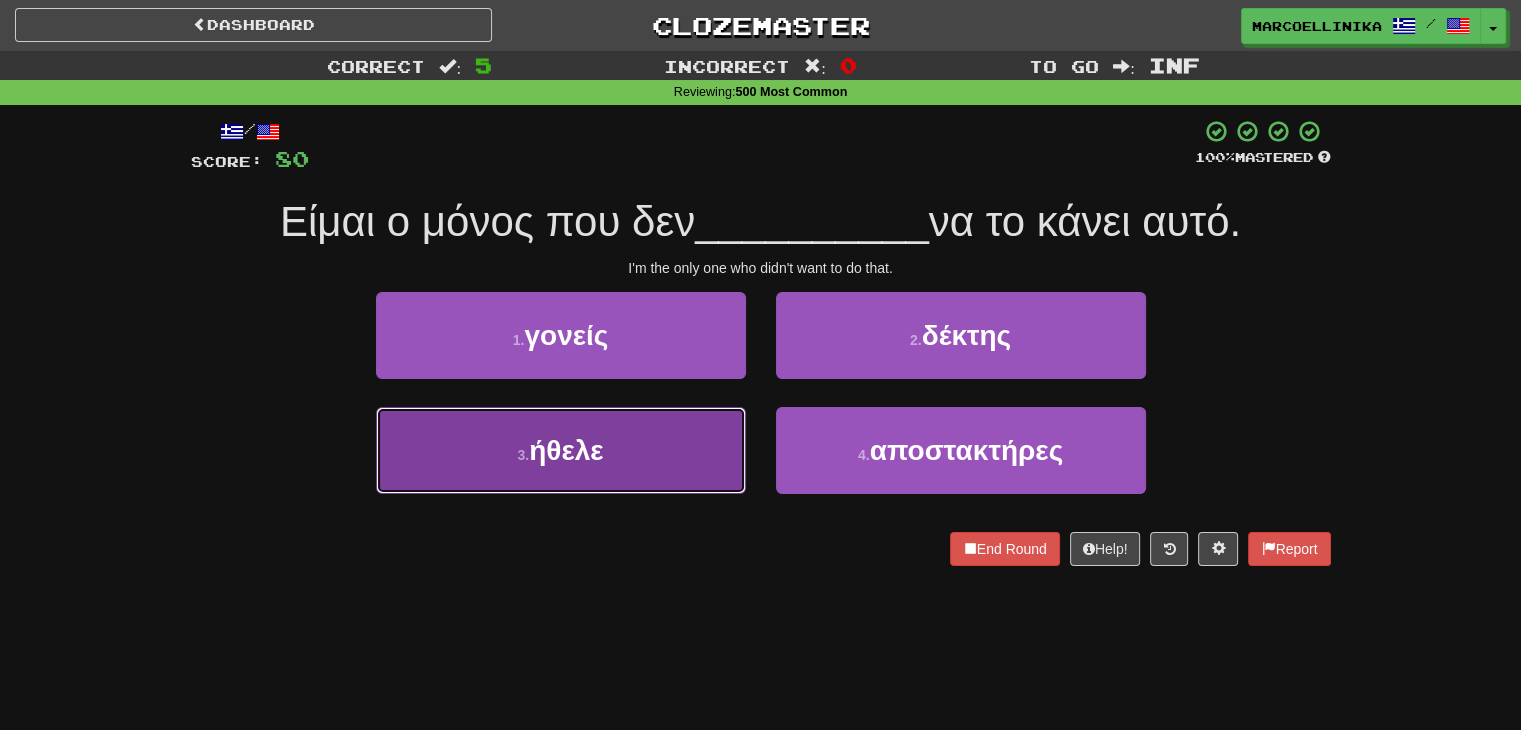 click on "3 .  ήθελε" at bounding box center [561, 450] 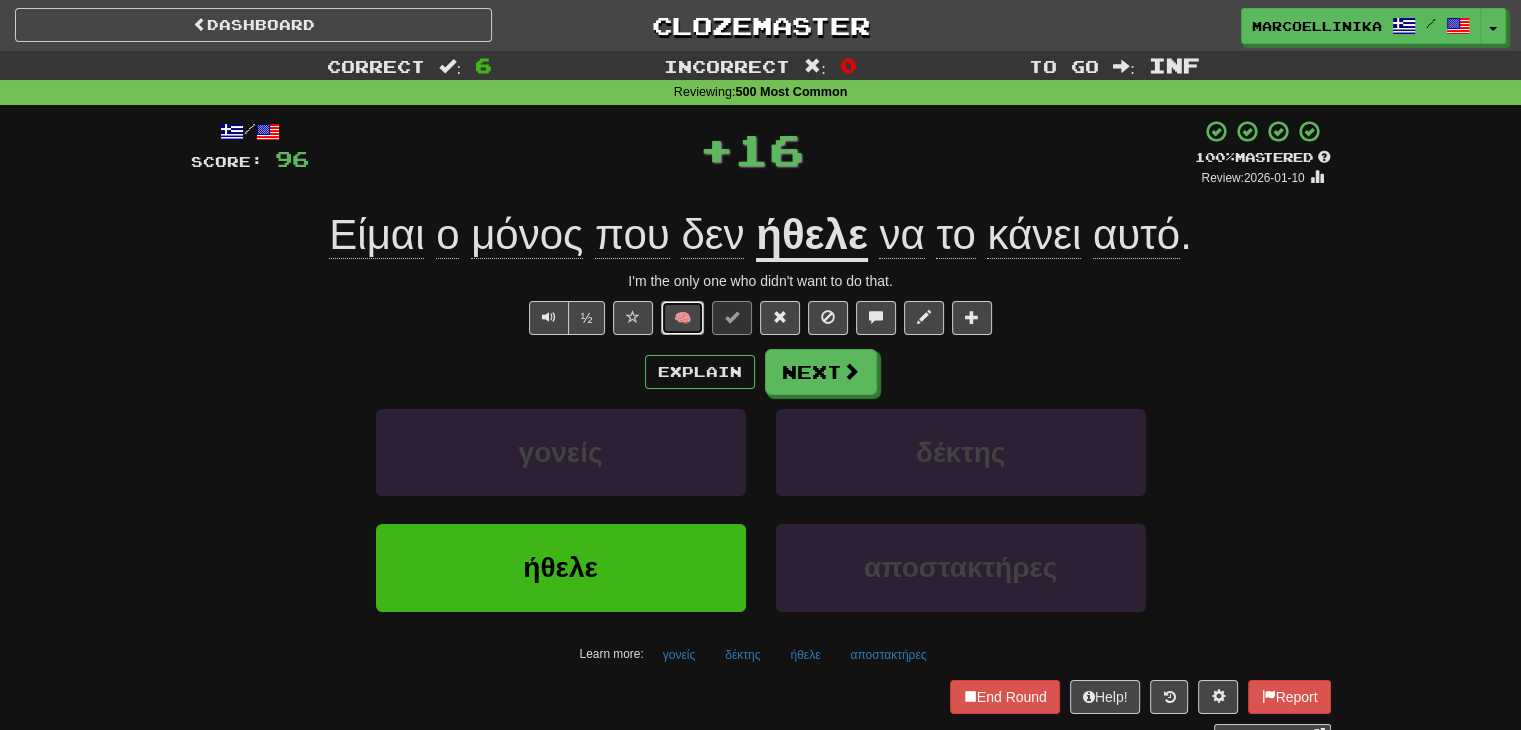 click on "🧠" at bounding box center (682, 318) 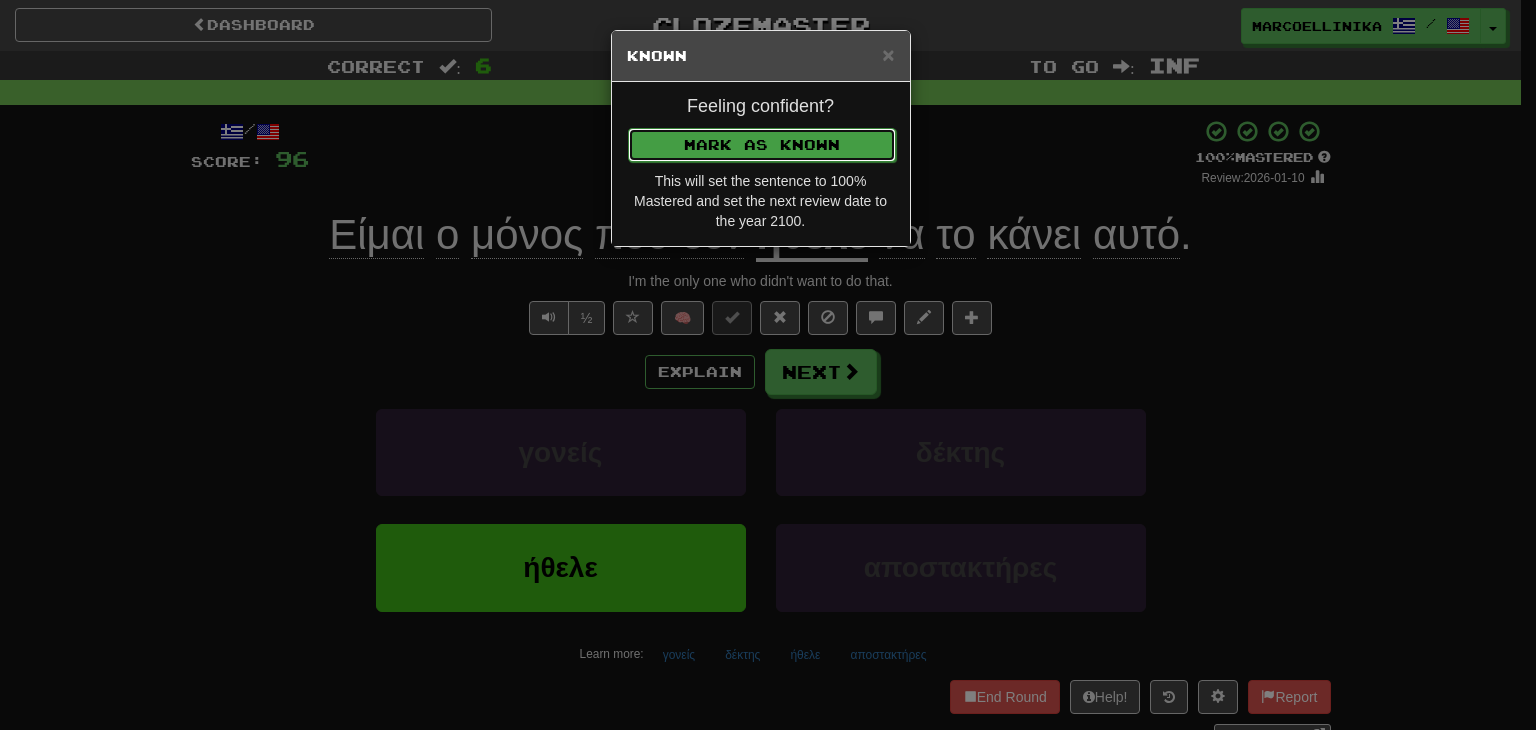 click on "Mark as Known" at bounding box center (762, 145) 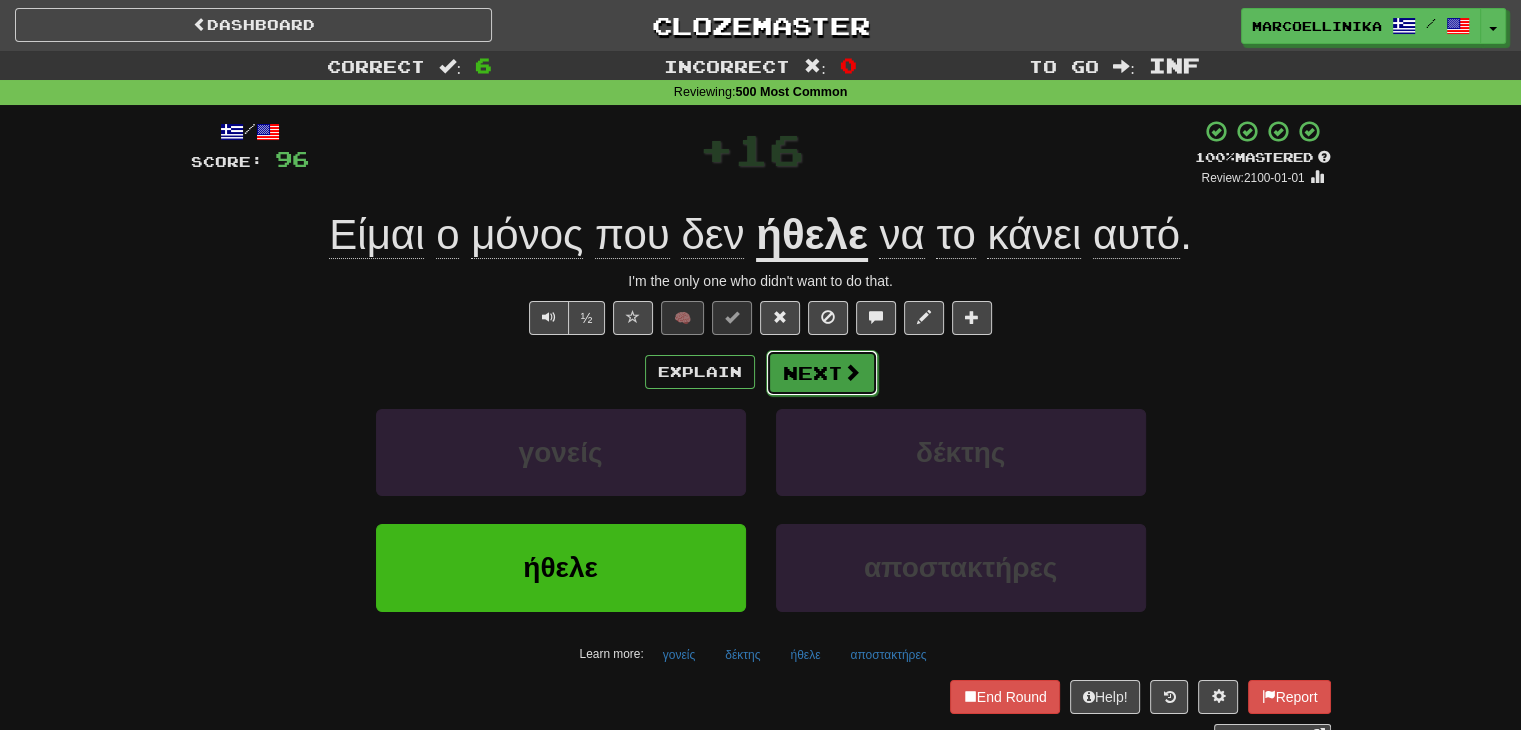 click on "Next" at bounding box center (822, 373) 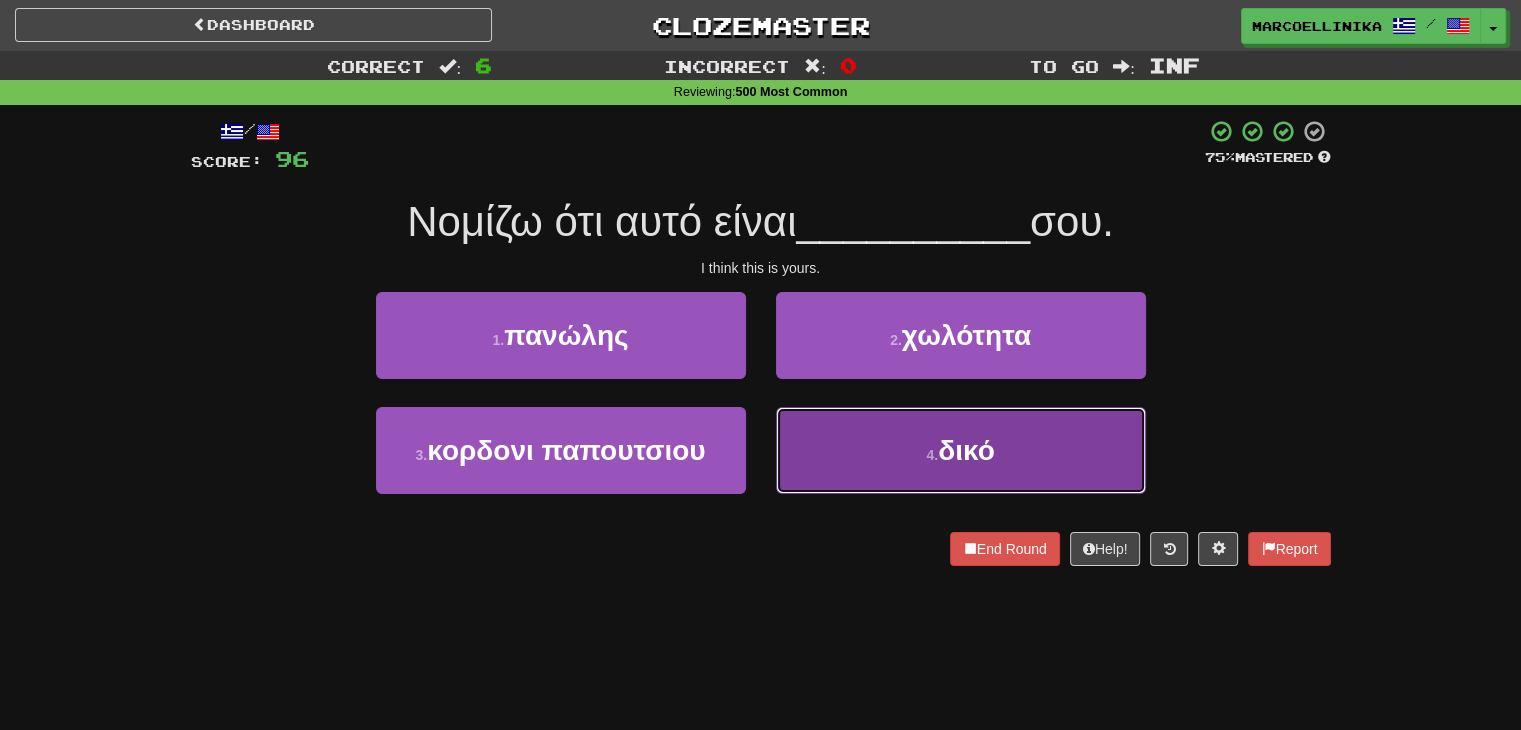 click on "4 .  δικό" at bounding box center [961, 450] 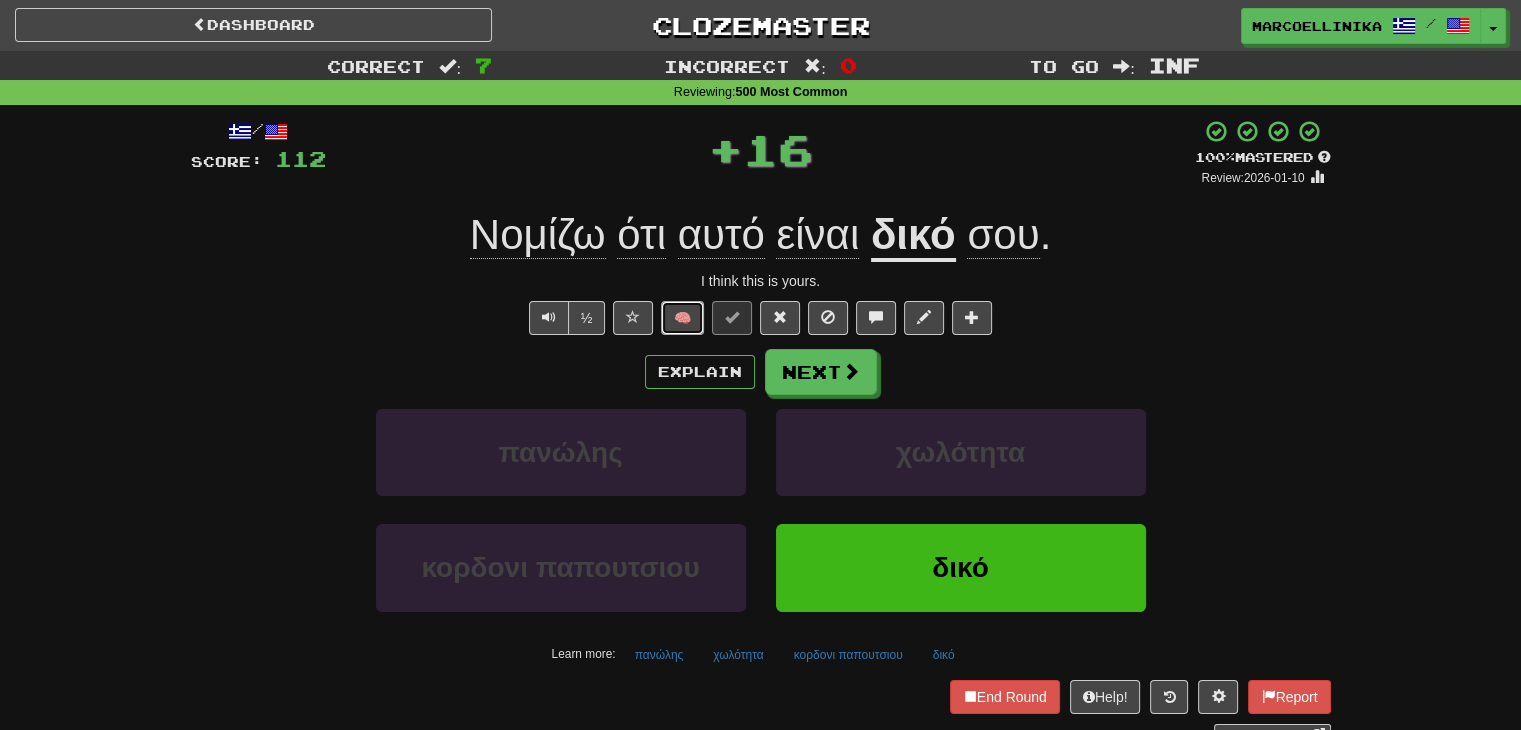 click on "🧠" at bounding box center (682, 318) 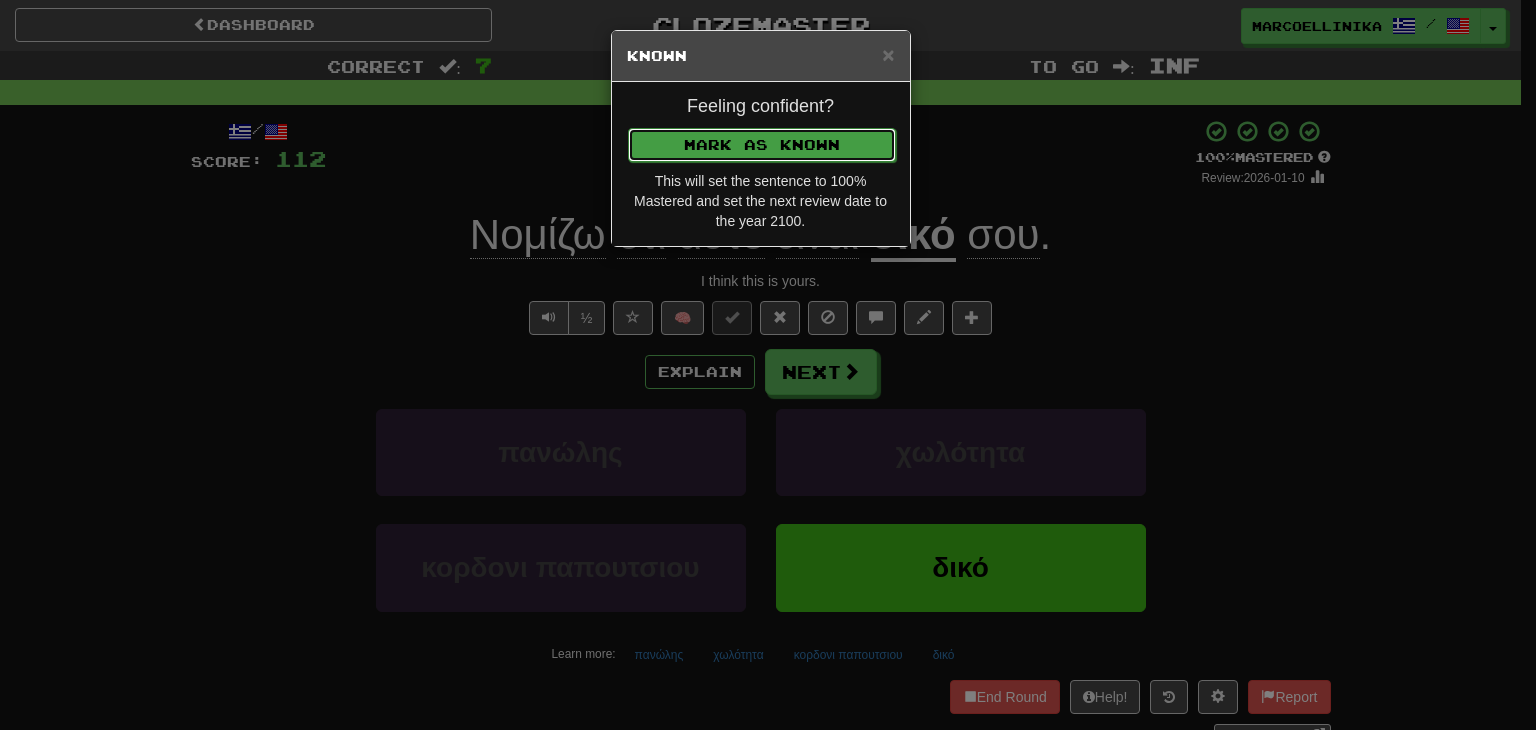 click on "Mark as Known" at bounding box center (762, 145) 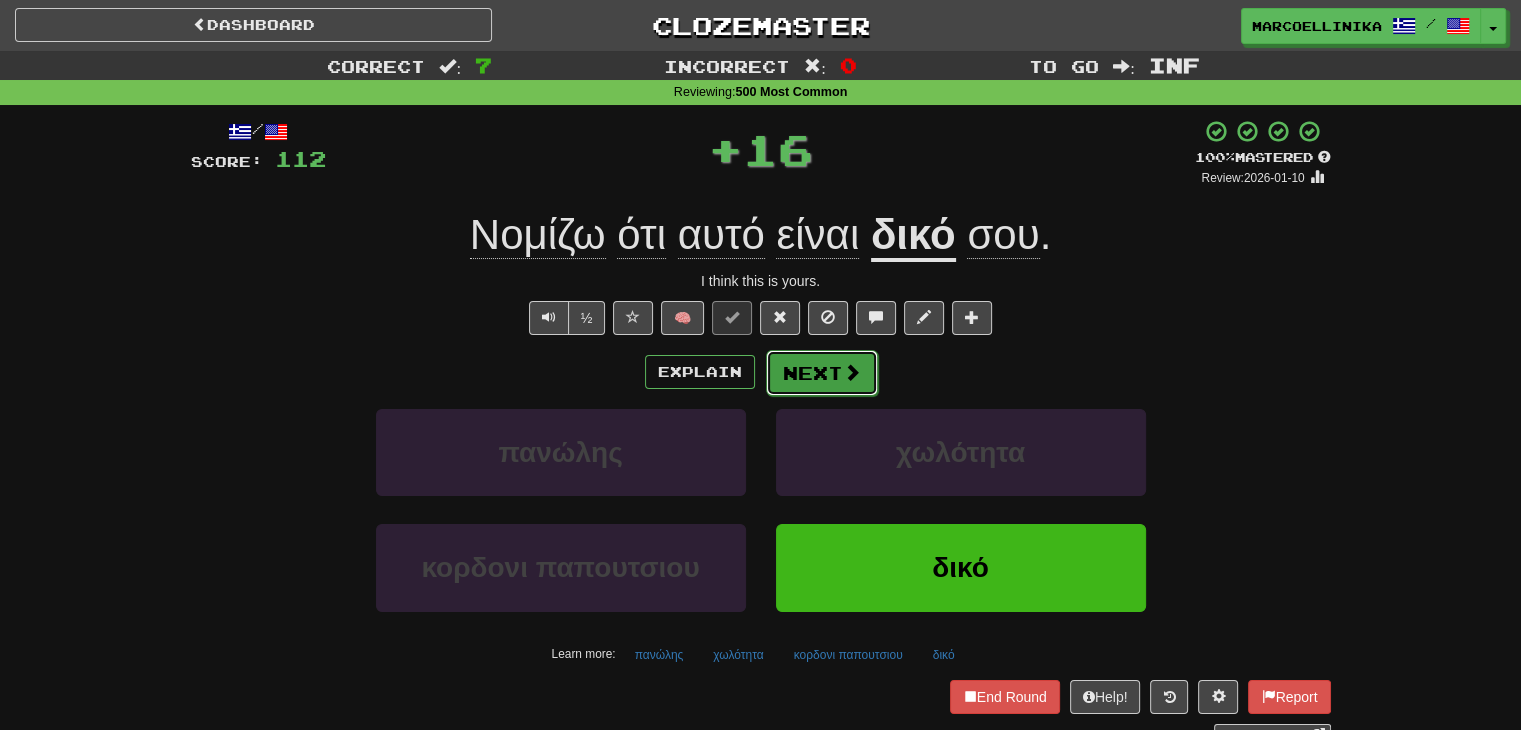 click on "Next" at bounding box center [822, 373] 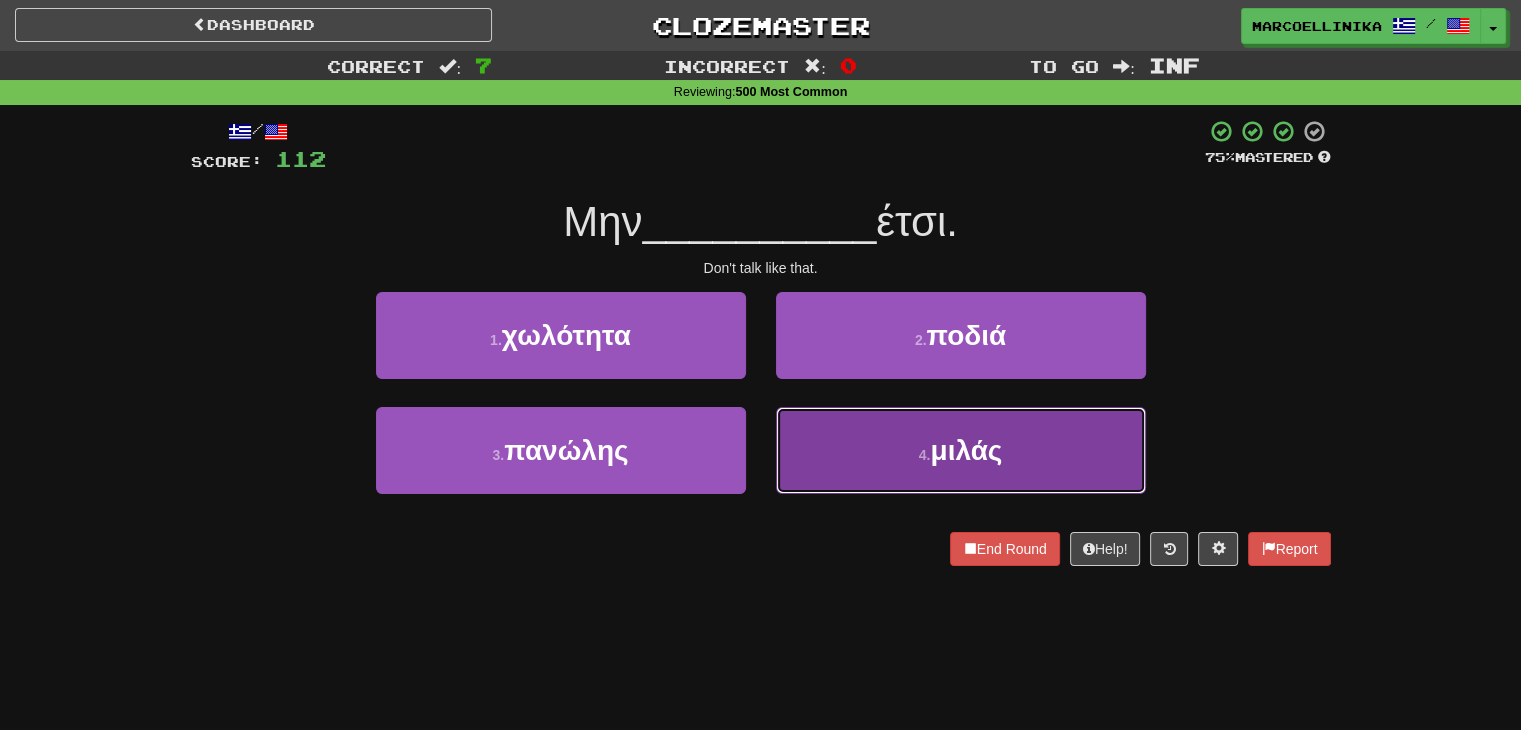 click on "4 .  μιλάς" at bounding box center (961, 450) 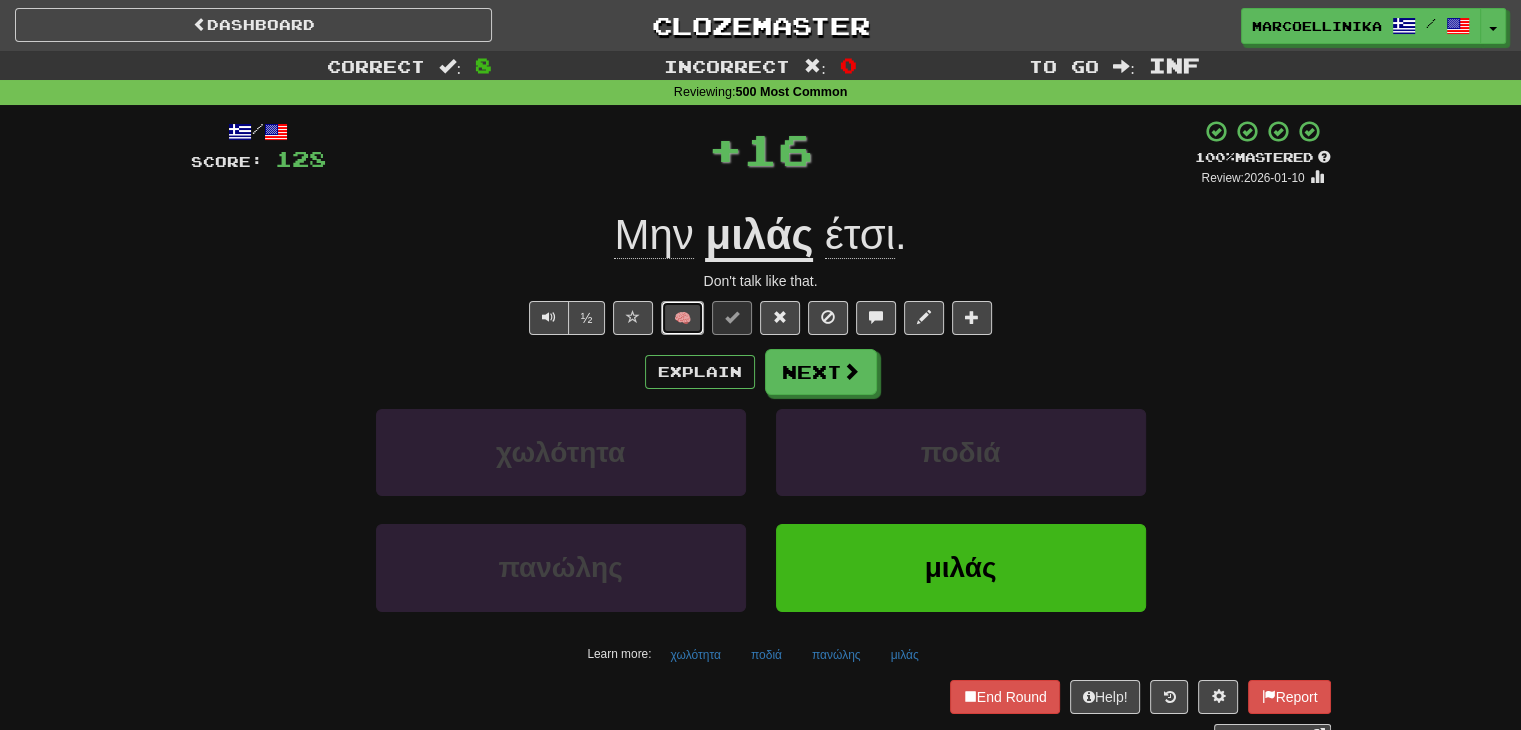 click on "🧠" at bounding box center [682, 318] 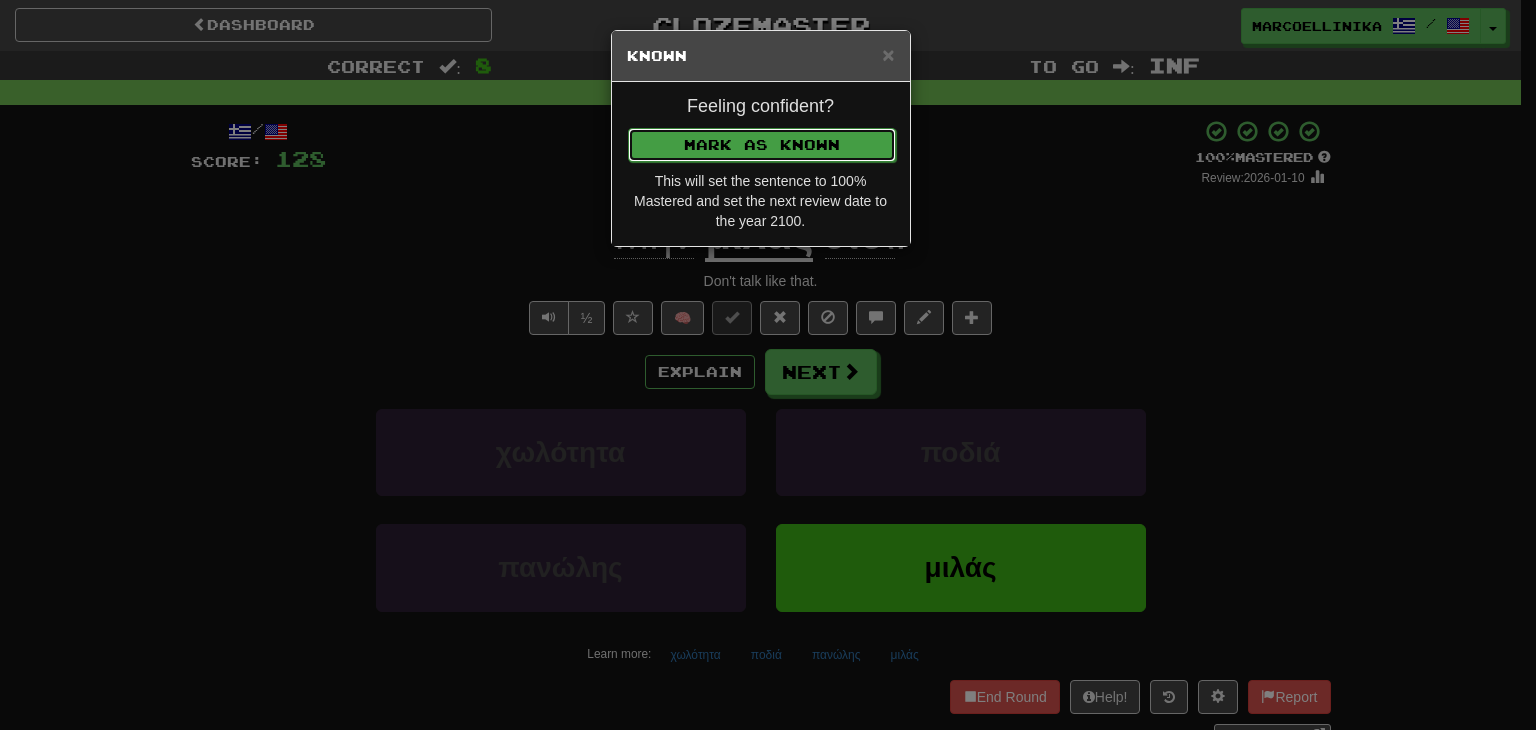 click on "Mark as Known" at bounding box center (762, 145) 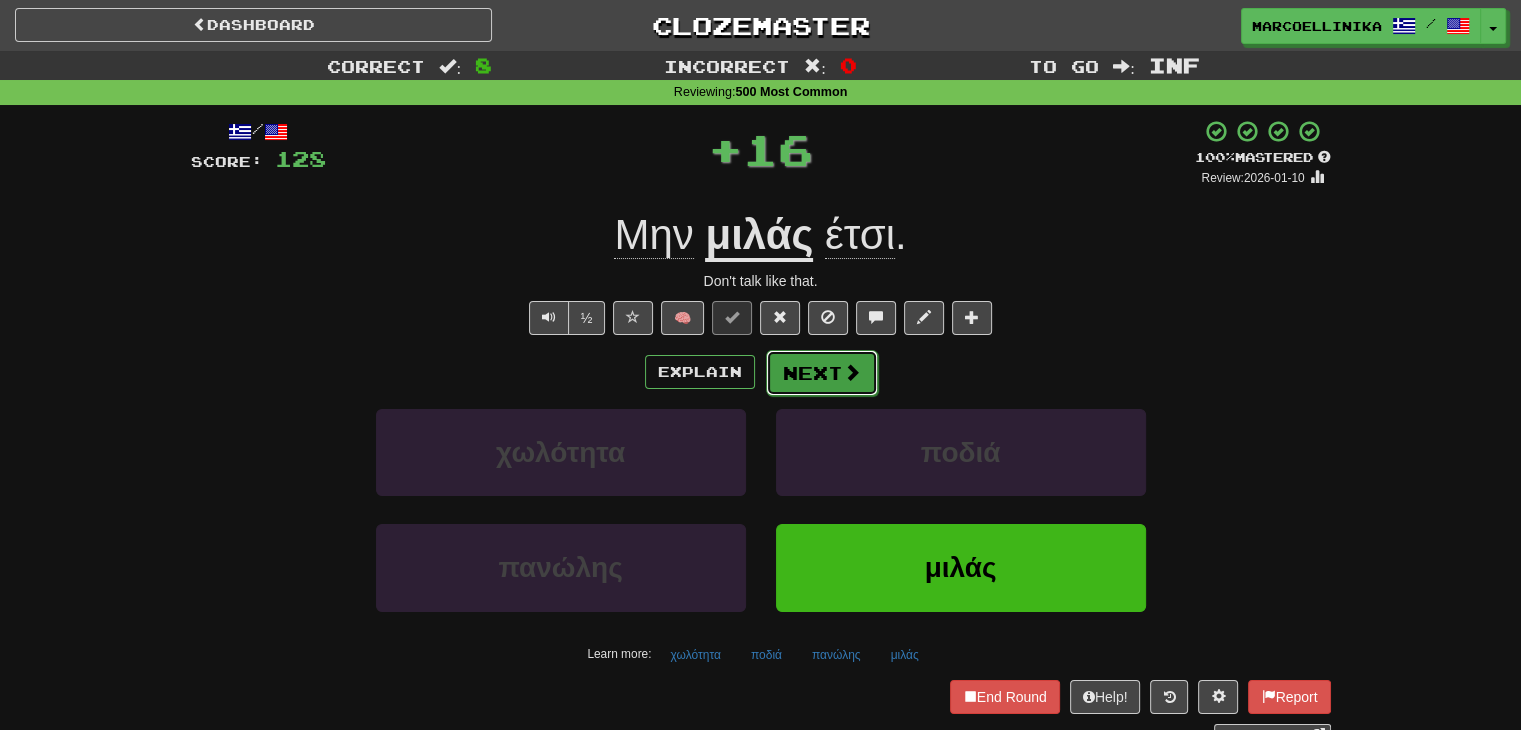 click on "Next" at bounding box center (822, 373) 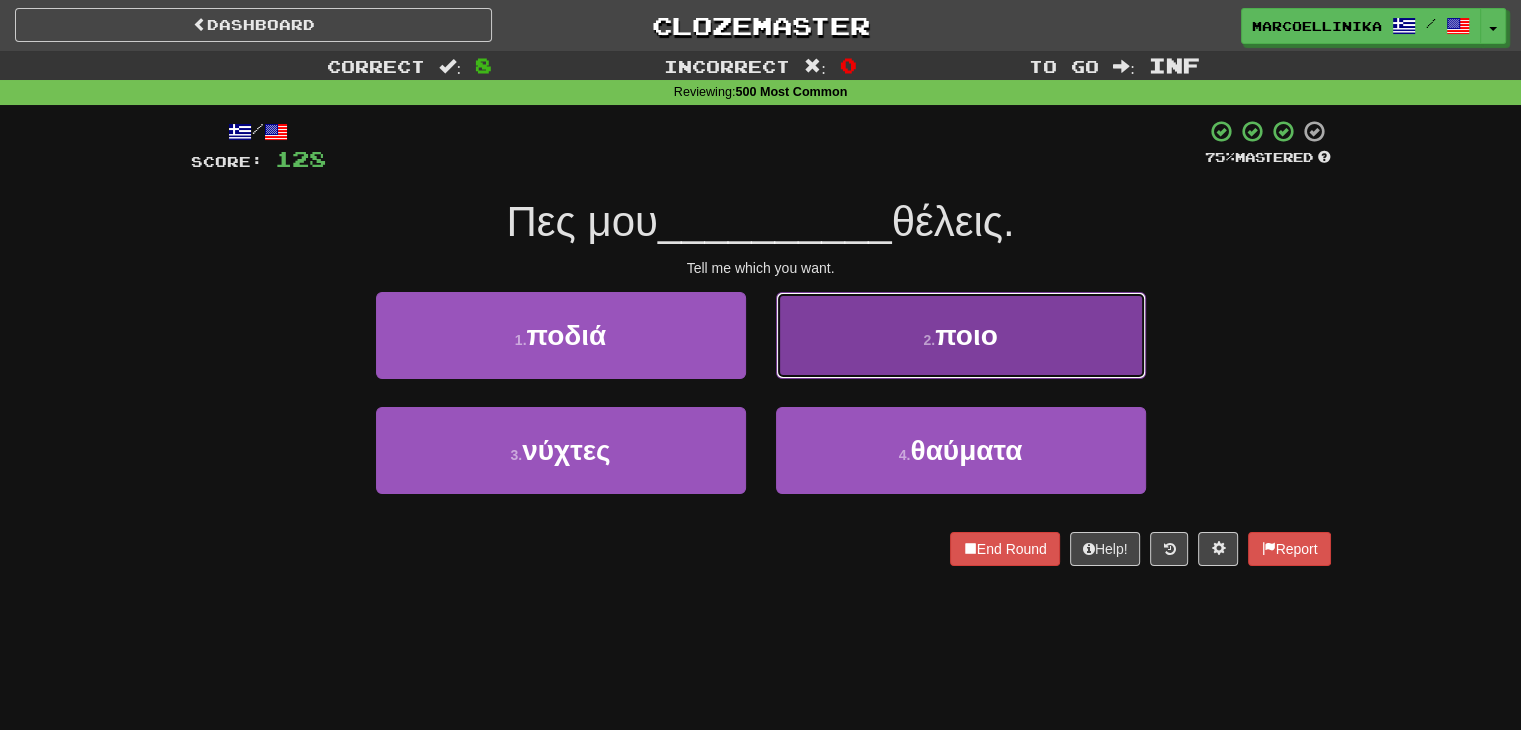click on "2 .  ποιο" at bounding box center (961, 335) 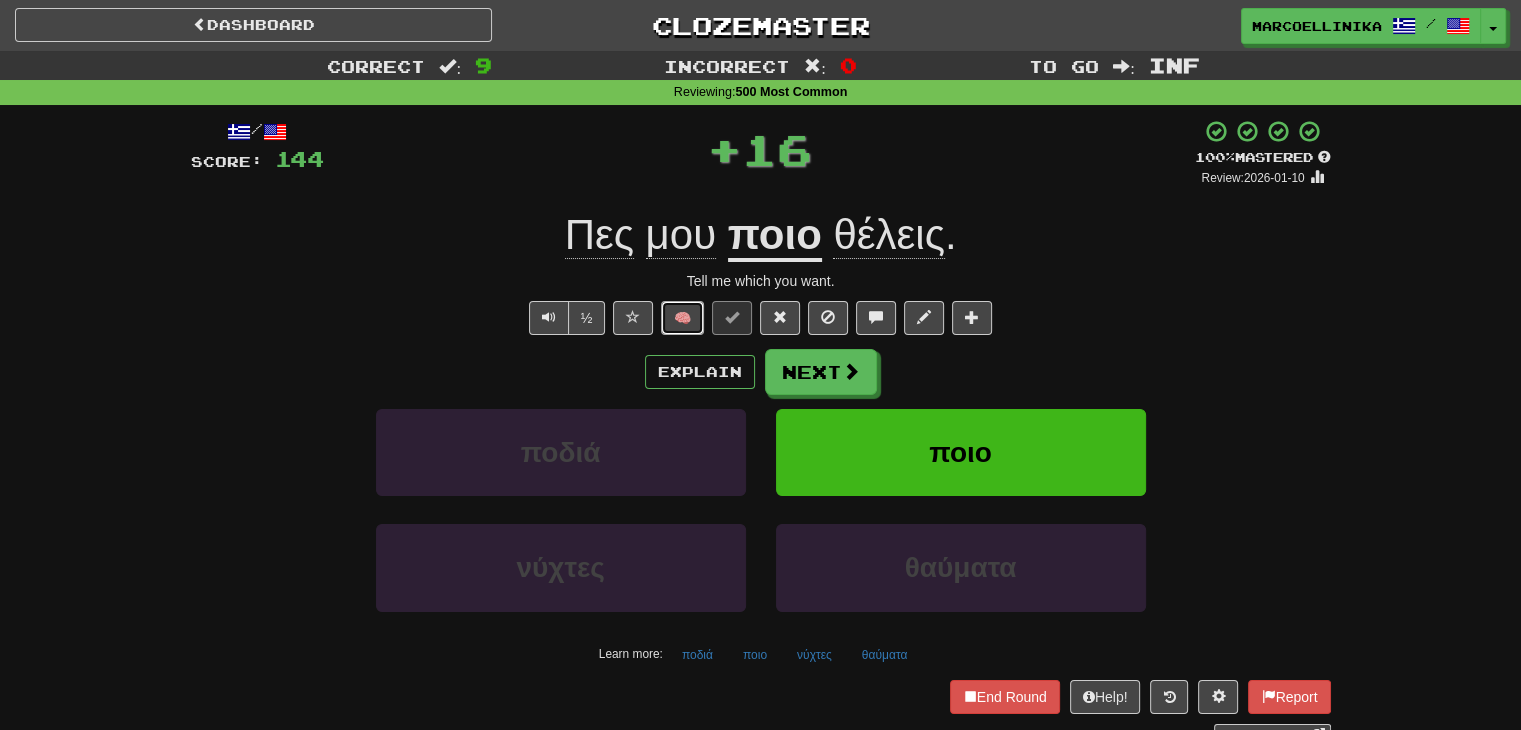 click on "🧠" at bounding box center [682, 318] 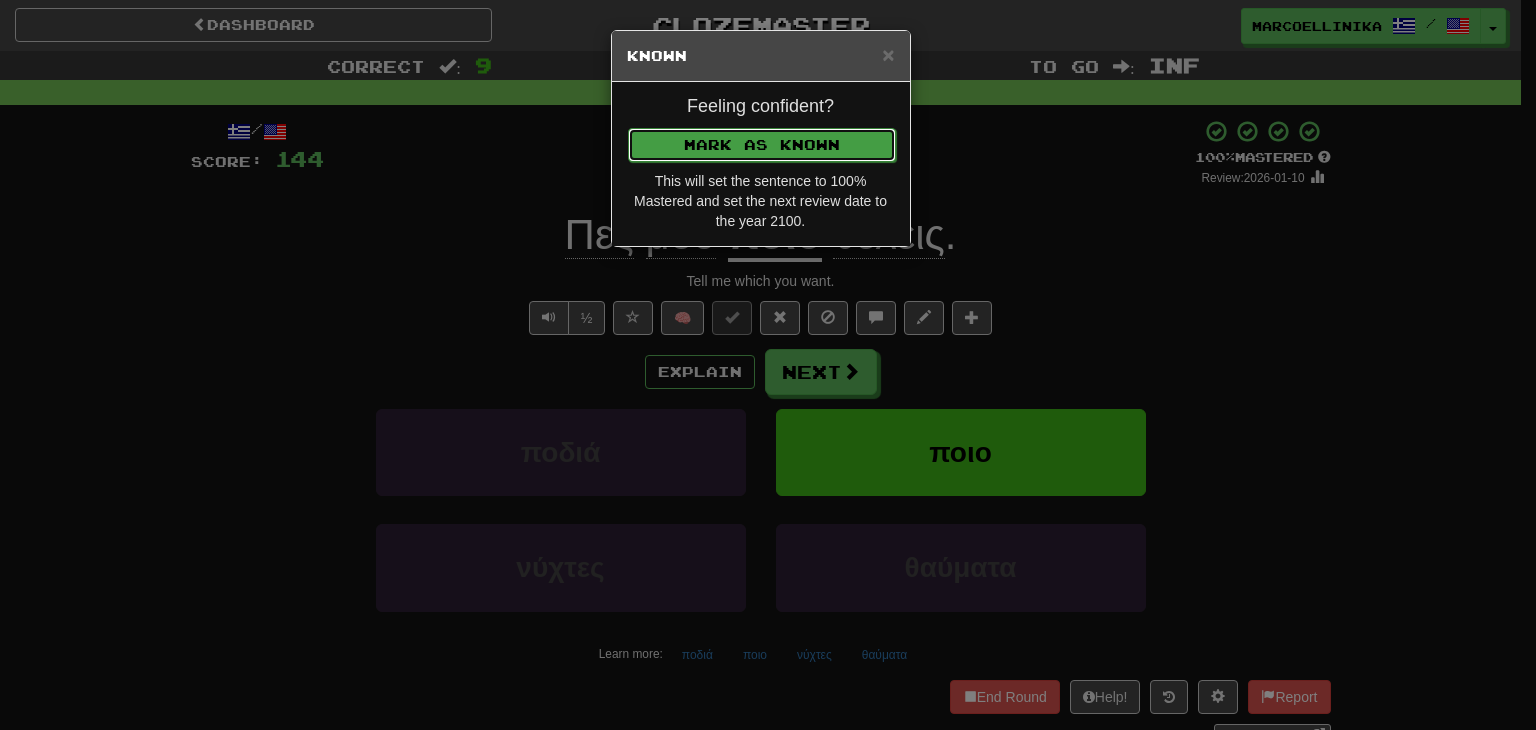 click on "Mark as Known" at bounding box center [762, 145] 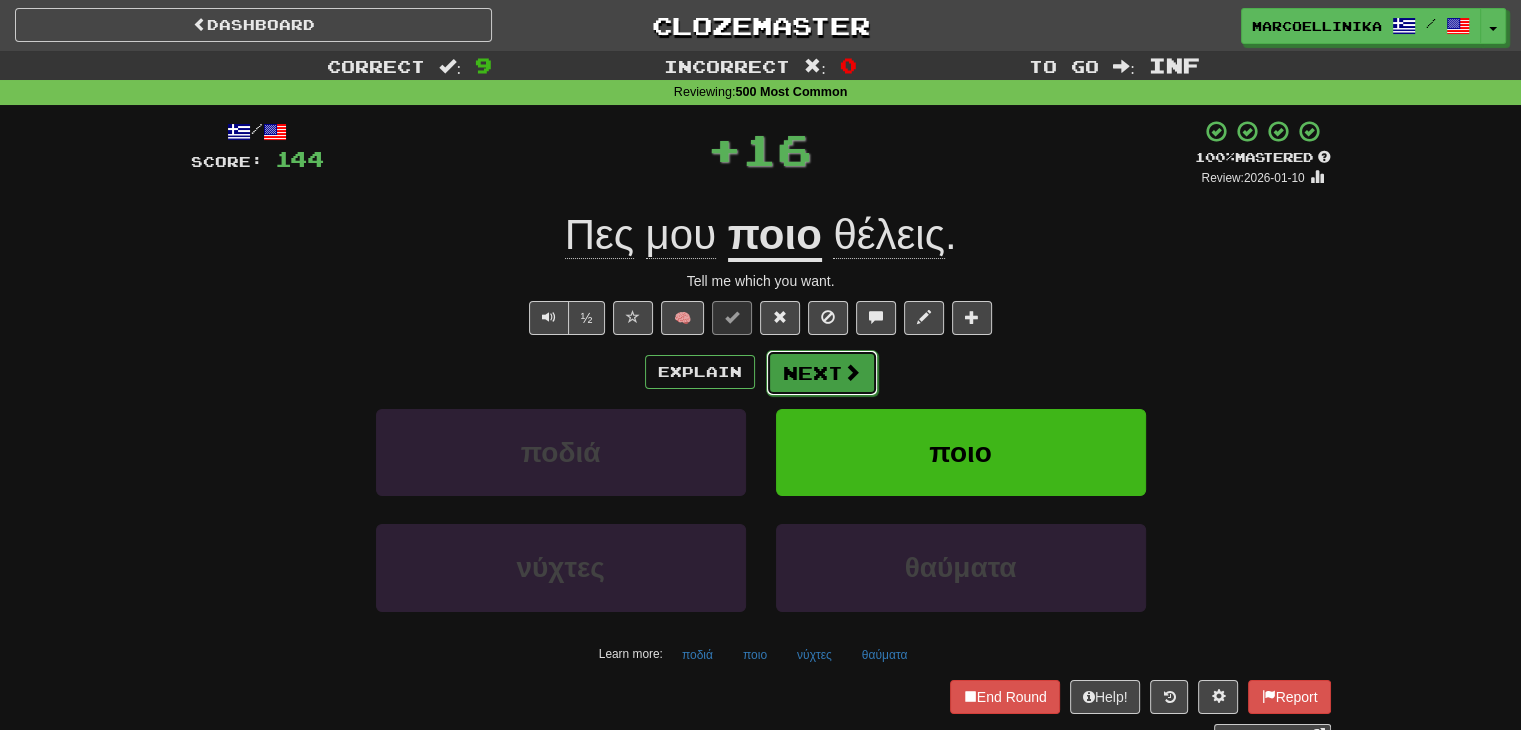 click on "Next" at bounding box center [822, 373] 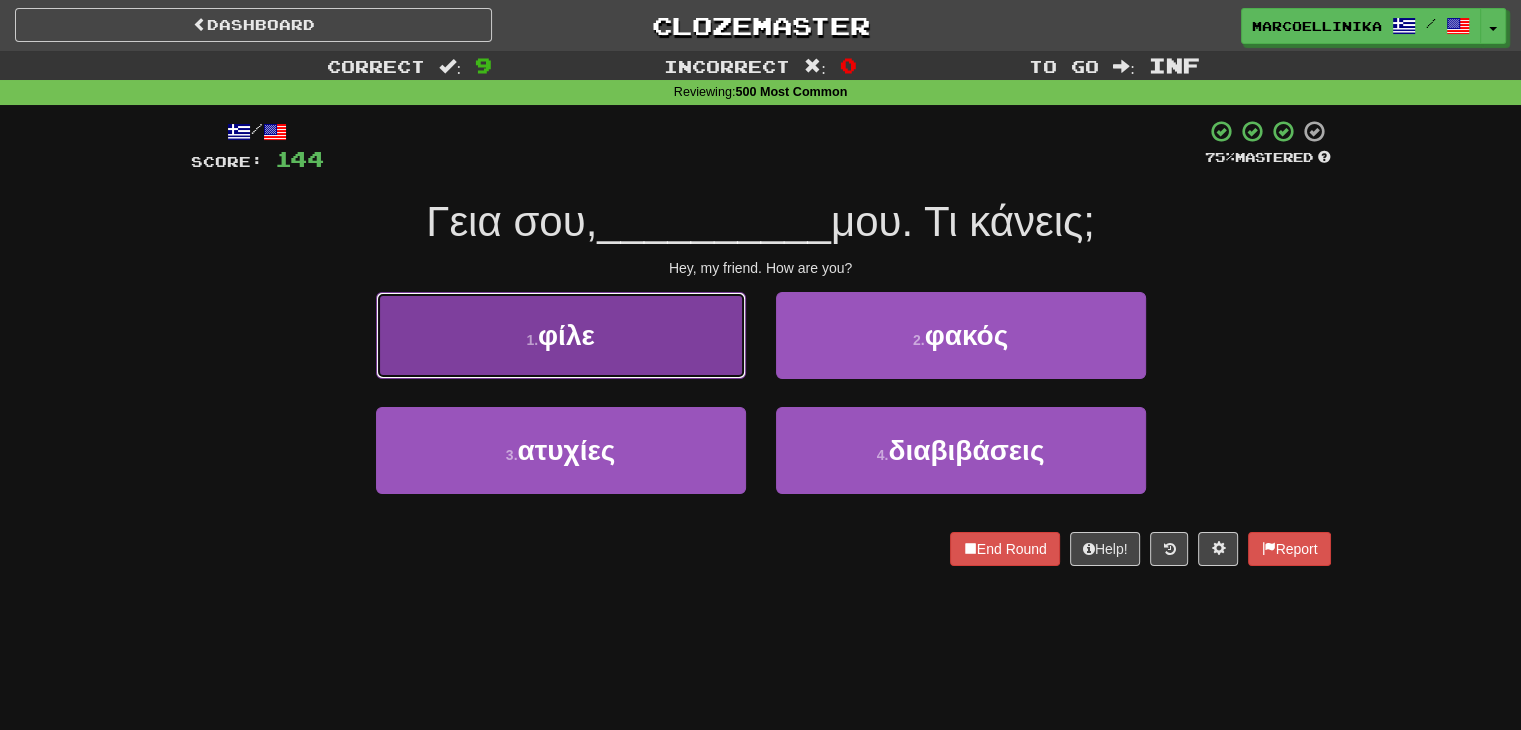 click on "1 .  φίλε" at bounding box center (561, 335) 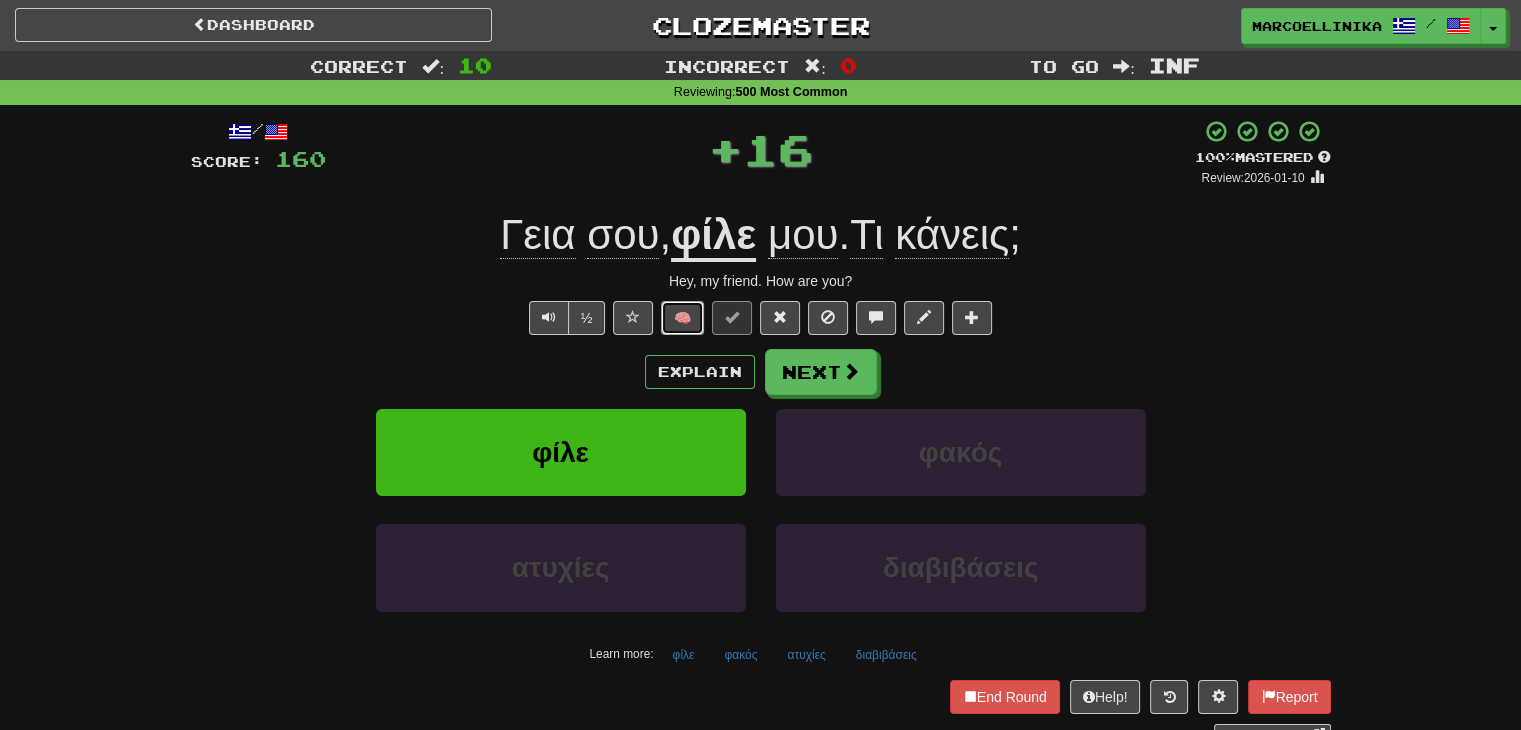click on "🧠" at bounding box center (682, 318) 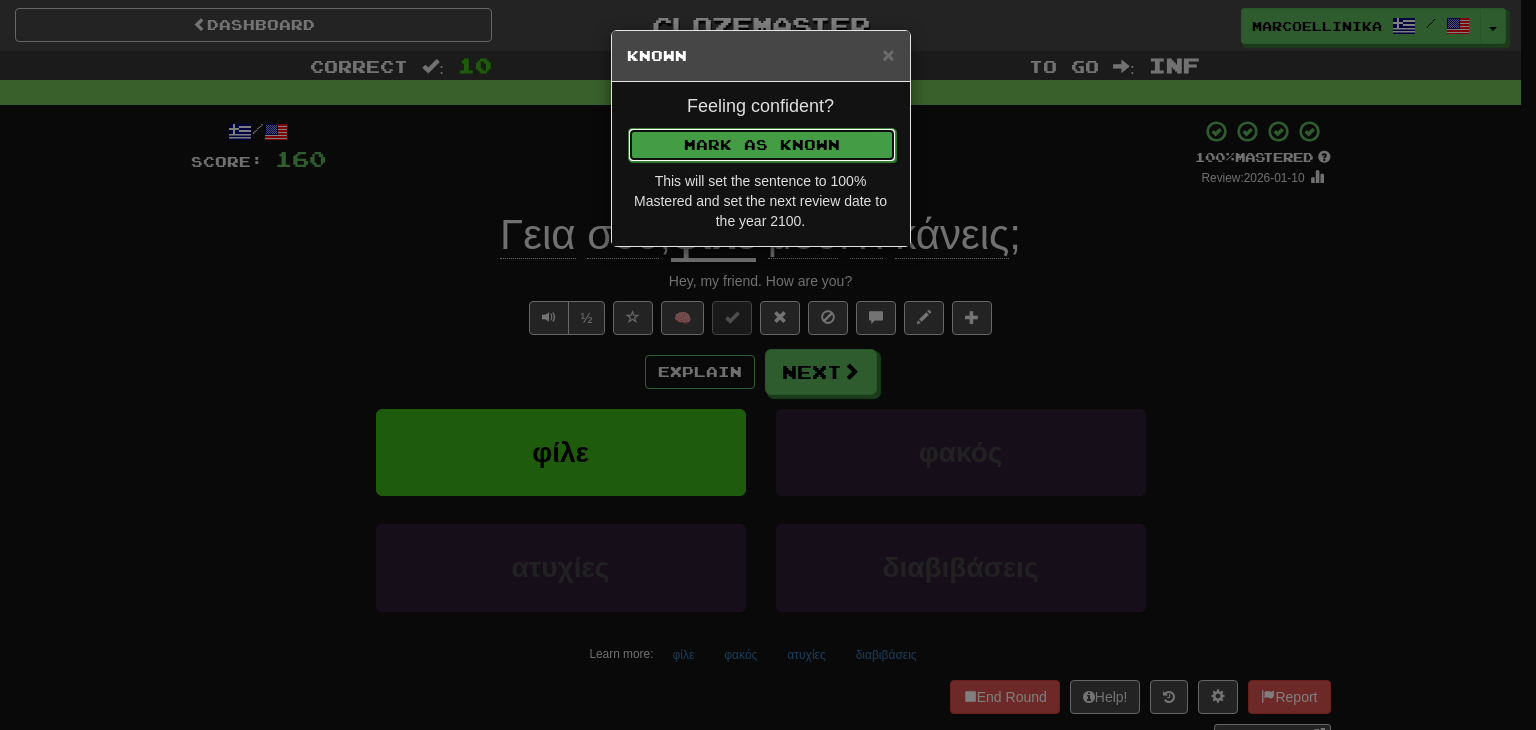 click on "Mark as Known" at bounding box center (762, 145) 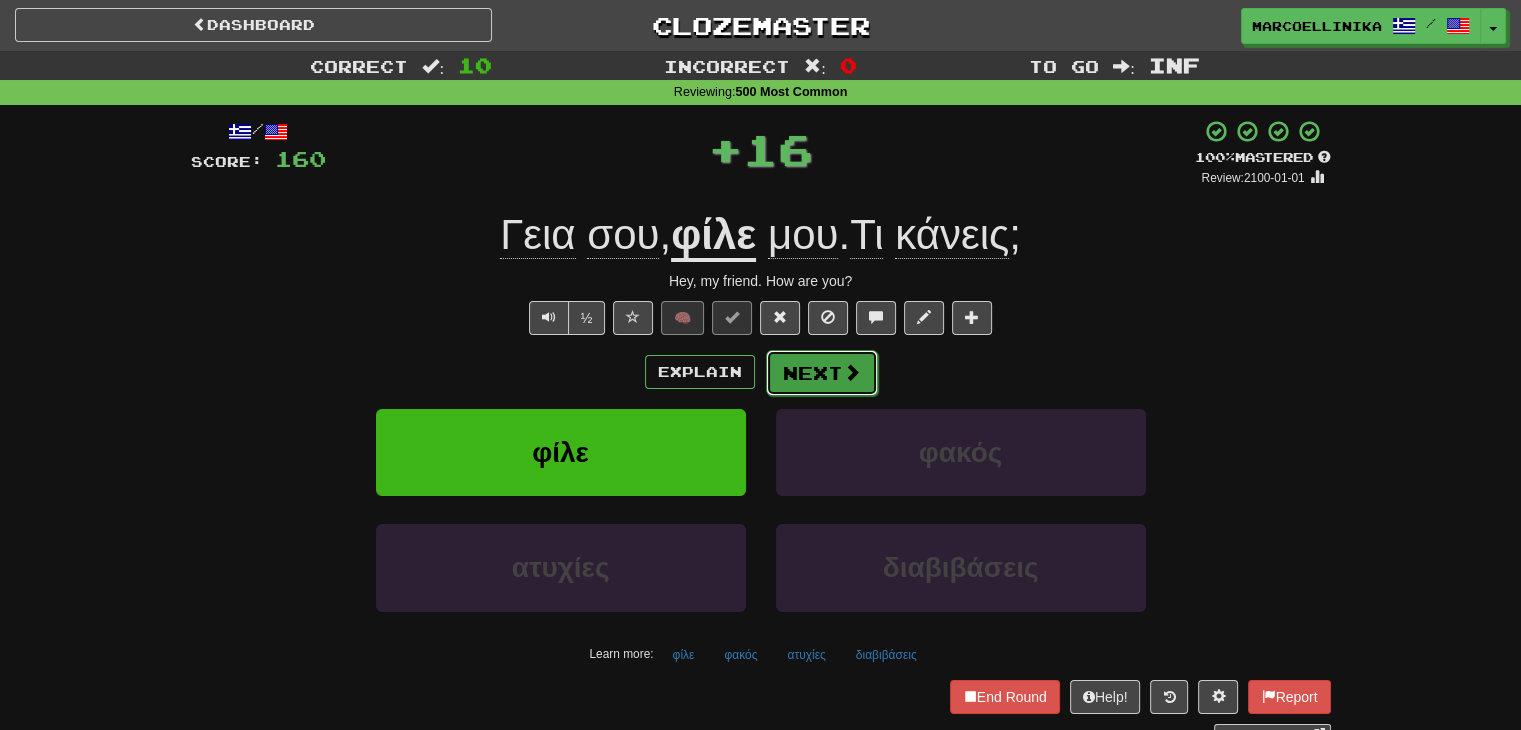 click on "Next" at bounding box center [822, 373] 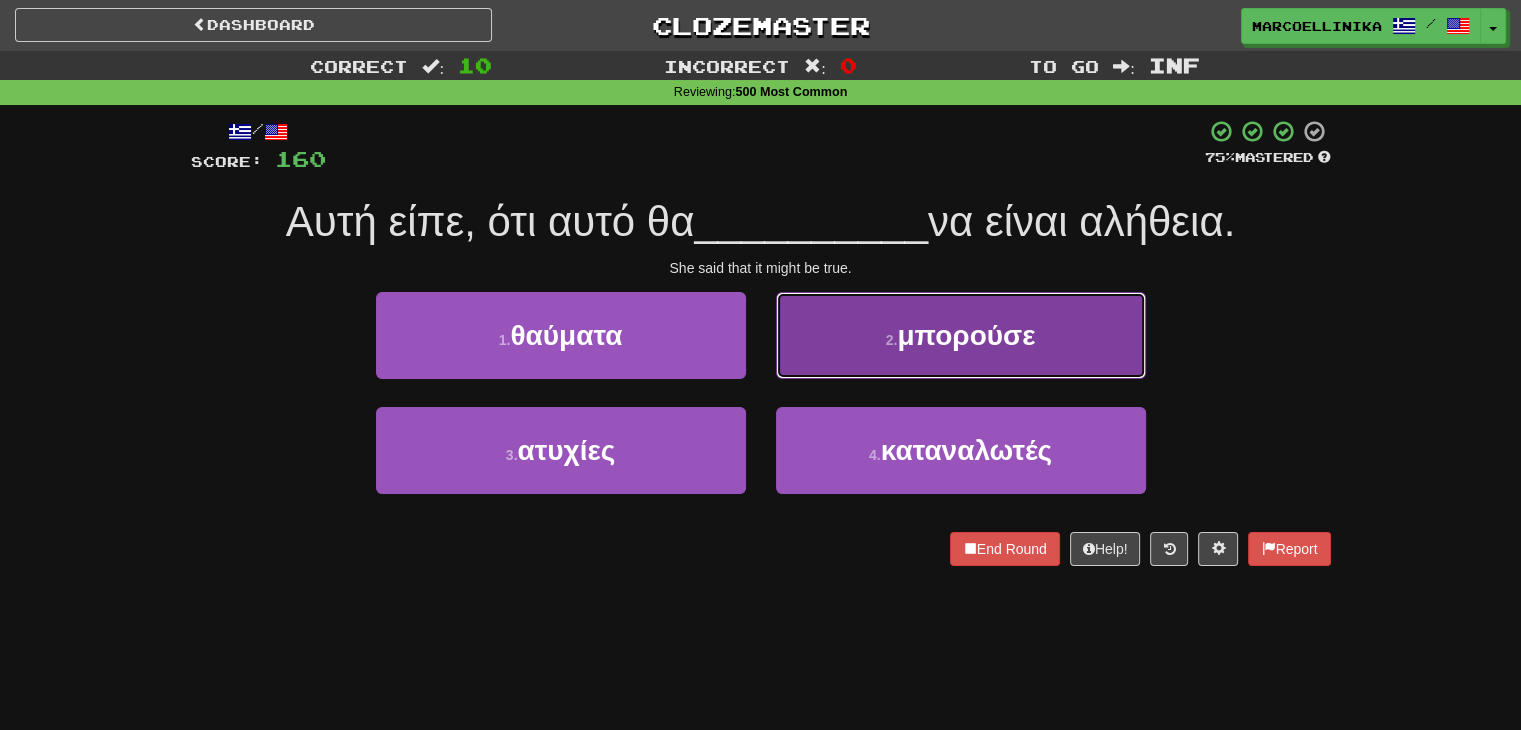 click on "2 .  μπορούσε" at bounding box center (961, 335) 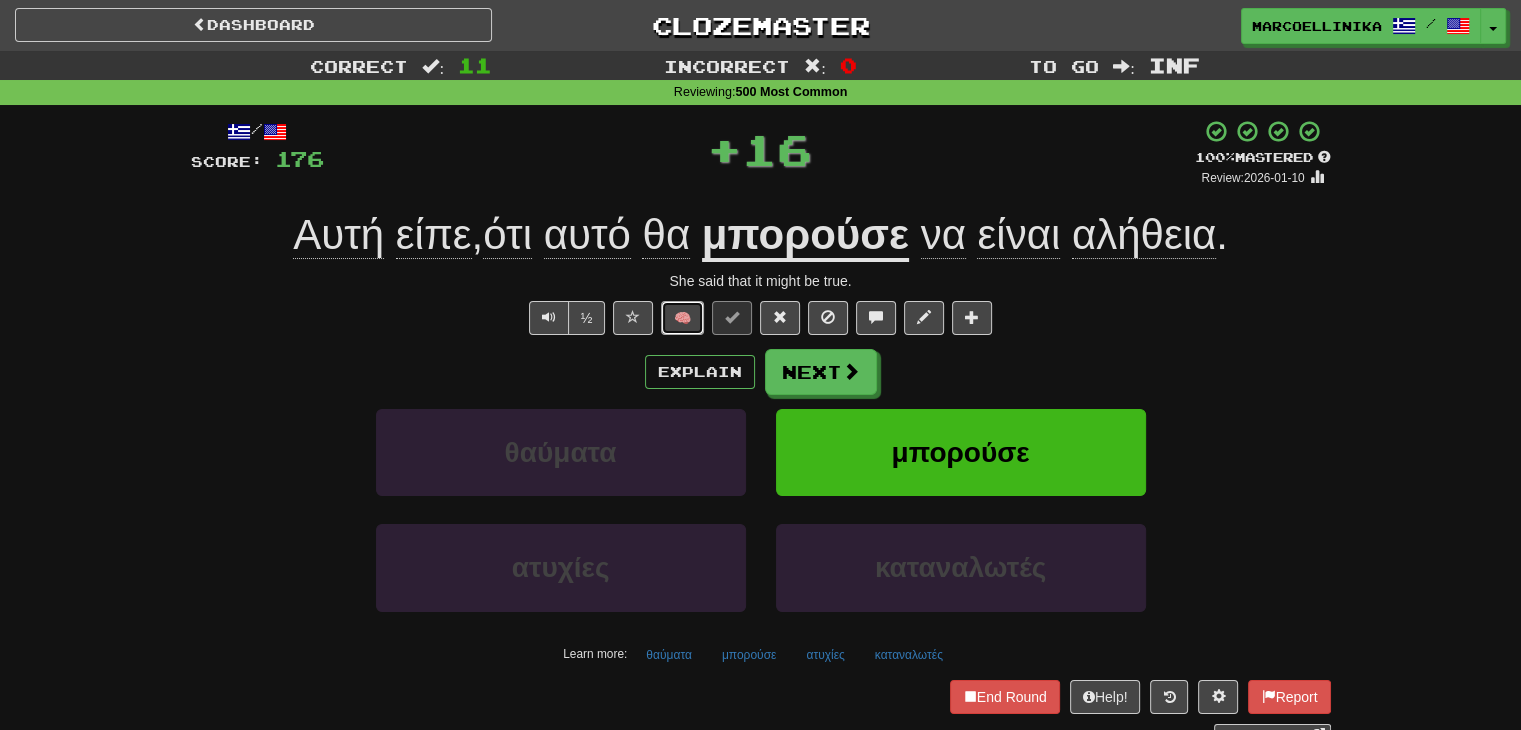 click on "🧠" at bounding box center [682, 318] 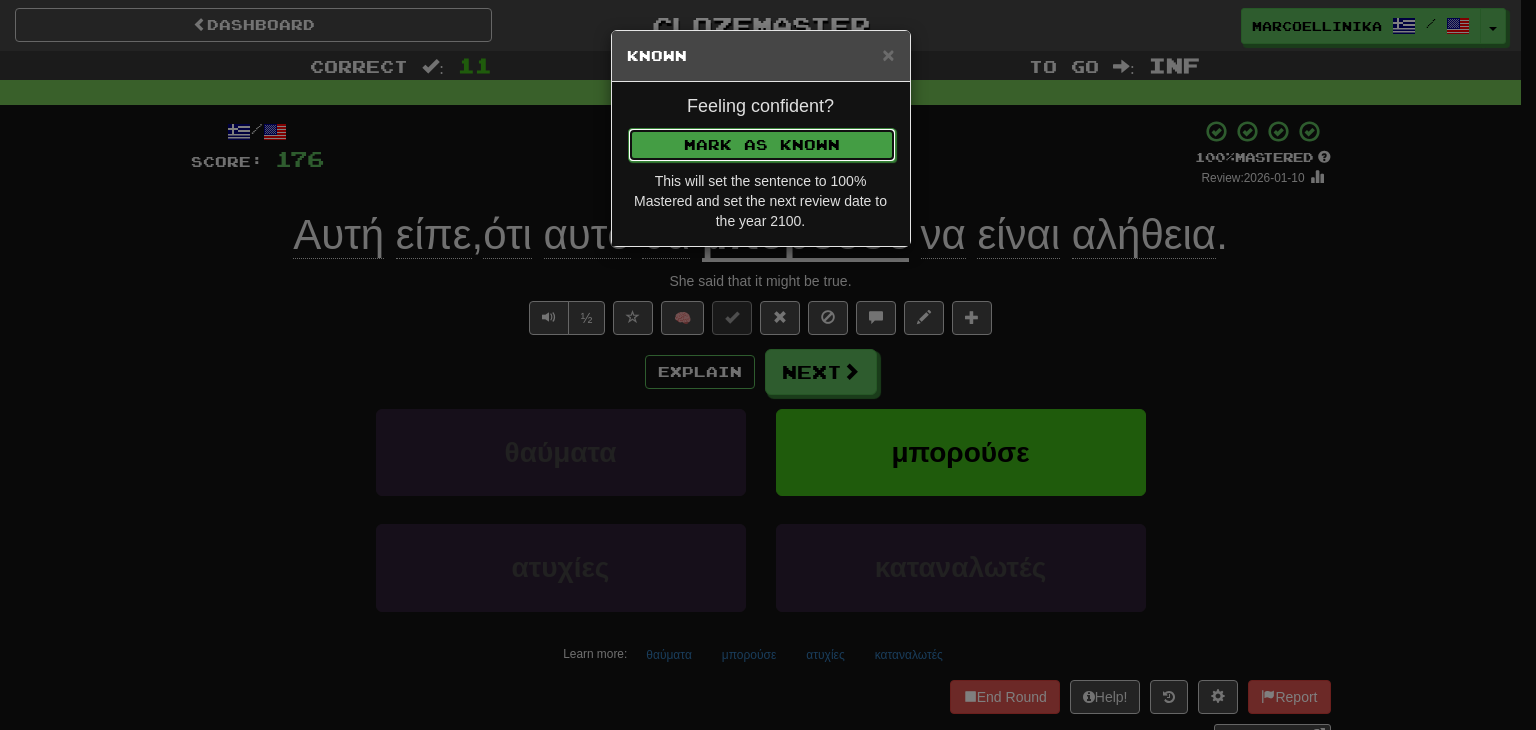 click on "Mark as Known" at bounding box center [762, 145] 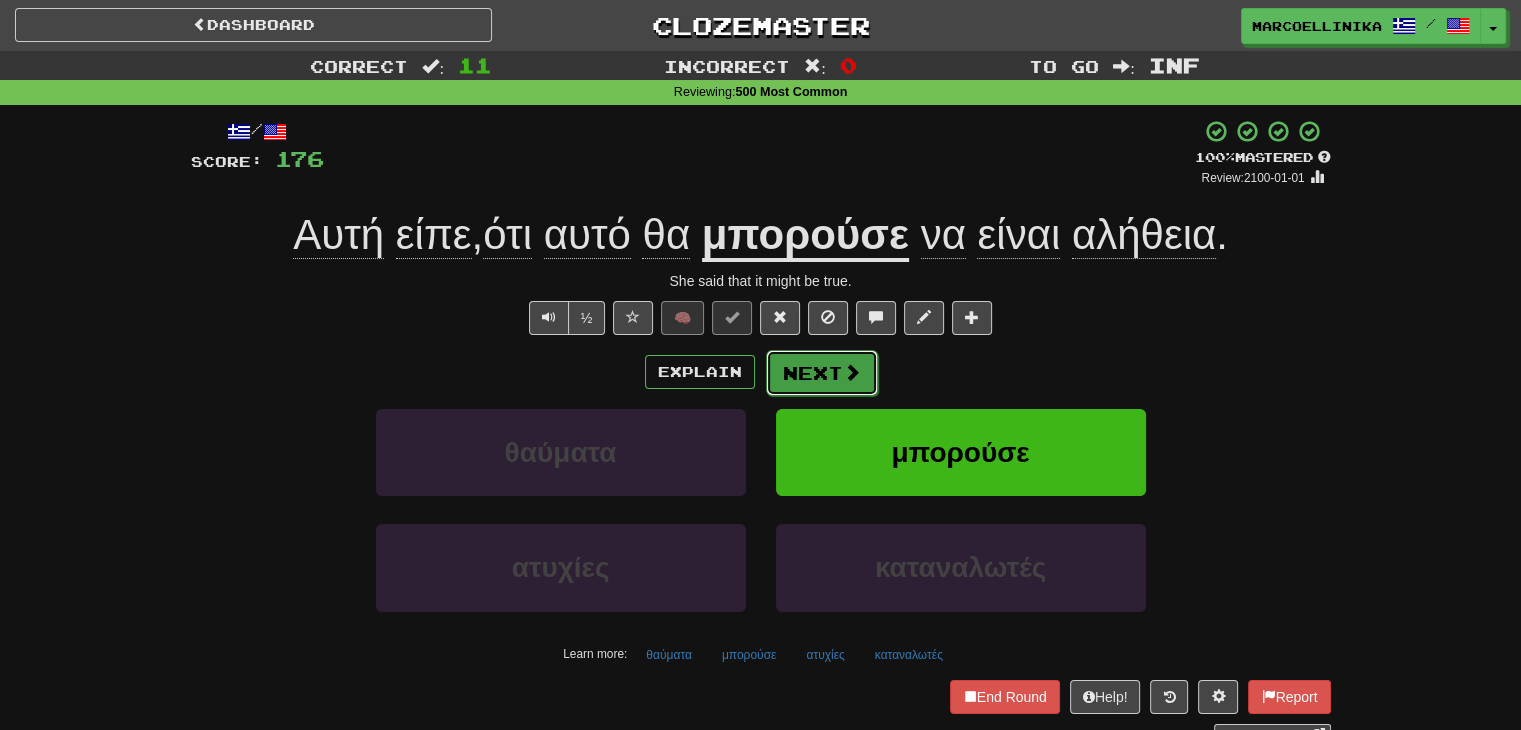 click on "Next" at bounding box center [822, 373] 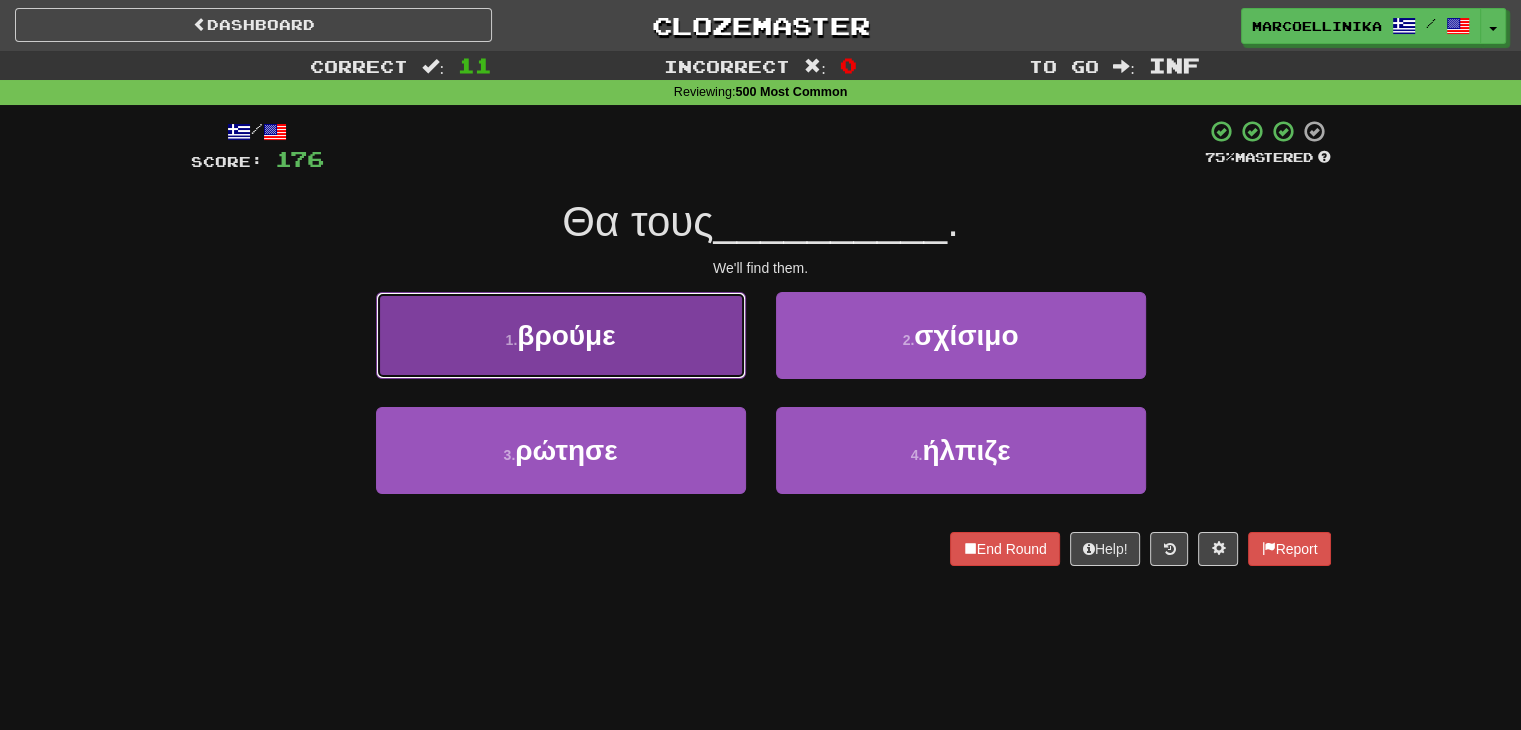 click on "1 .  βρούμε" at bounding box center [561, 335] 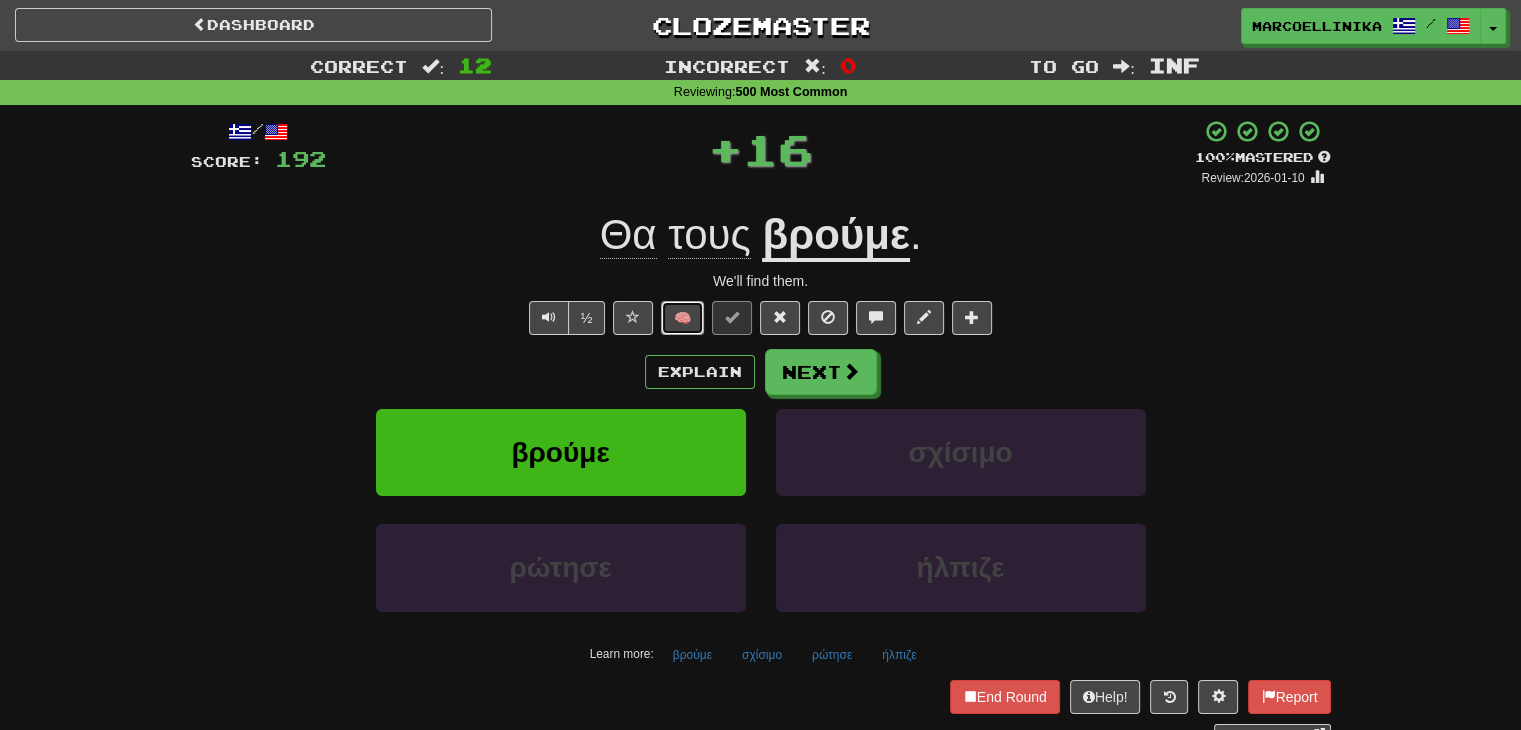 click on "🧠" at bounding box center (682, 318) 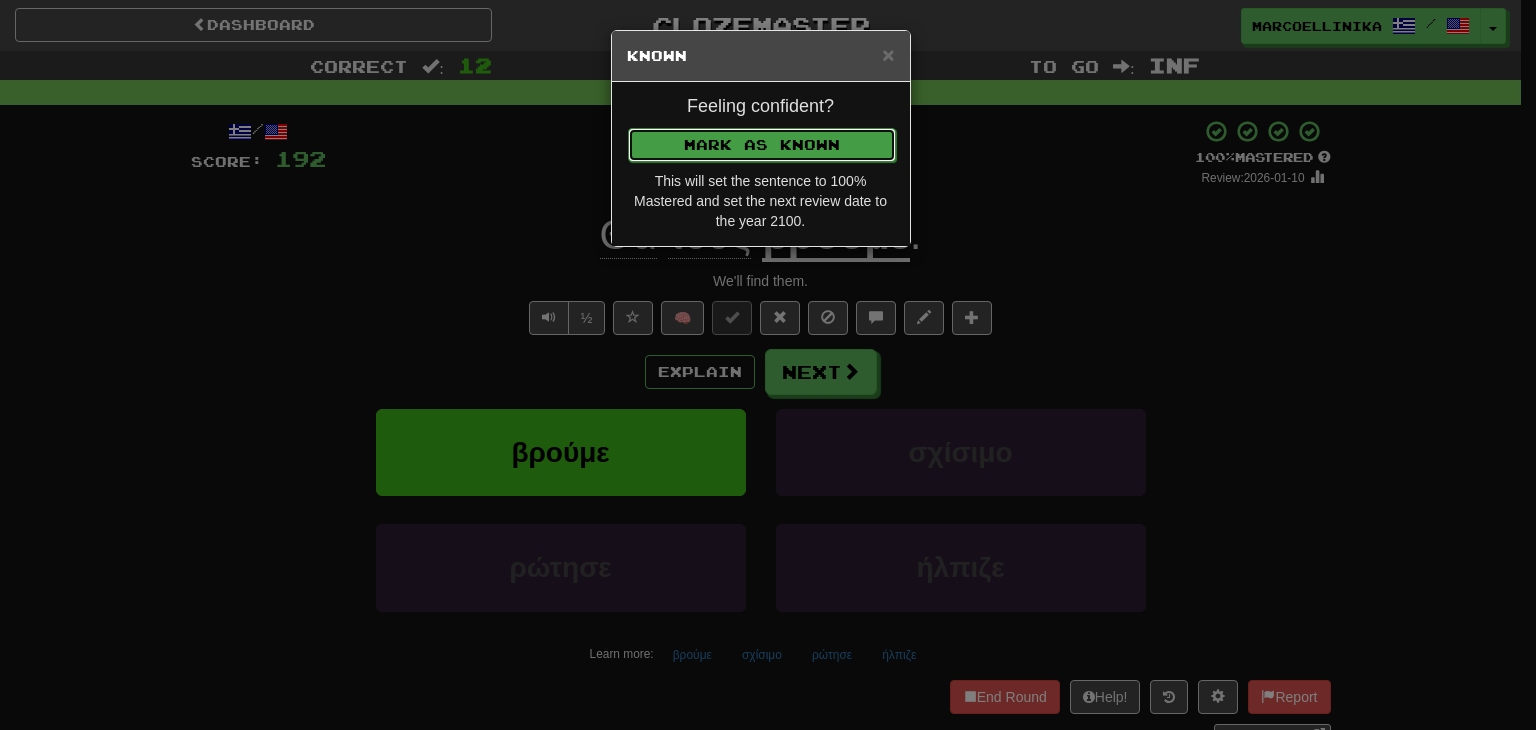 click on "Mark as Known" at bounding box center [762, 145] 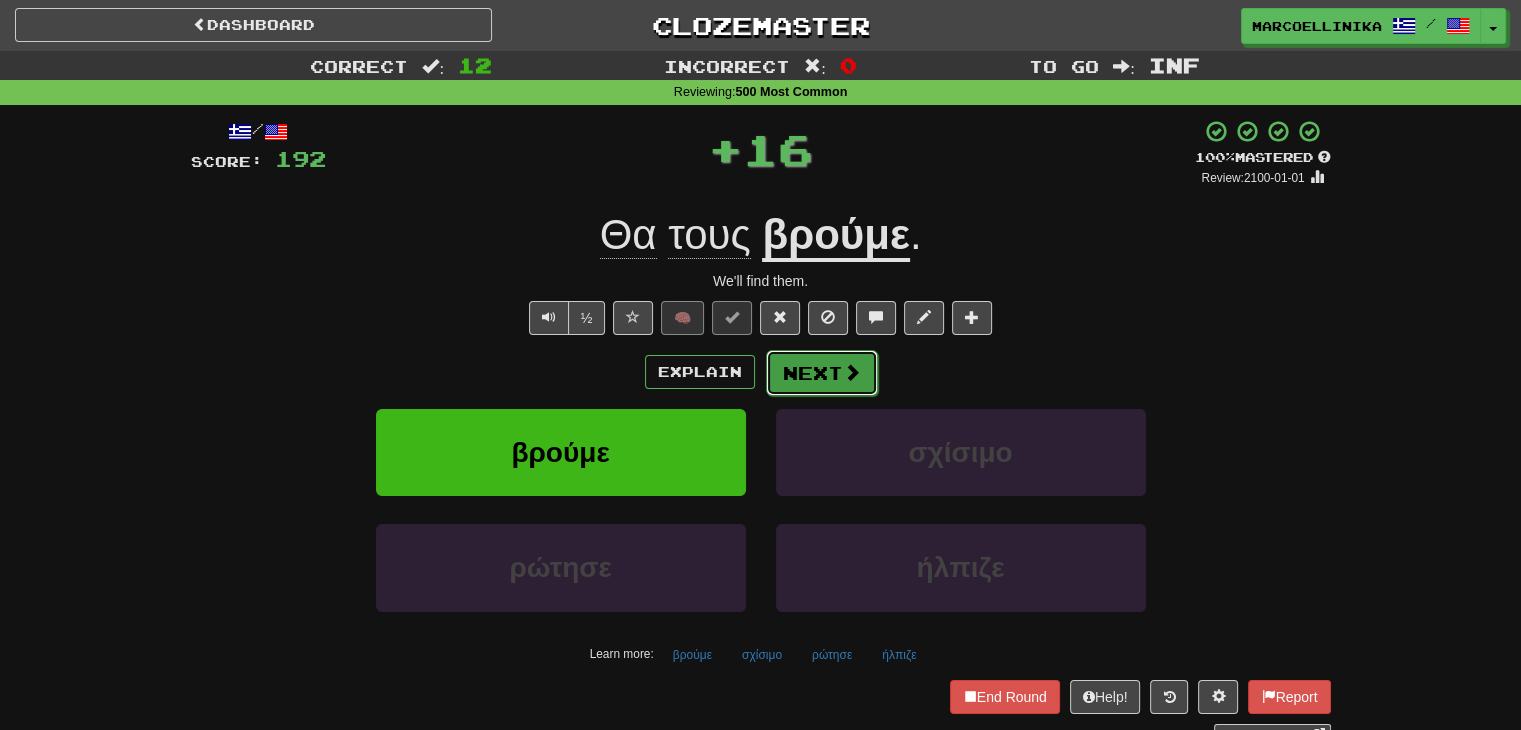 click on "Next" at bounding box center [822, 373] 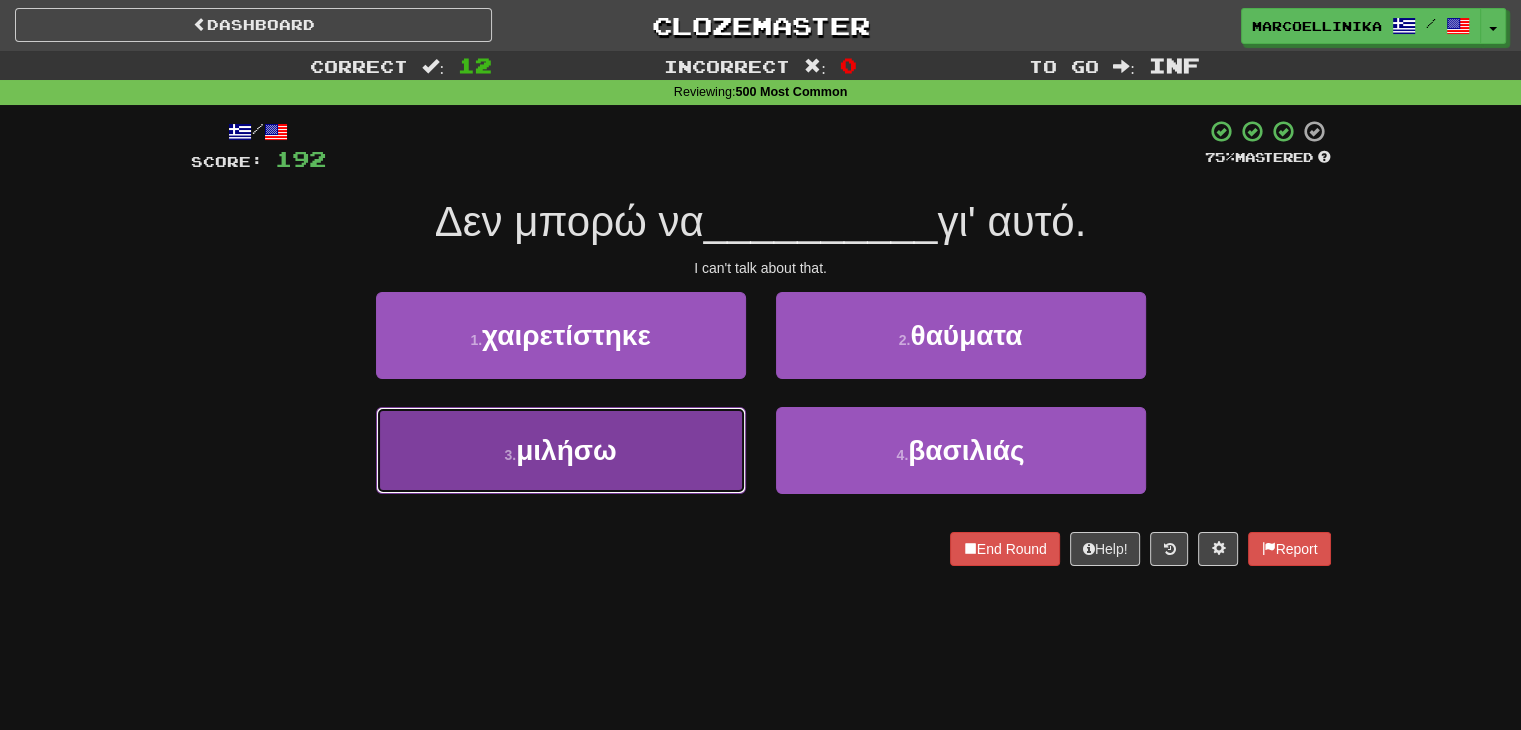 click on "3 .  μιλήσω" at bounding box center (561, 450) 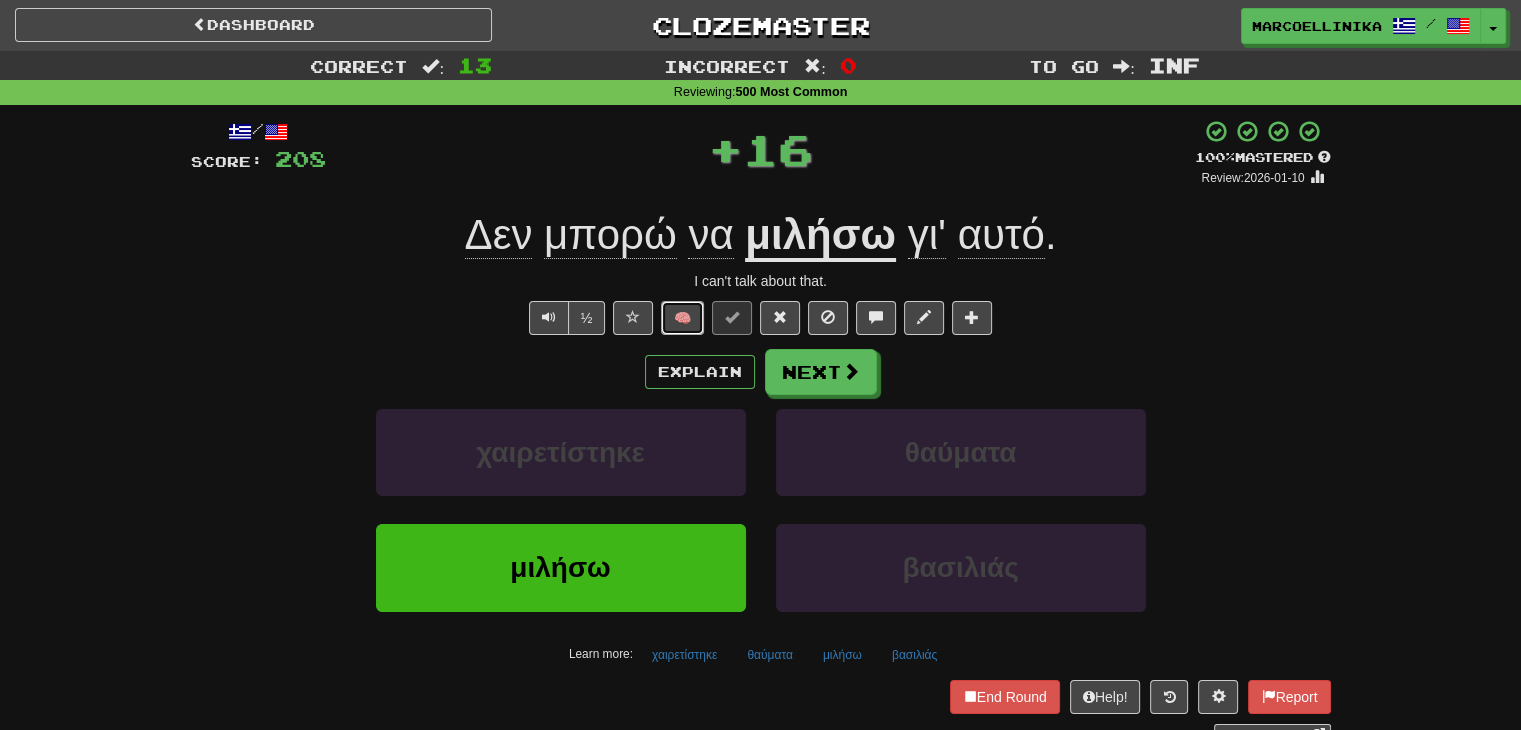 click on "🧠" at bounding box center [682, 318] 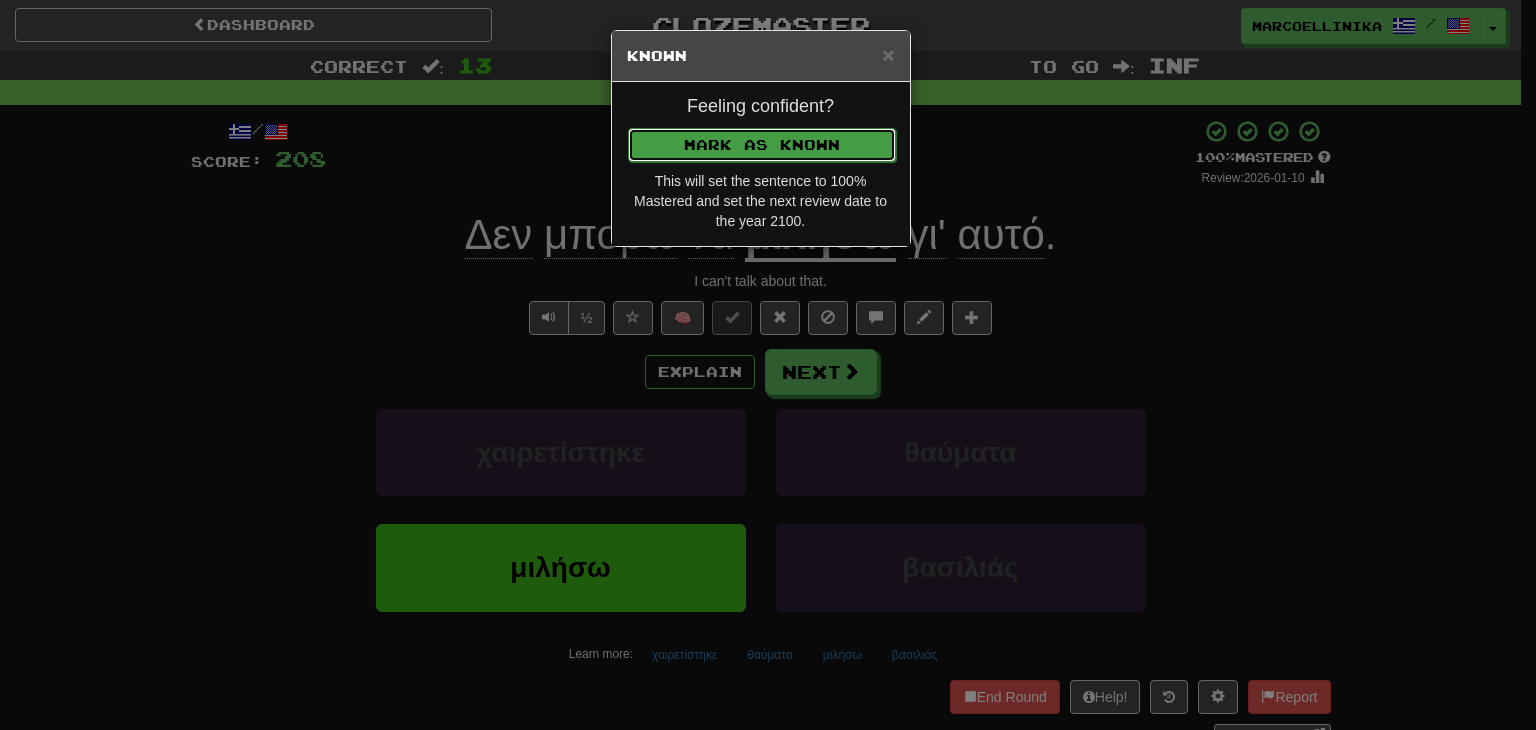 click on "Mark as Known" at bounding box center [762, 145] 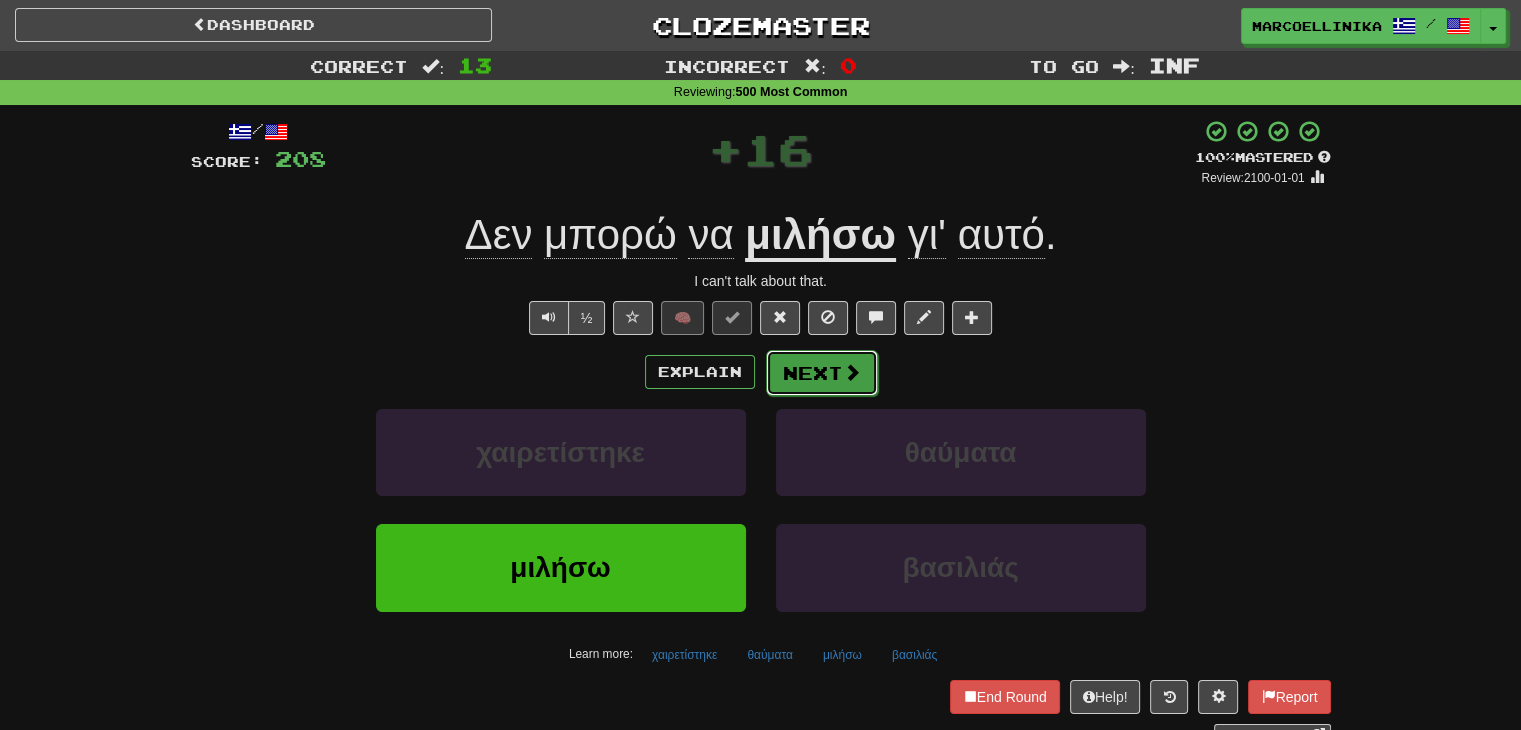 click at bounding box center [852, 372] 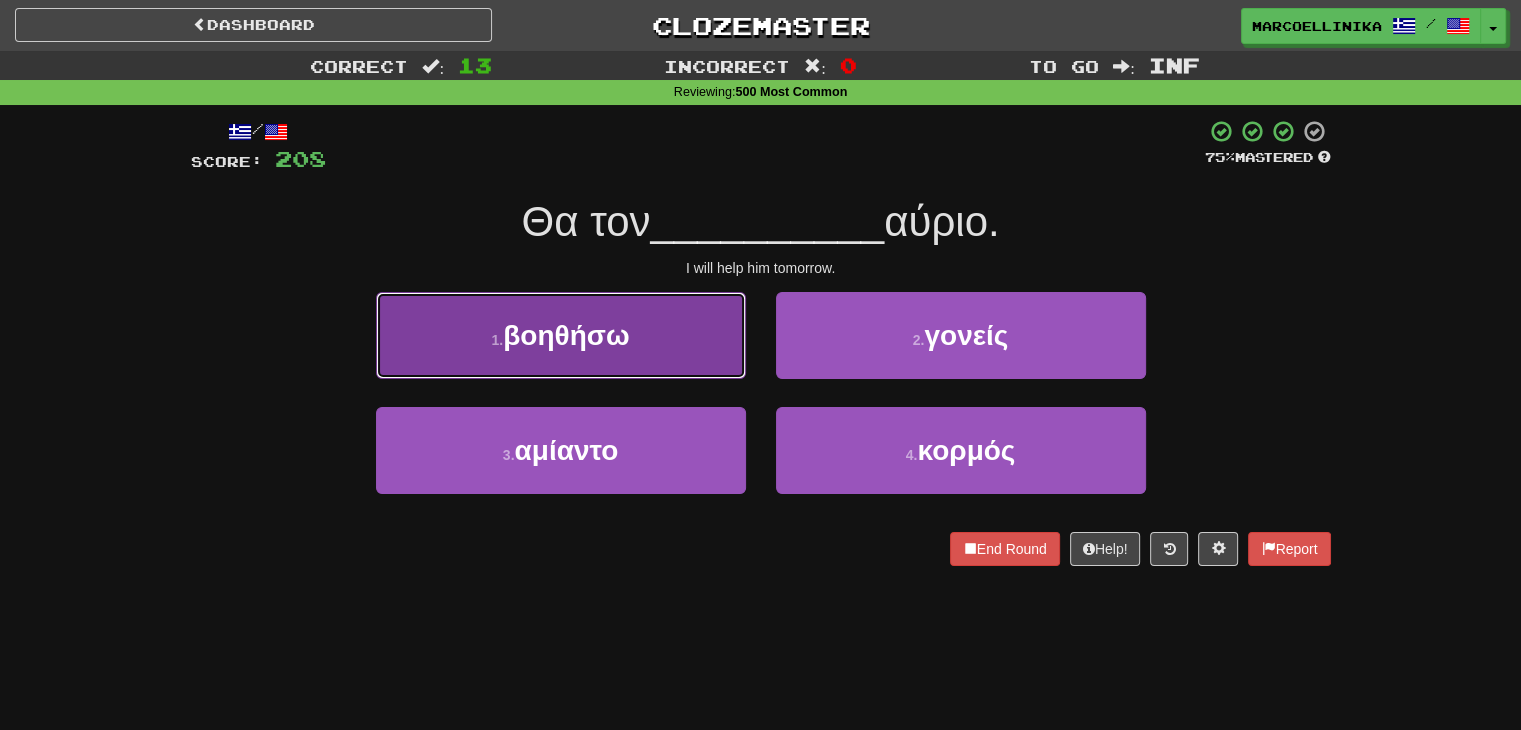 click on "1 .  βοηθήσω" at bounding box center [561, 335] 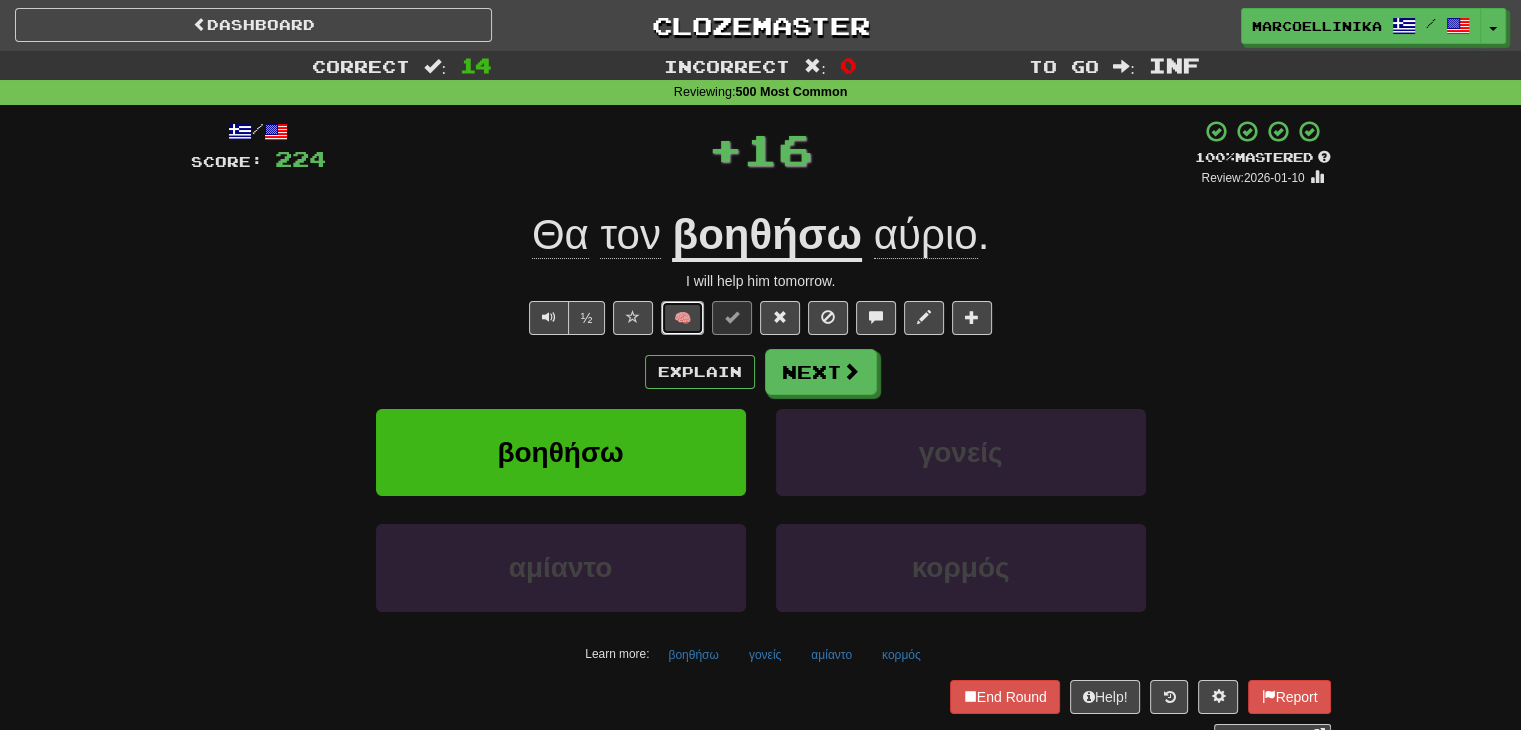 click on "🧠" at bounding box center (682, 318) 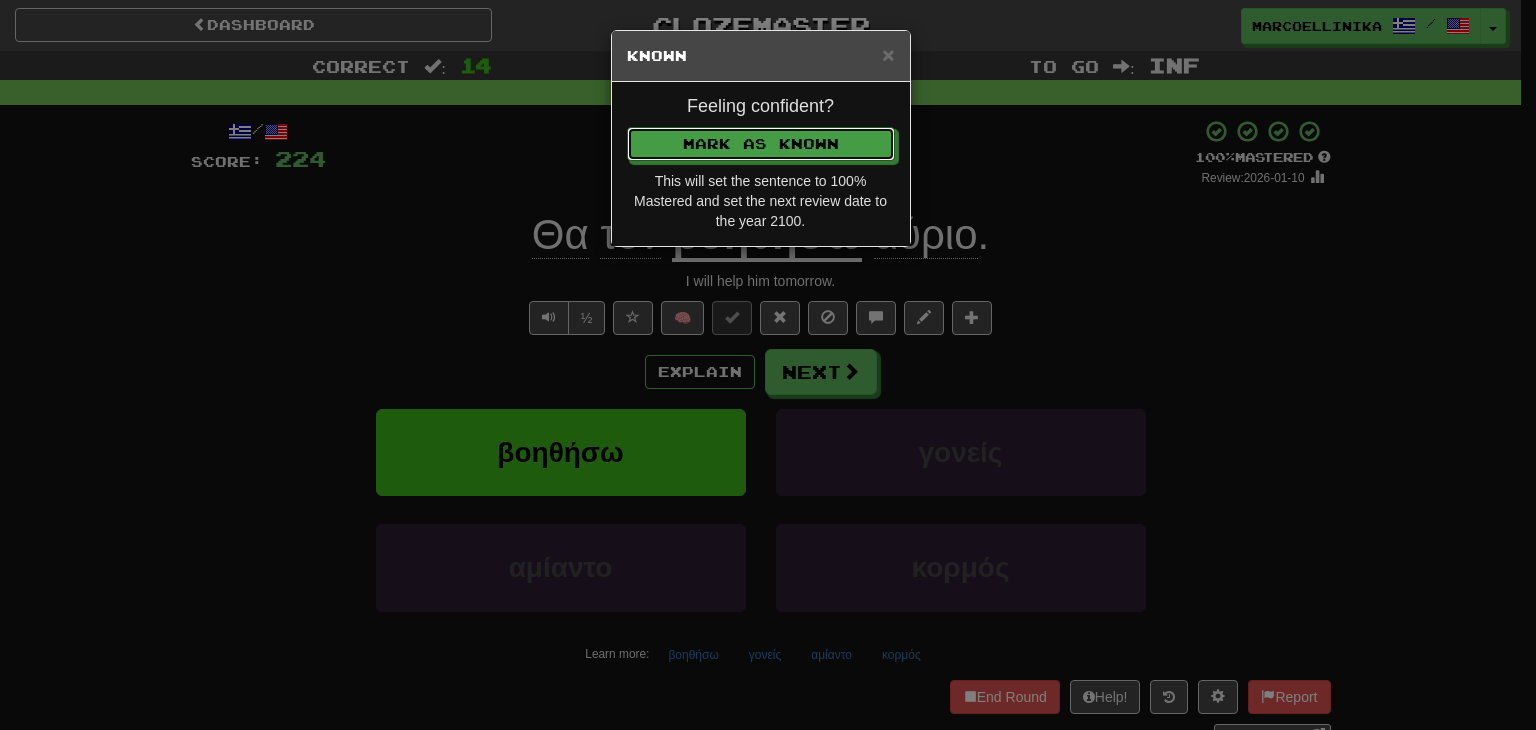 drag, startPoint x: 776, startPoint y: 135, endPoint x: 807, endPoint y: 201, distance: 72.91776 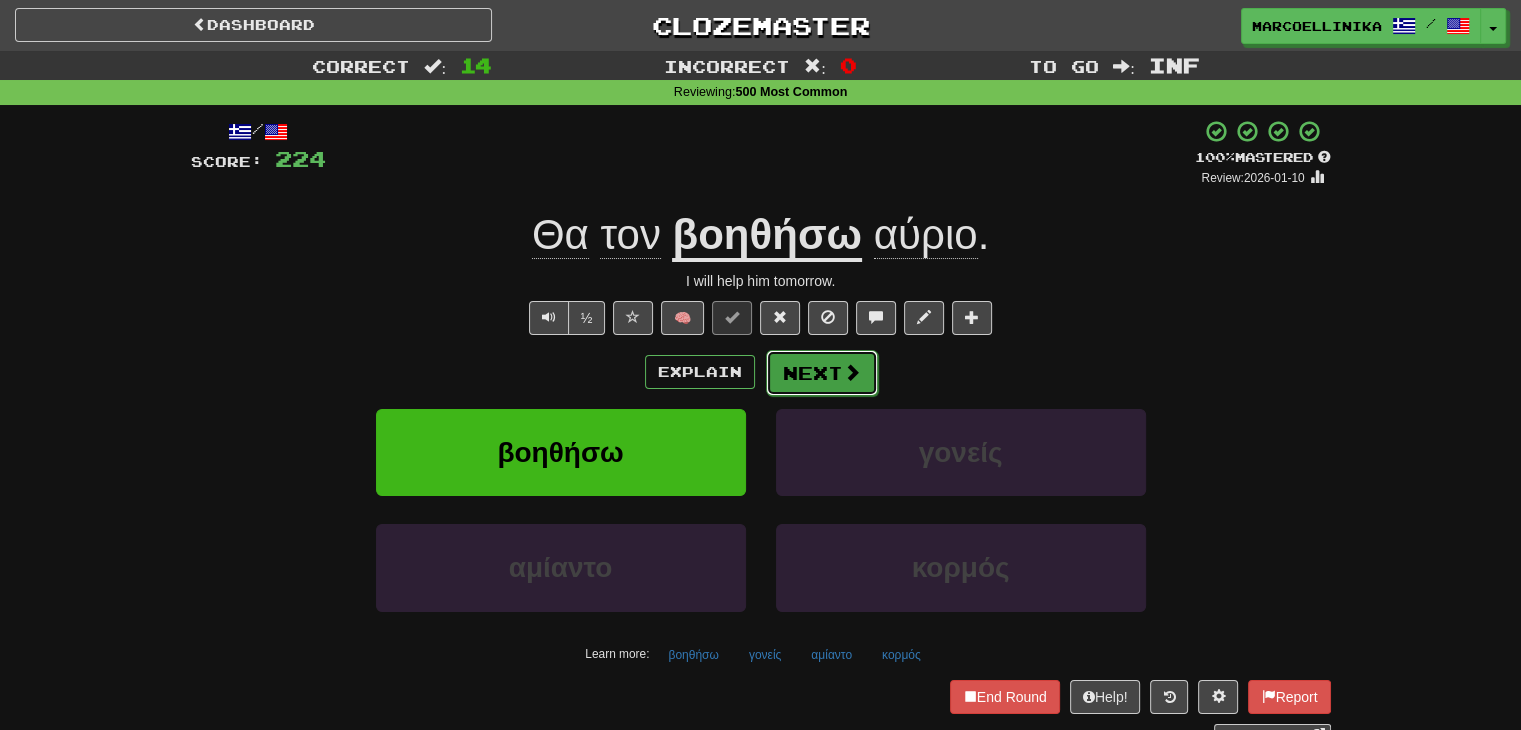 click on "Next" at bounding box center (822, 373) 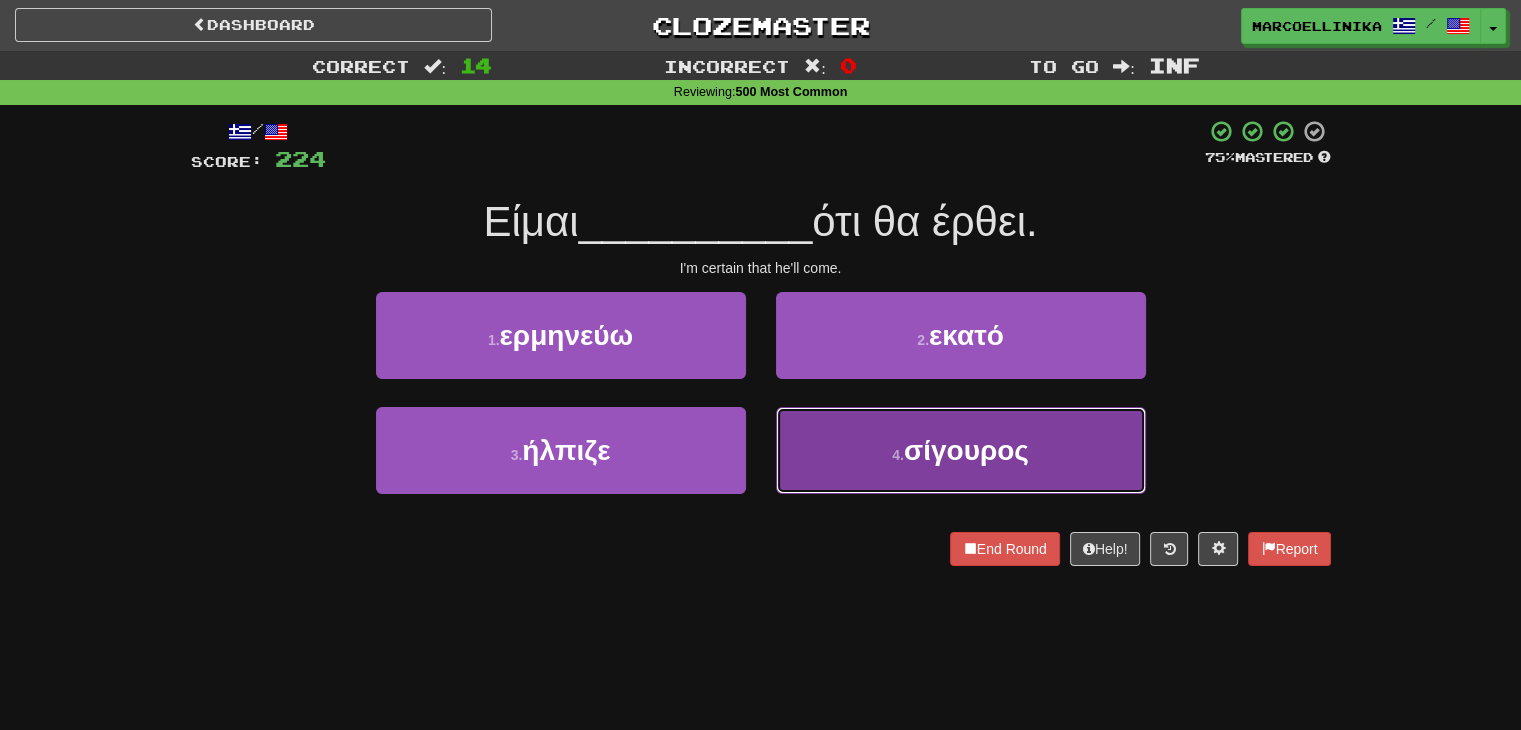 click on "4 .  σίγουρος" at bounding box center (961, 450) 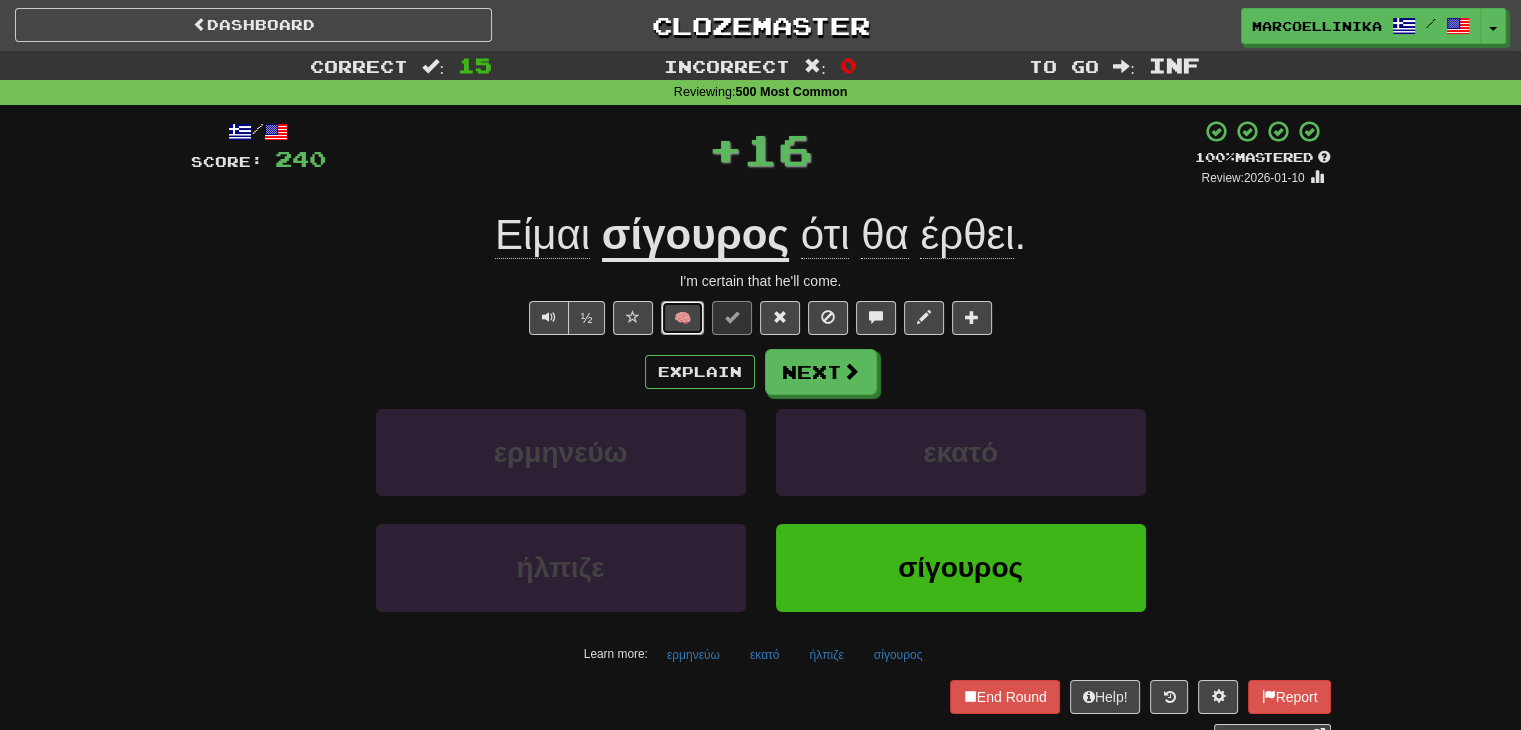 click on "🧠" at bounding box center [682, 318] 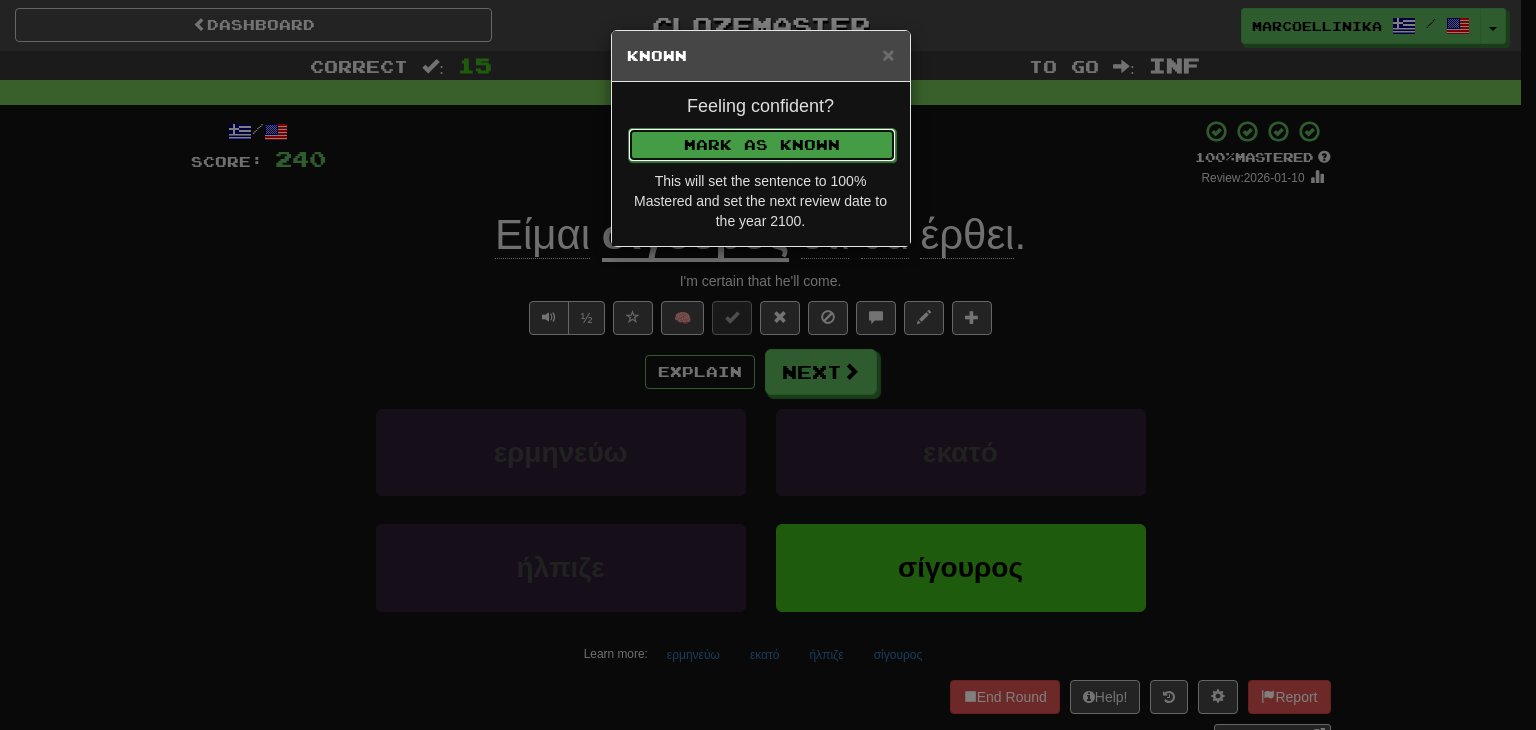 click on "Mark as Known" at bounding box center (762, 145) 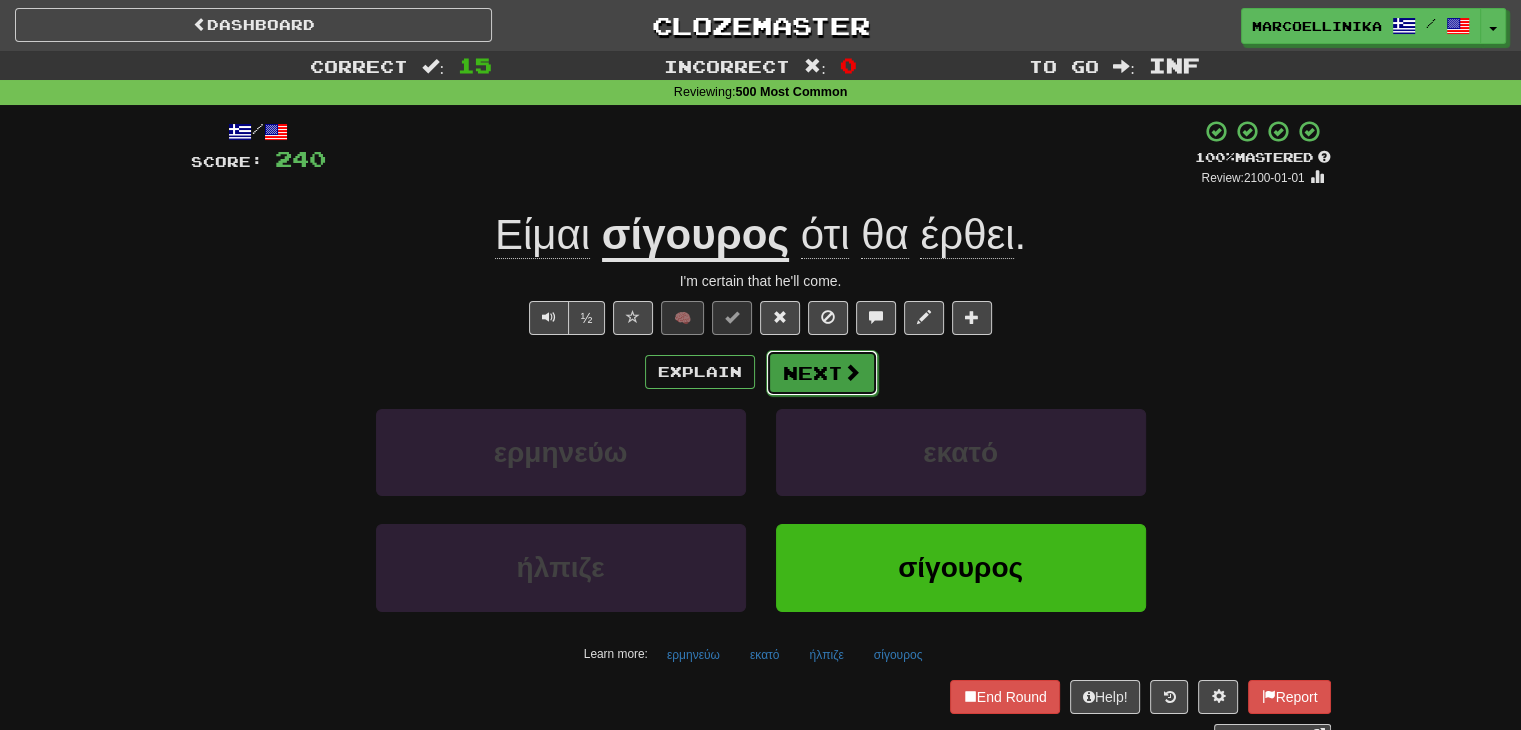 click at bounding box center (852, 372) 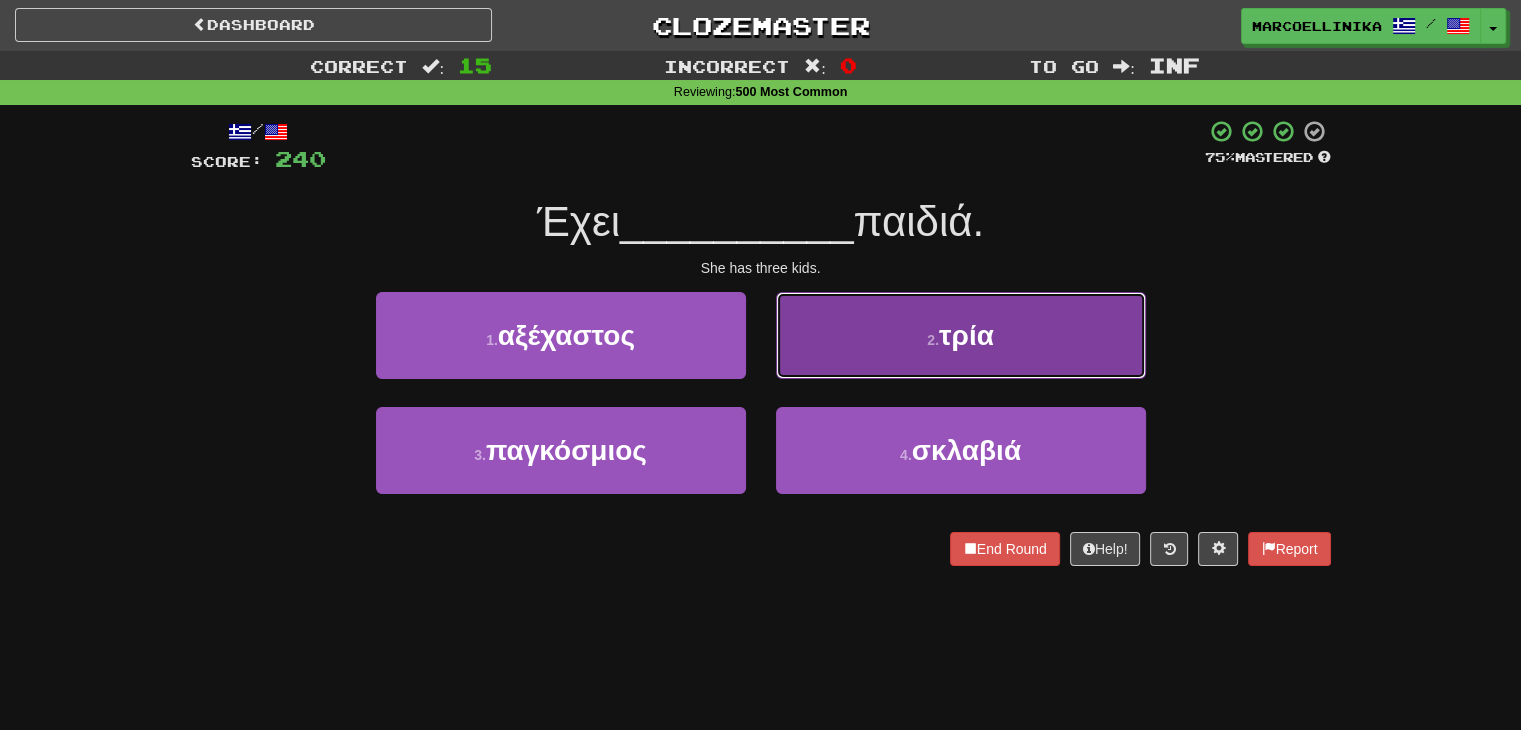 click on "2 .  τρία" at bounding box center [961, 335] 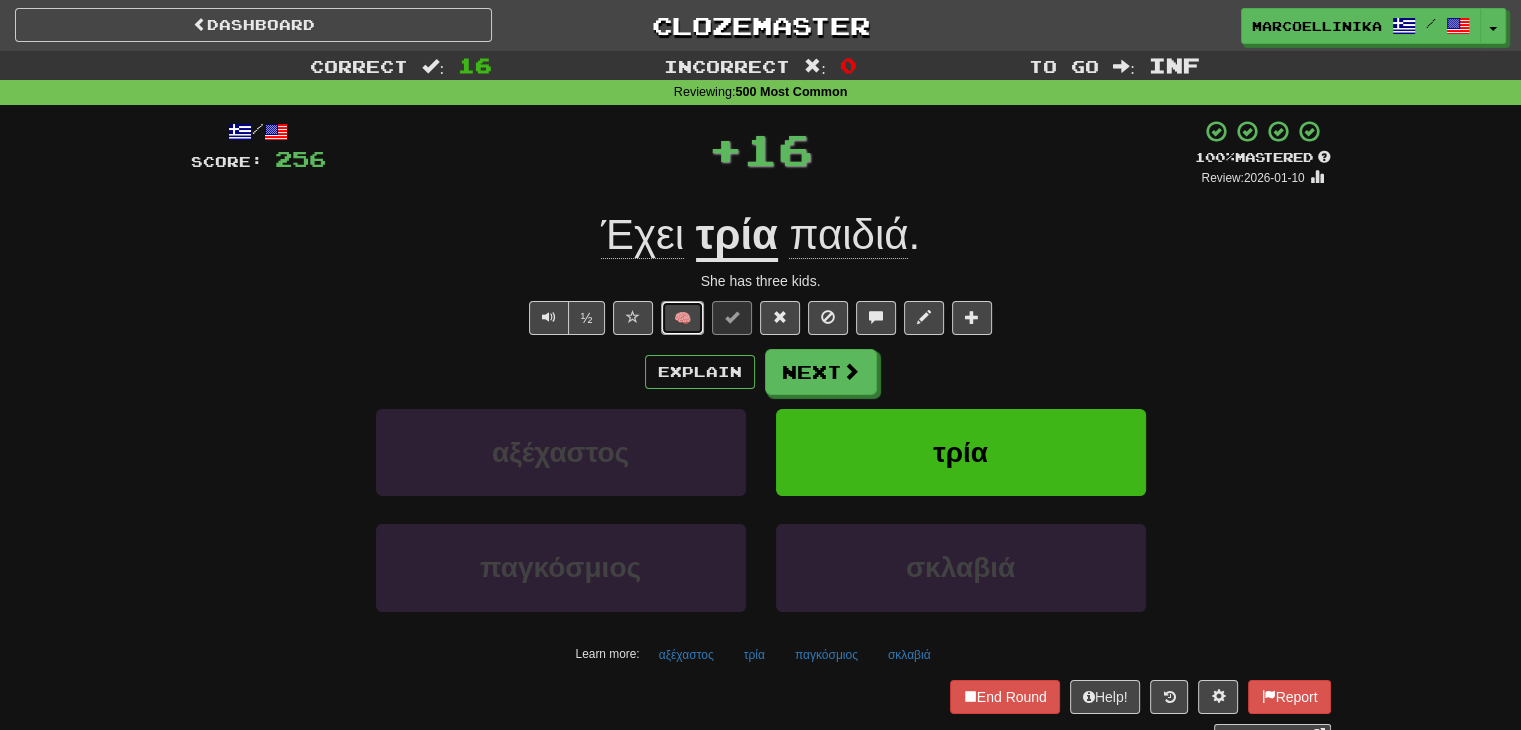 click on "🧠" at bounding box center [682, 318] 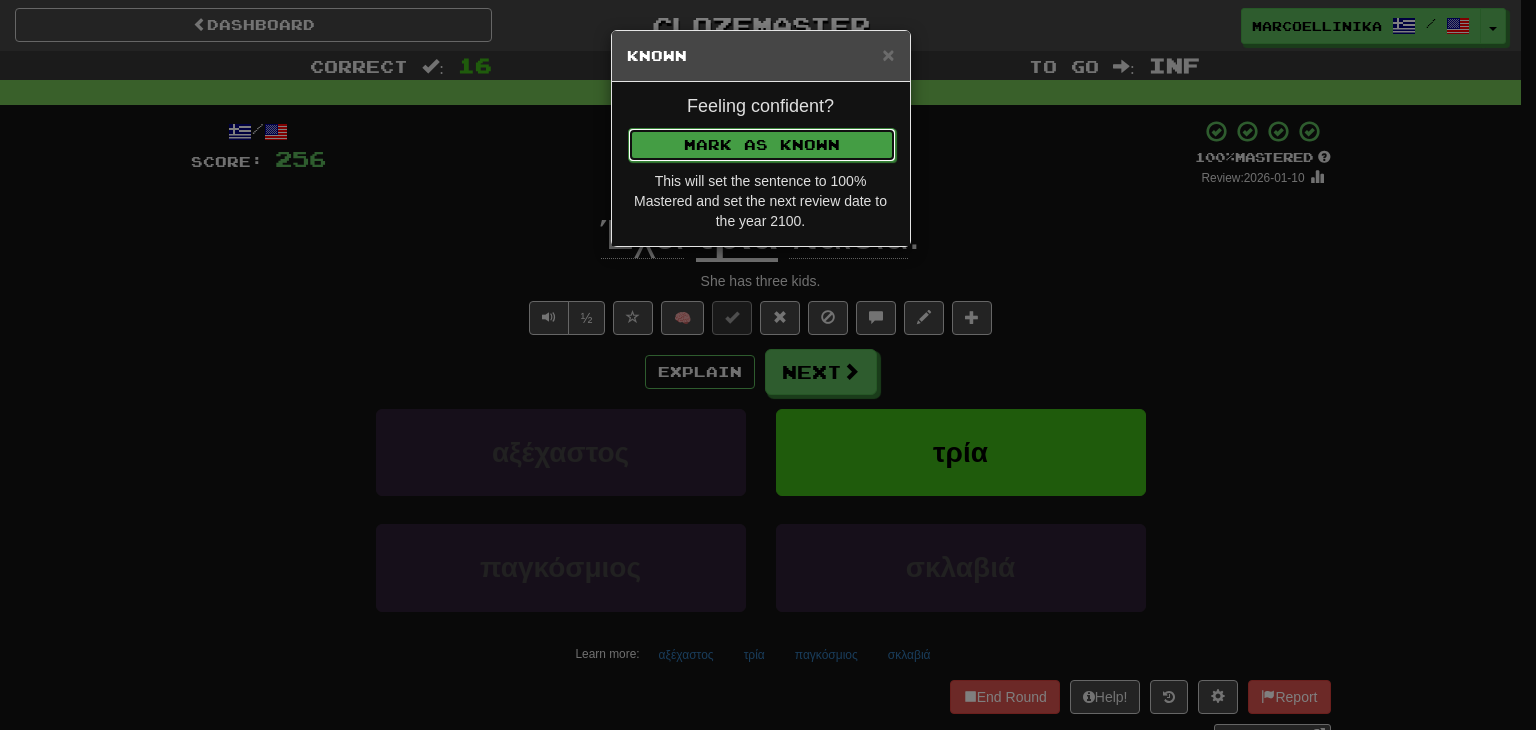 click on "Mark as Known" at bounding box center [762, 145] 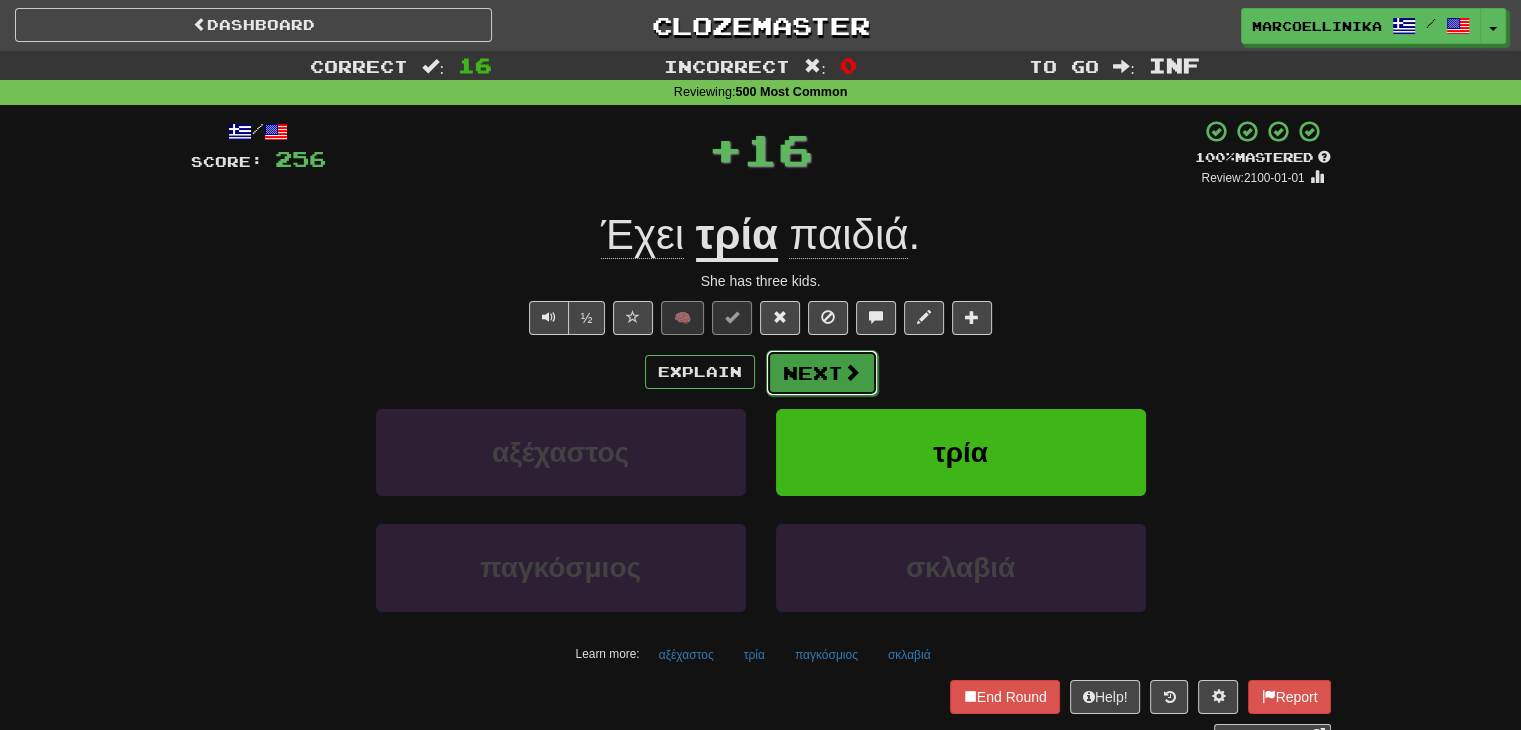 click on "Next" at bounding box center (822, 373) 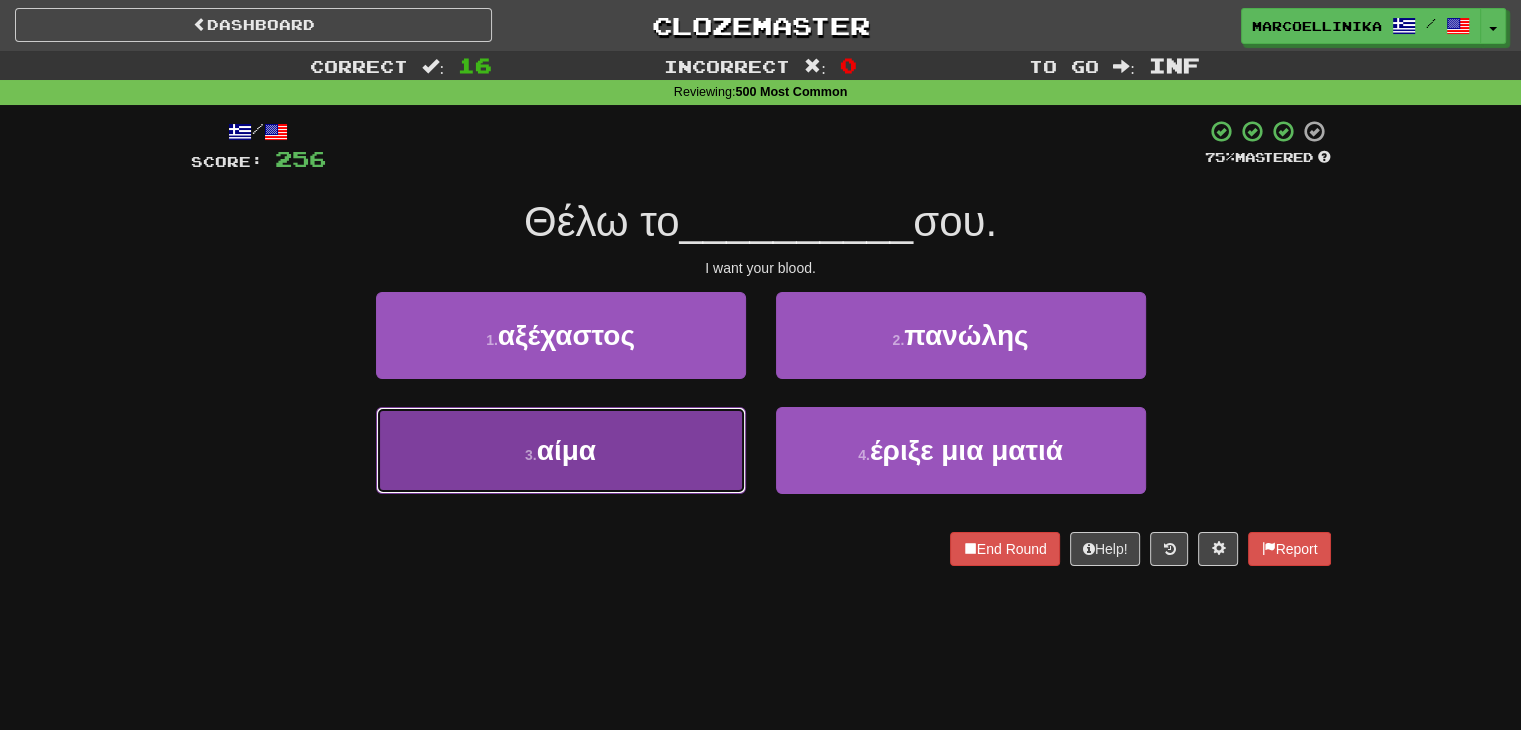click on "3 .  αίμα" at bounding box center [561, 450] 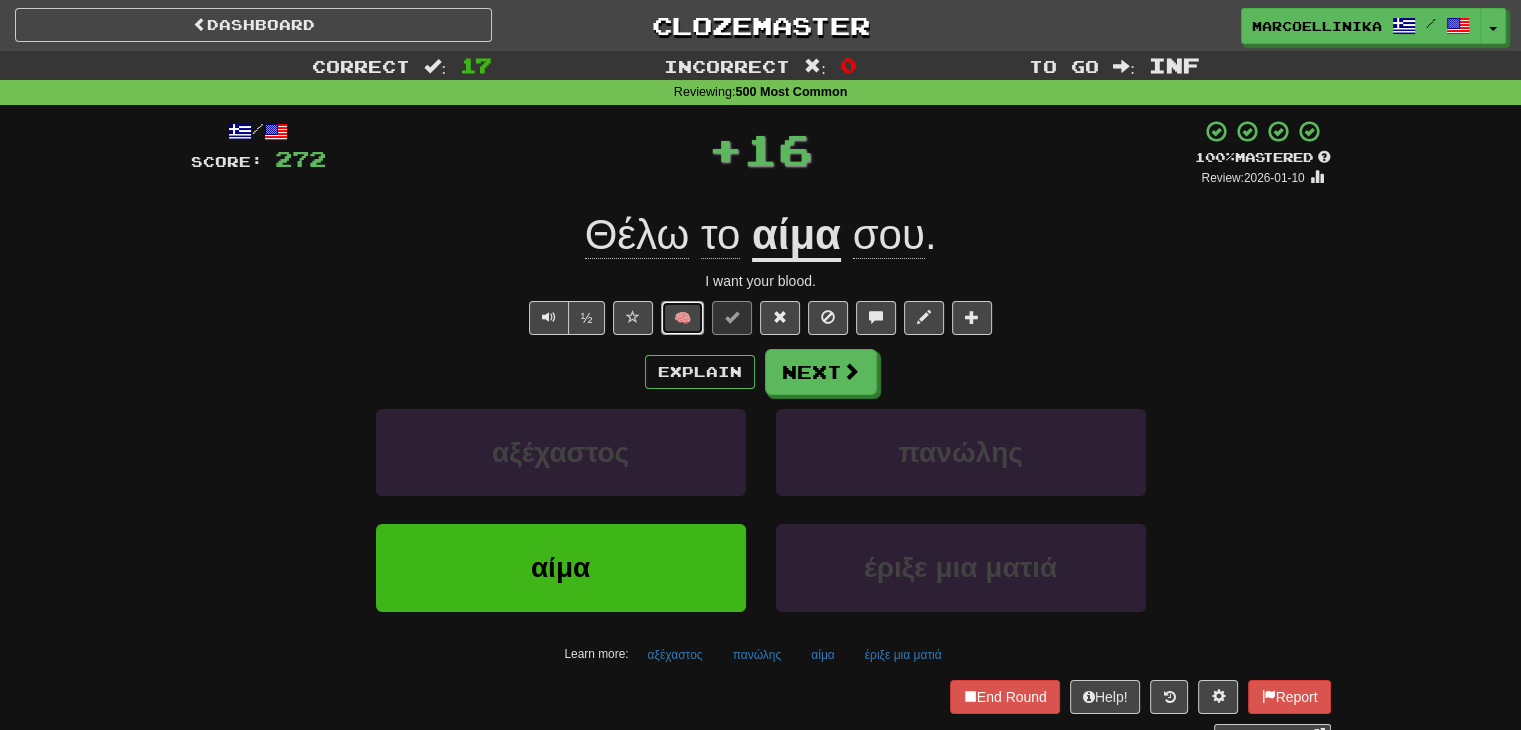 click on "🧠" at bounding box center [682, 318] 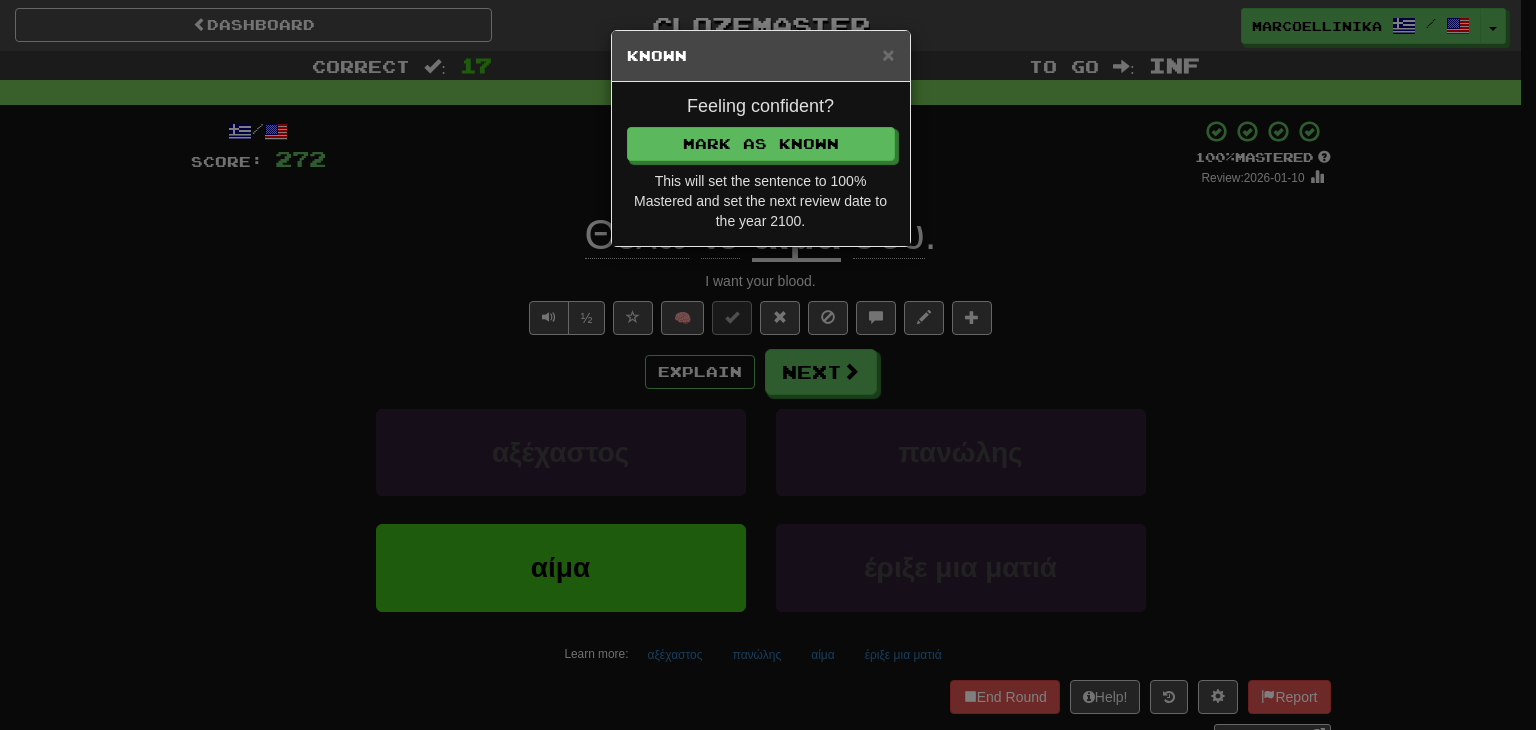 click on "Feeling confident? Mark as Known This will set the sentence to 100% Mastered and set the next review date to the year 2100." at bounding box center [761, 164] 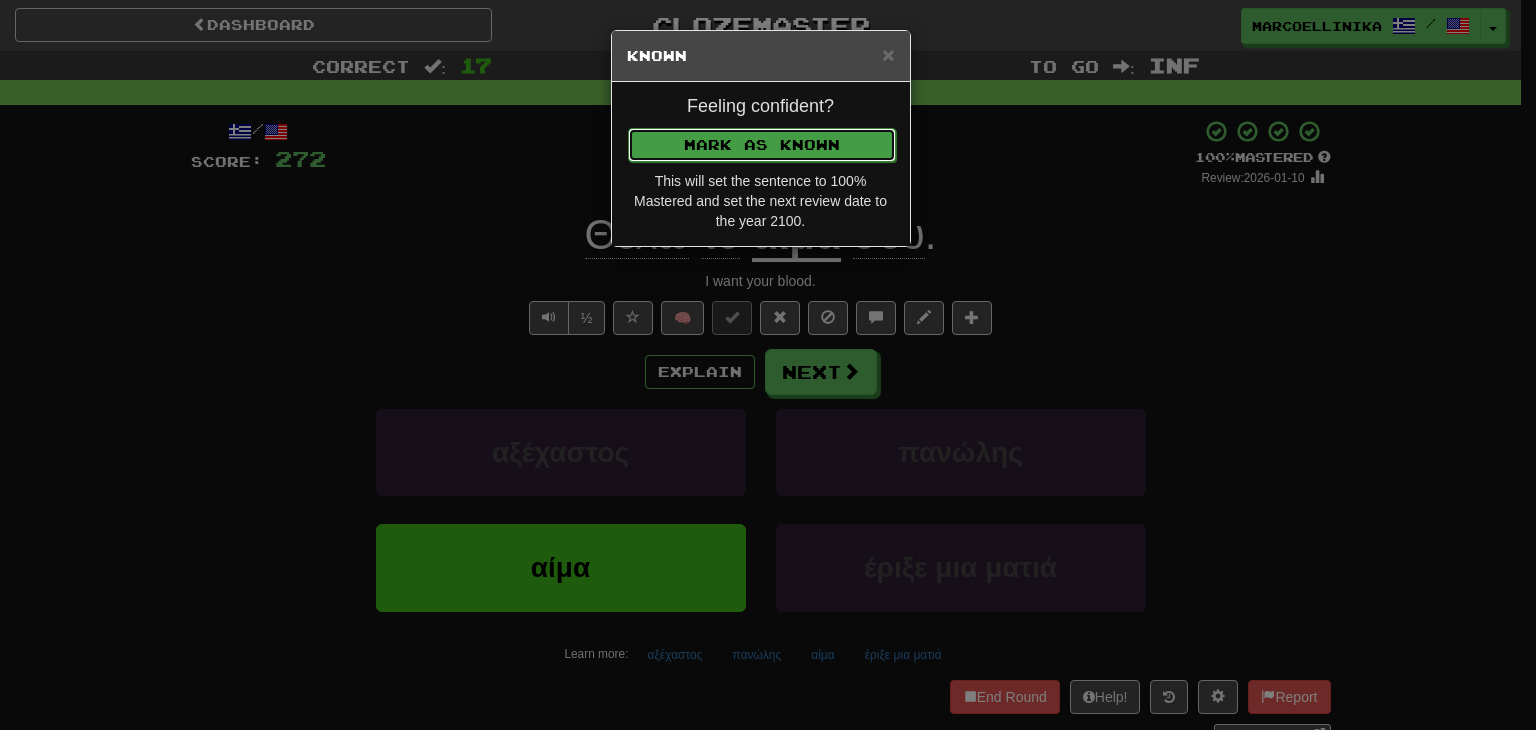 click on "Mark as Known" at bounding box center (762, 145) 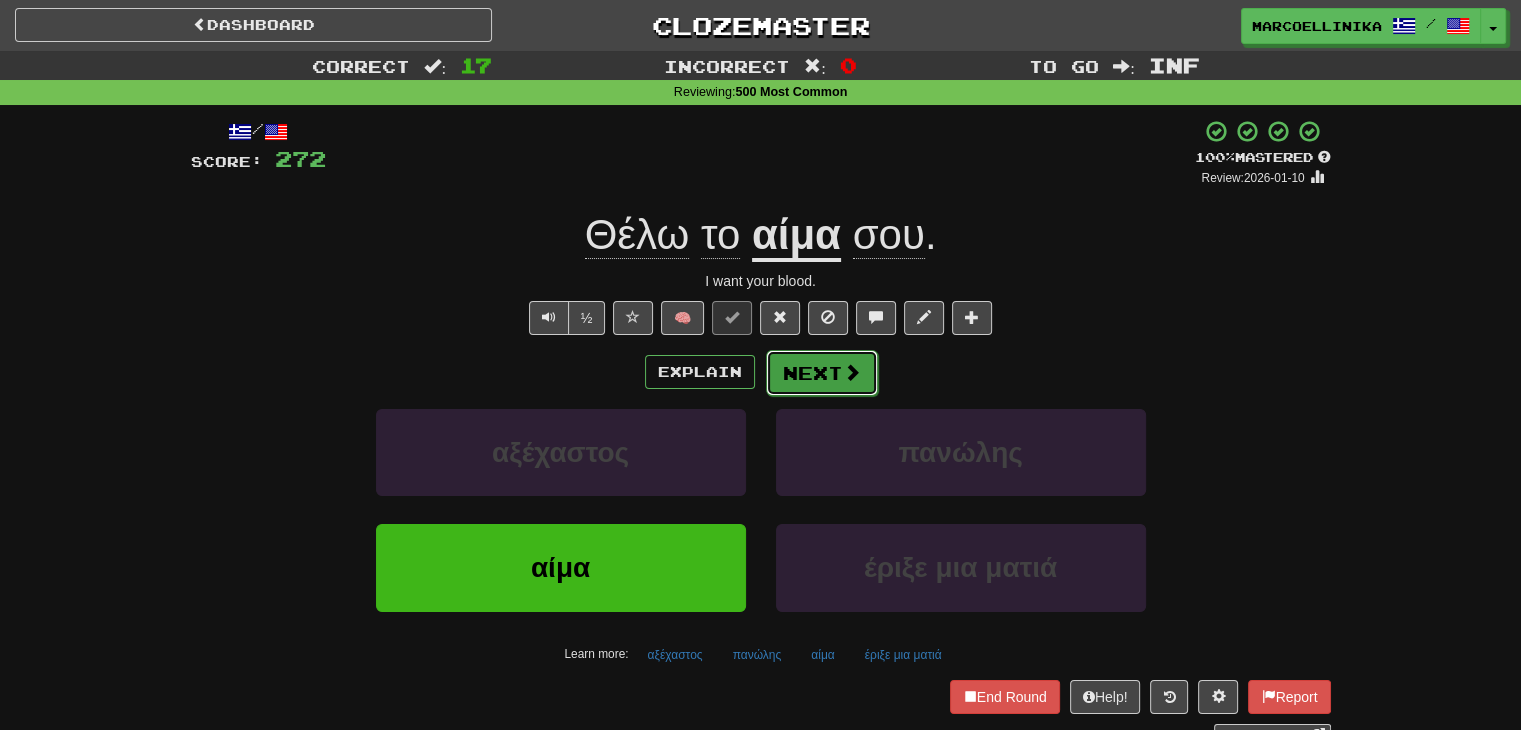 click on "Next" at bounding box center (822, 373) 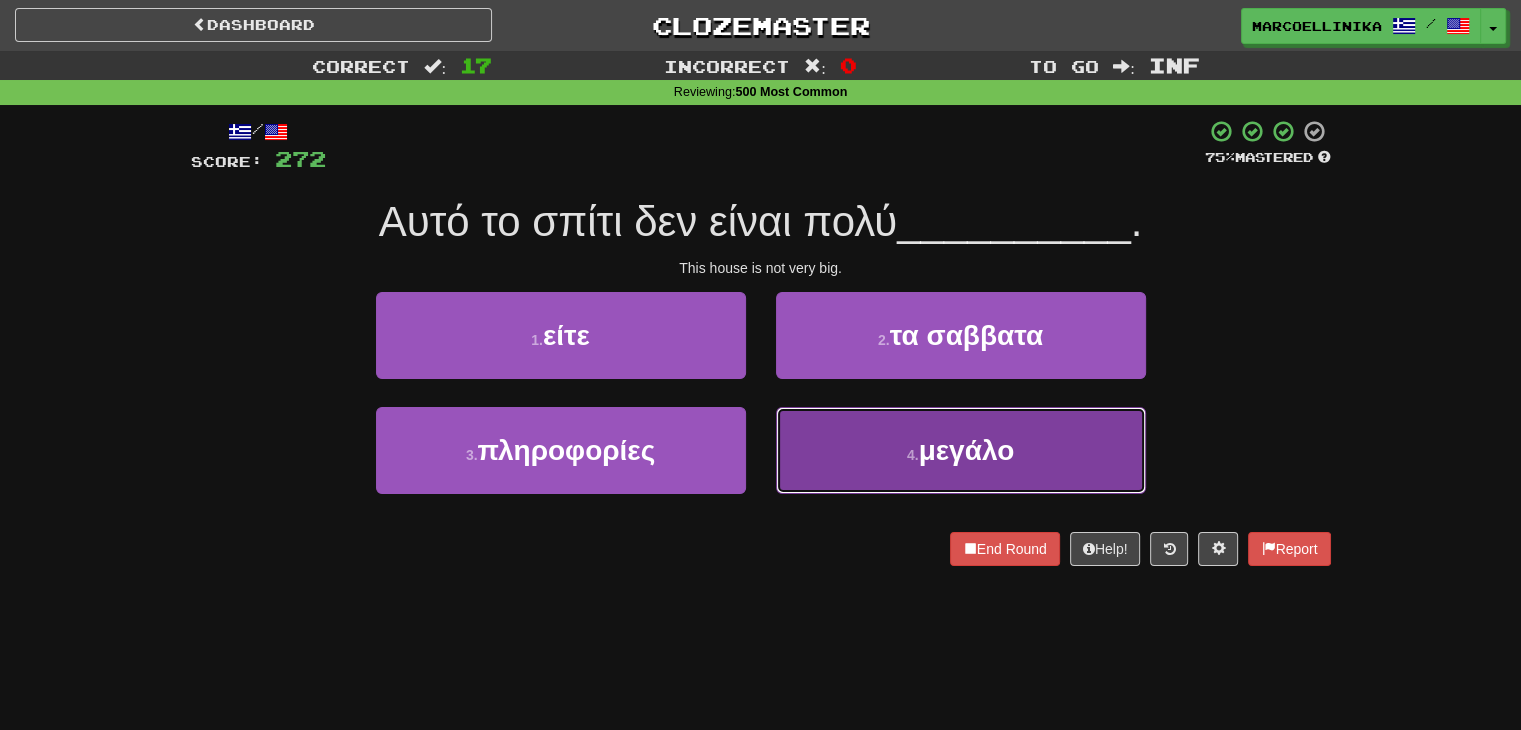 click on "4 .  μεγάλο" at bounding box center (961, 450) 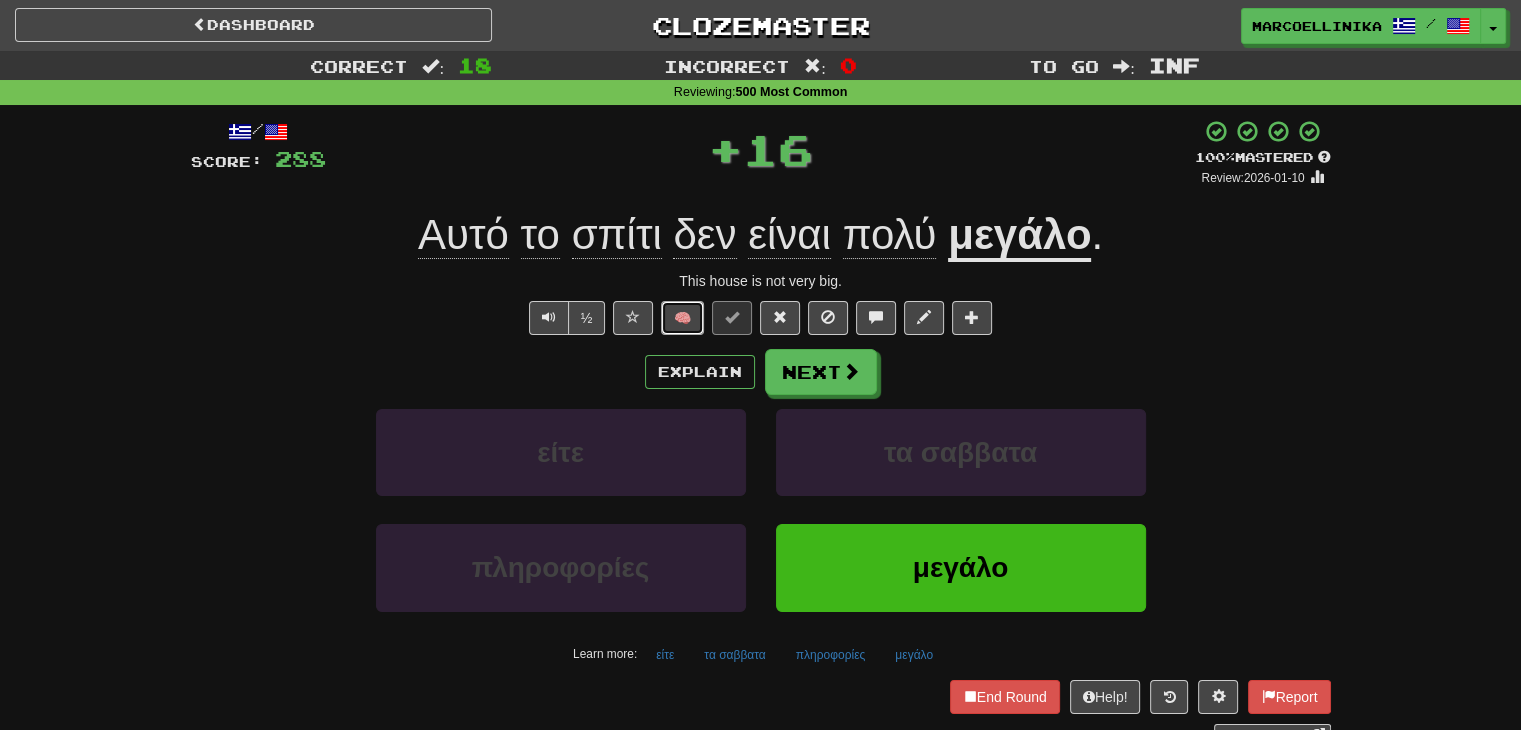 click on "🧠" at bounding box center (682, 318) 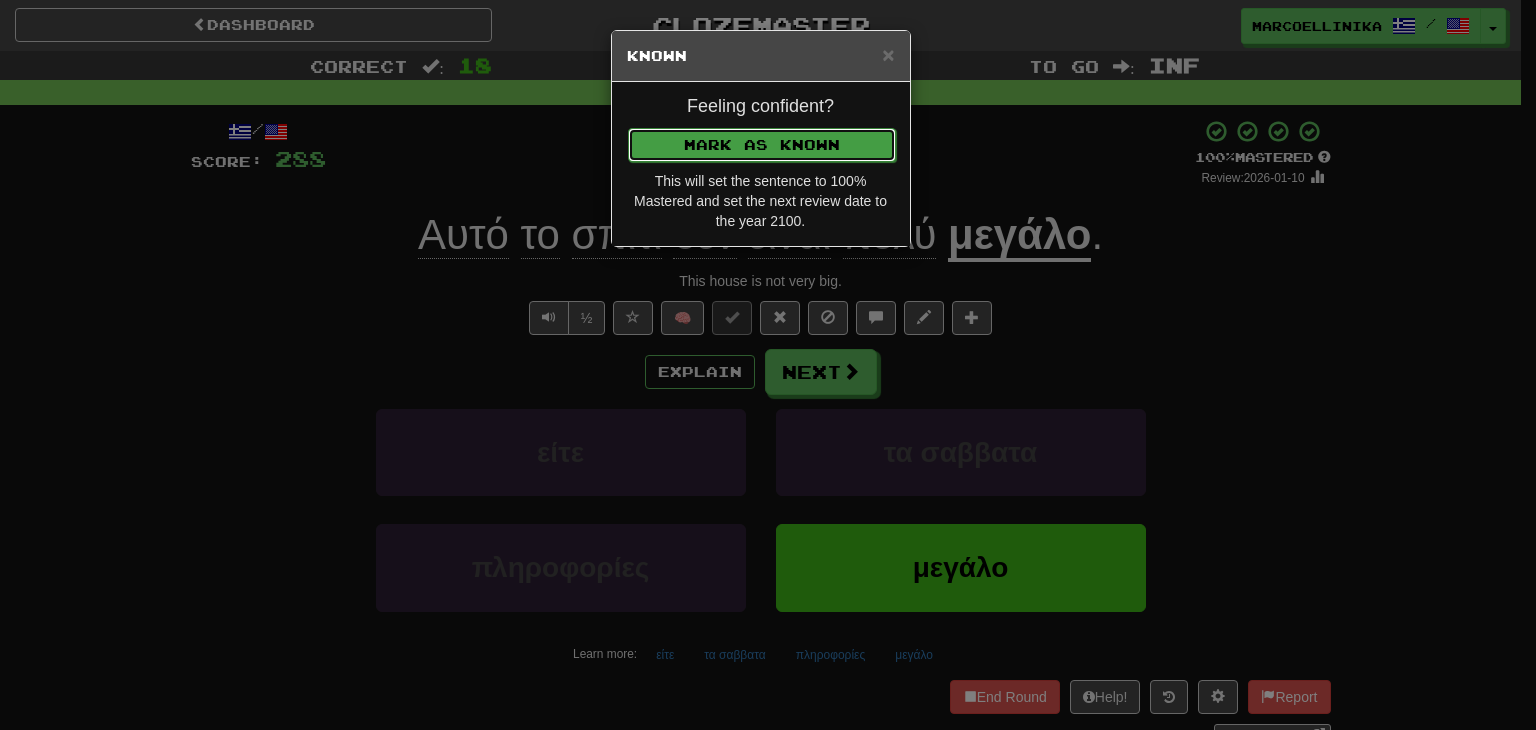 click on "Mark as Known" at bounding box center (762, 145) 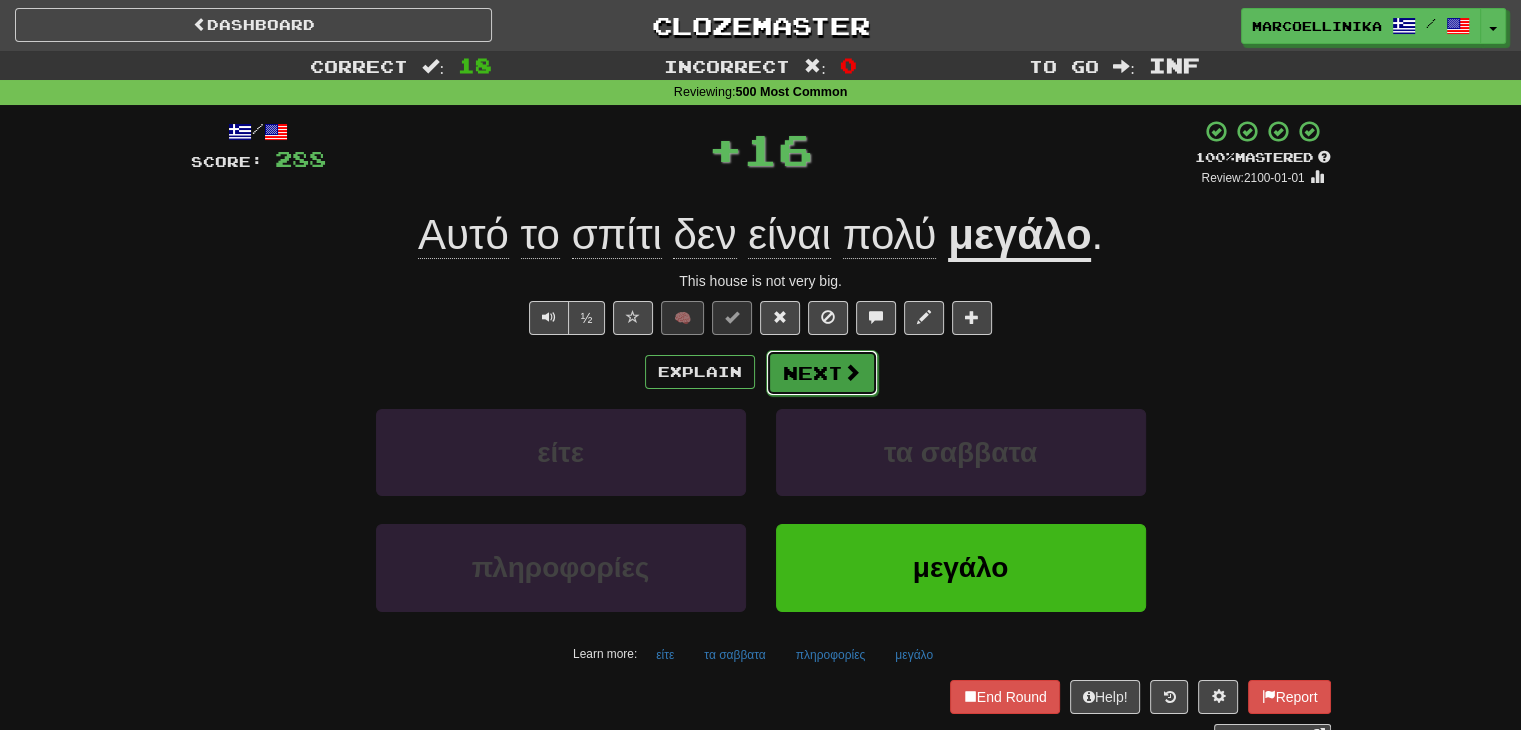 click on "Next" at bounding box center (822, 373) 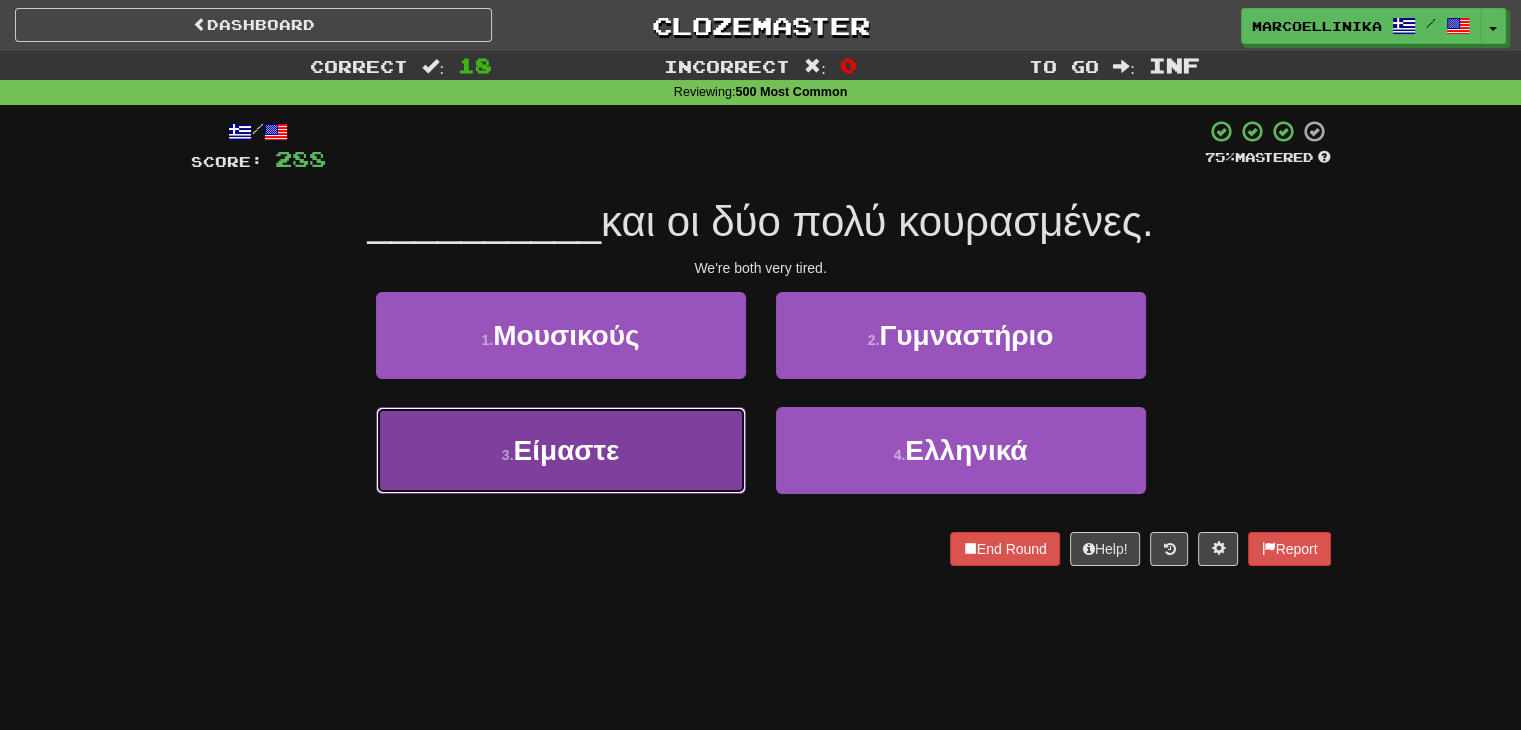 click on "3 .  Είμαστε" at bounding box center [561, 450] 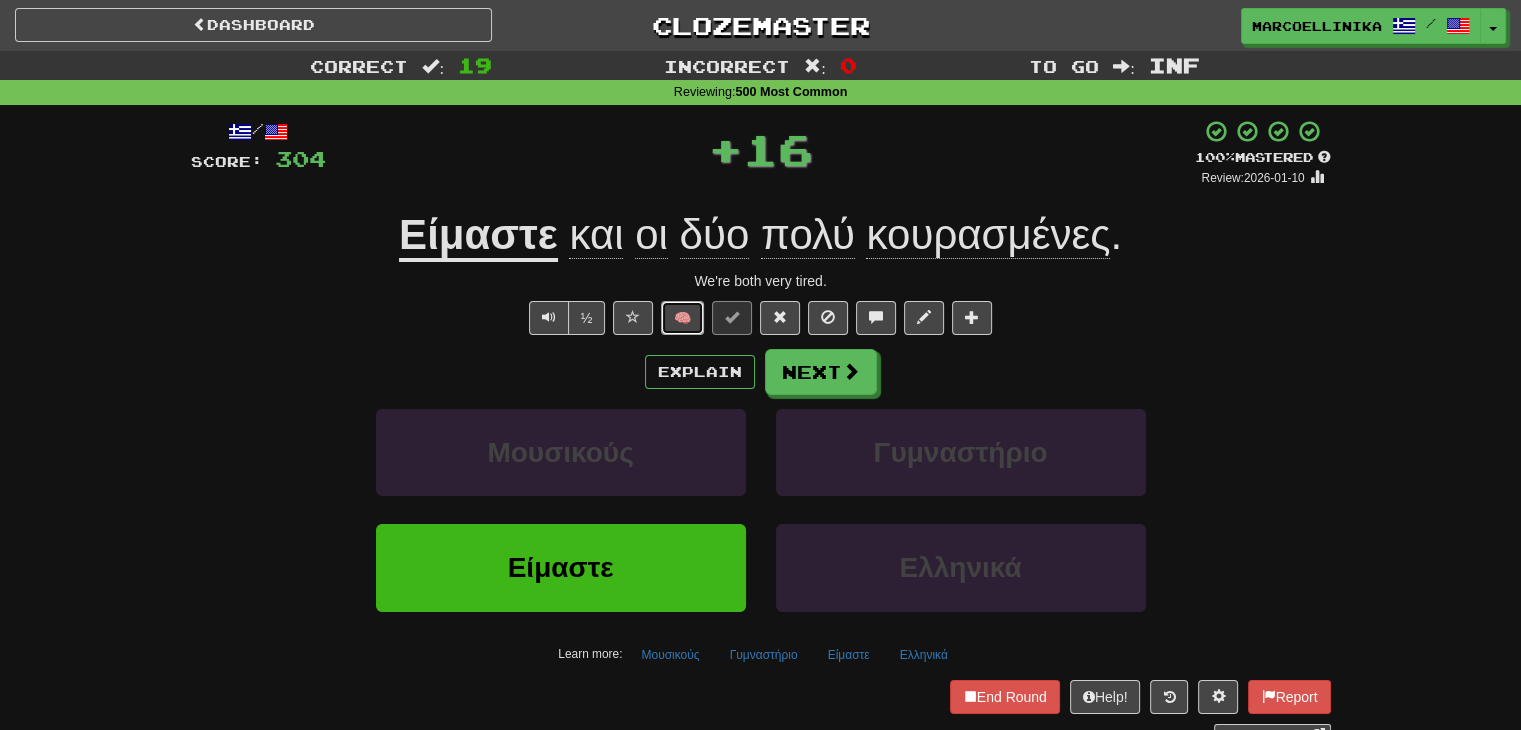 click on "🧠" at bounding box center (682, 318) 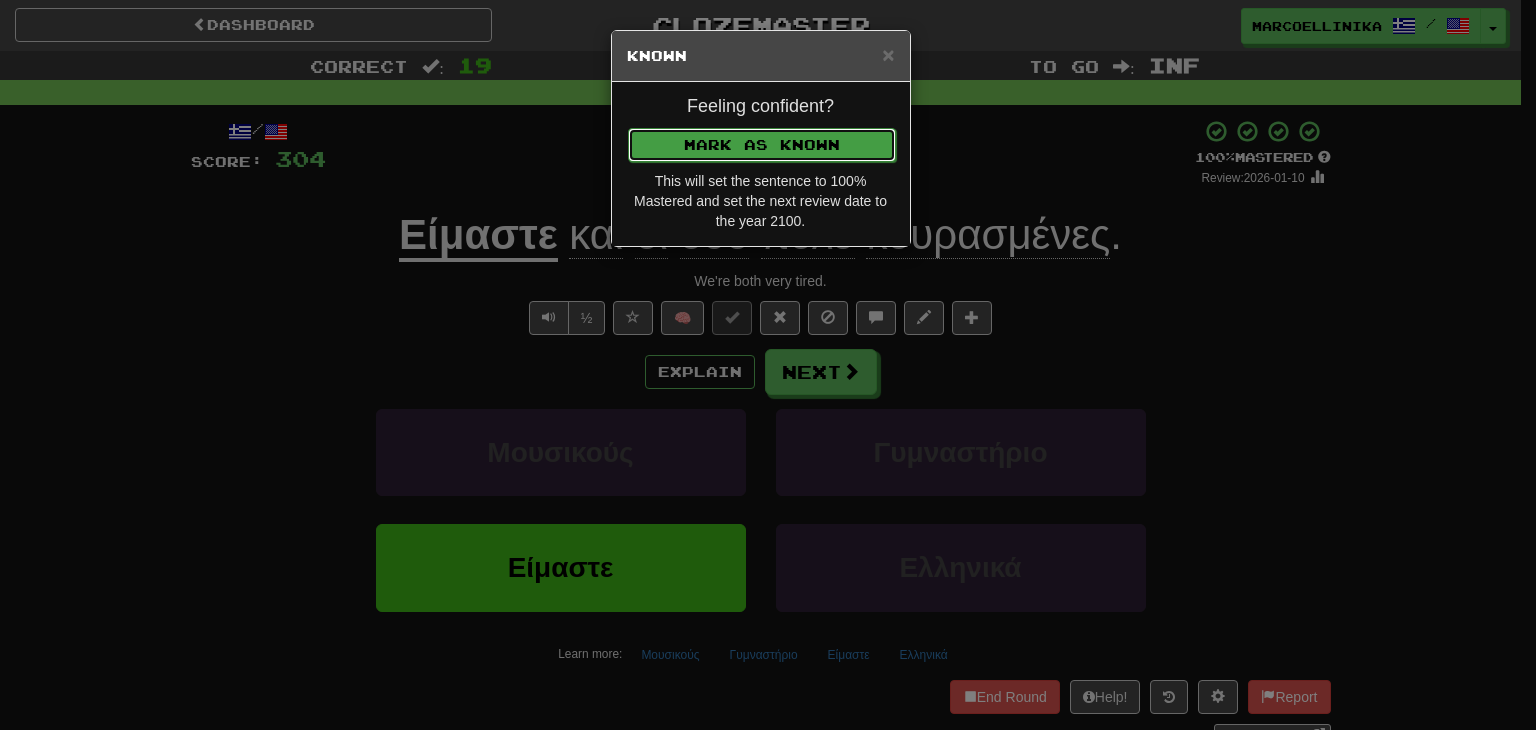 click on "Mark as Known" at bounding box center [762, 145] 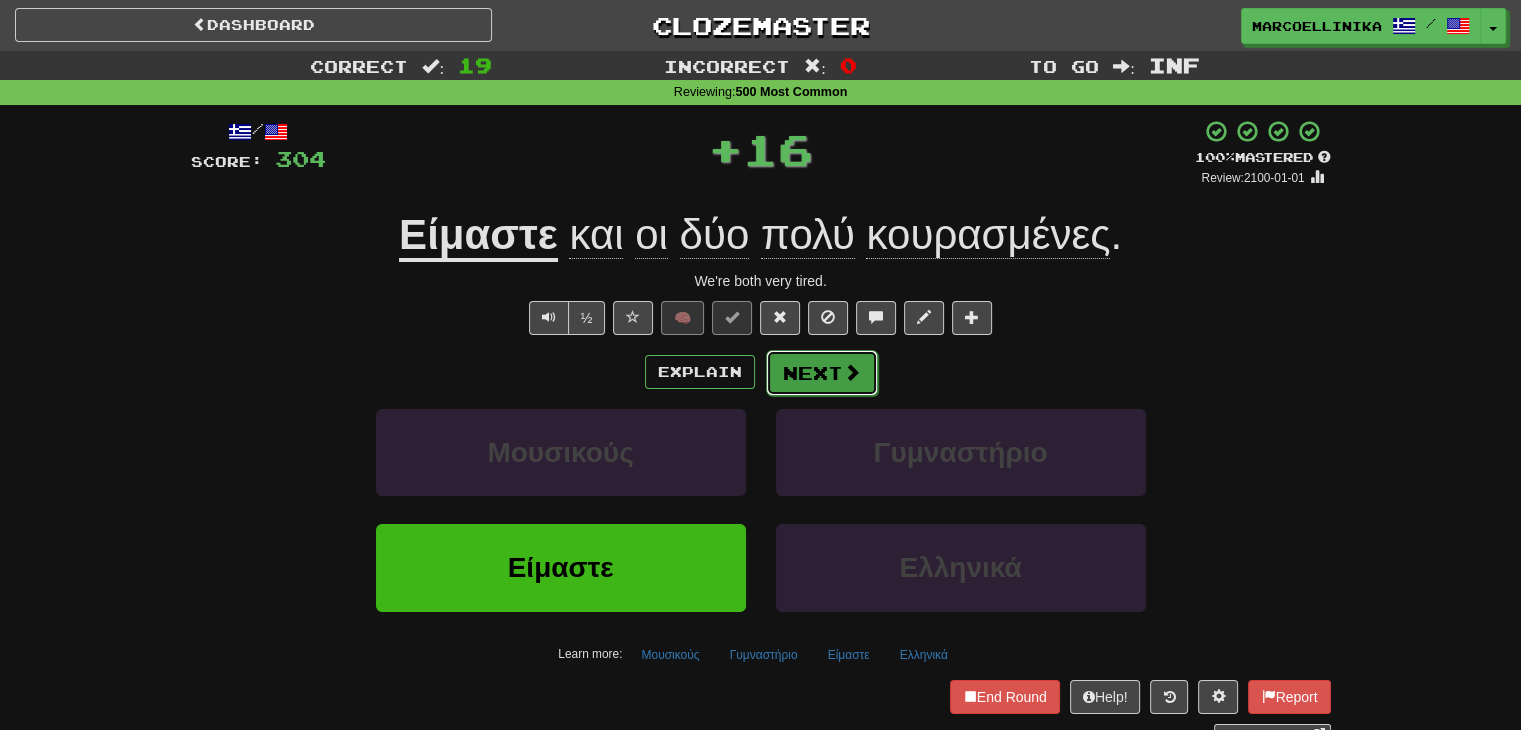click at bounding box center (852, 372) 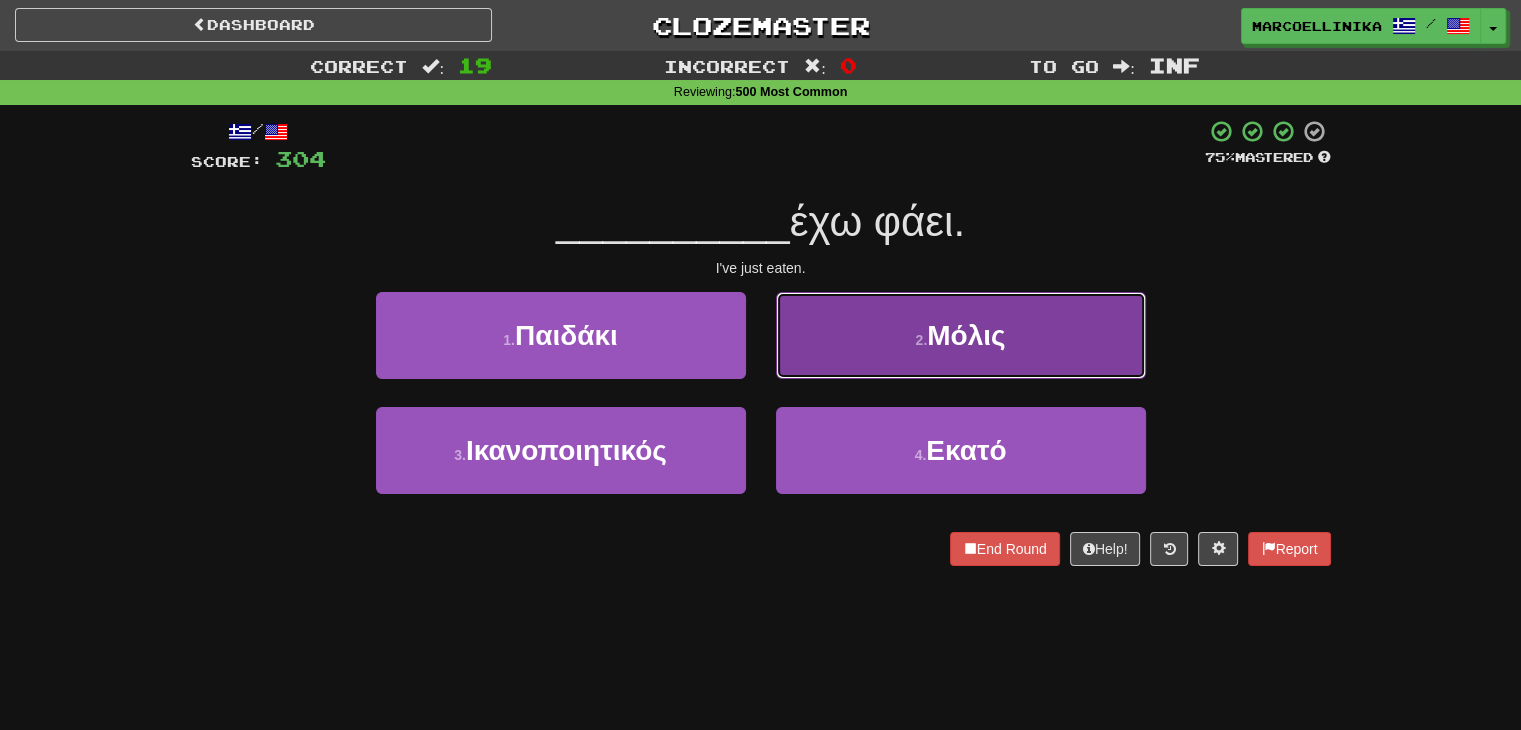 click on "2 .  Μόλις" at bounding box center (961, 335) 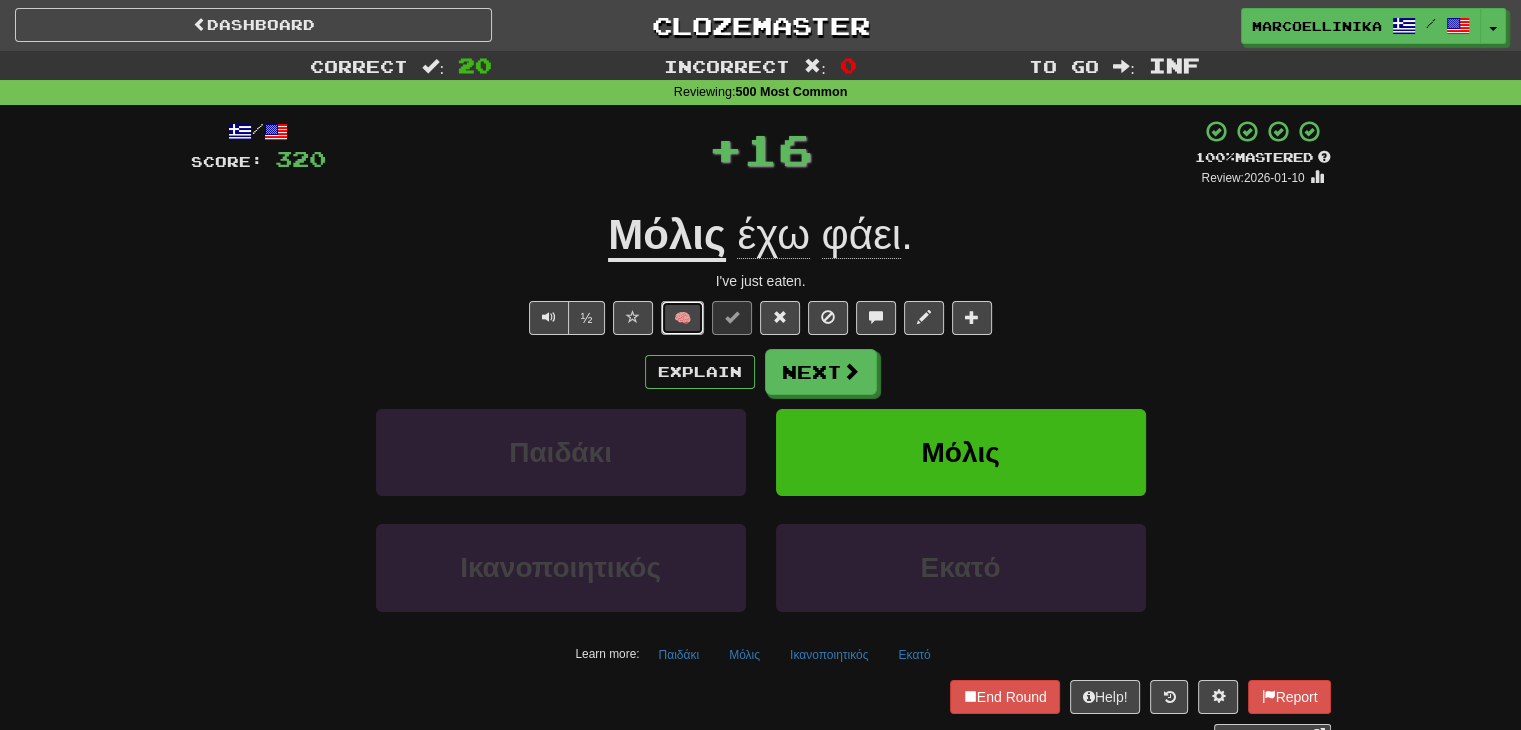 click on "🧠" at bounding box center [682, 318] 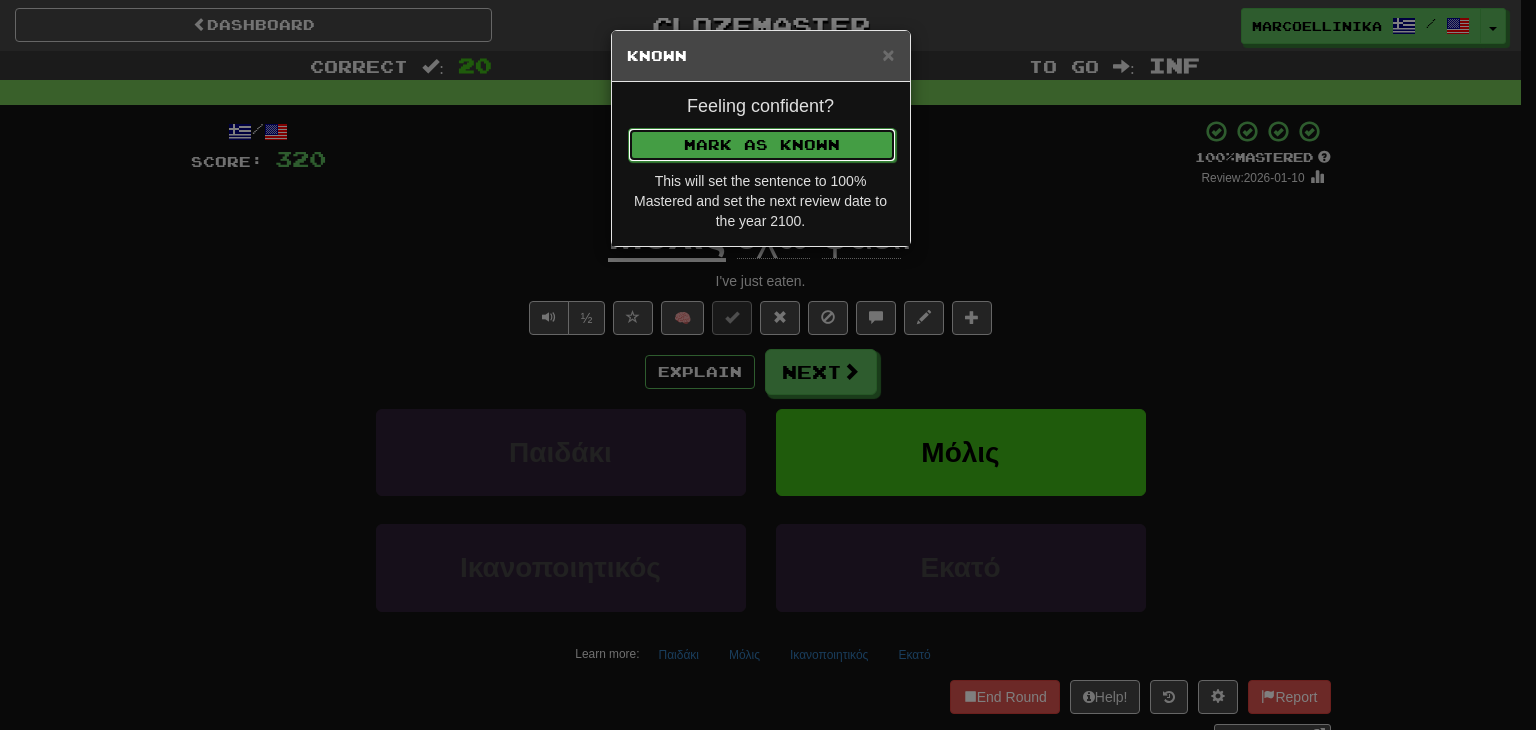 click on "Mark as Known" at bounding box center [762, 145] 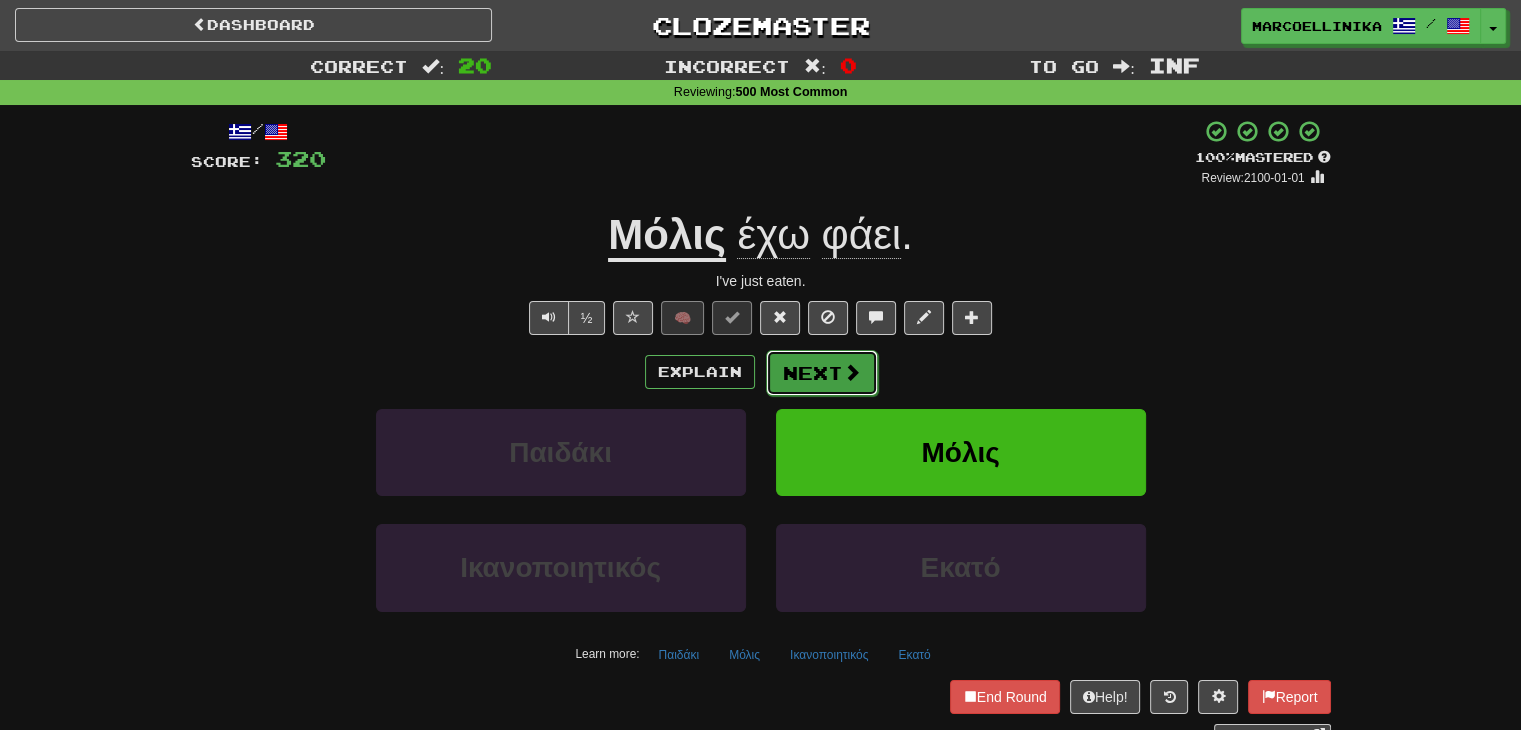 click at bounding box center (852, 372) 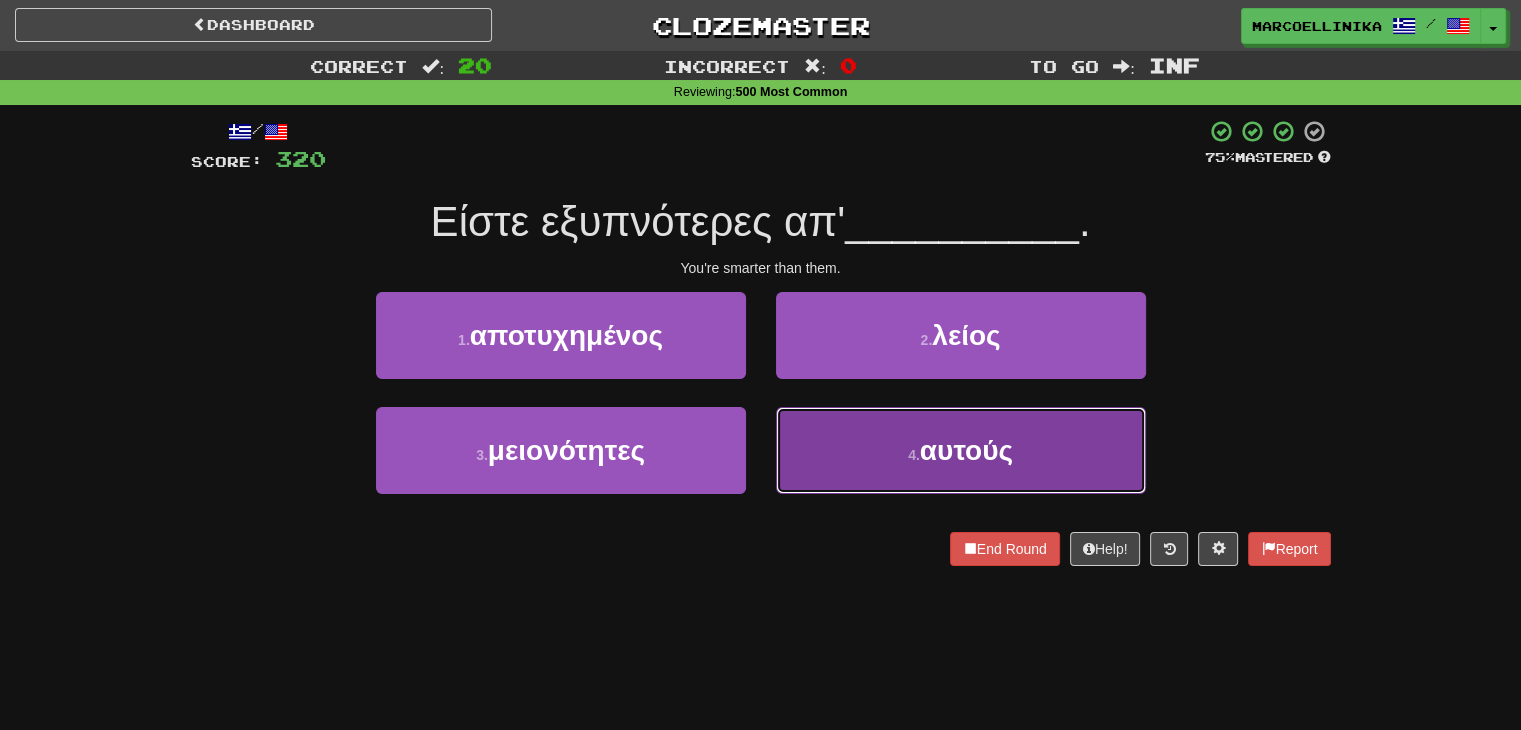 click on "αυτούς" at bounding box center (966, 450) 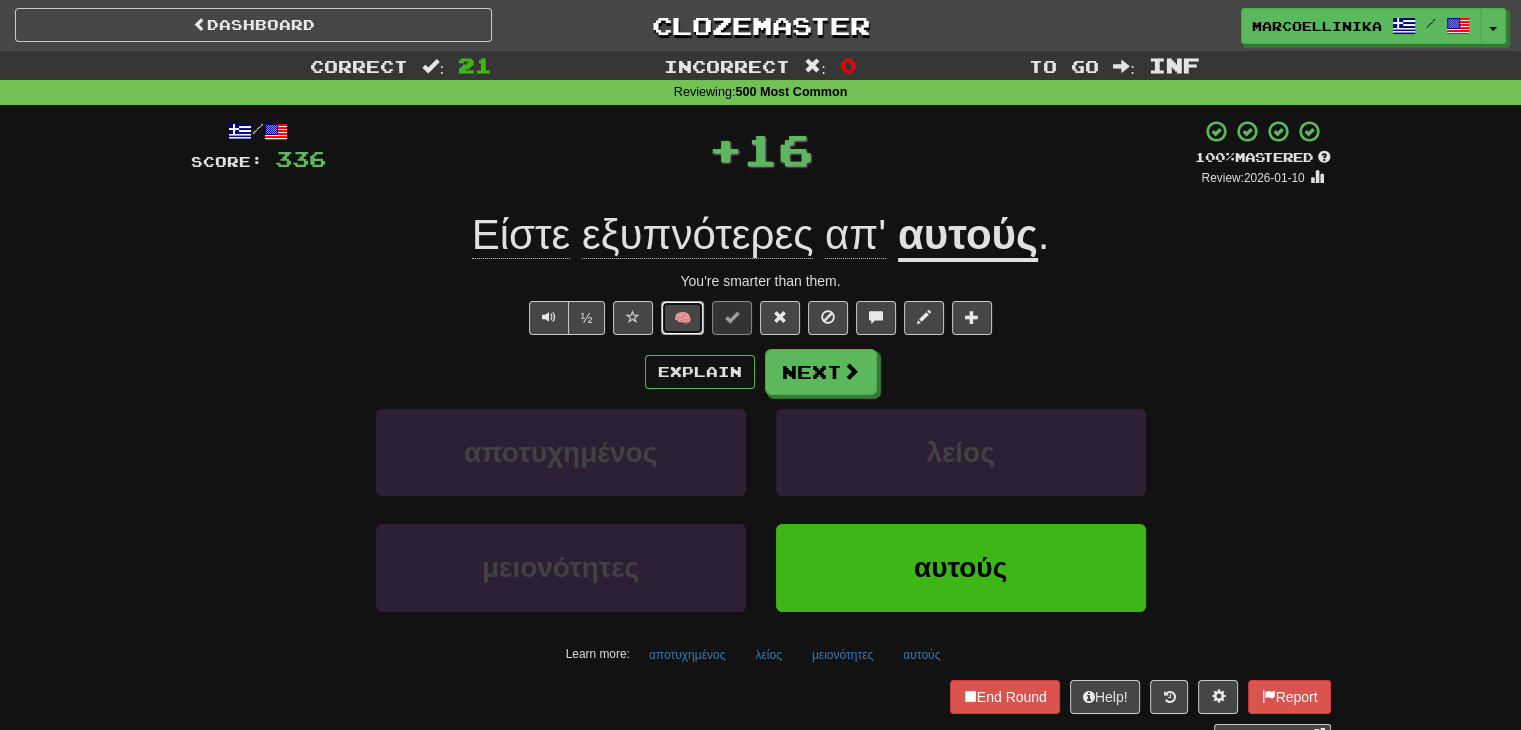 click on "🧠" at bounding box center [682, 318] 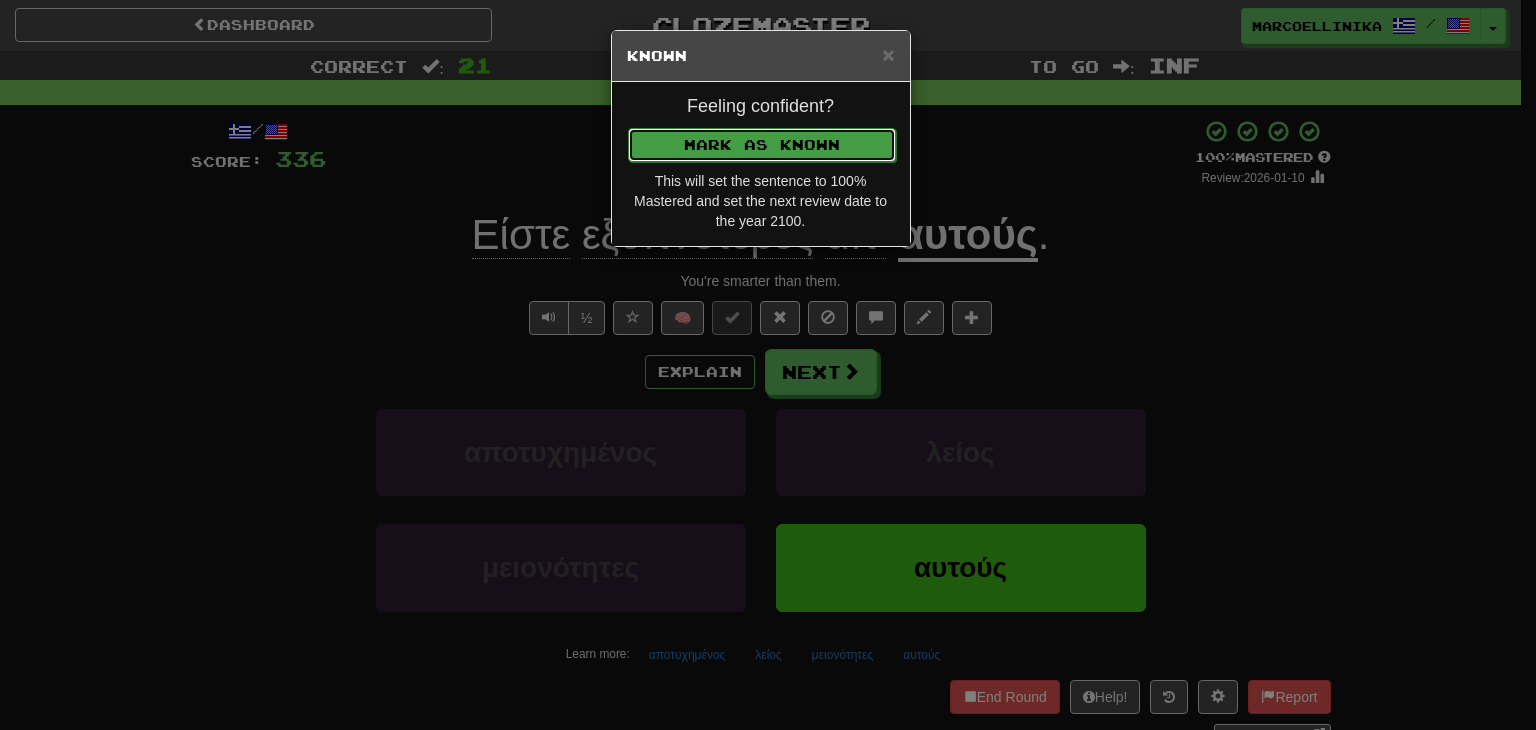 click on "Mark as Known" at bounding box center [762, 145] 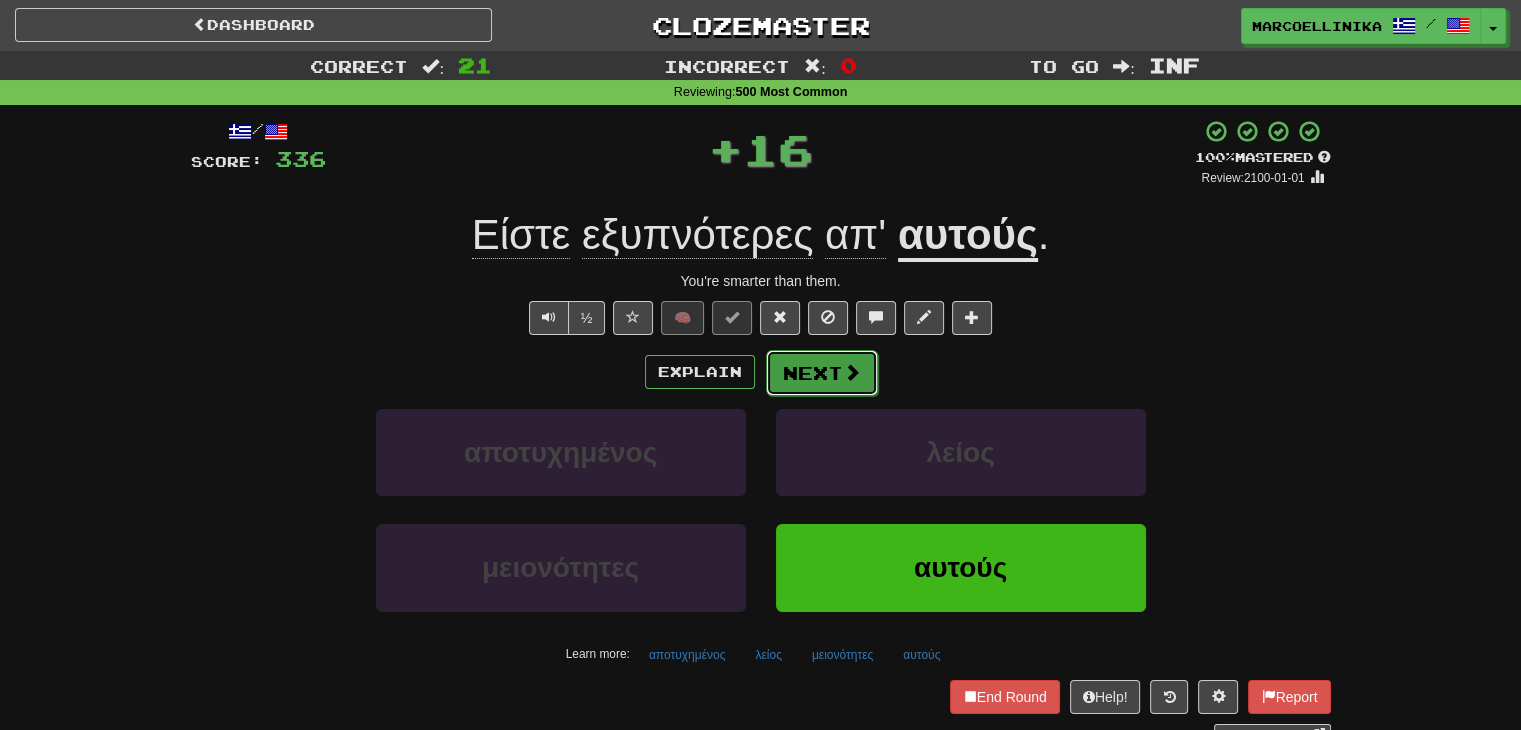 click on "Next" at bounding box center [822, 373] 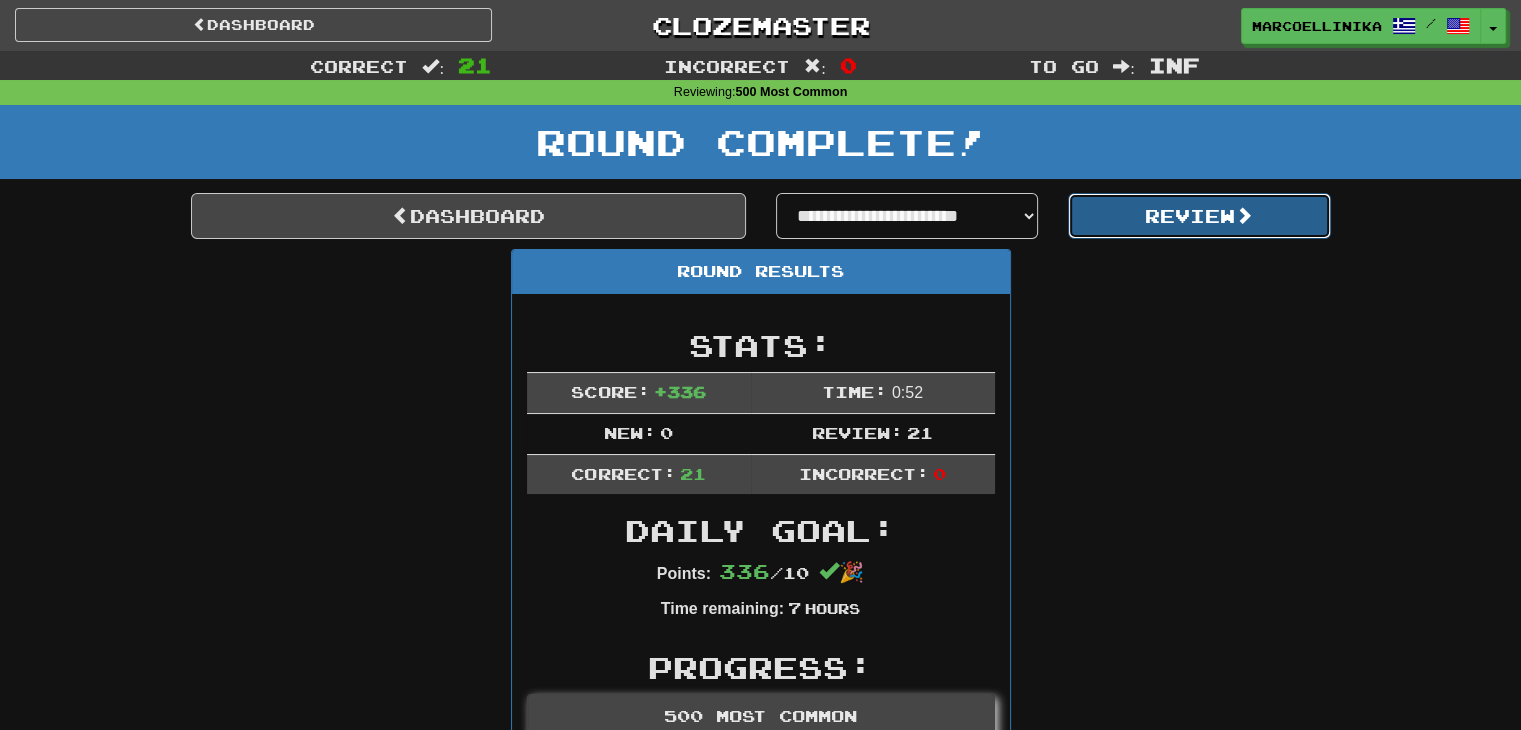 click on "Review" at bounding box center [1199, 216] 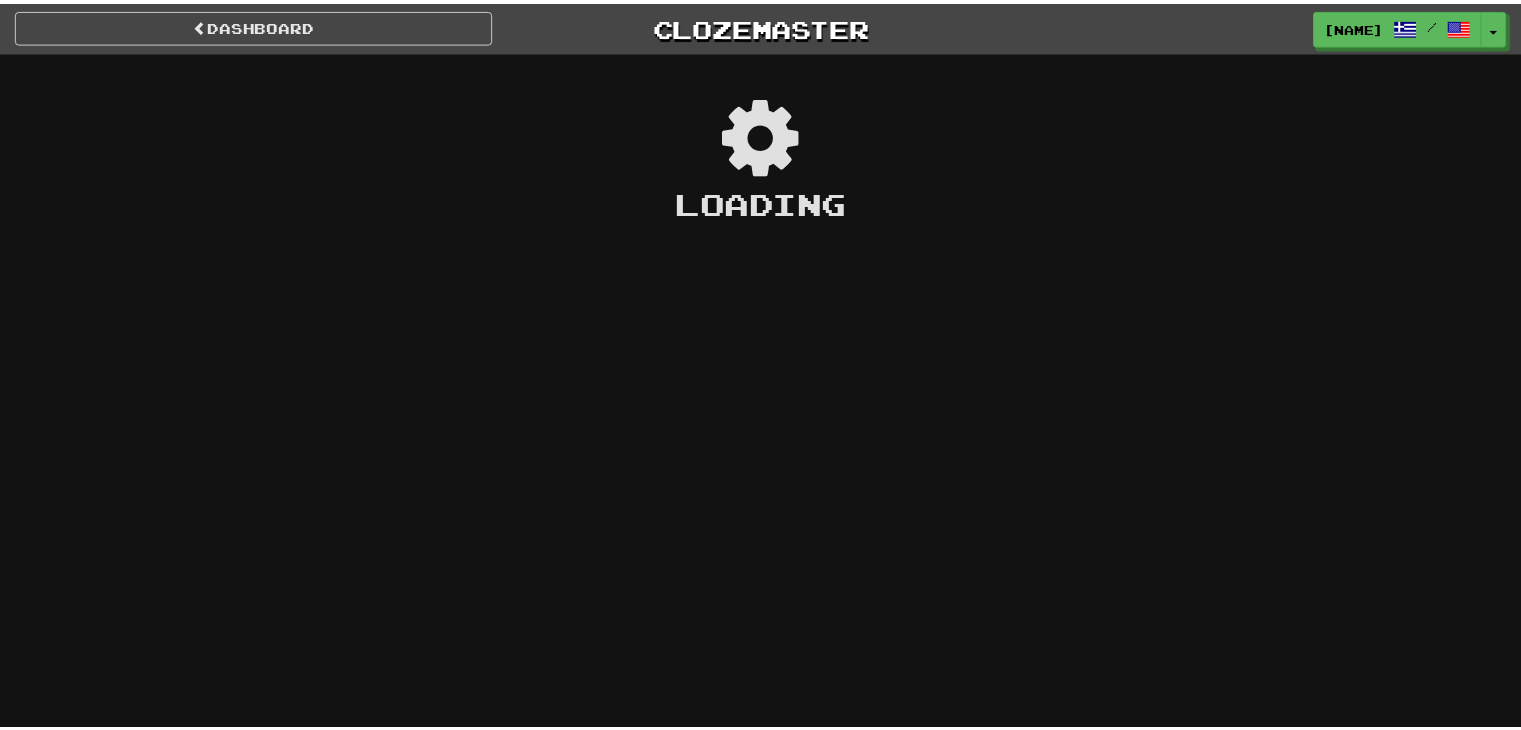 scroll, scrollTop: 0, scrollLeft: 0, axis: both 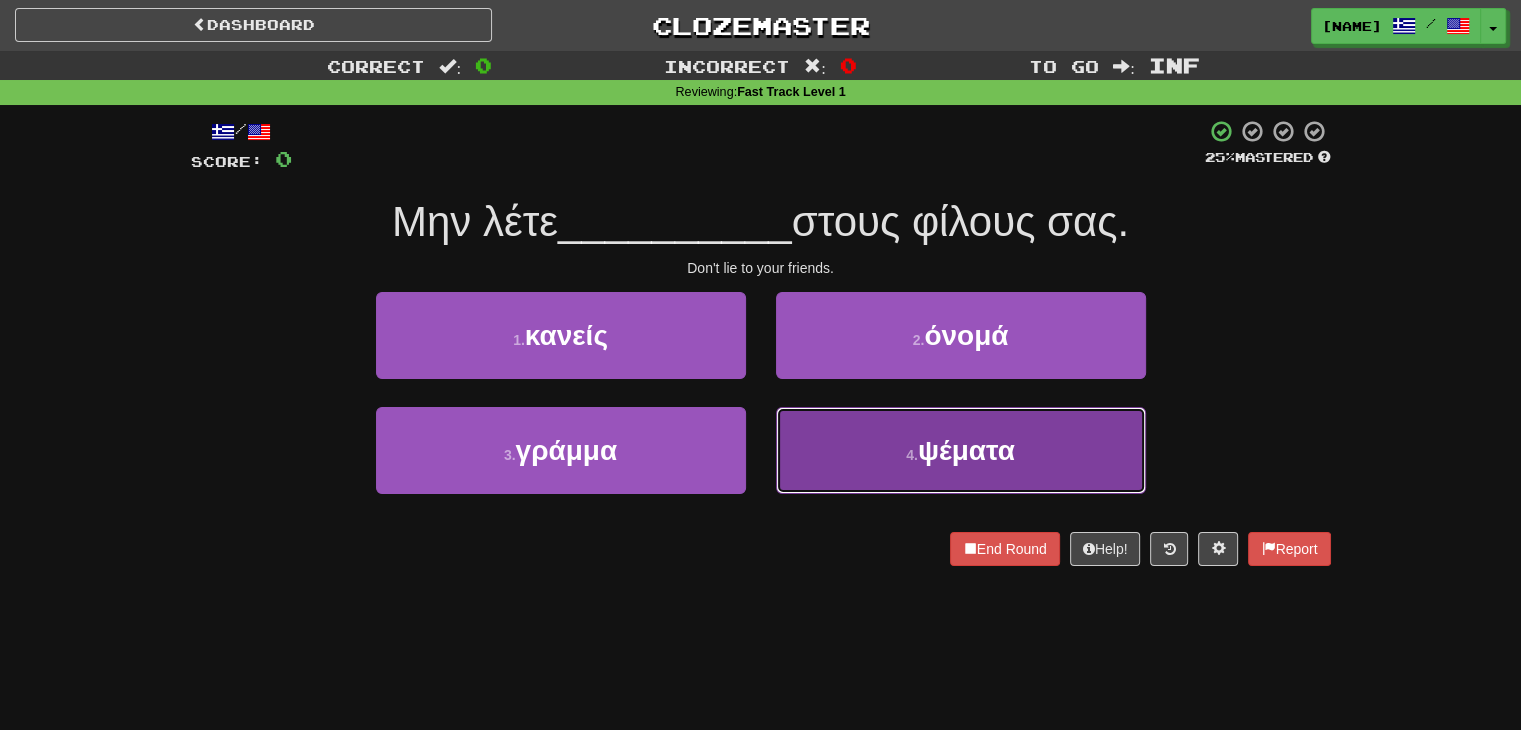 click on "4 .  ψέματα" at bounding box center [961, 450] 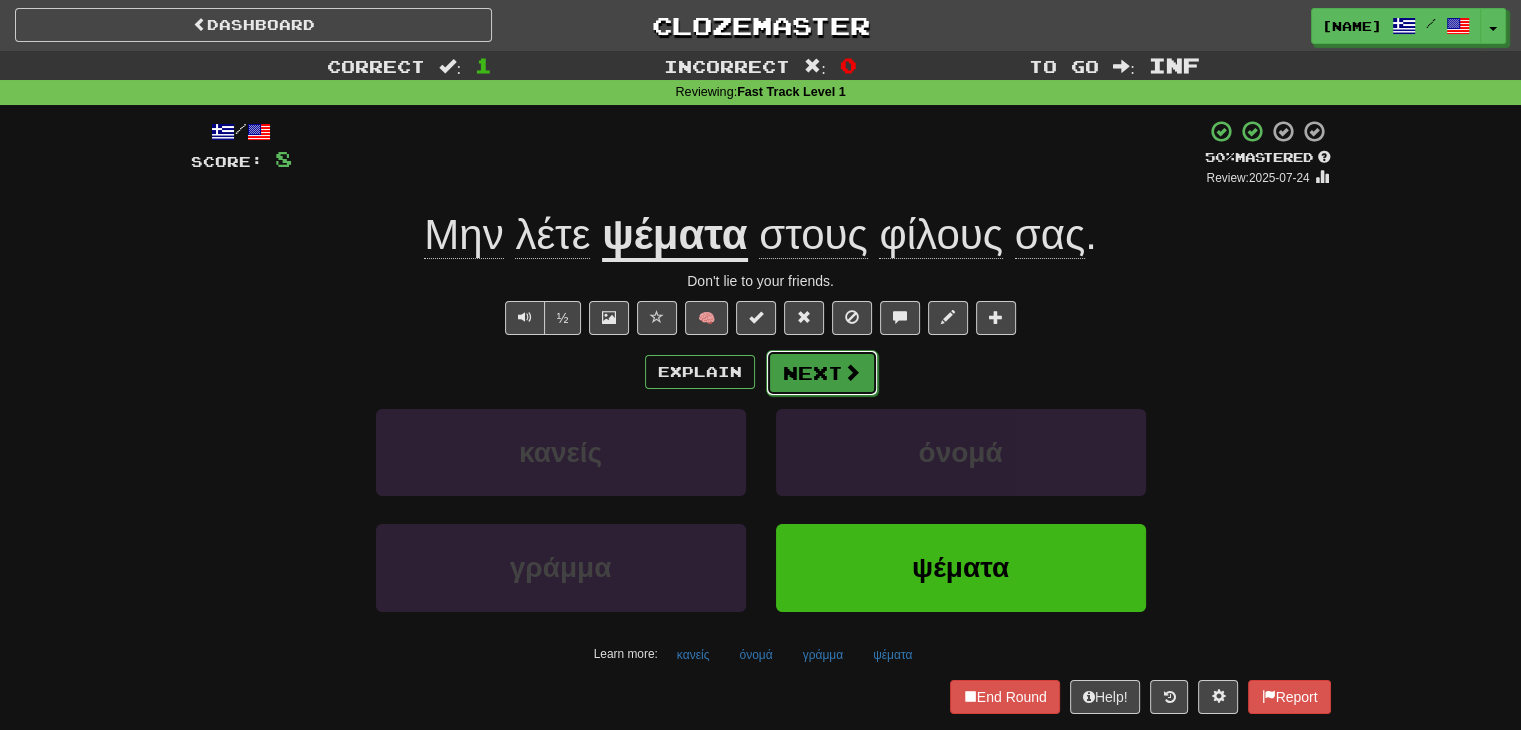 click on "Next" at bounding box center (822, 373) 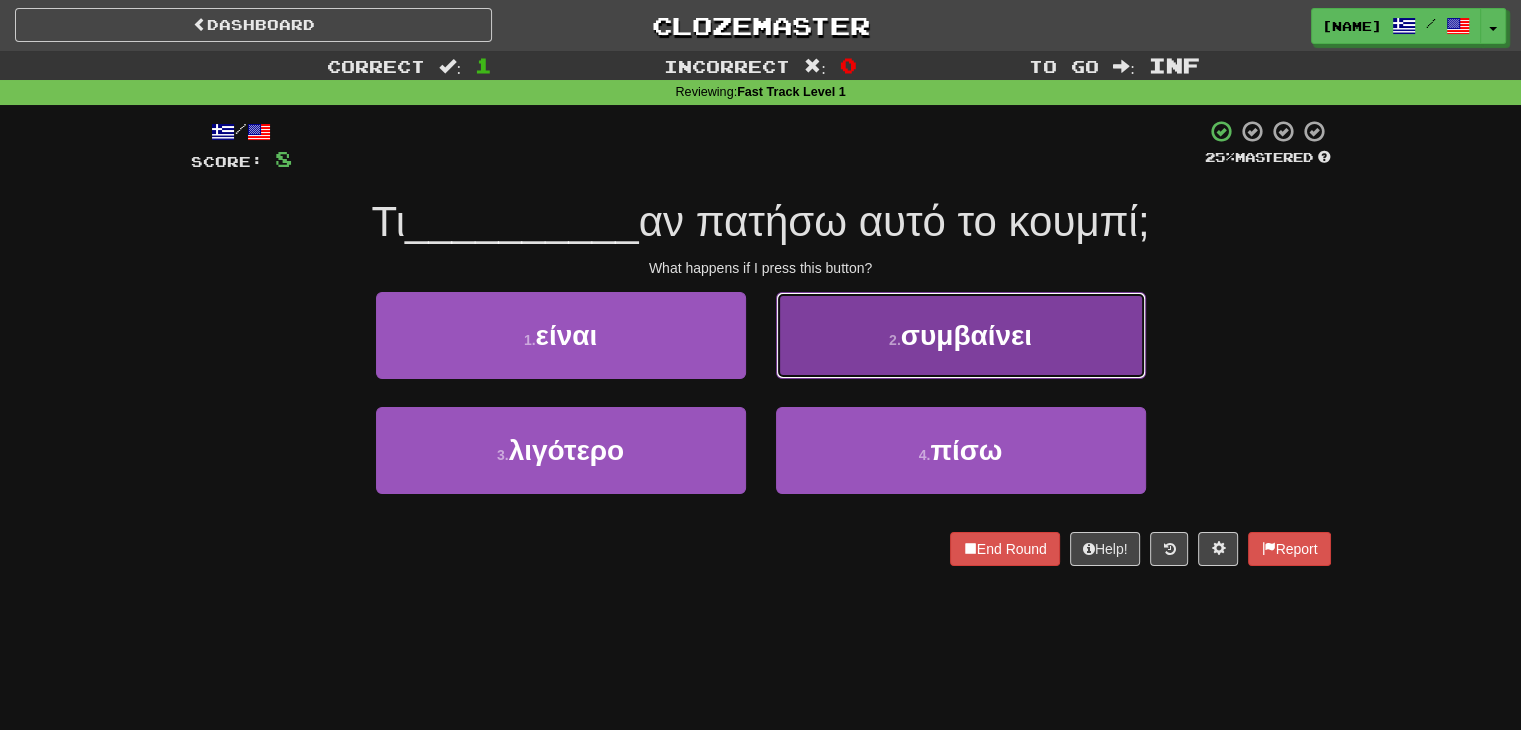 click on "2 .  συμβαίνει" at bounding box center [961, 335] 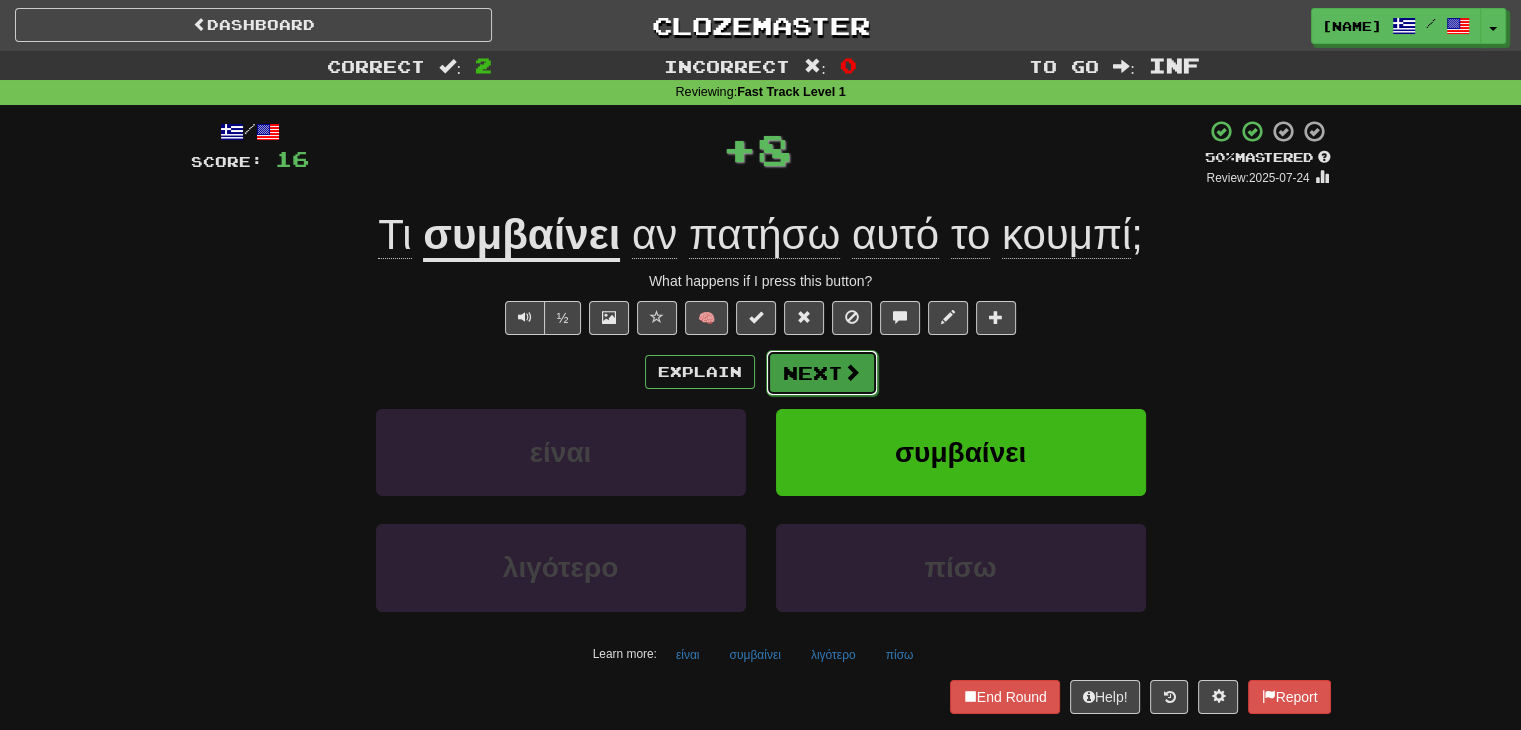click at bounding box center (852, 372) 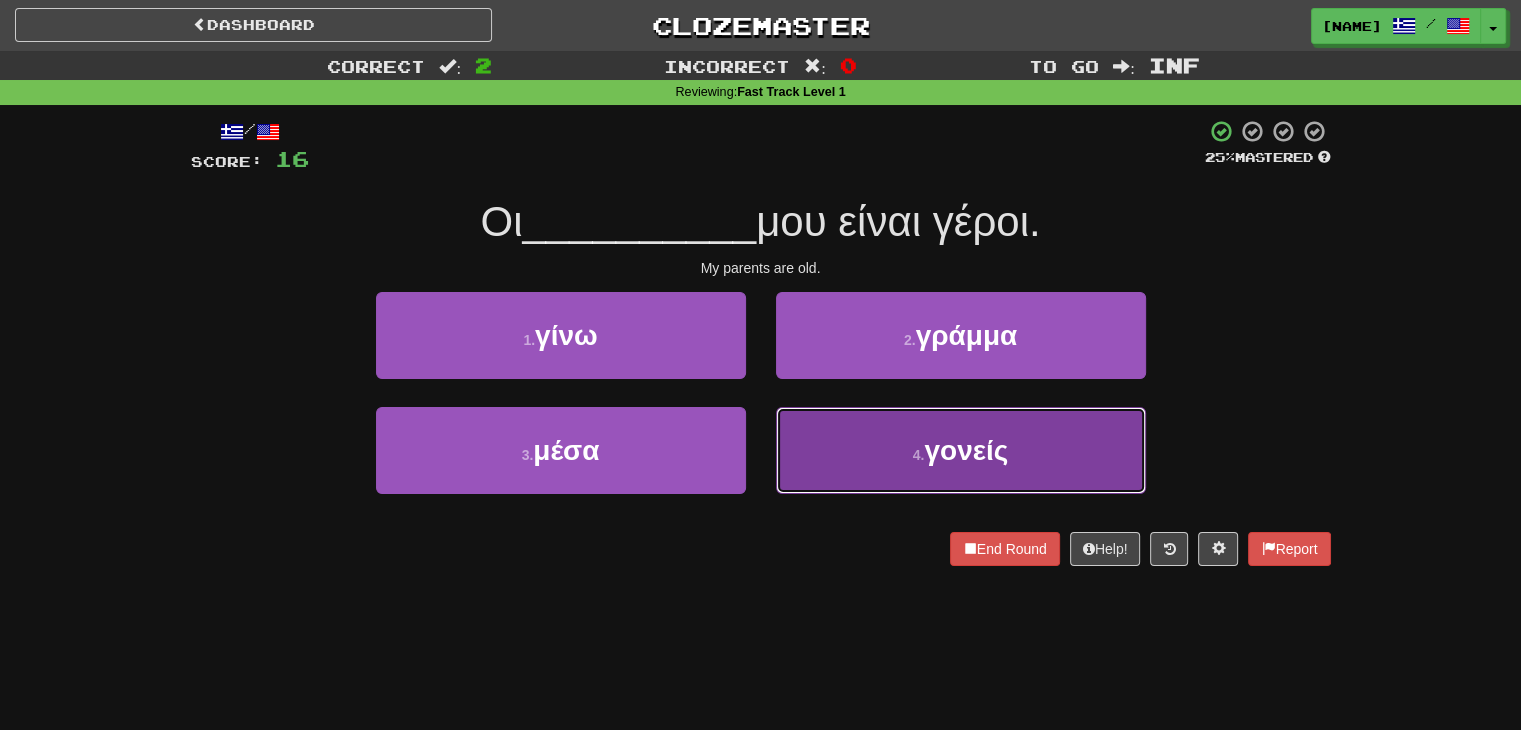 click on "4 .  γονείς" at bounding box center [961, 450] 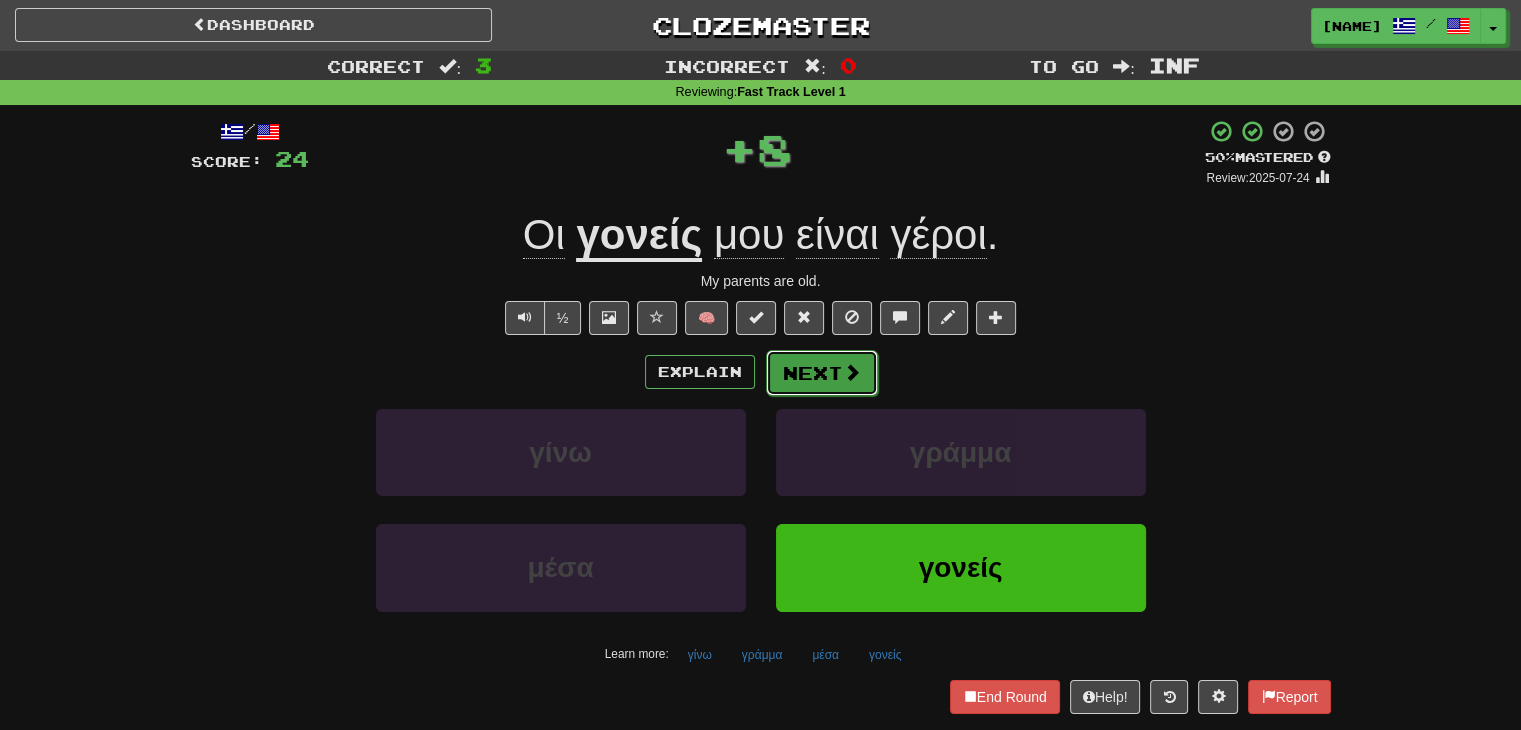 click on "Next" at bounding box center (822, 373) 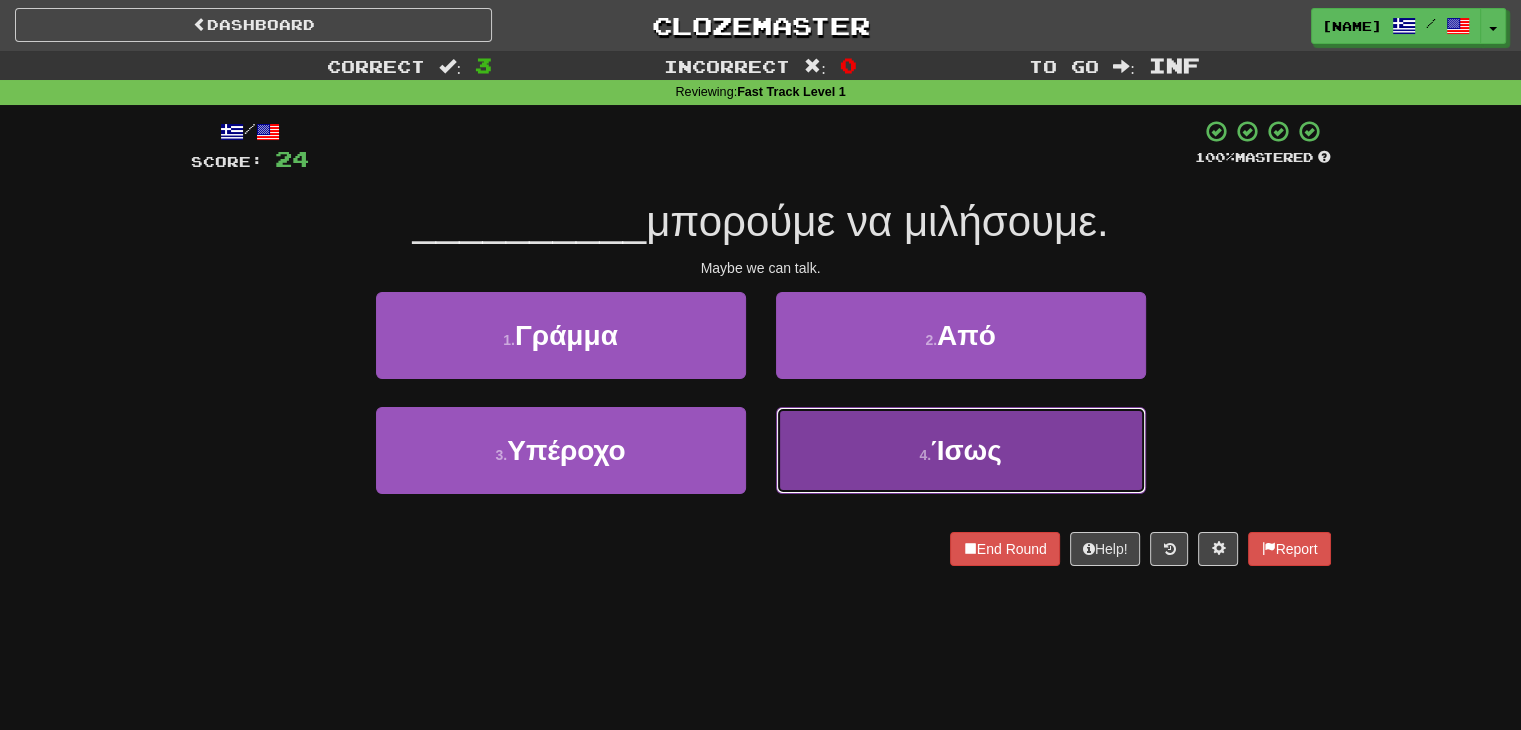 click on "4 .  Ίσως" at bounding box center (961, 450) 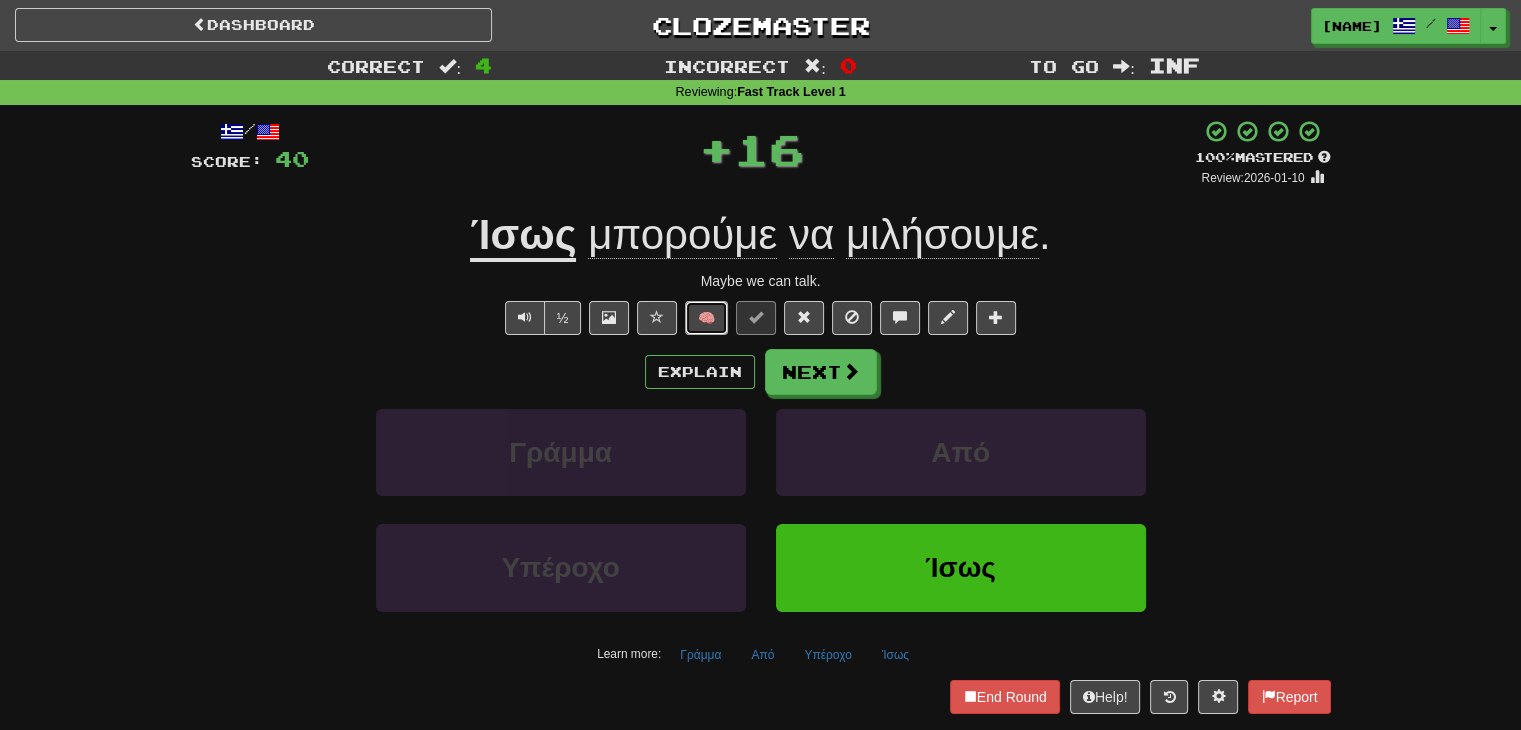 click on "🧠" at bounding box center [706, 318] 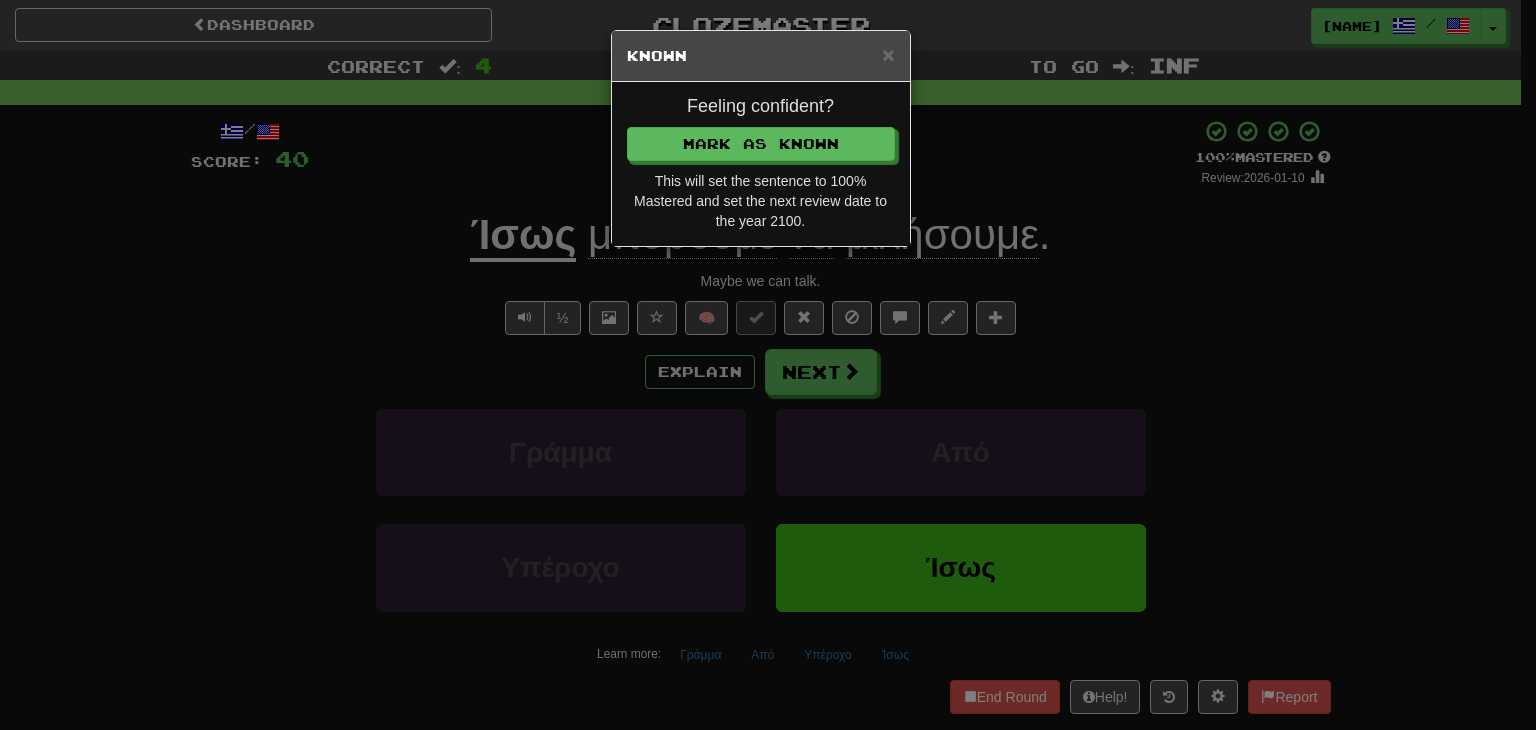 click on "Feeling confident? Mark as Known This will set the sentence to 100% Mastered and set the next review date to the year 2100." at bounding box center (761, 164) 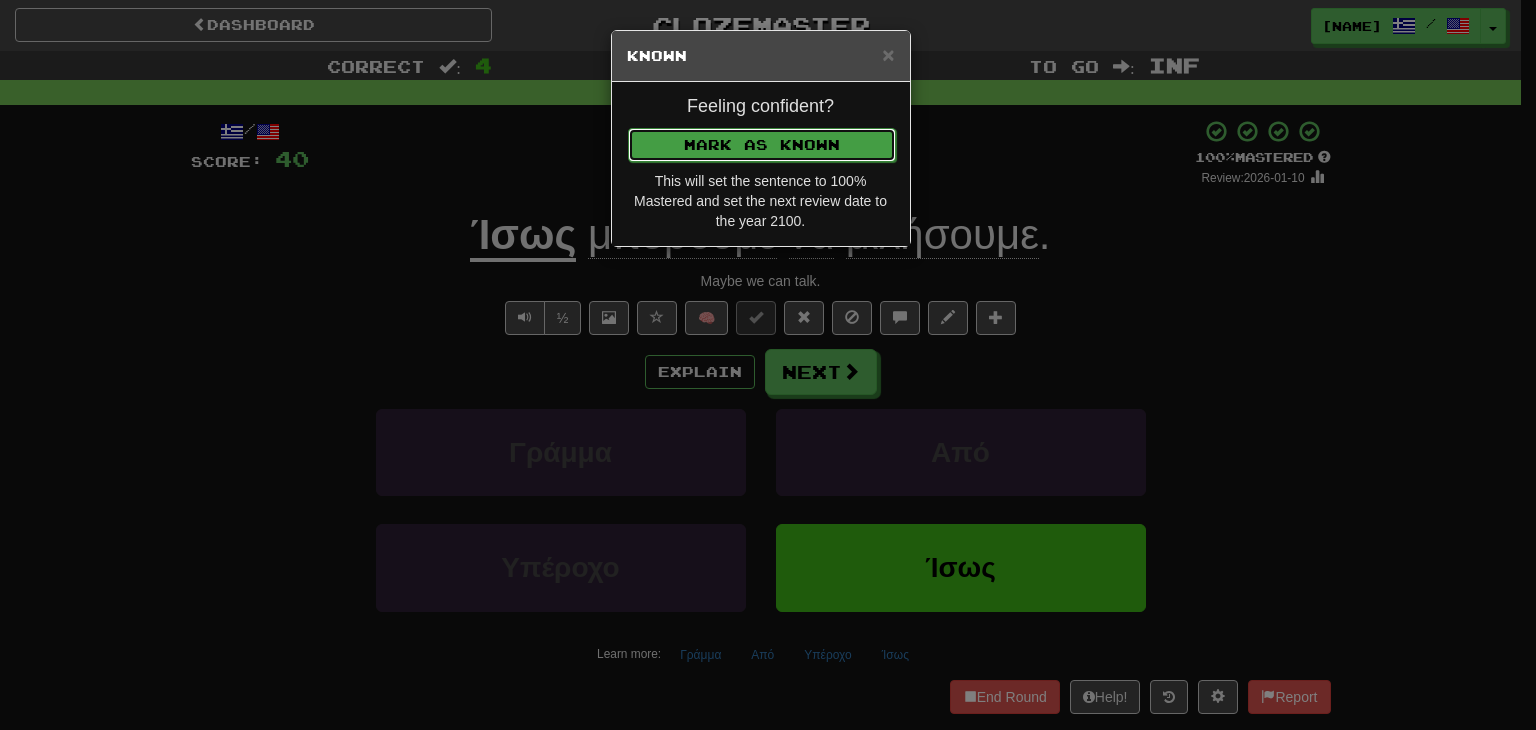 click on "Mark as Known" at bounding box center [762, 145] 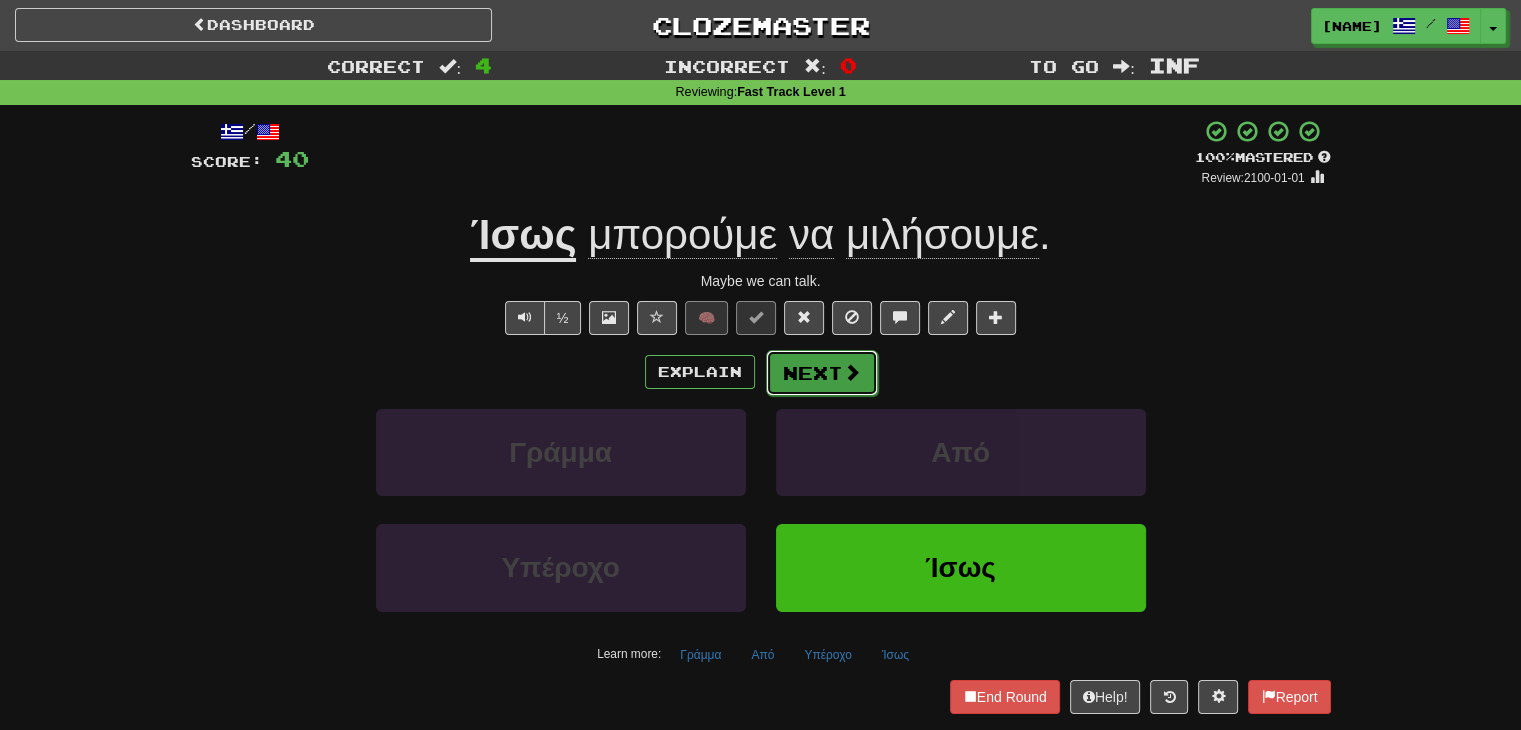 click on "Next" at bounding box center (822, 373) 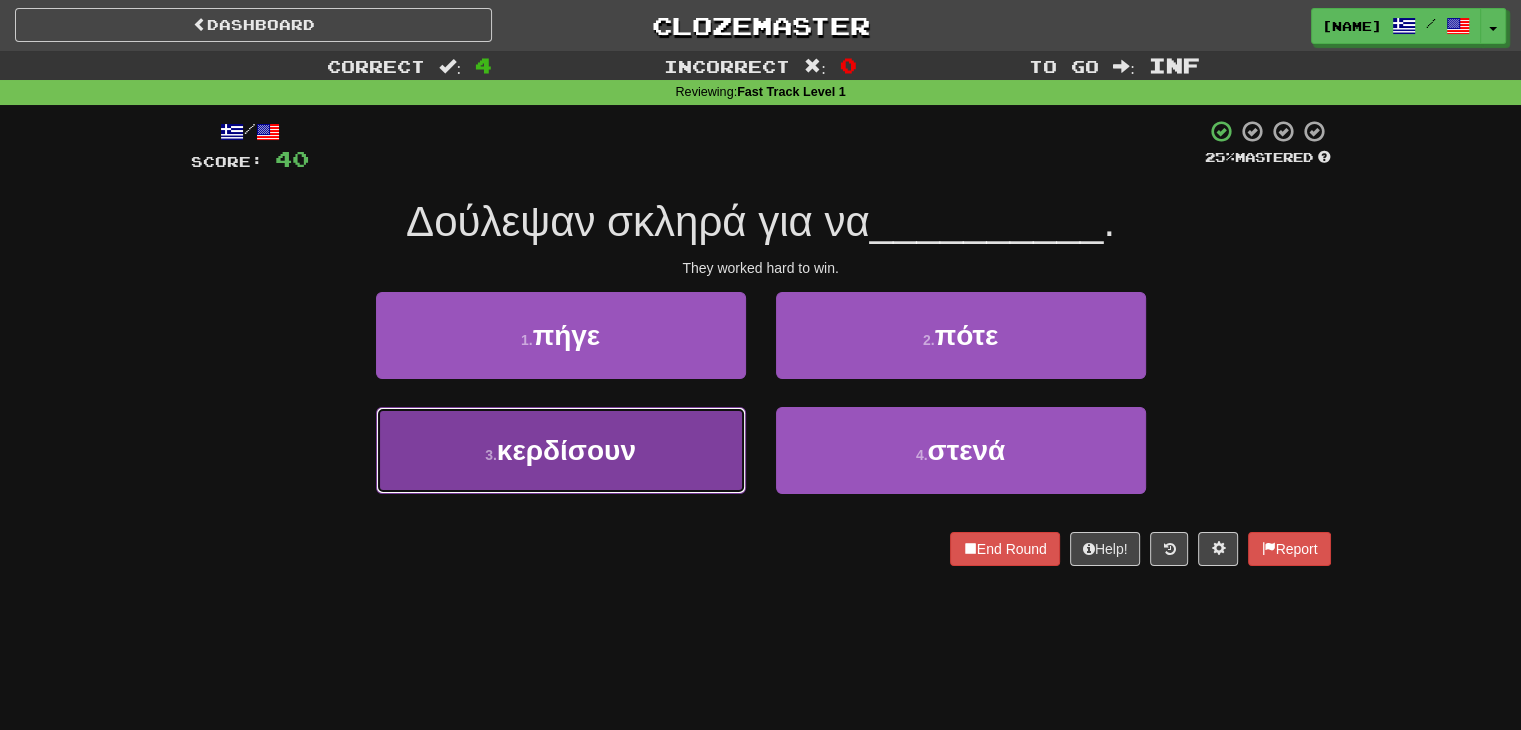 click on "κερδίσουν" at bounding box center [566, 450] 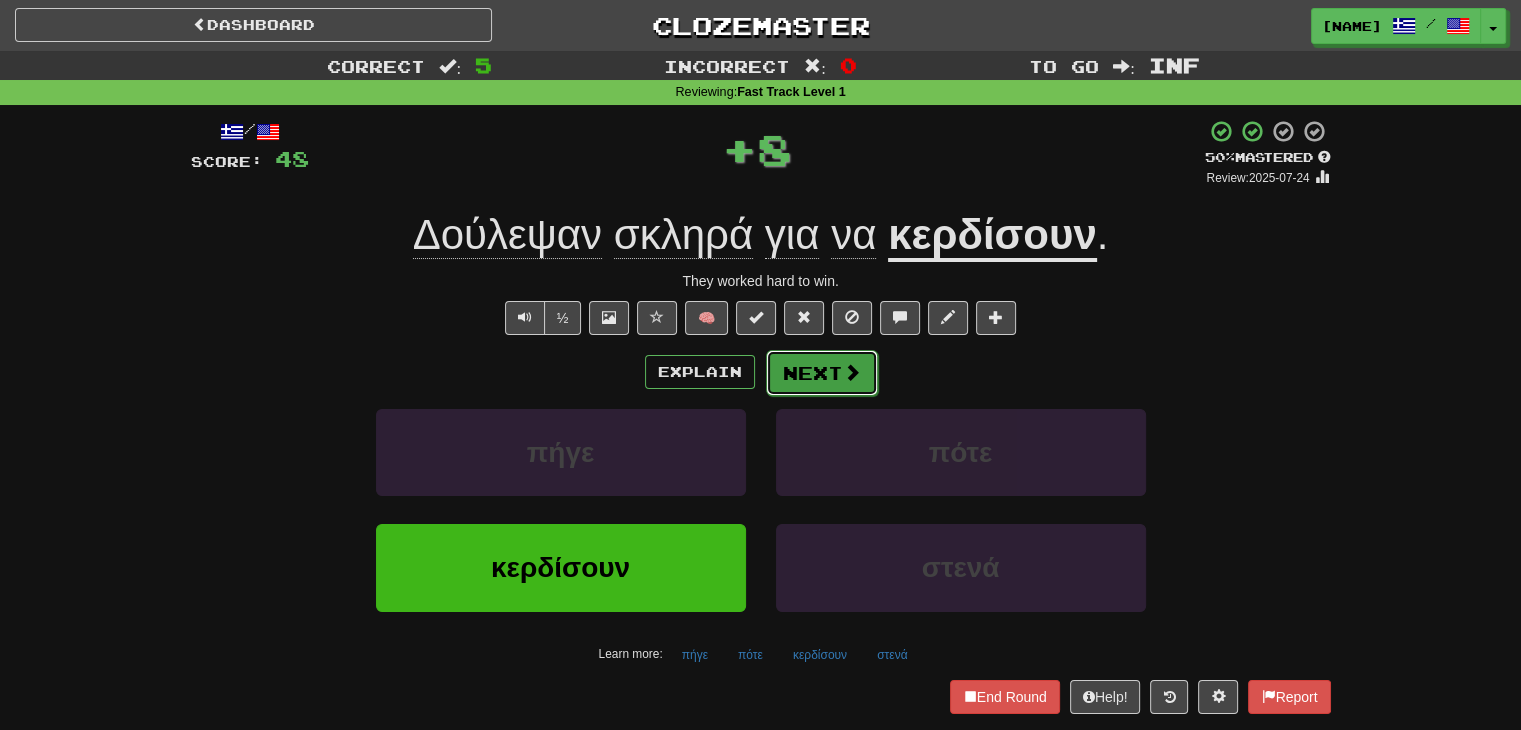 click at bounding box center [852, 372] 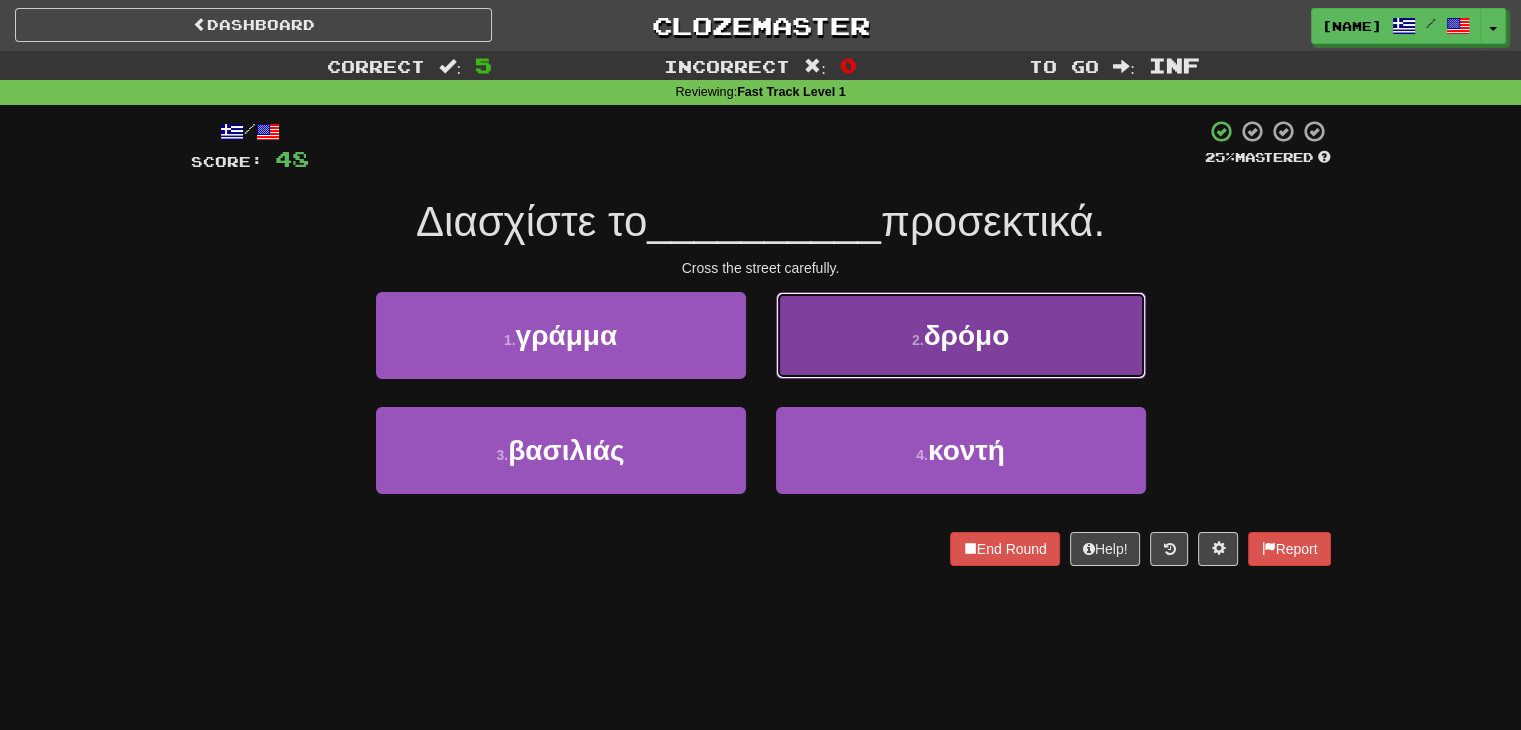 click on "2 .  δρόμο" at bounding box center [961, 335] 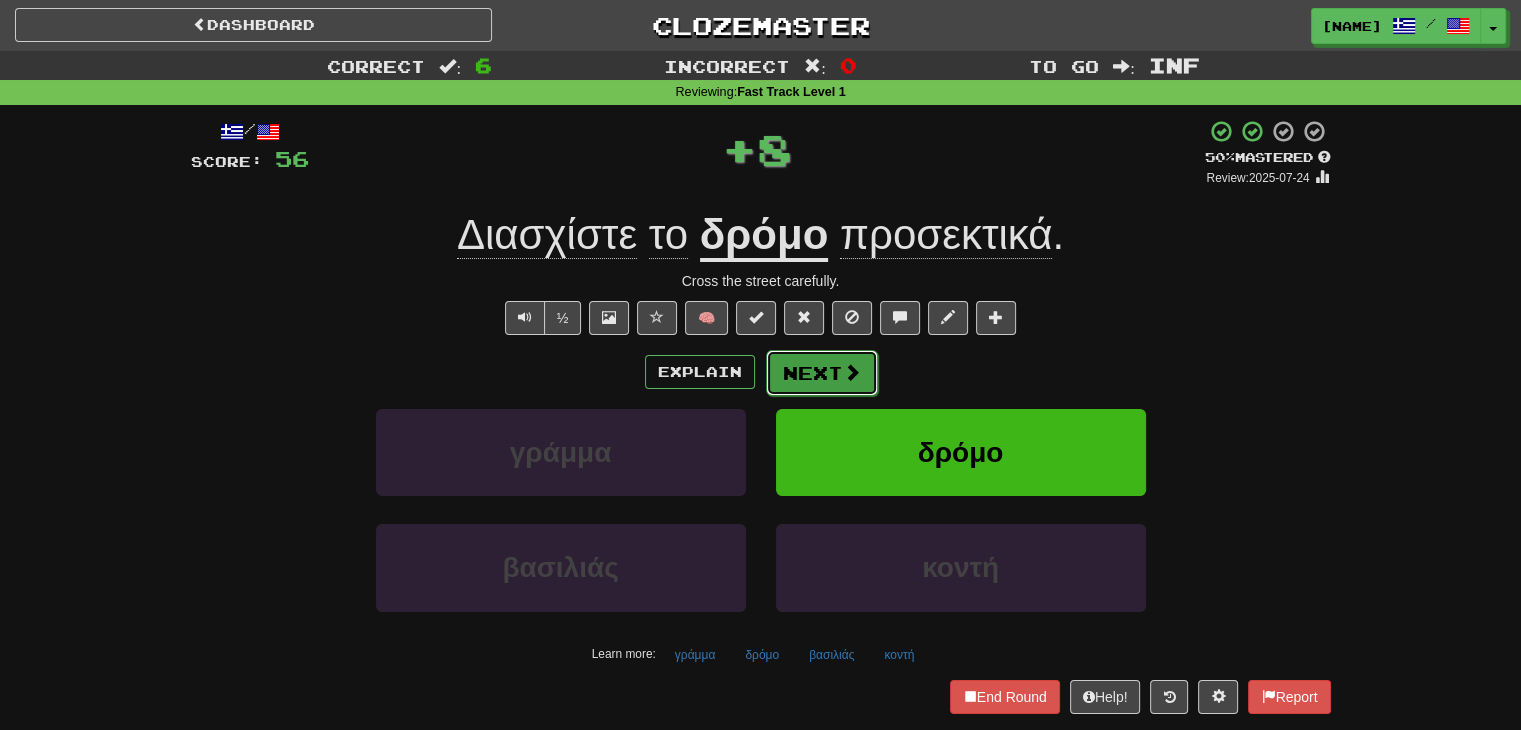 click on "Next" at bounding box center (822, 373) 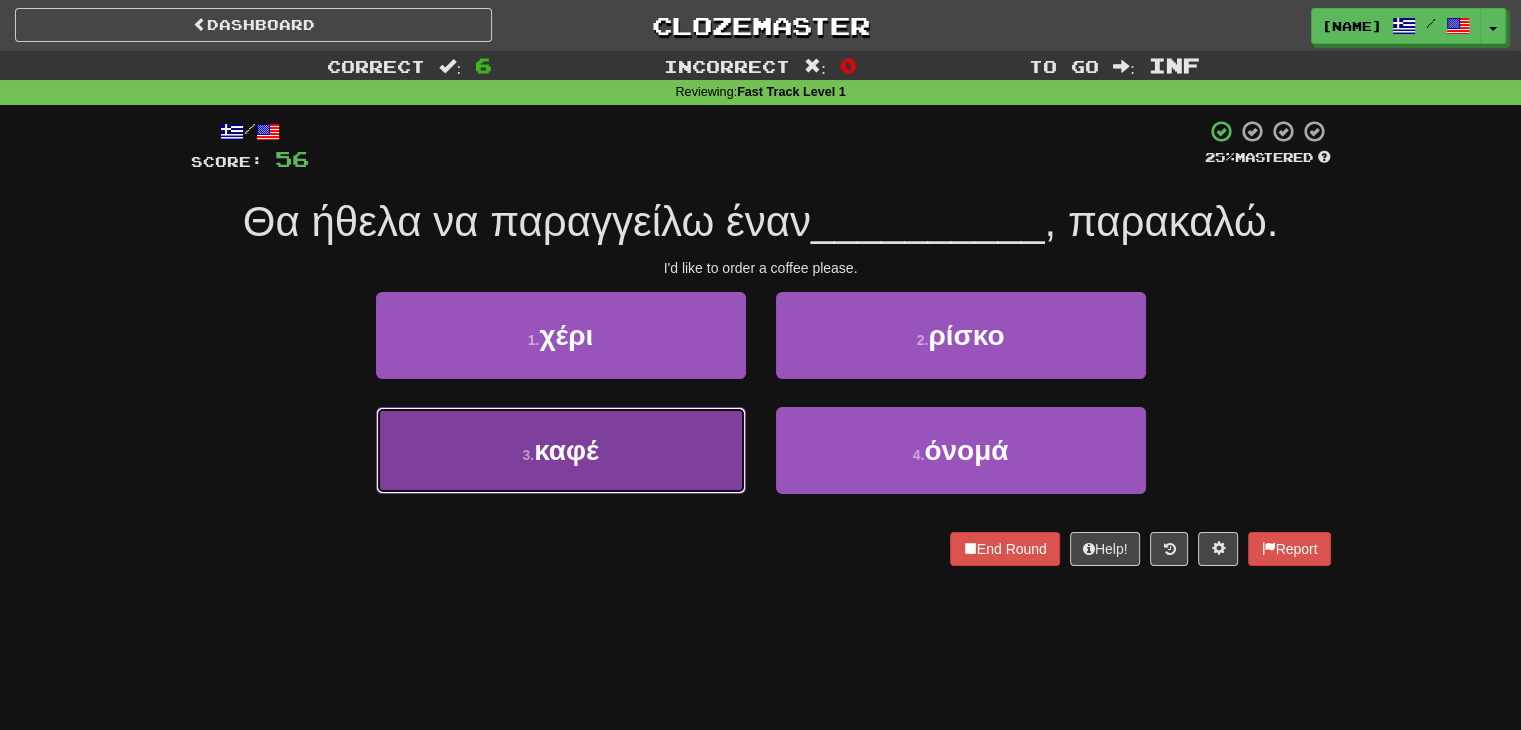 click on "3 .  καφέ" at bounding box center (561, 450) 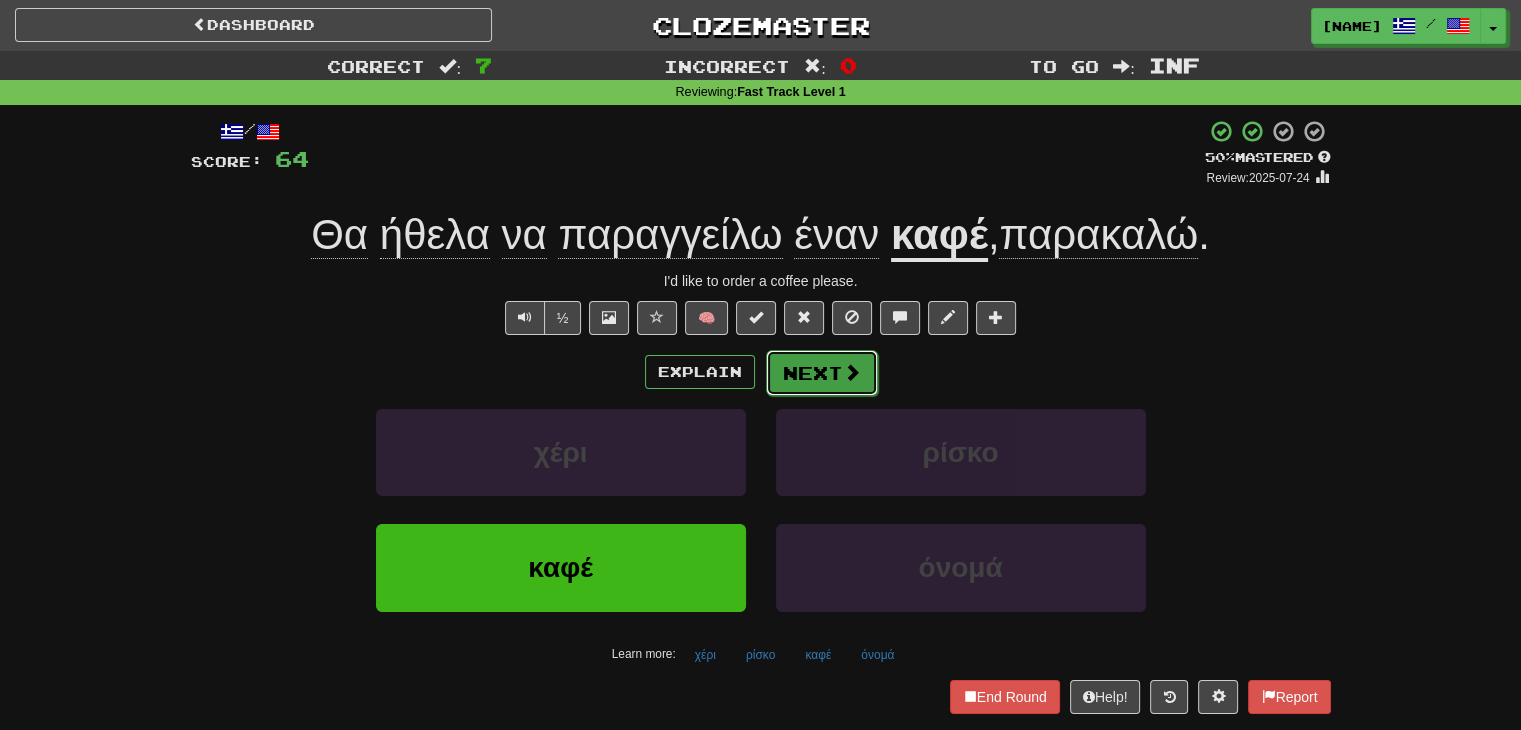 click on "Next" at bounding box center (822, 373) 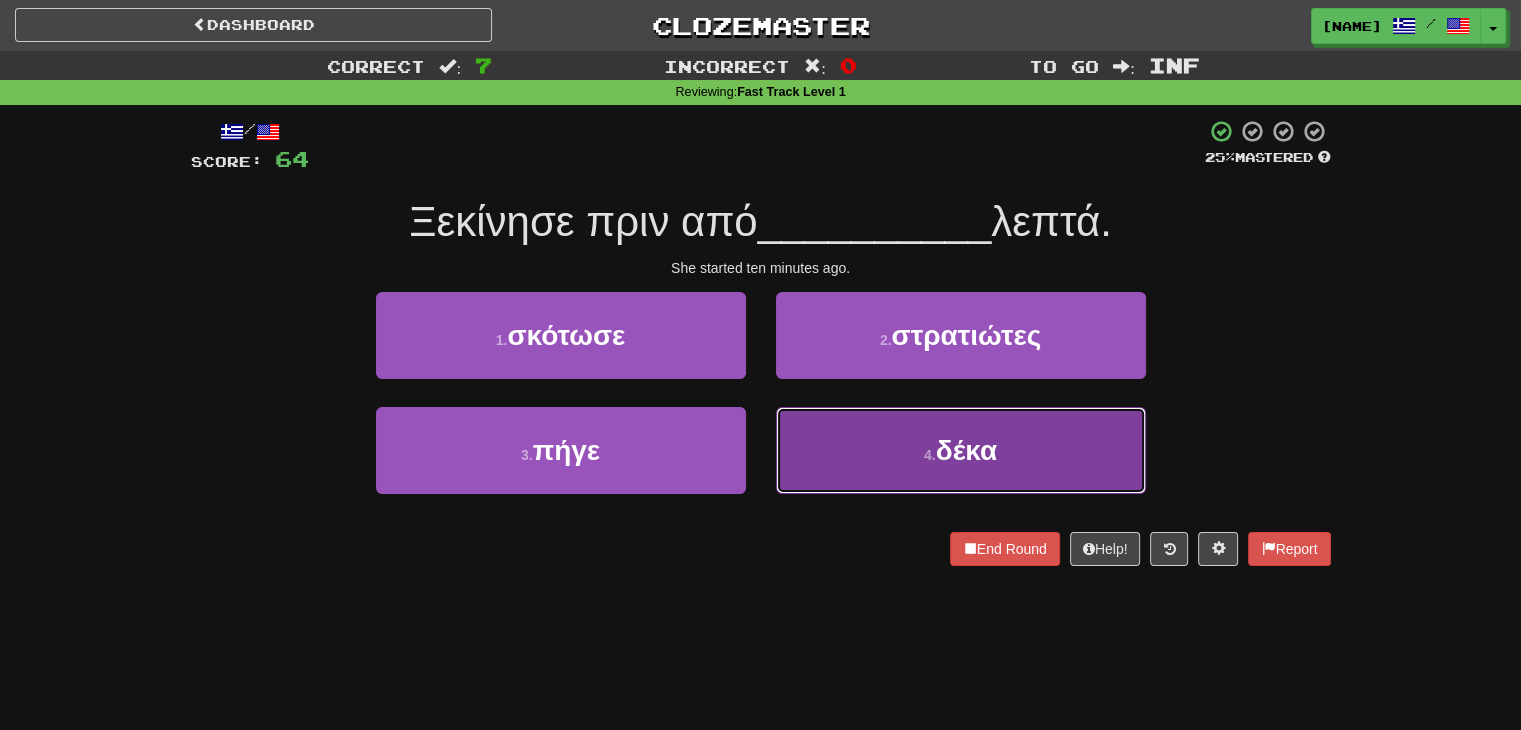 click on "4 .  δέκα" at bounding box center [961, 450] 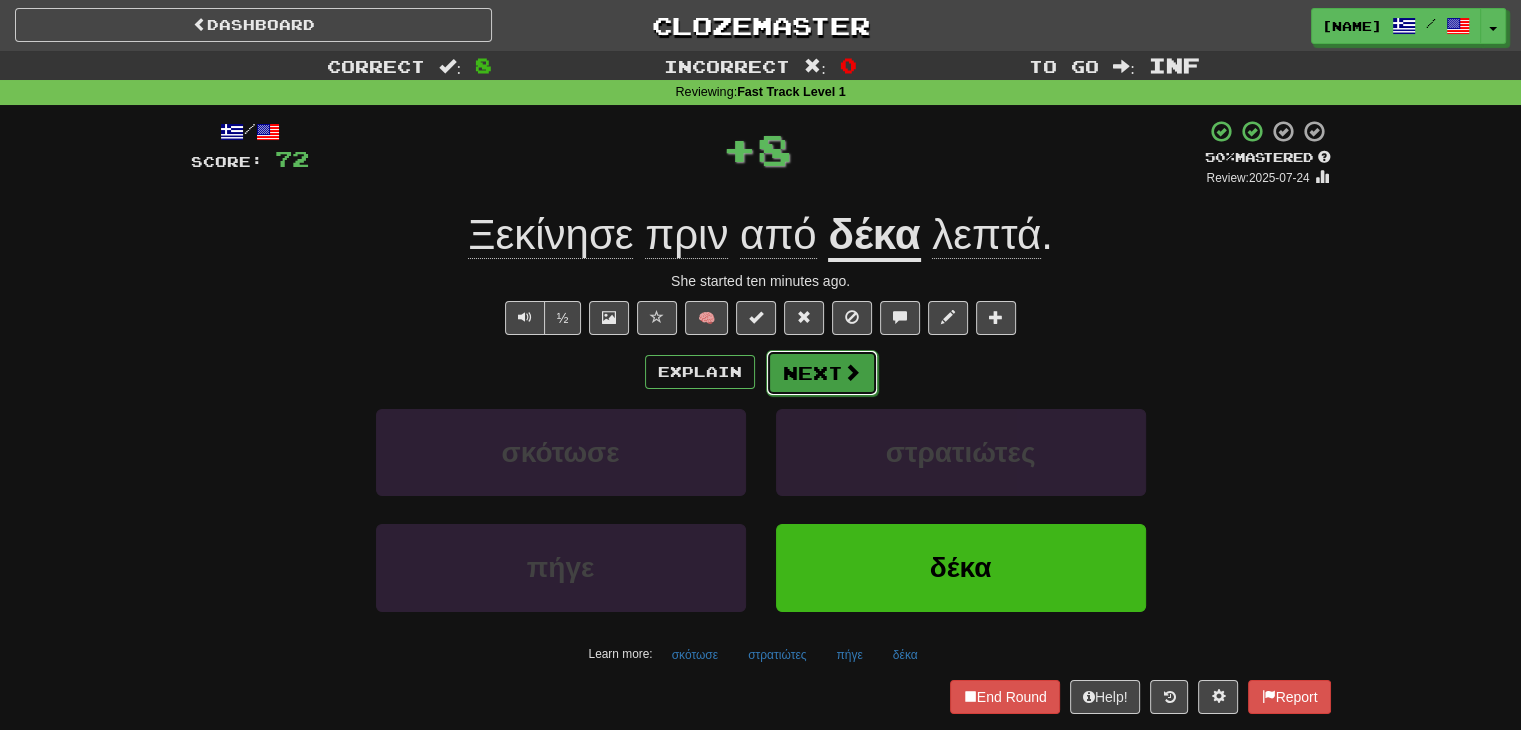 click on "Next" at bounding box center (822, 373) 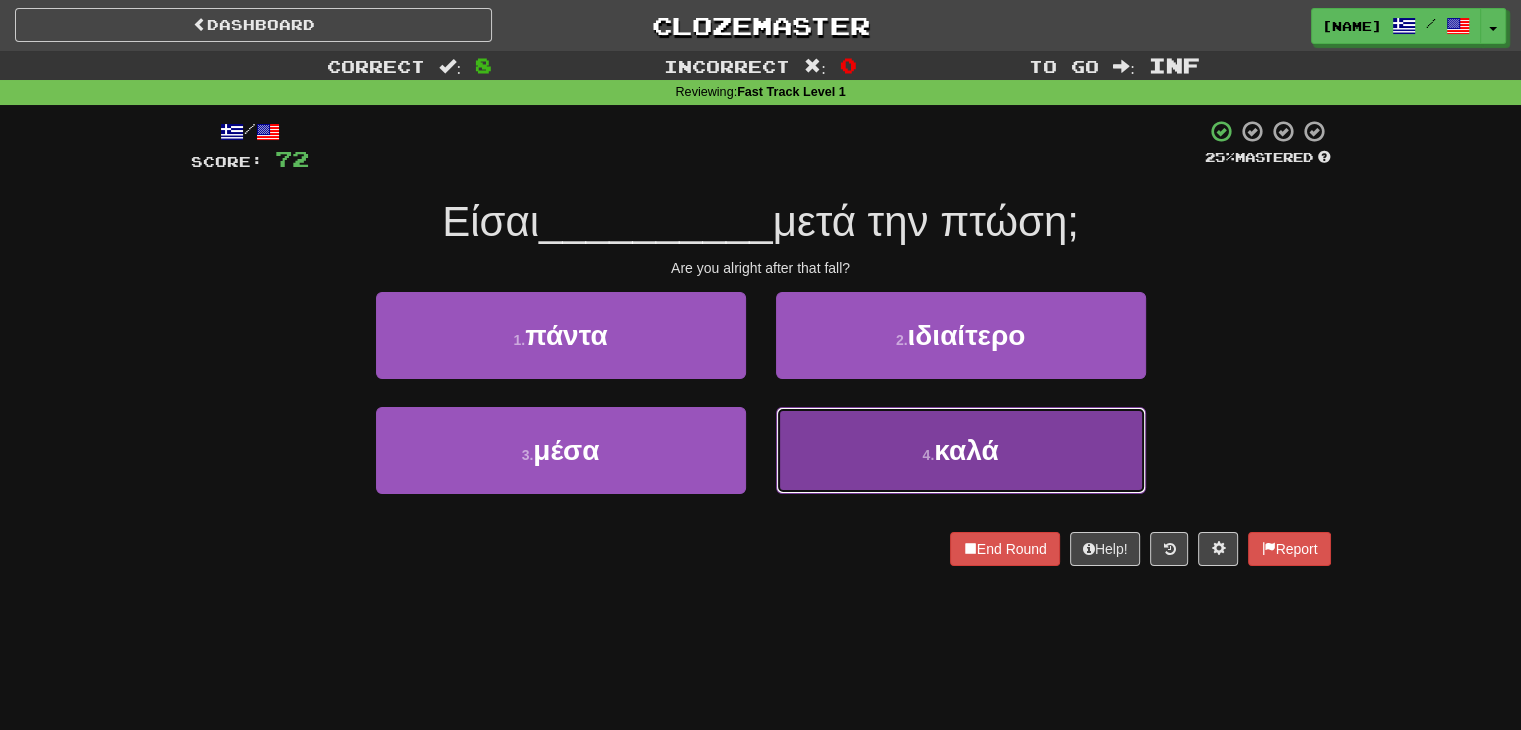 click on "4 .  καλά" at bounding box center (961, 450) 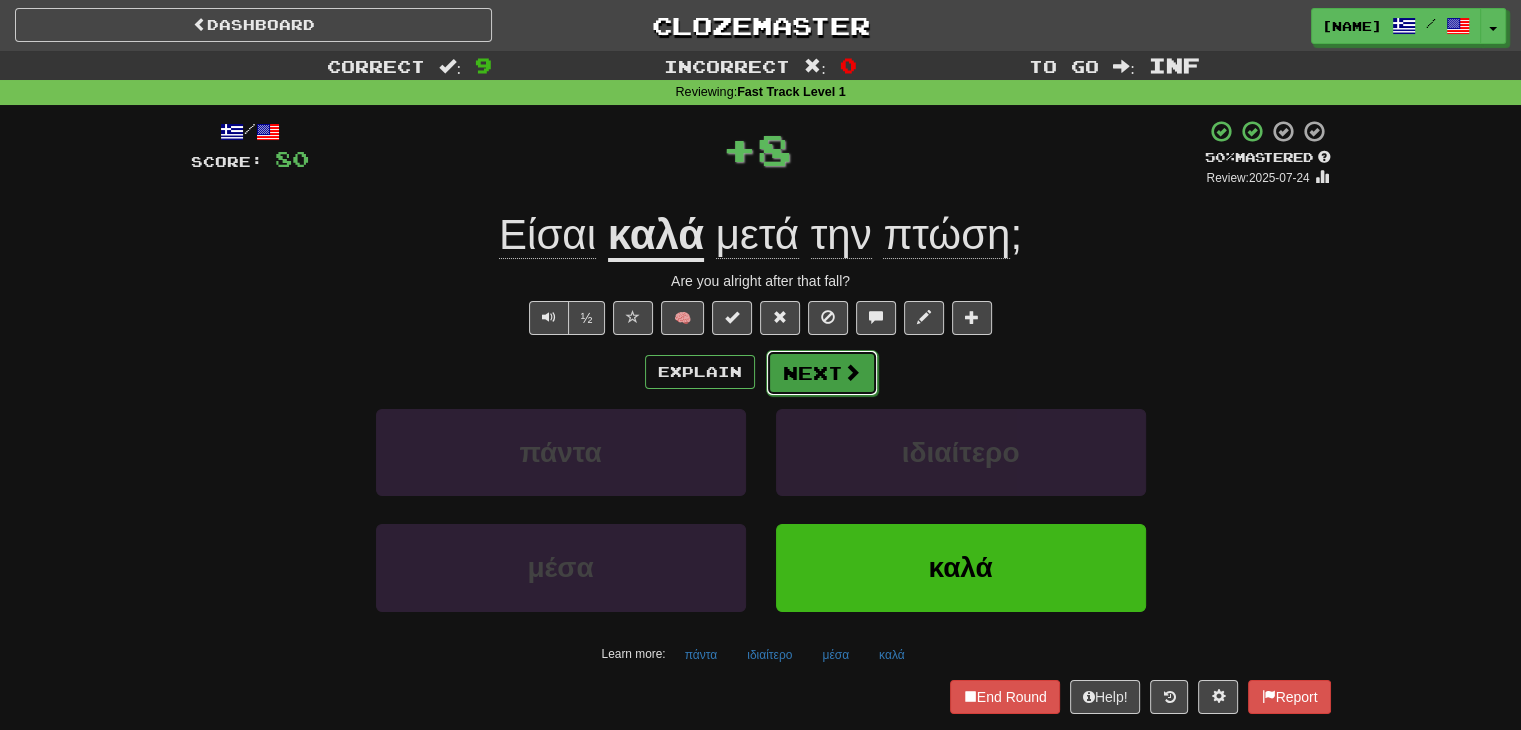 click on "Next" at bounding box center (822, 373) 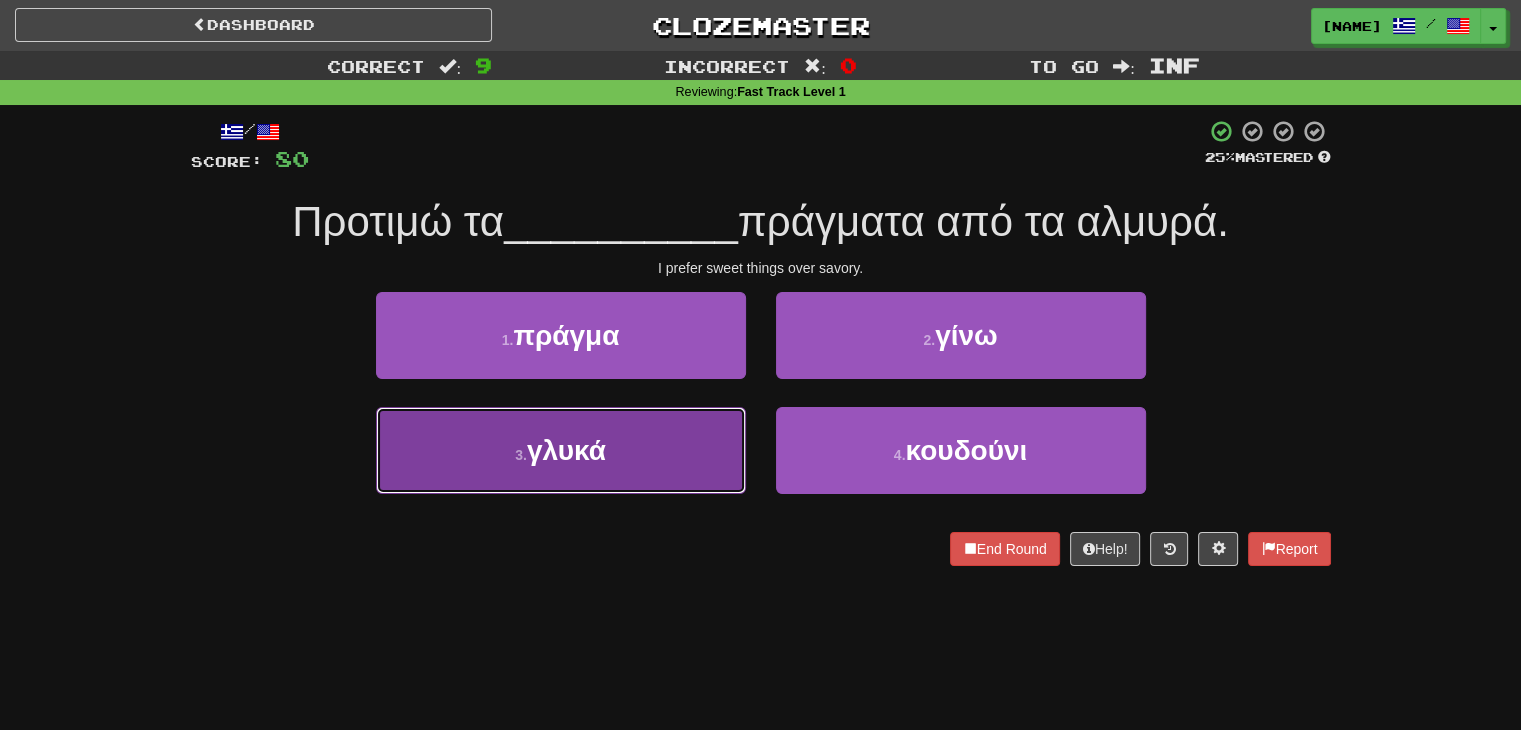 click on "3 .  γλυκά" at bounding box center [561, 450] 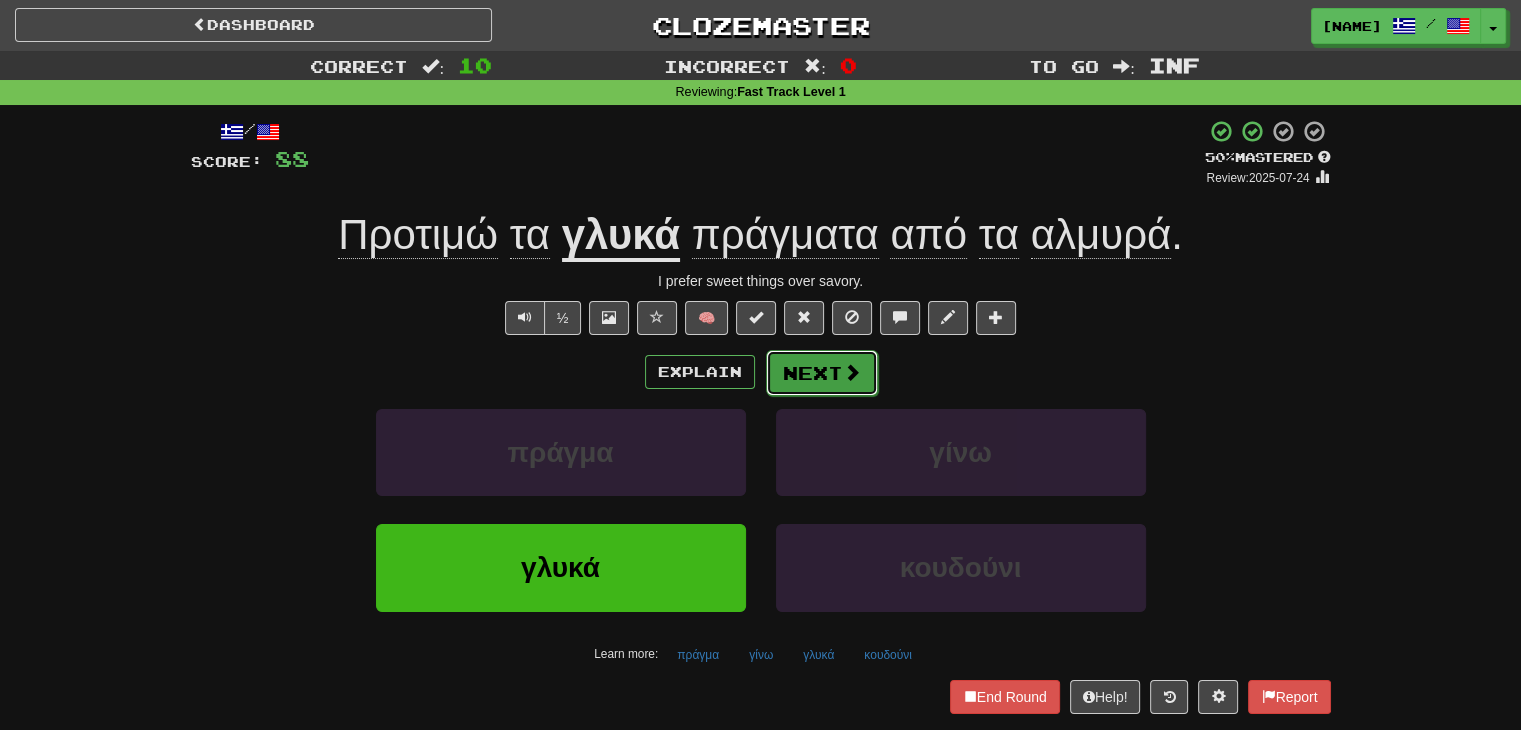 click on "Next" at bounding box center [822, 373] 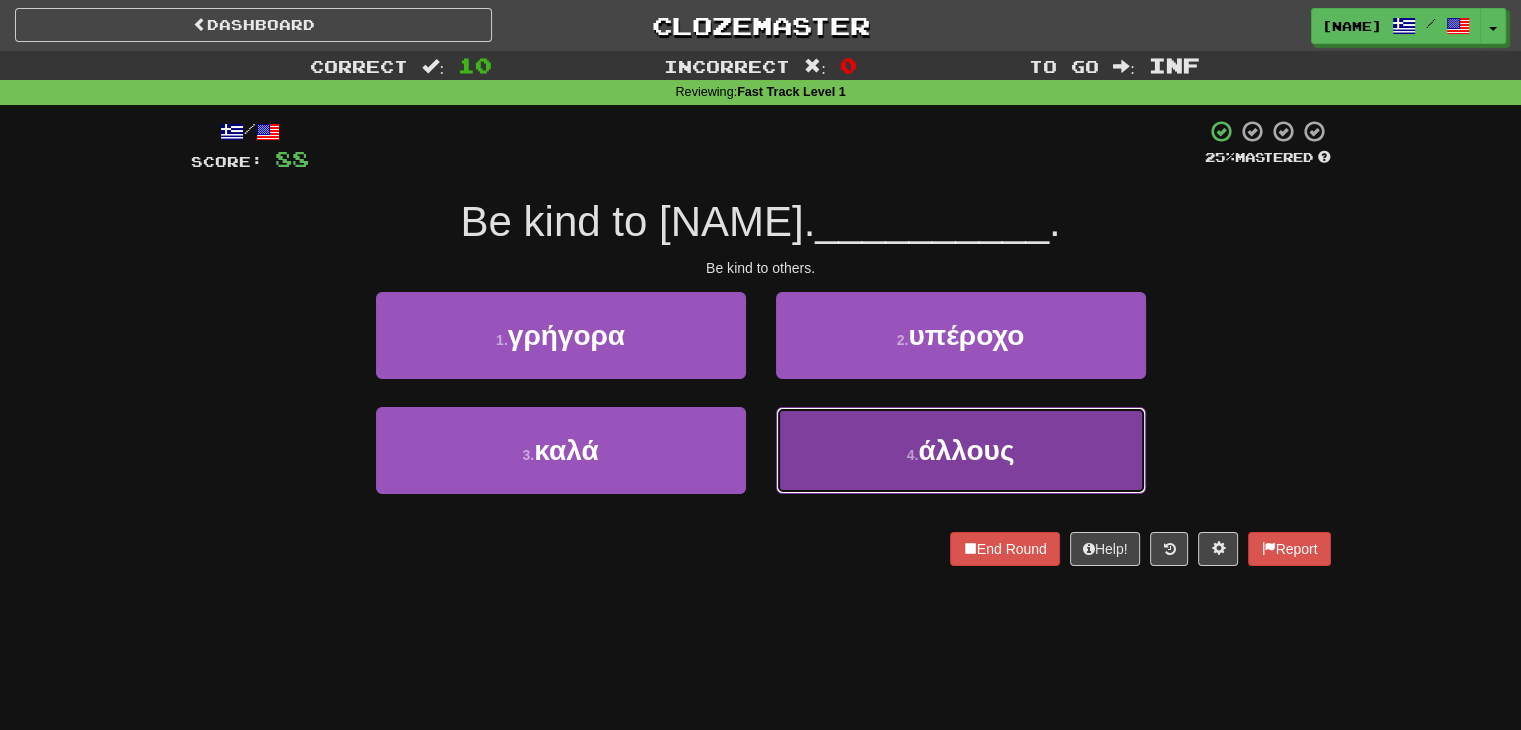 click on "4 .  άλλους" at bounding box center [961, 450] 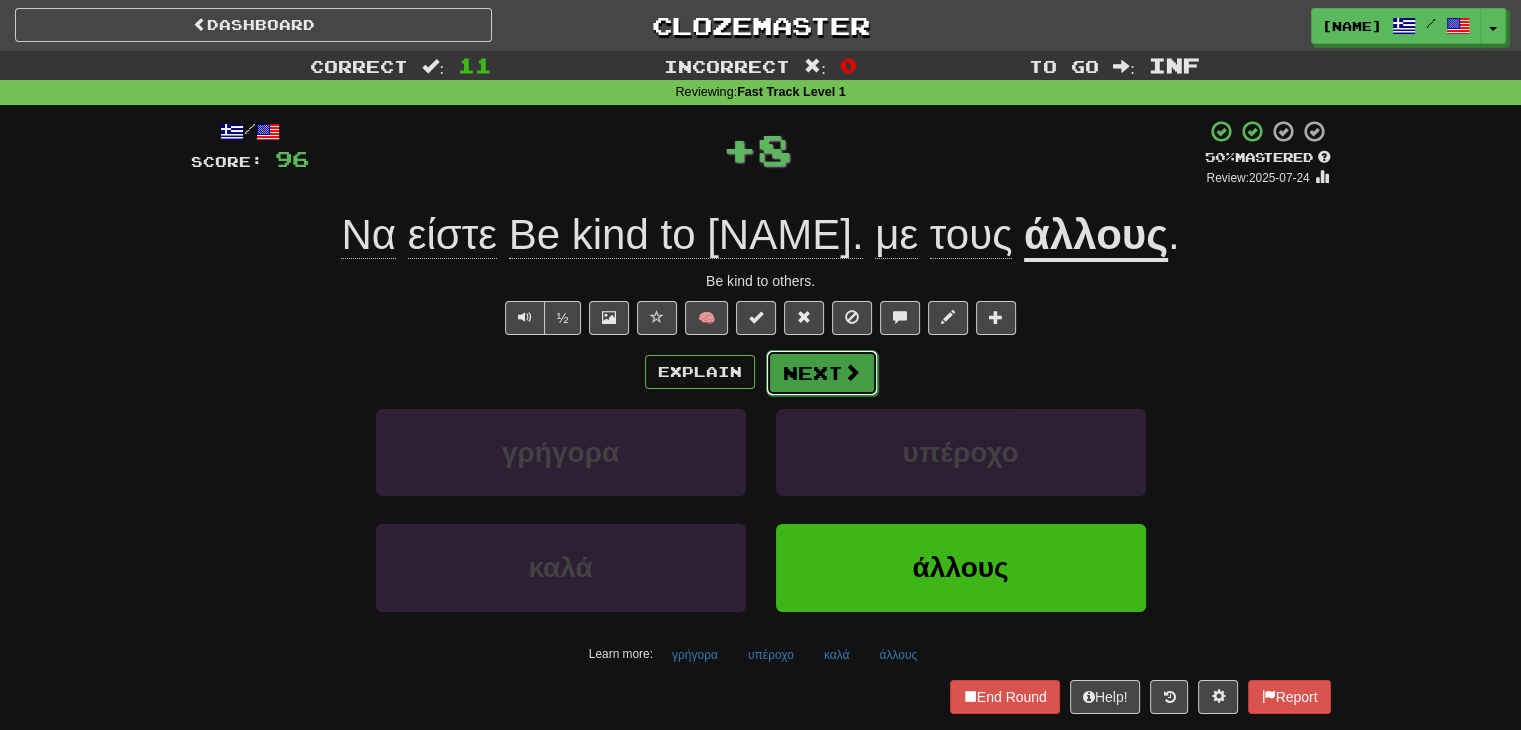 click at bounding box center (852, 372) 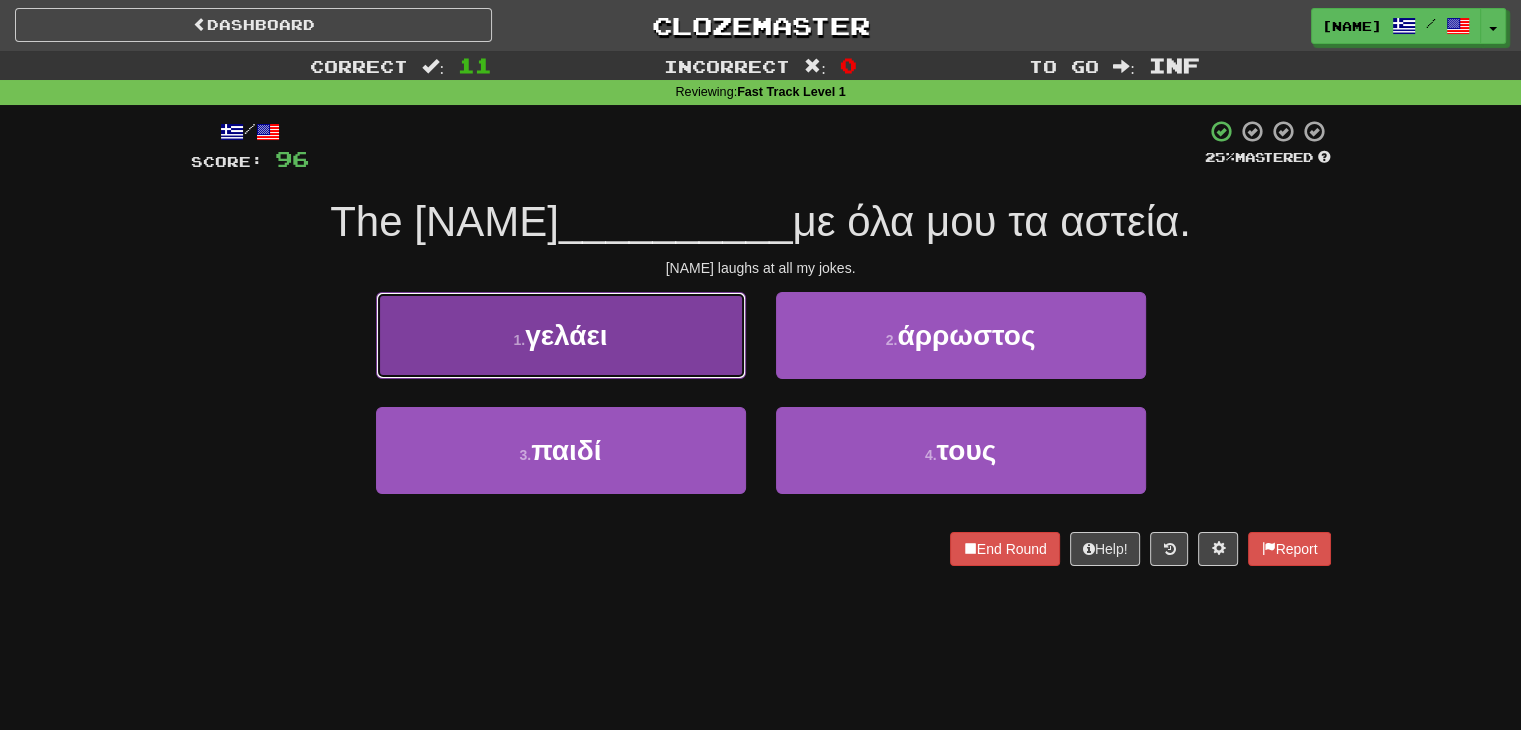 click on "1 .  γελάει" at bounding box center (561, 335) 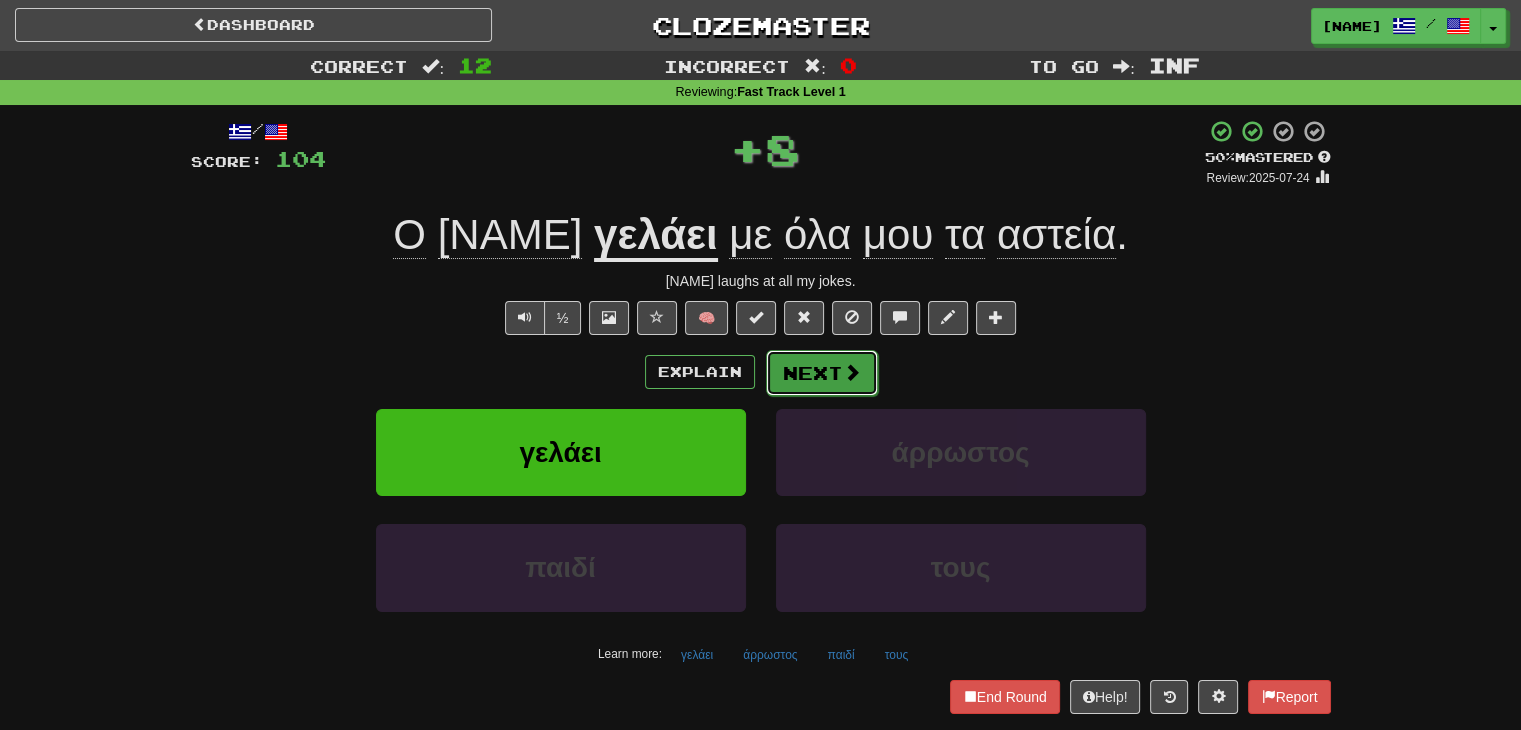 click on "Next" at bounding box center (822, 373) 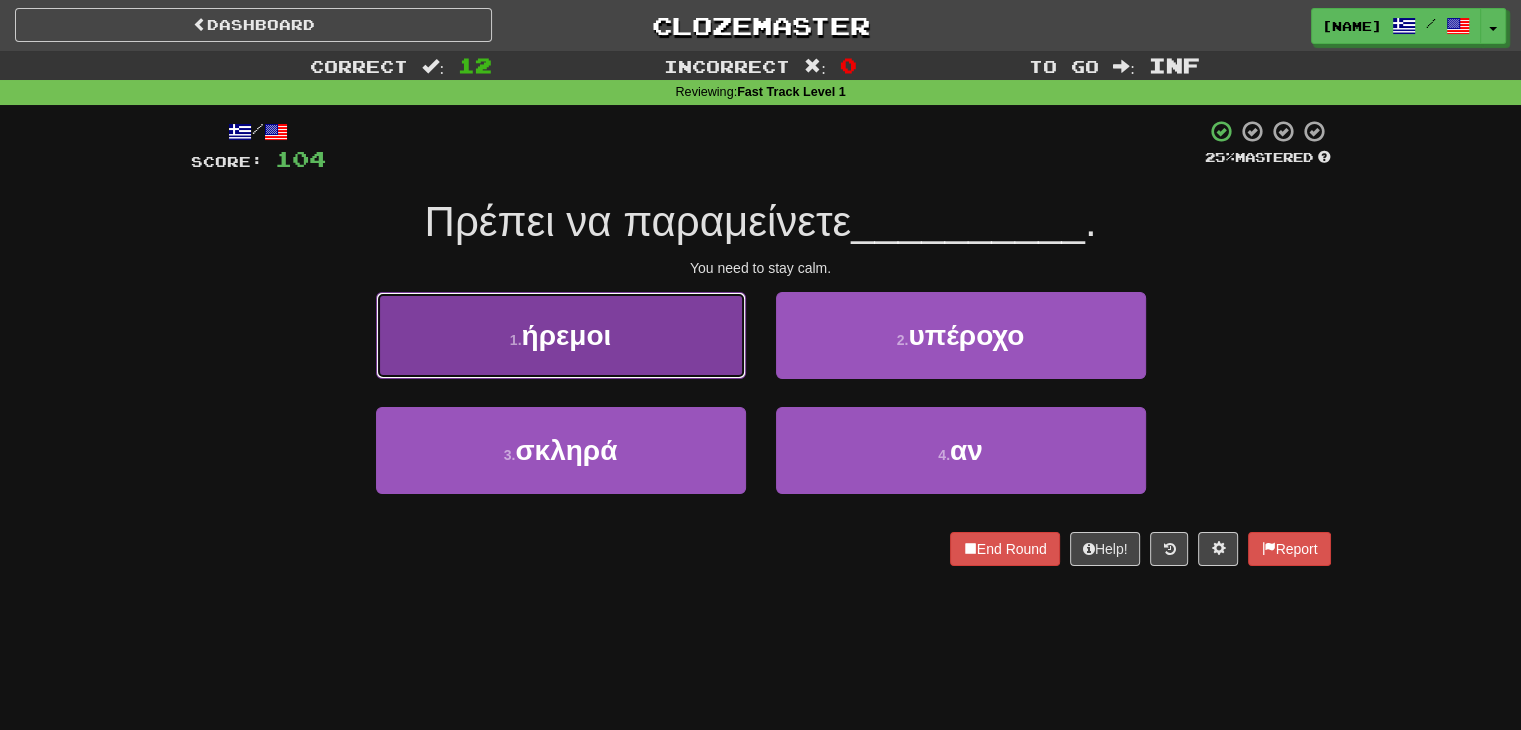 click on "1 .  ήρεμοι" at bounding box center [561, 335] 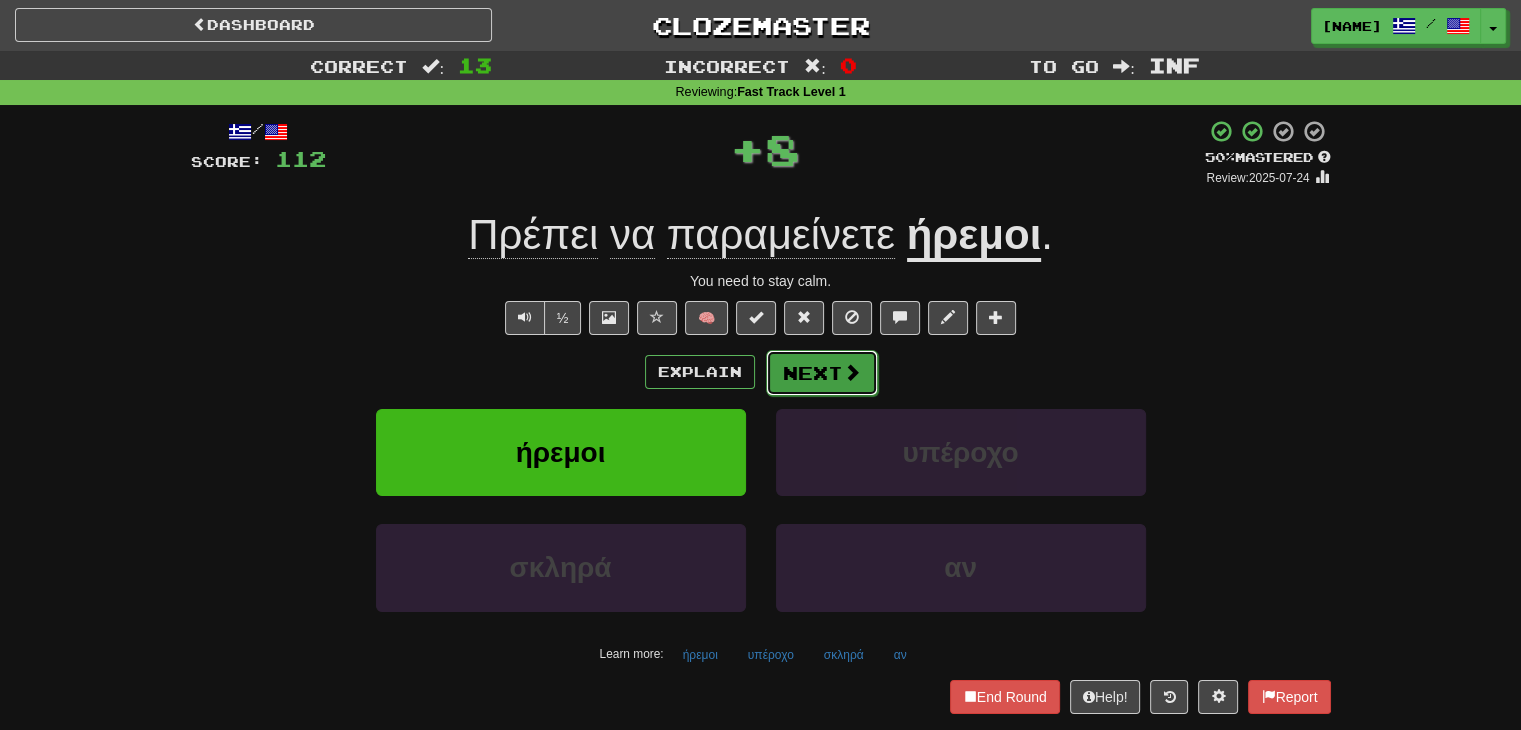 click at bounding box center [852, 372] 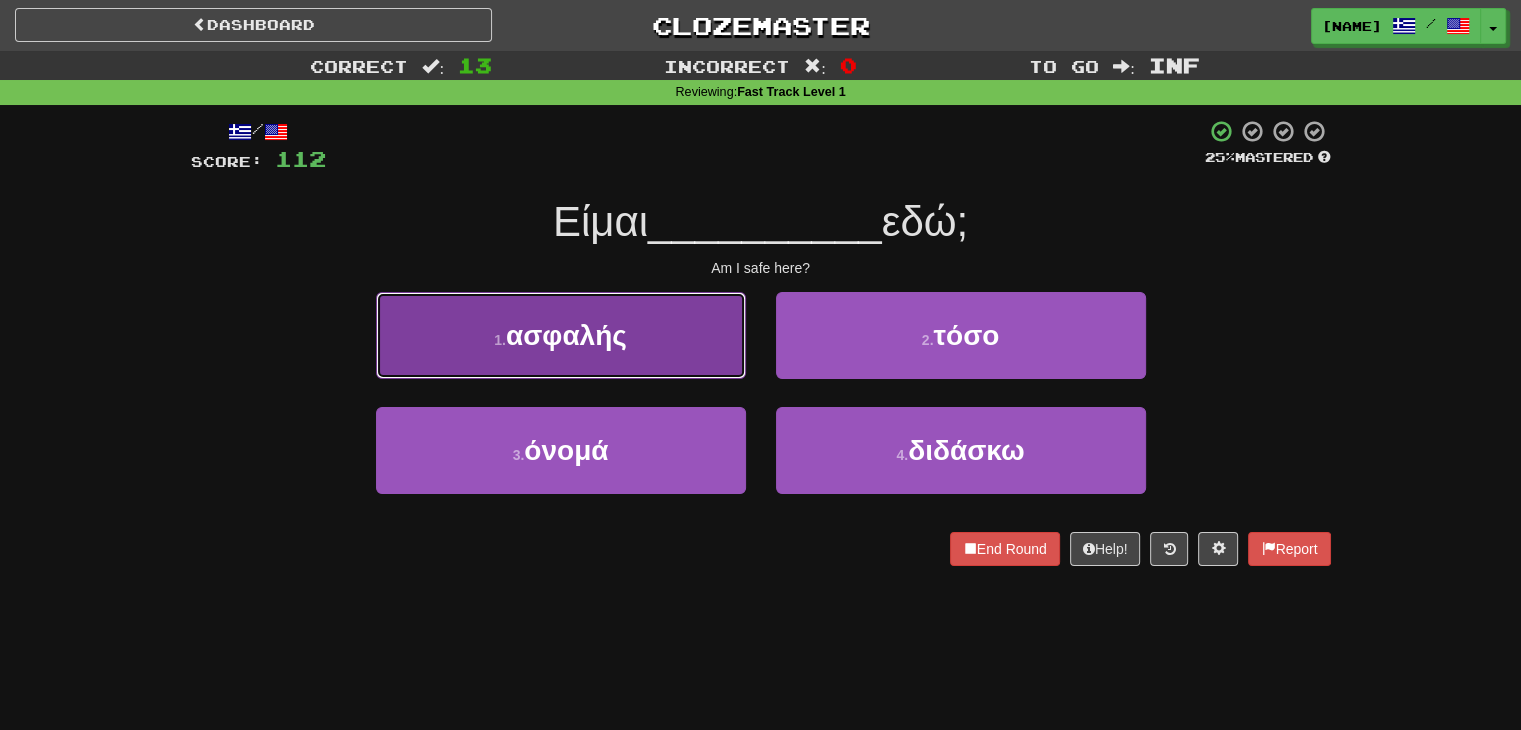 click on "1 .  ασφαλής" at bounding box center (561, 335) 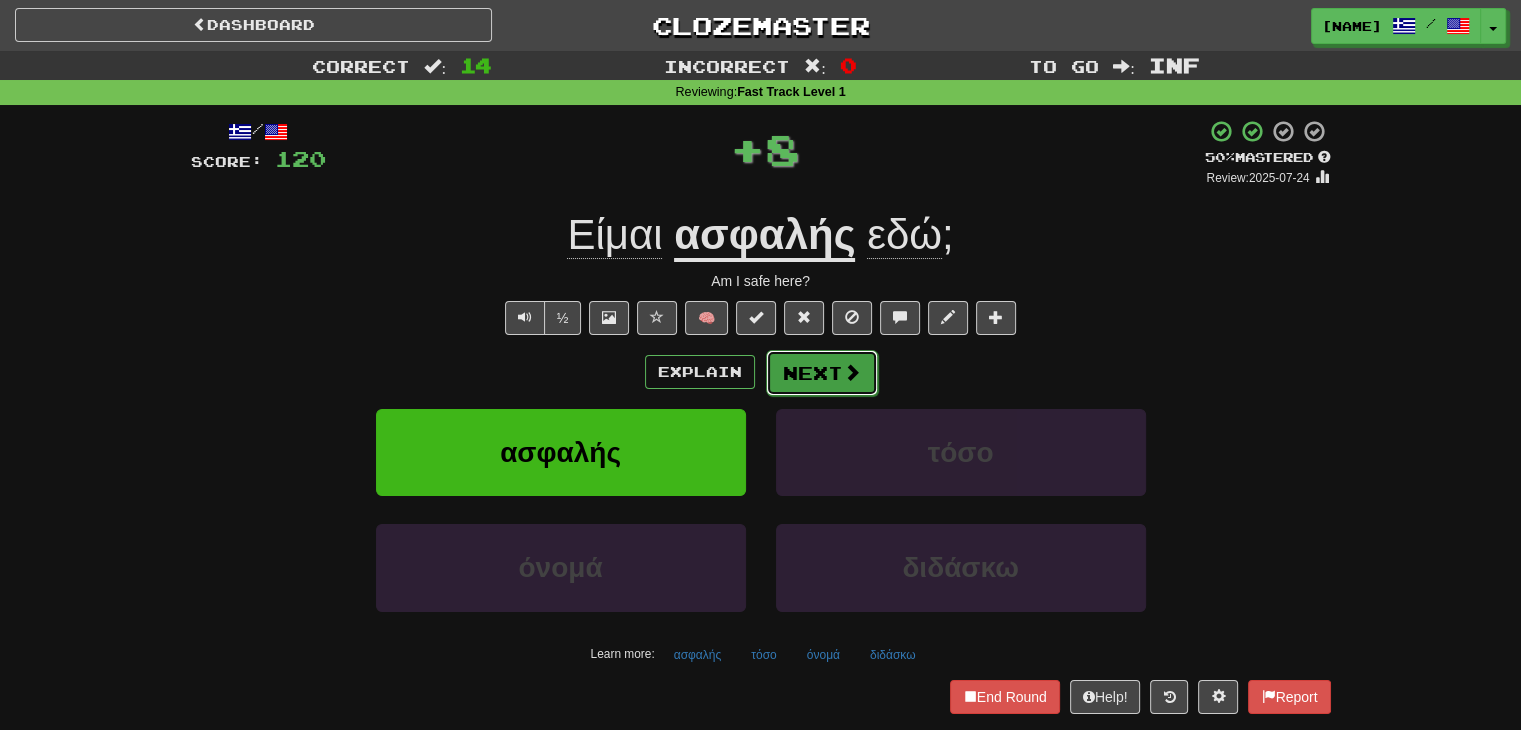 click at bounding box center (852, 372) 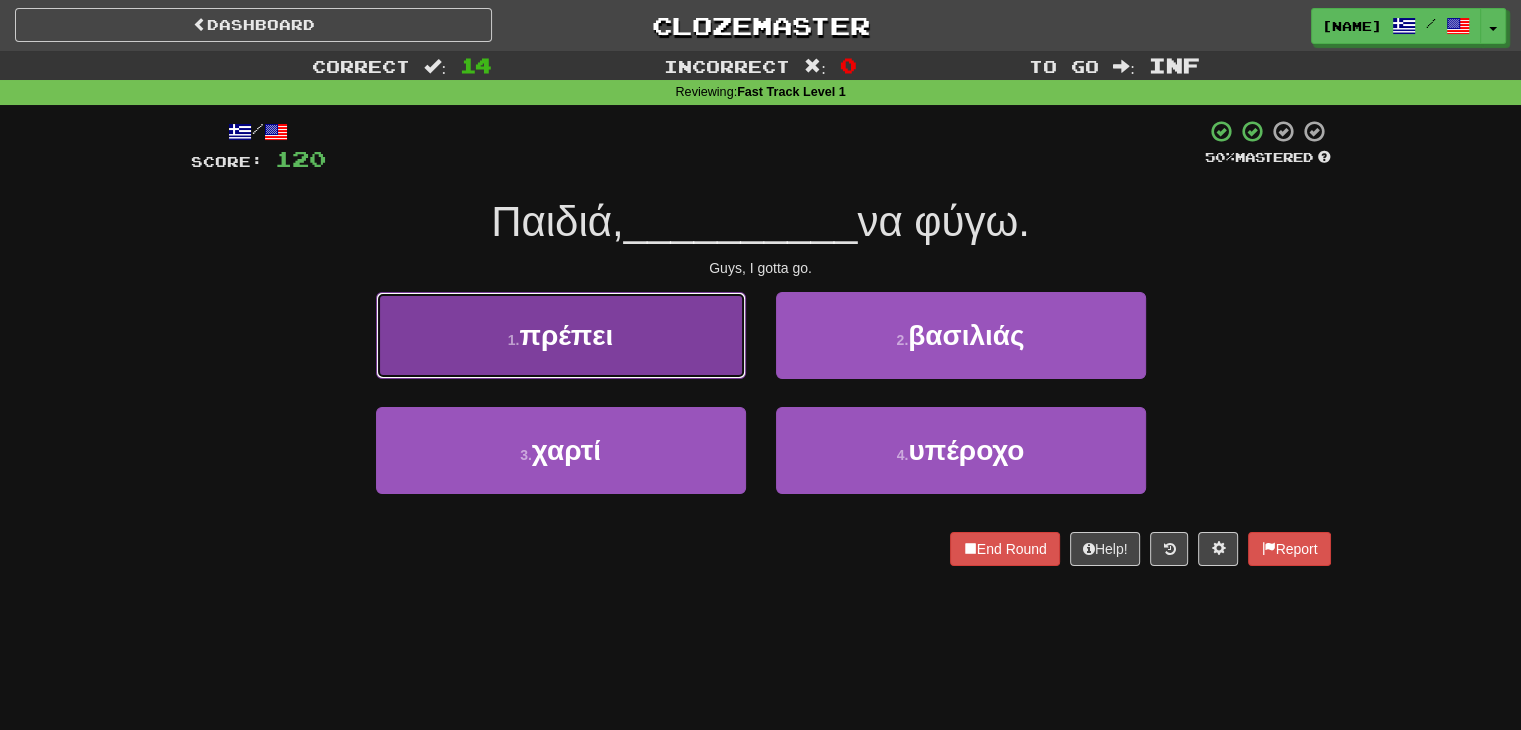 click on "1 .  πρέπει" at bounding box center [561, 335] 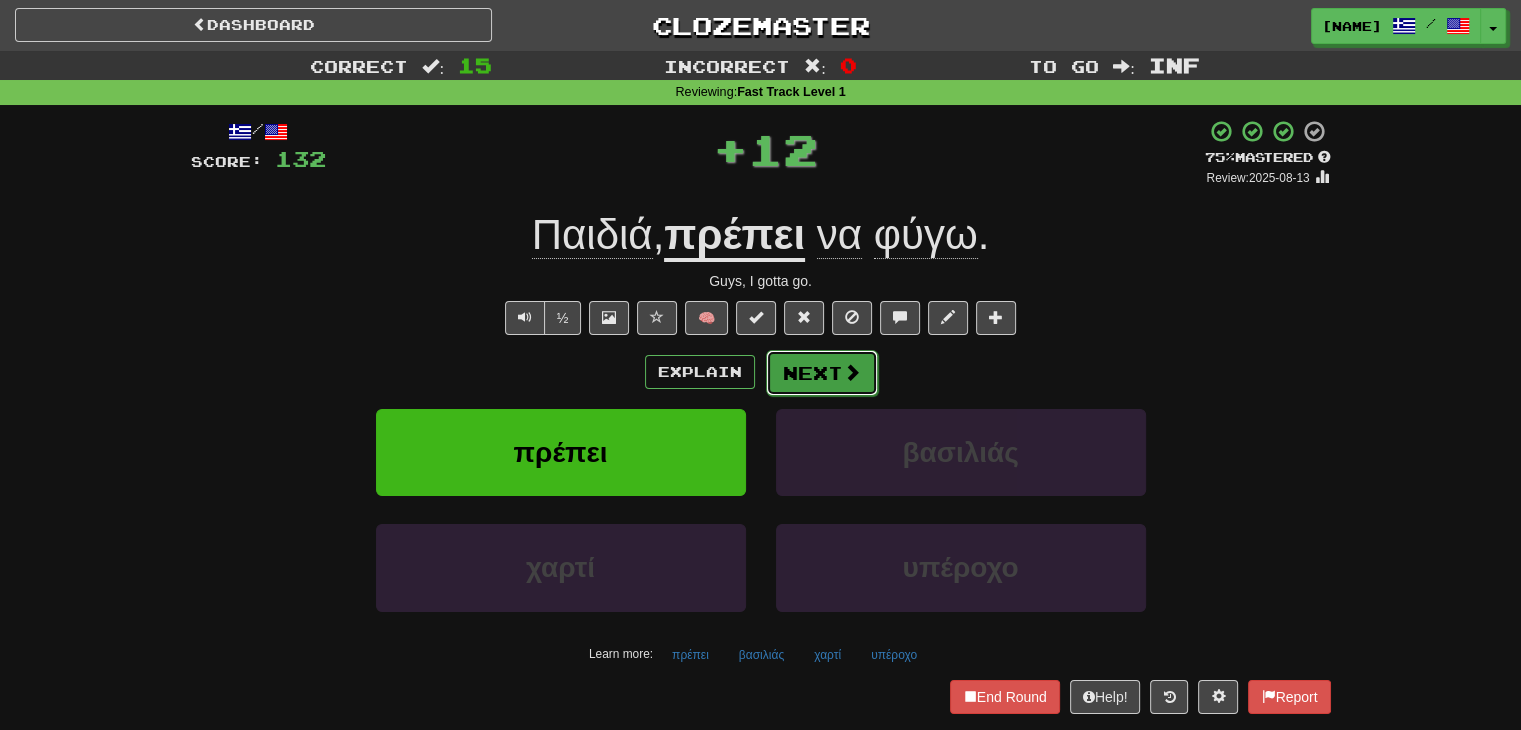 click on "Next" at bounding box center [822, 373] 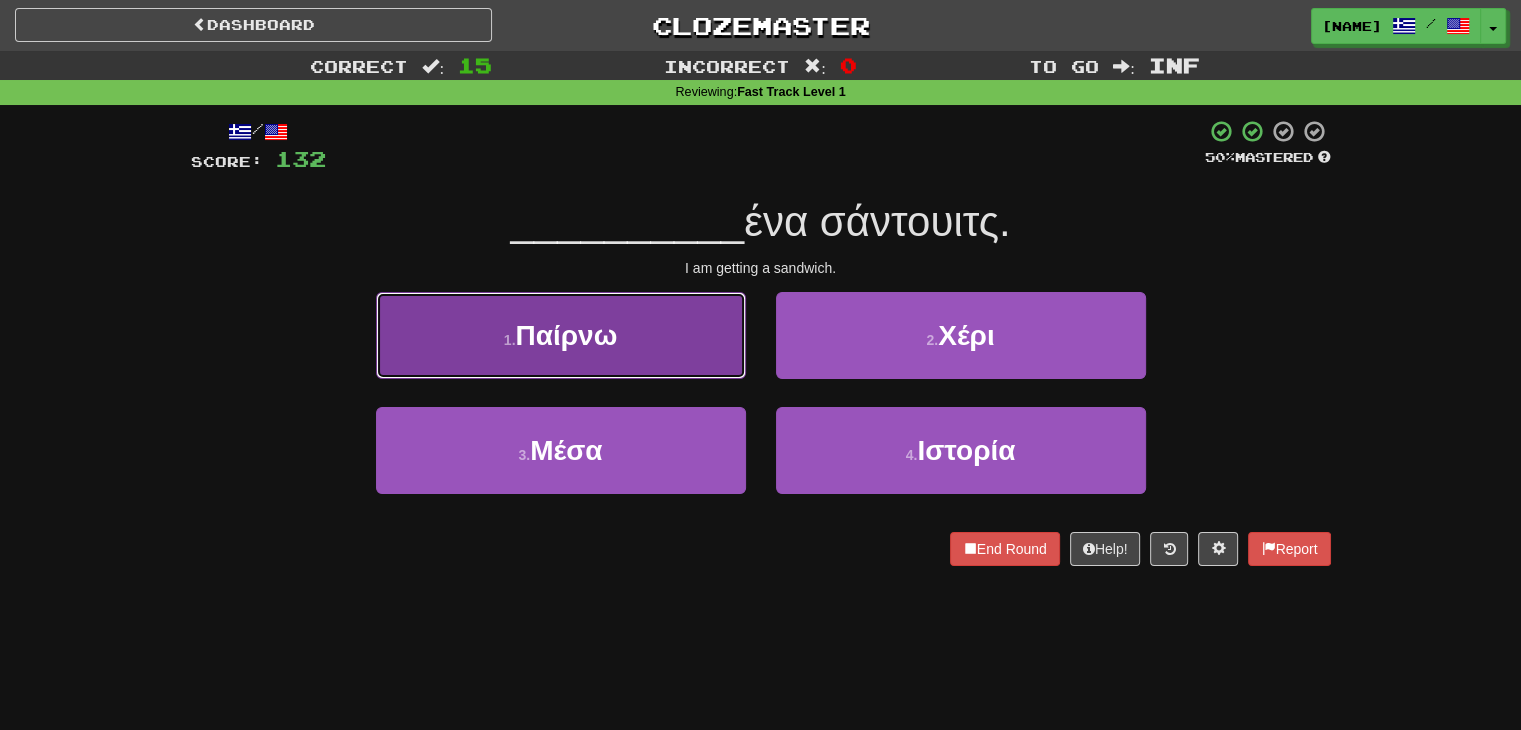 click on "1 .  Παίρνω" at bounding box center [561, 335] 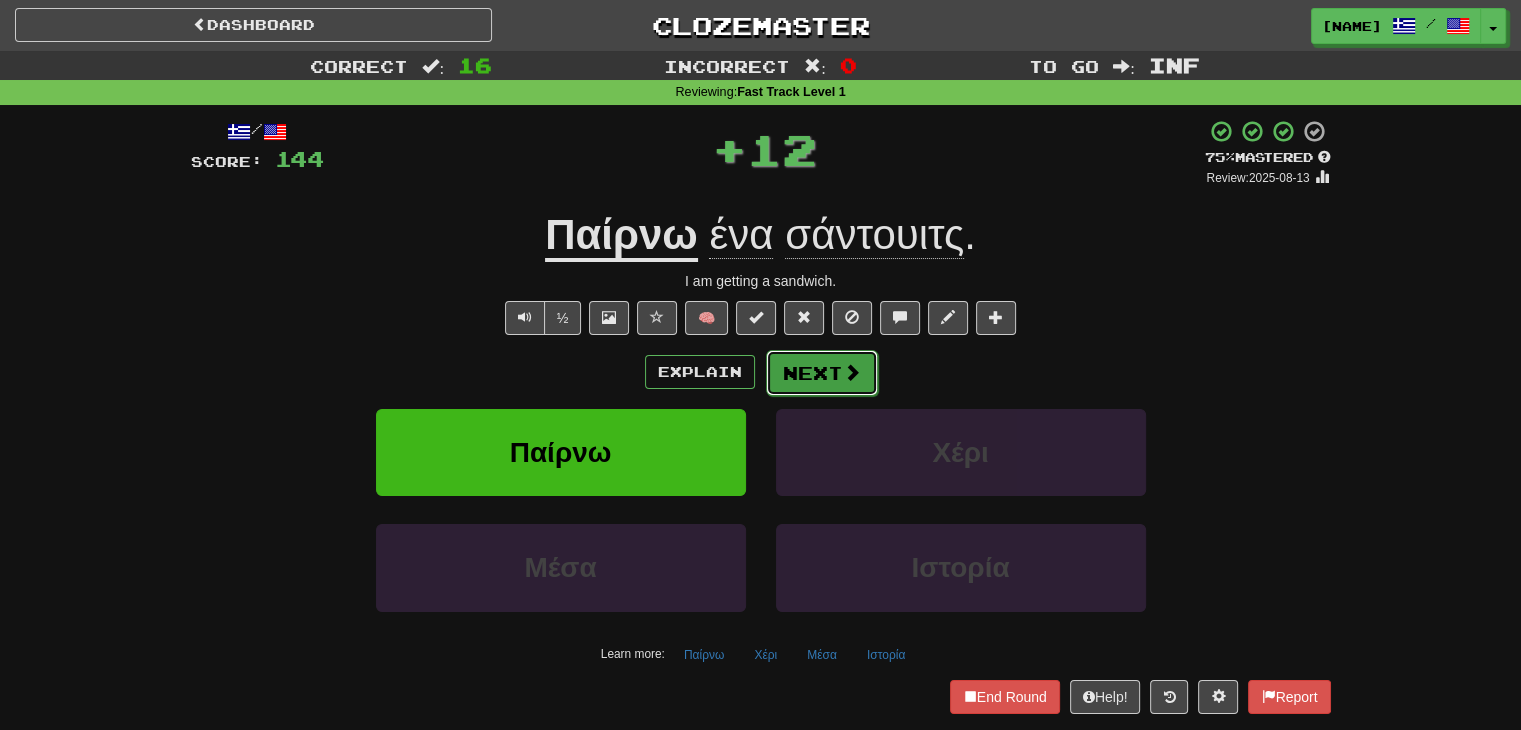 click on "Next" at bounding box center [822, 373] 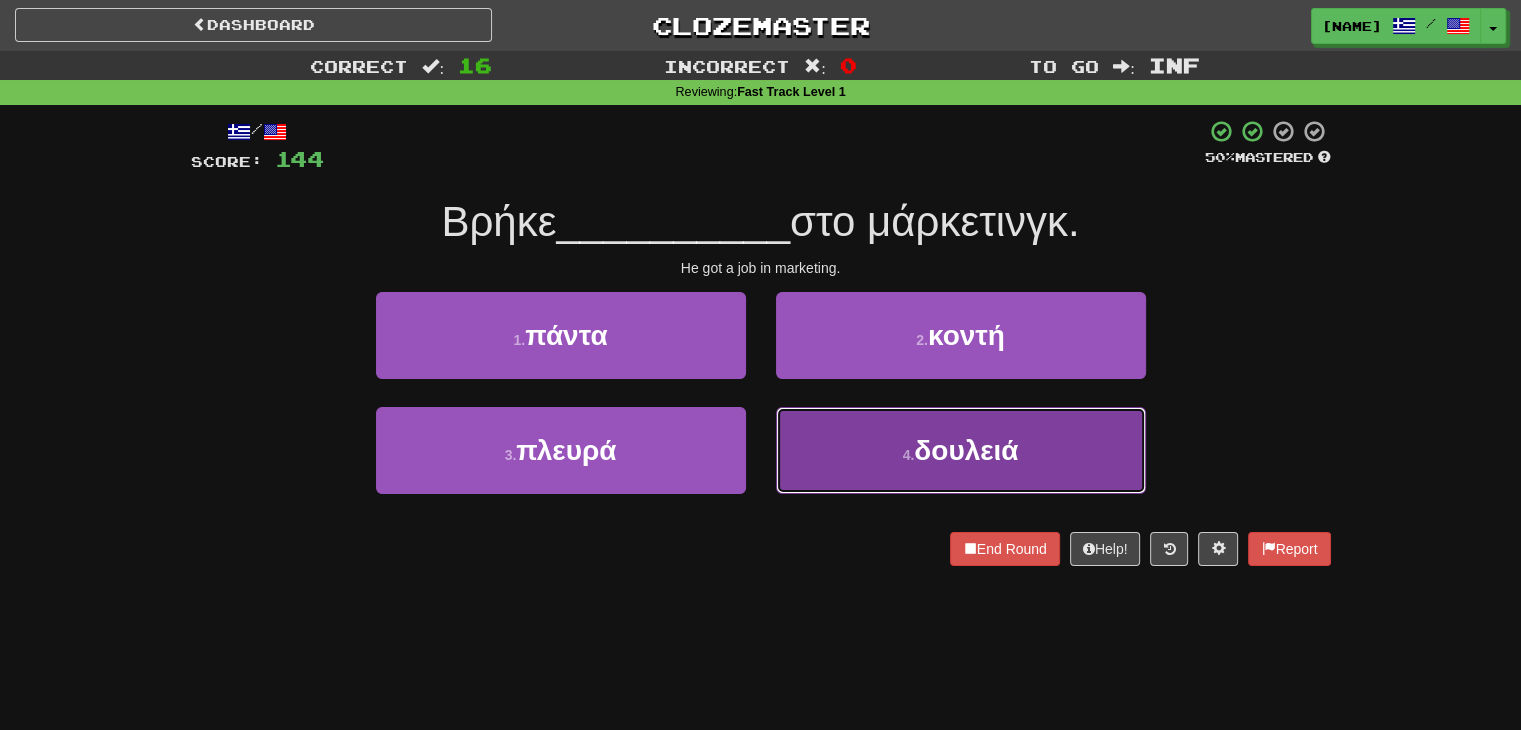 click on "4 .  δουλειά" at bounding box center [961, 450] 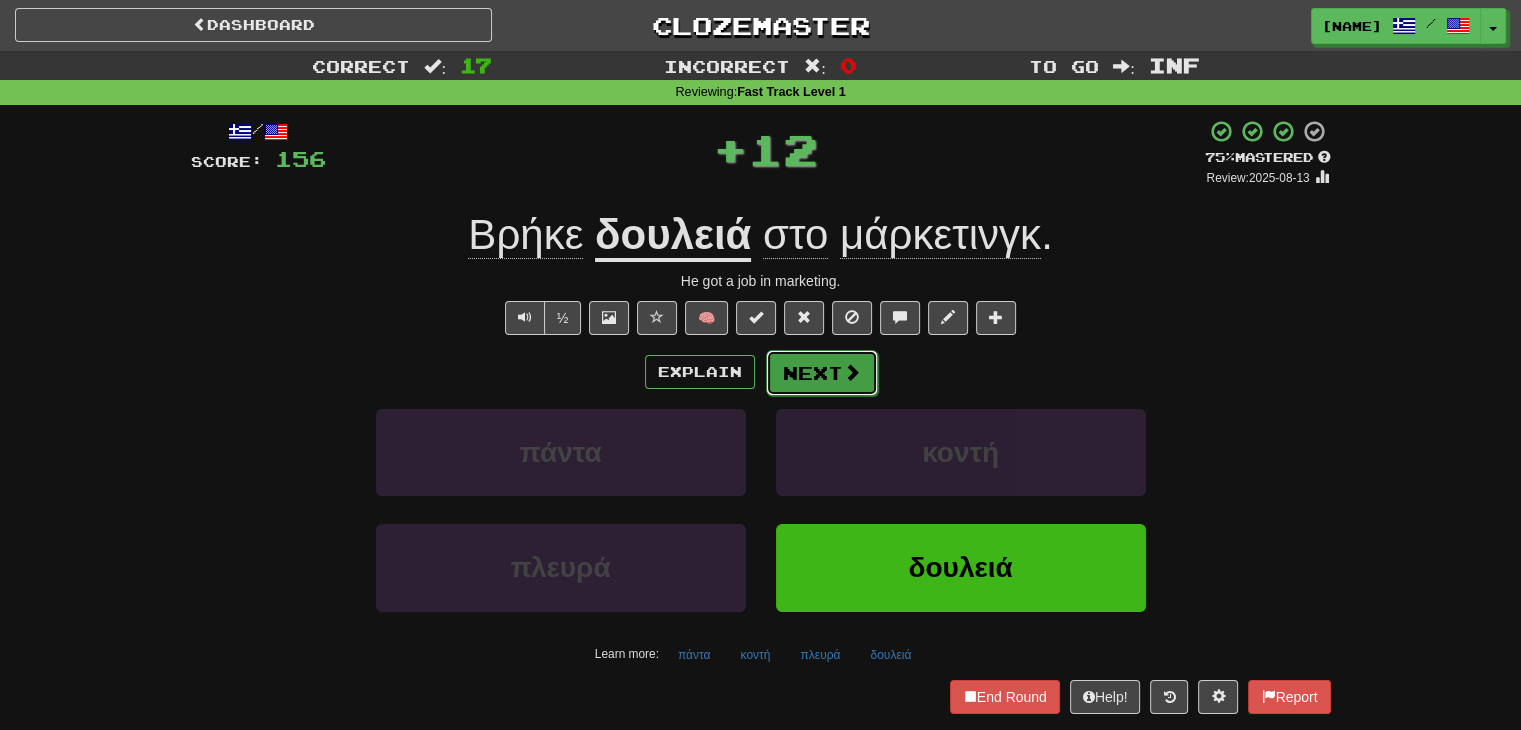 click at bounding box center [852, 372] 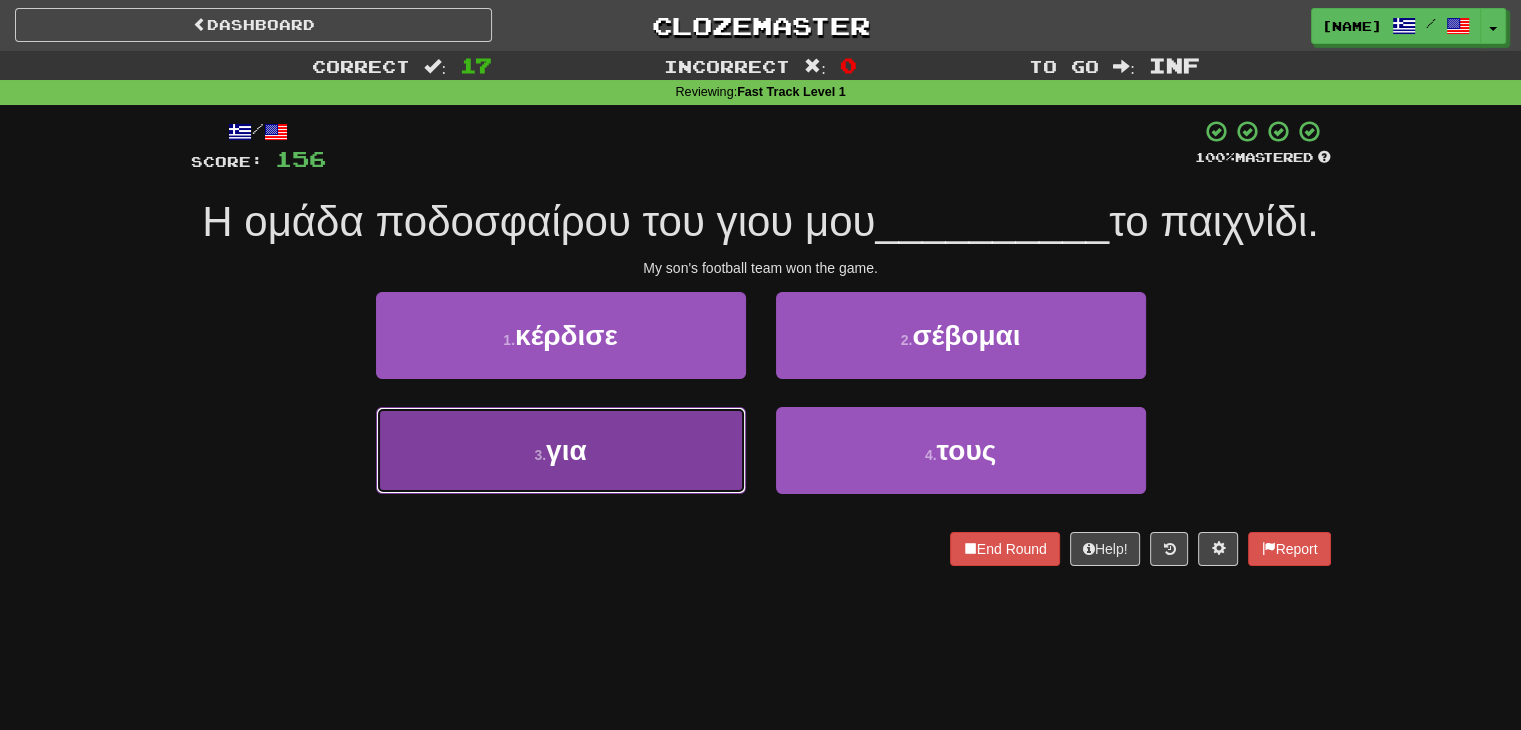 click on "3 .  για" at bounding box center [561, 450] 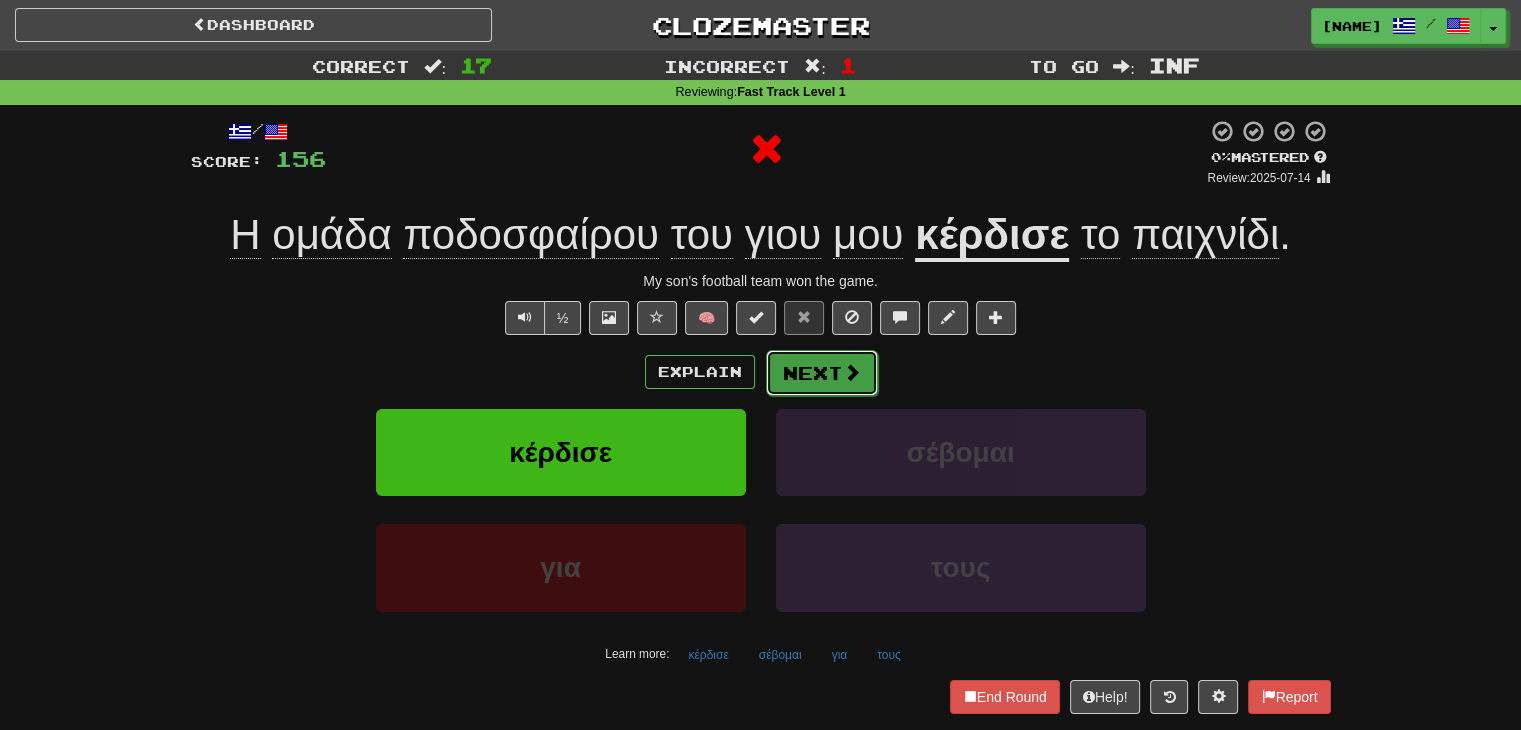 click on "Next" at bounding box center (822, 373) 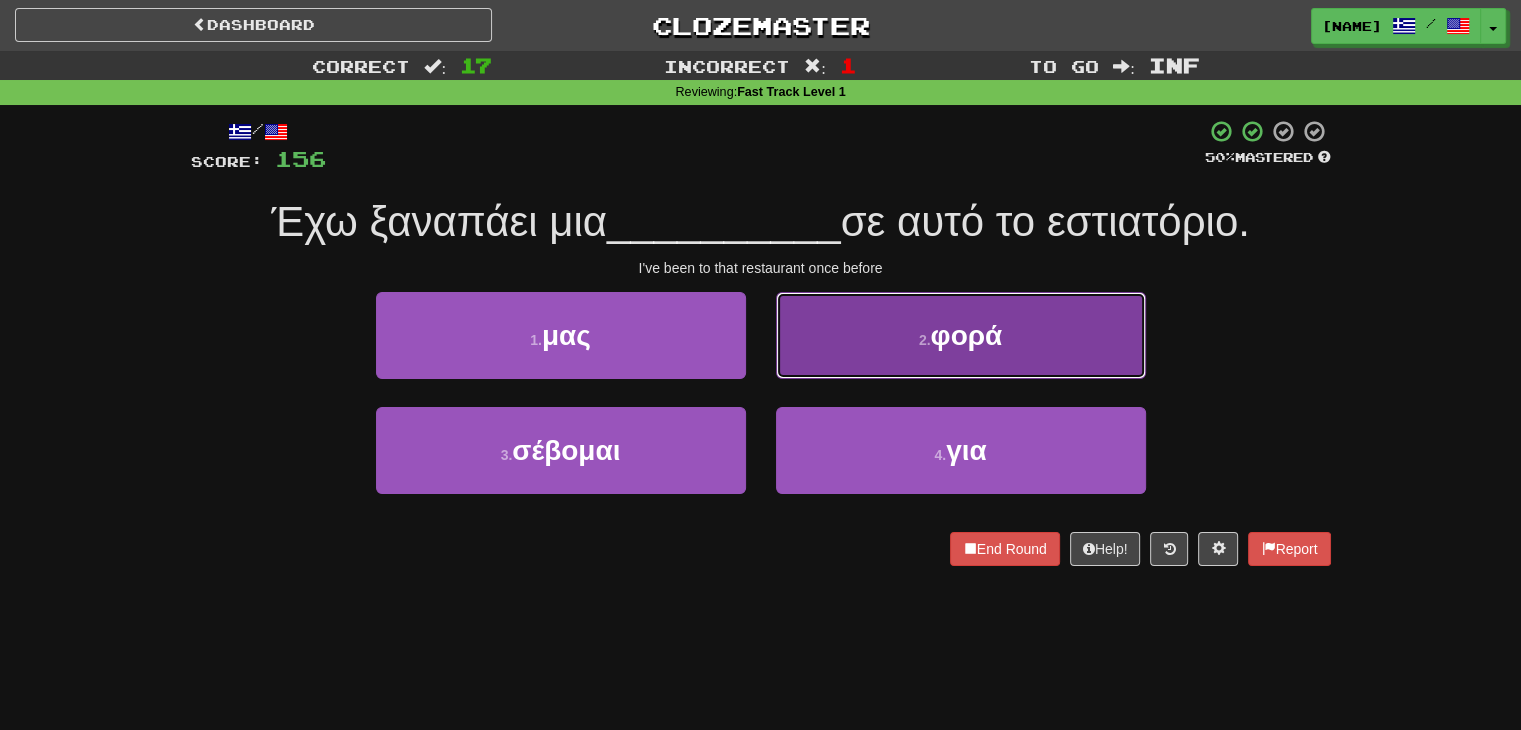 click on "2 .  φορά" at bounding box center (961, 335) 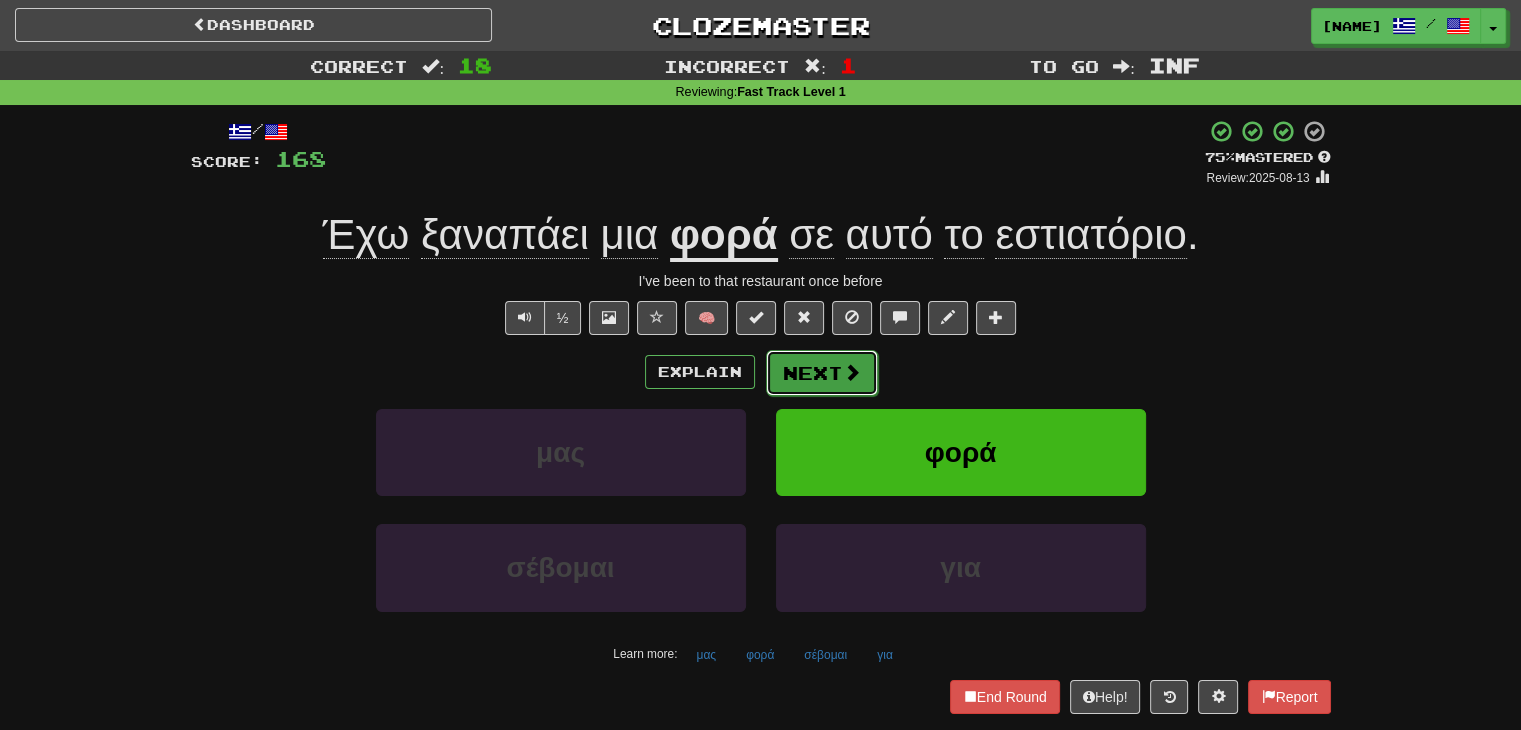 click on "Next" at bounding box center (822, 373) 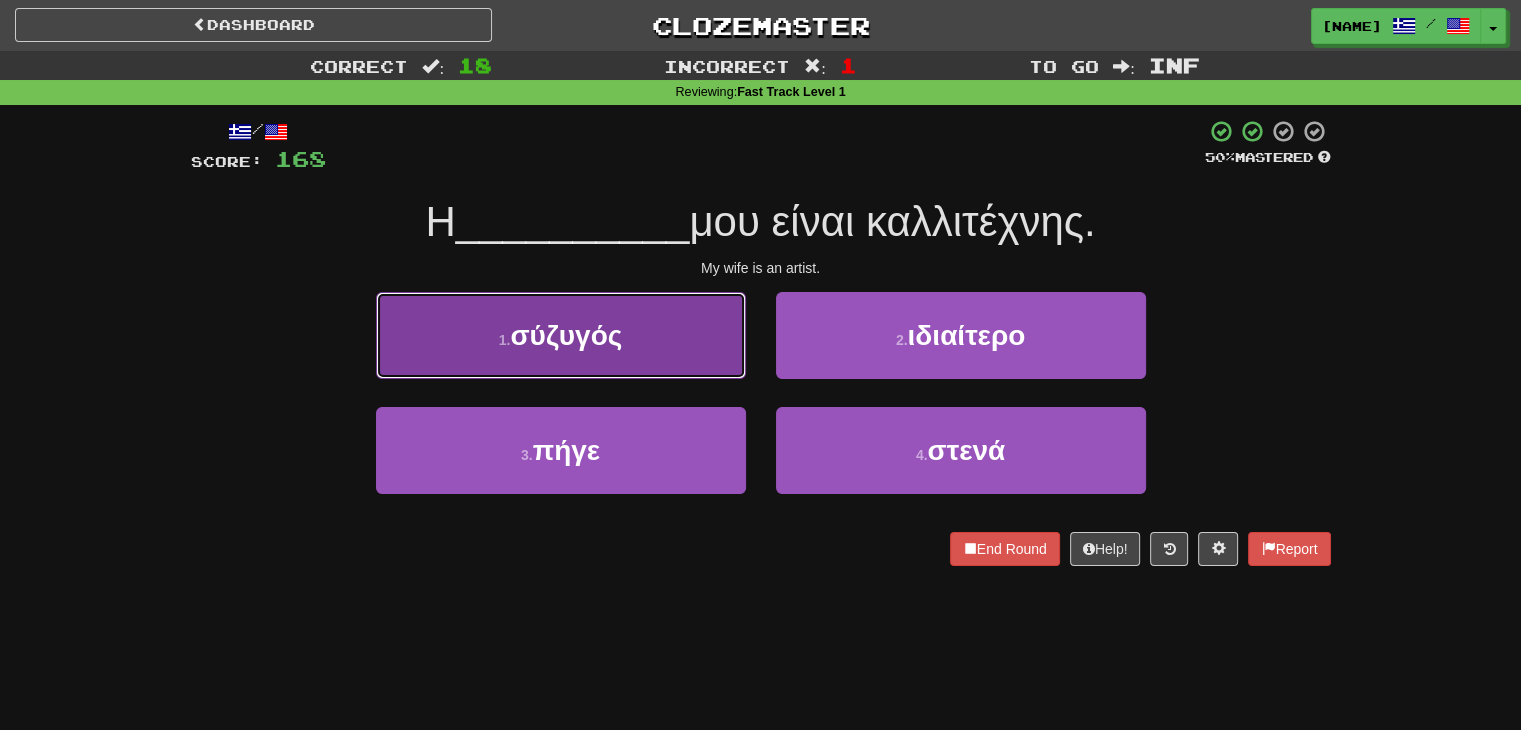 click on "1 .  σύζυγός" at bounding box center [561, 335] 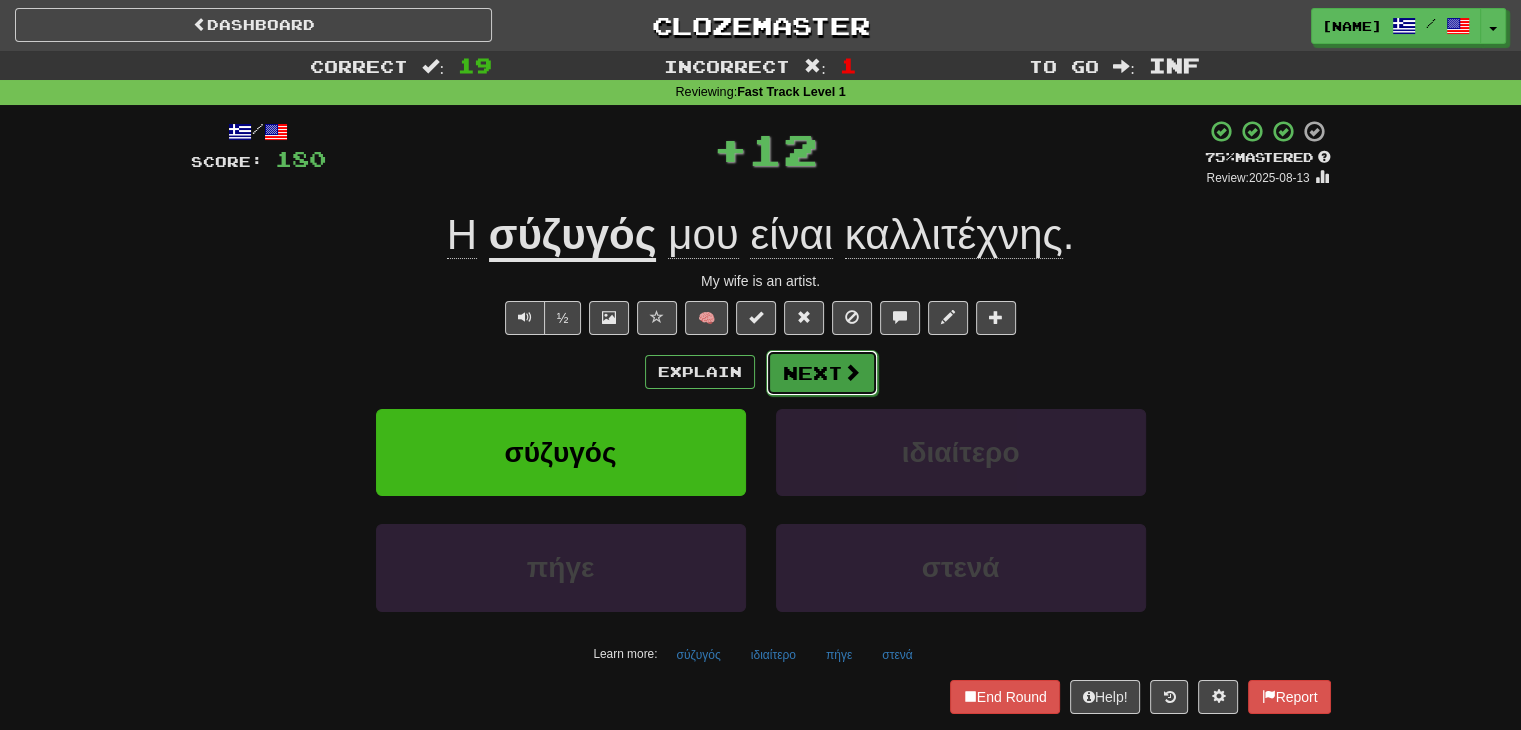 click at bounding box center (852, 372) 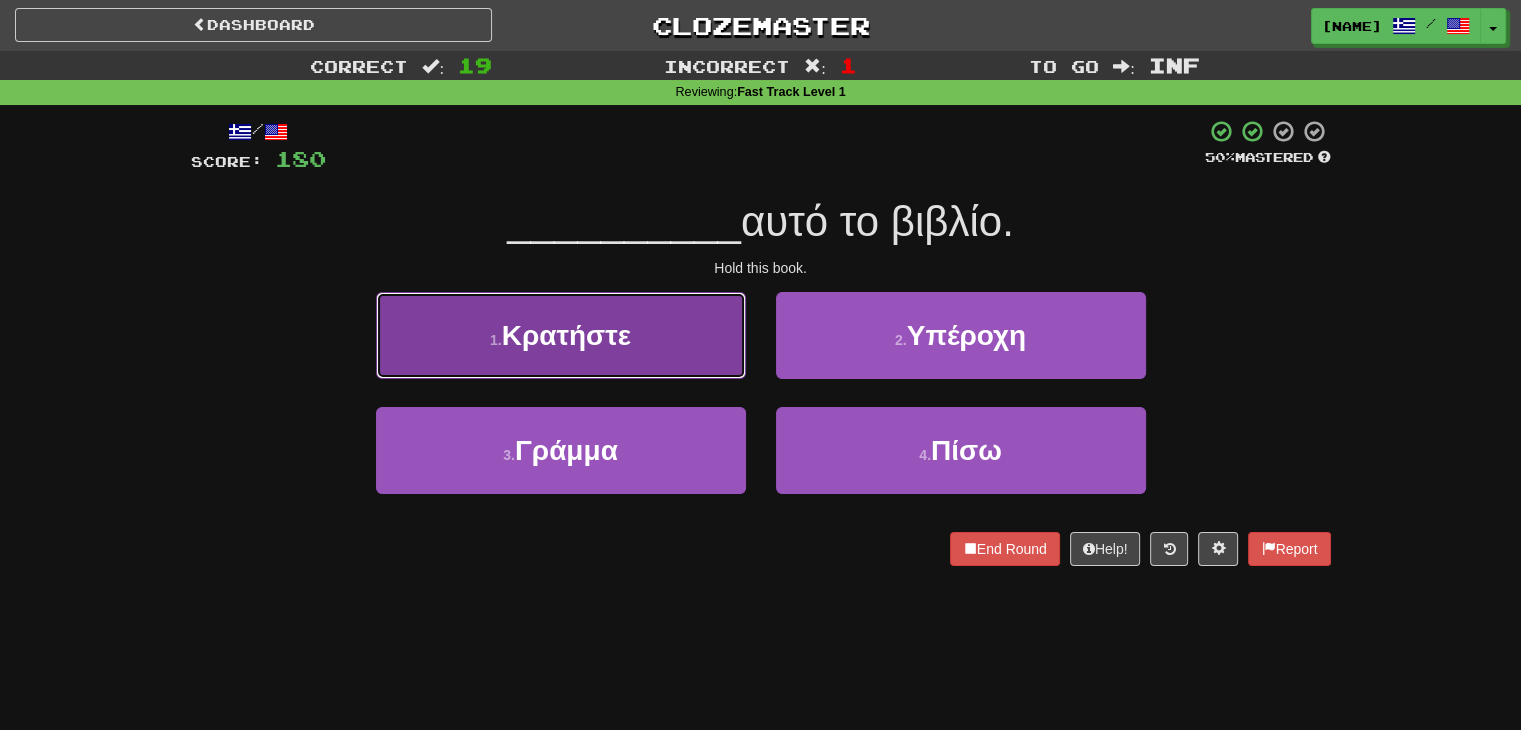 click on "1 .  Κρατήστε" at bounding box center (561, 335) 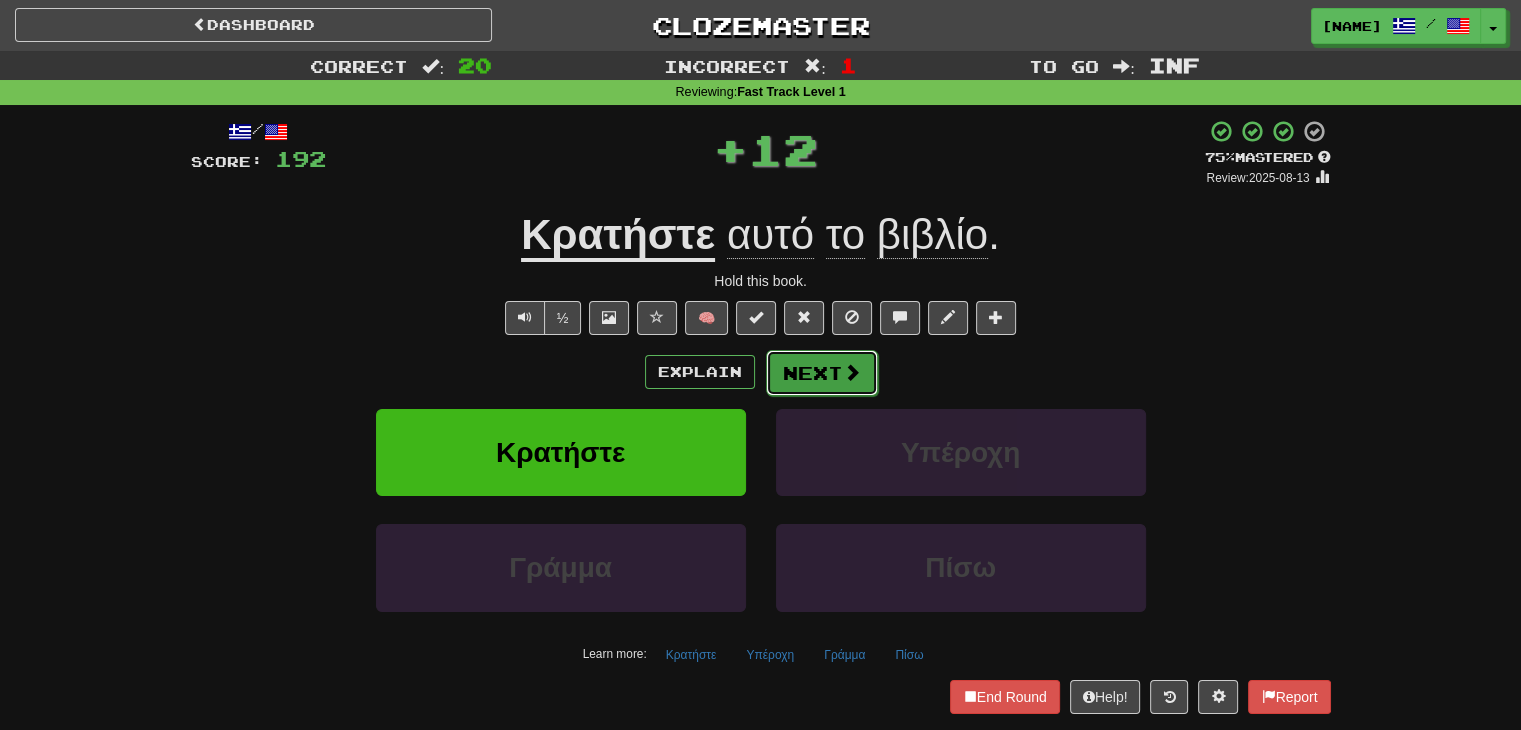 click on "Next" at bounding box center (822, 373) 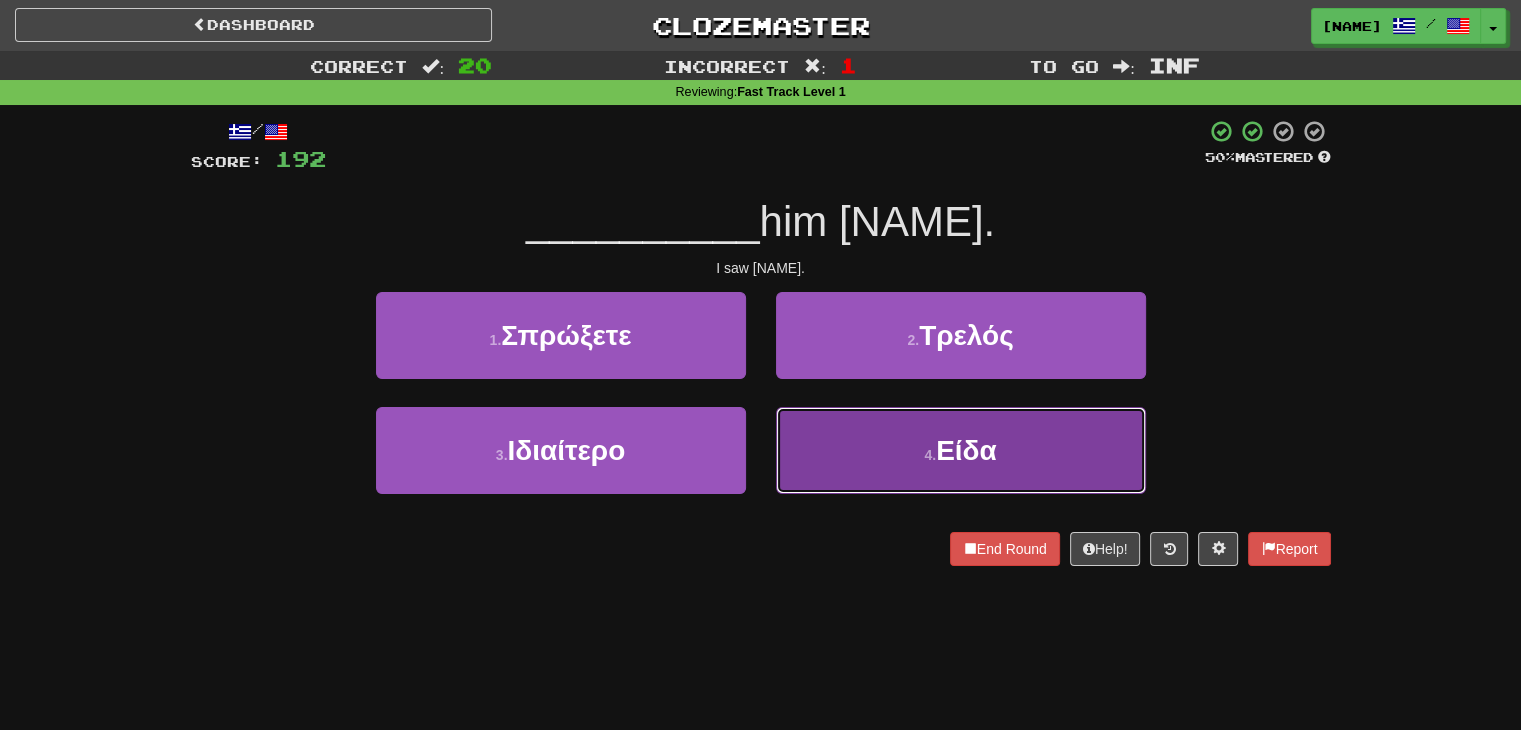 click on "4 .  Είδα" at bounding box center [961, 450] 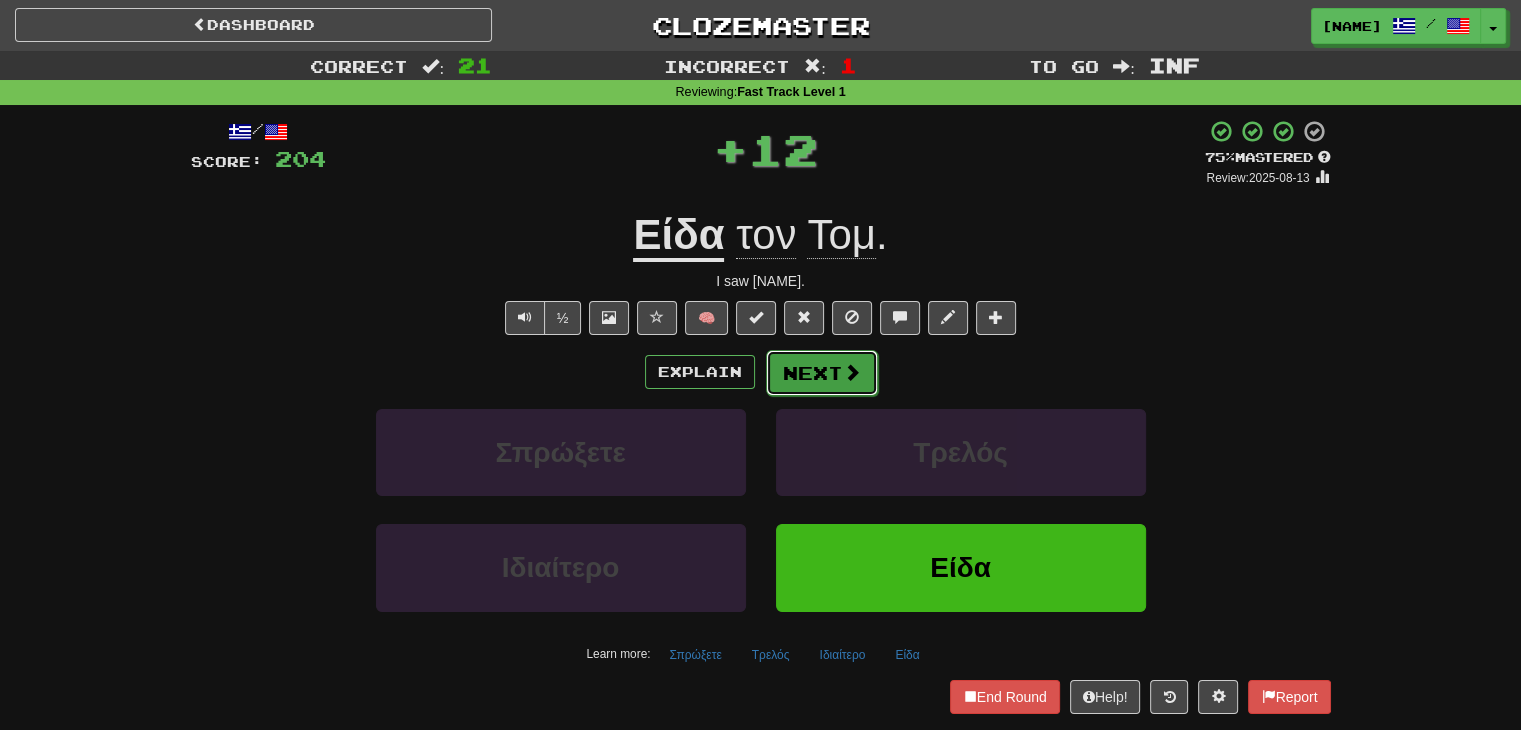 click at bounding box center (852, 372) 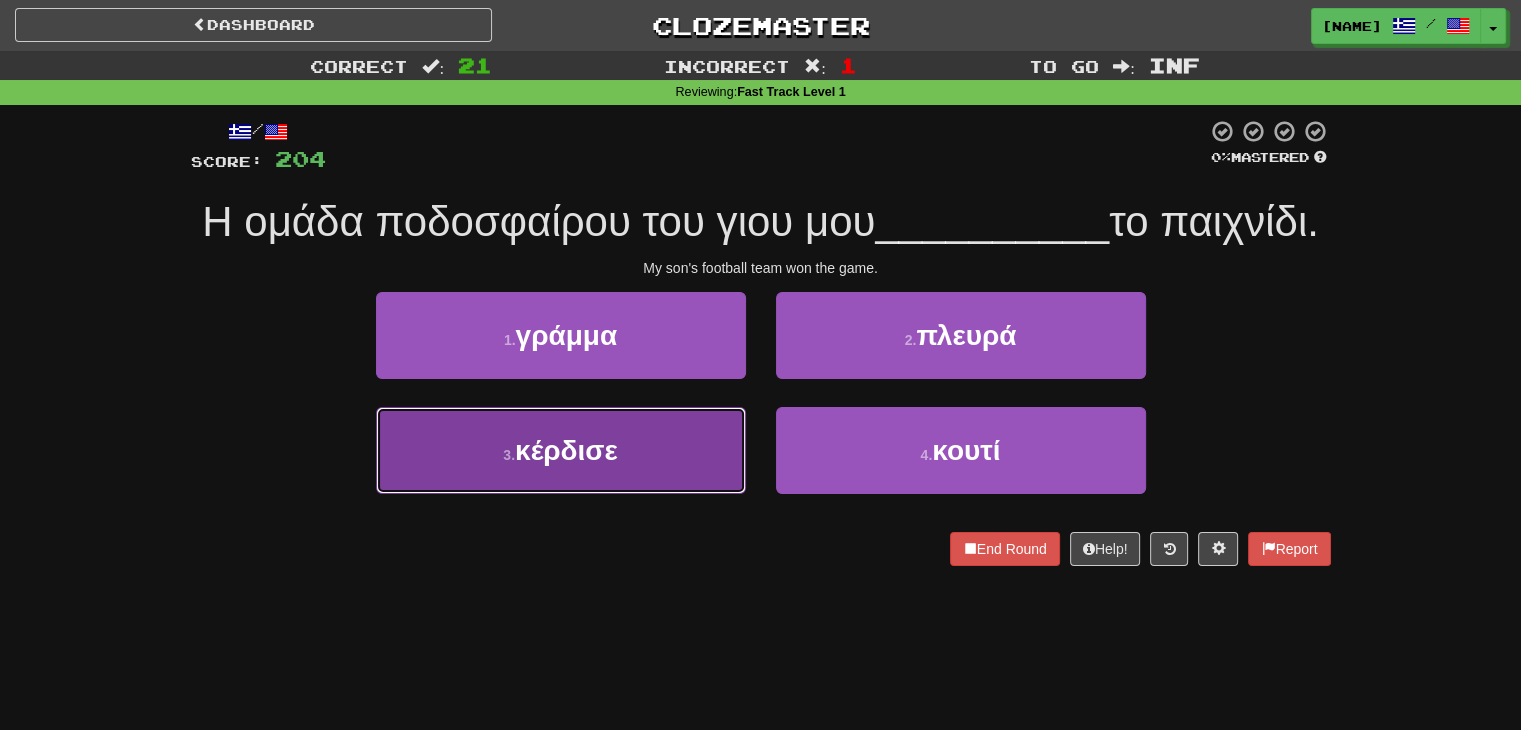 click on "3 .  κέρδισε" at bounding box center (561, 450) 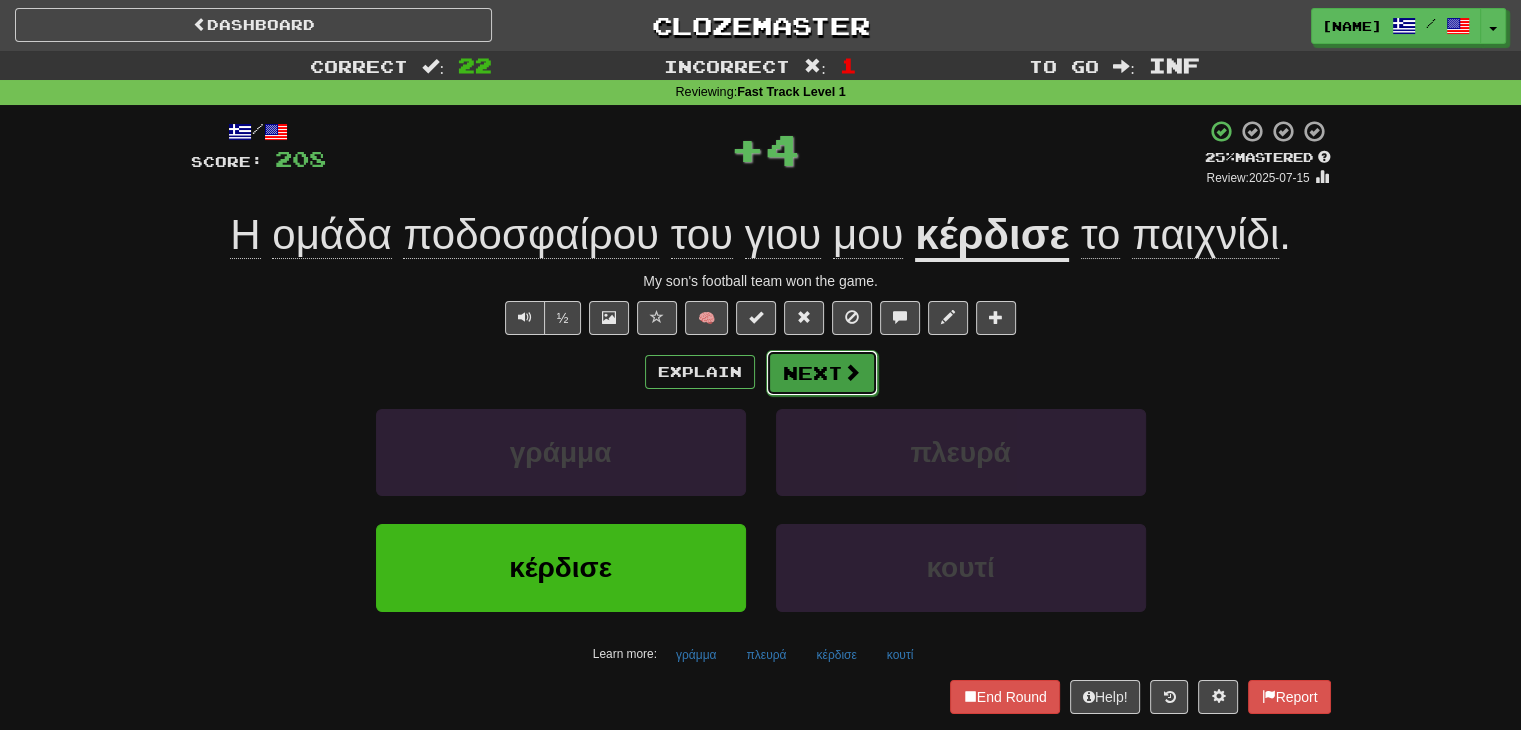 click on "Next" at bounding box center [822, 373] 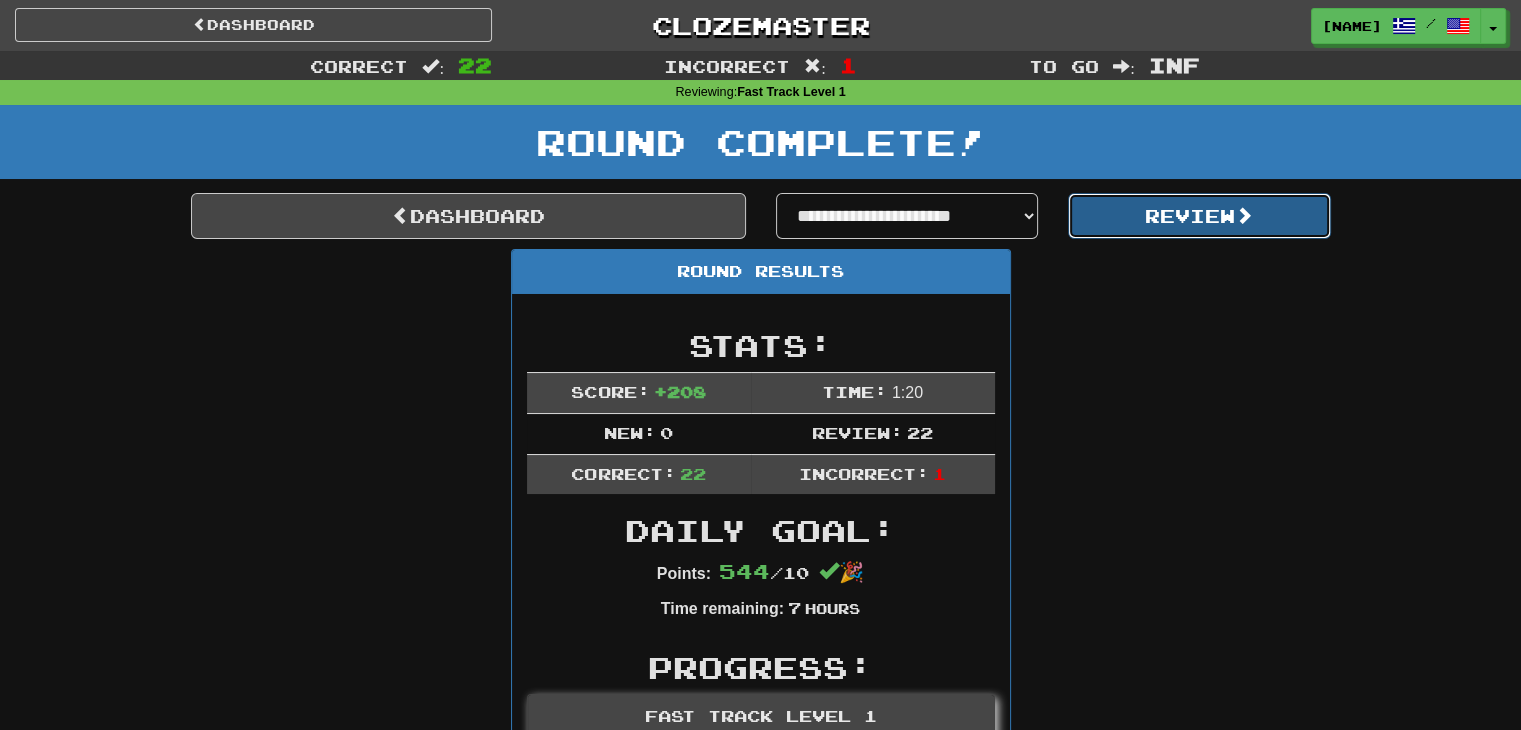 click on "Review" at bounding box center [1199, 216] 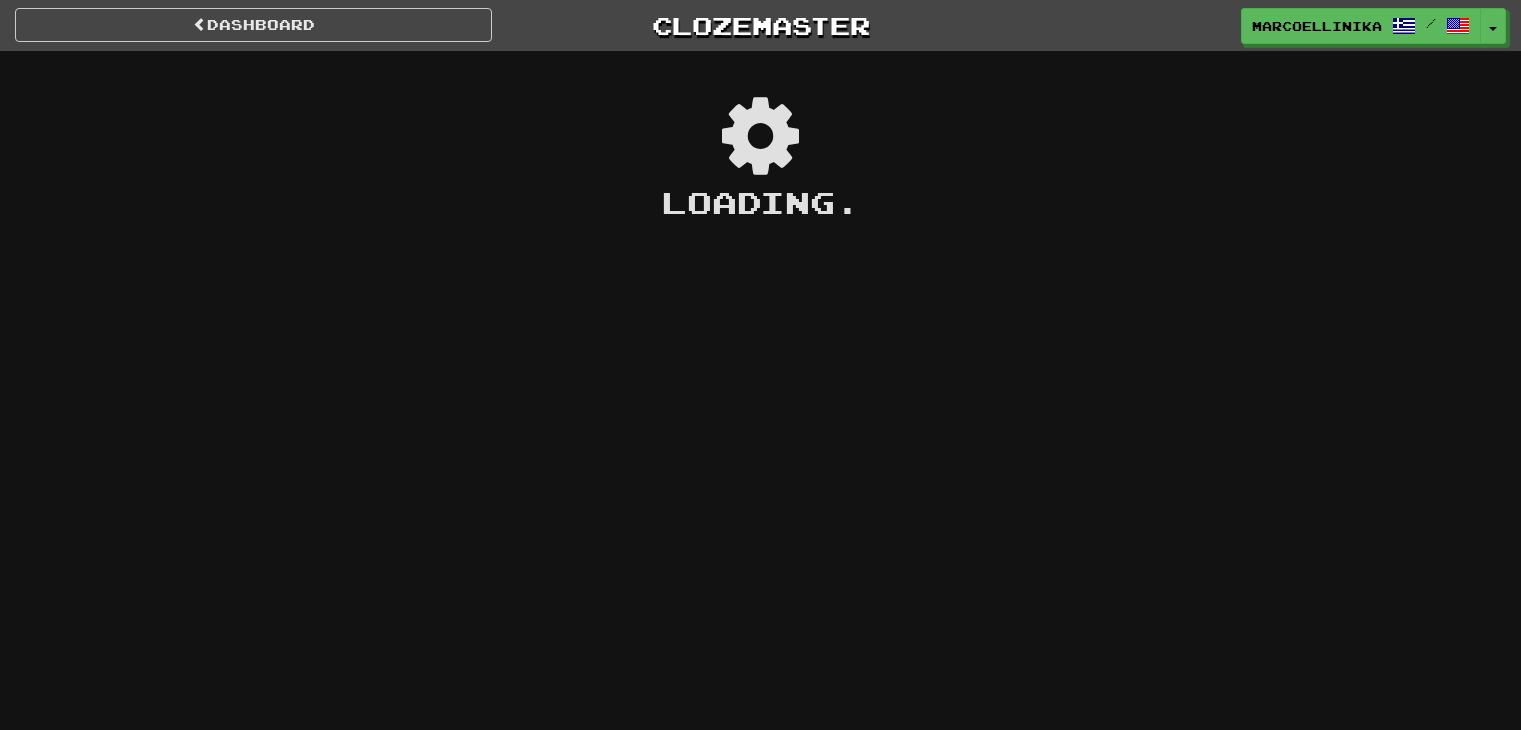 scroll, scrollTop: 0, scrollLeft: 0, axis: both 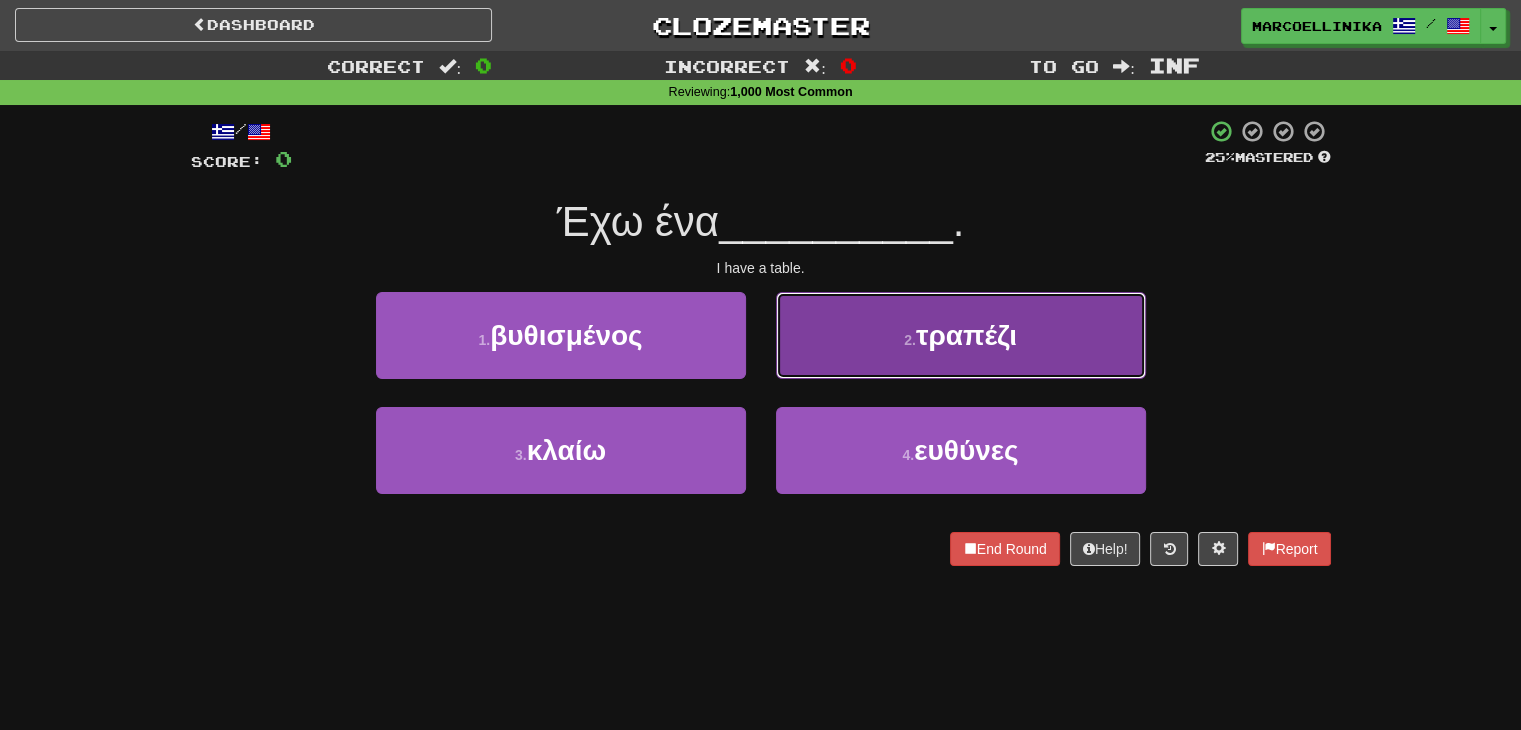 click on "τραπέζι" at bounding box center [966, 335] 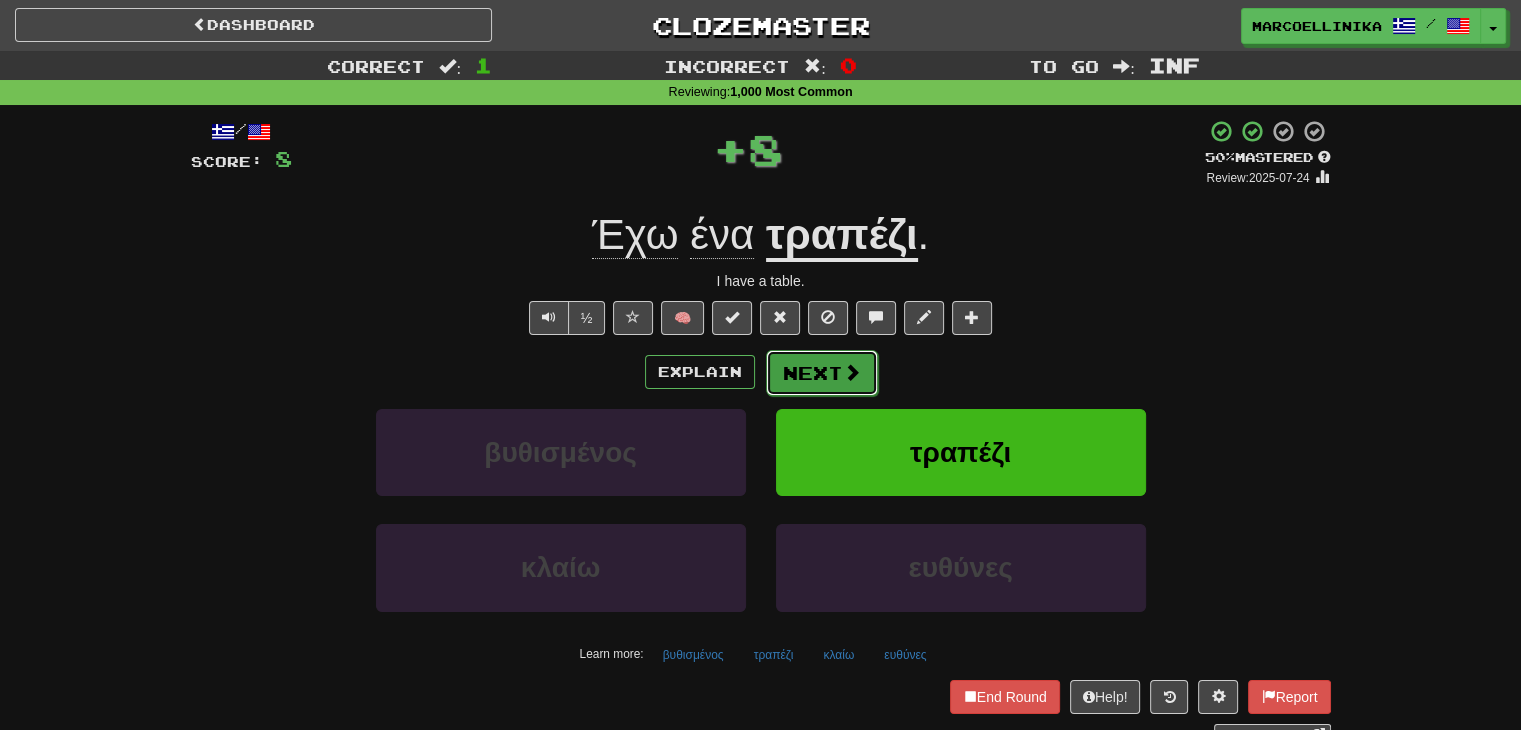 click on "Next" at bounding box center (822, 373) 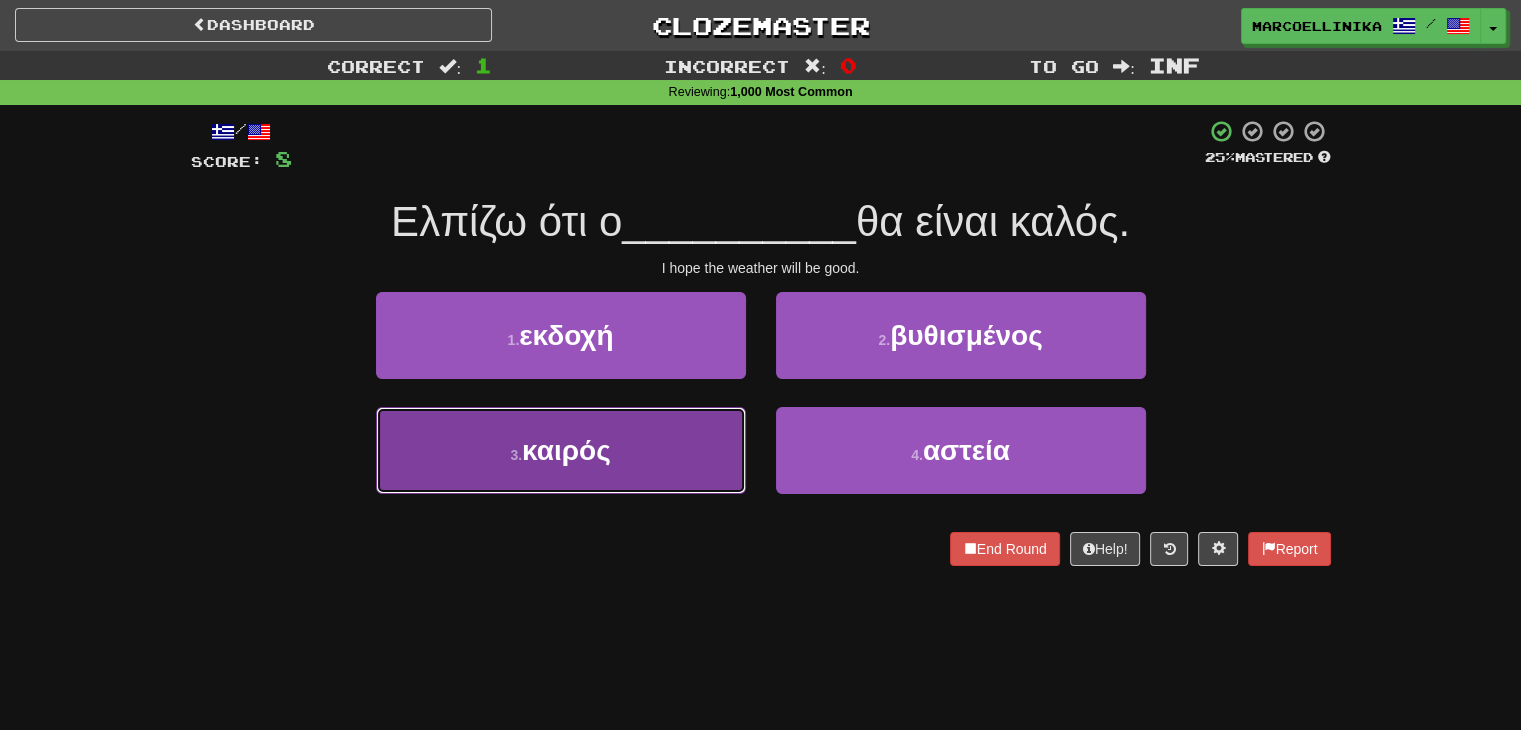 click on "3 .  καιρός" at bounding box center (561, 450) 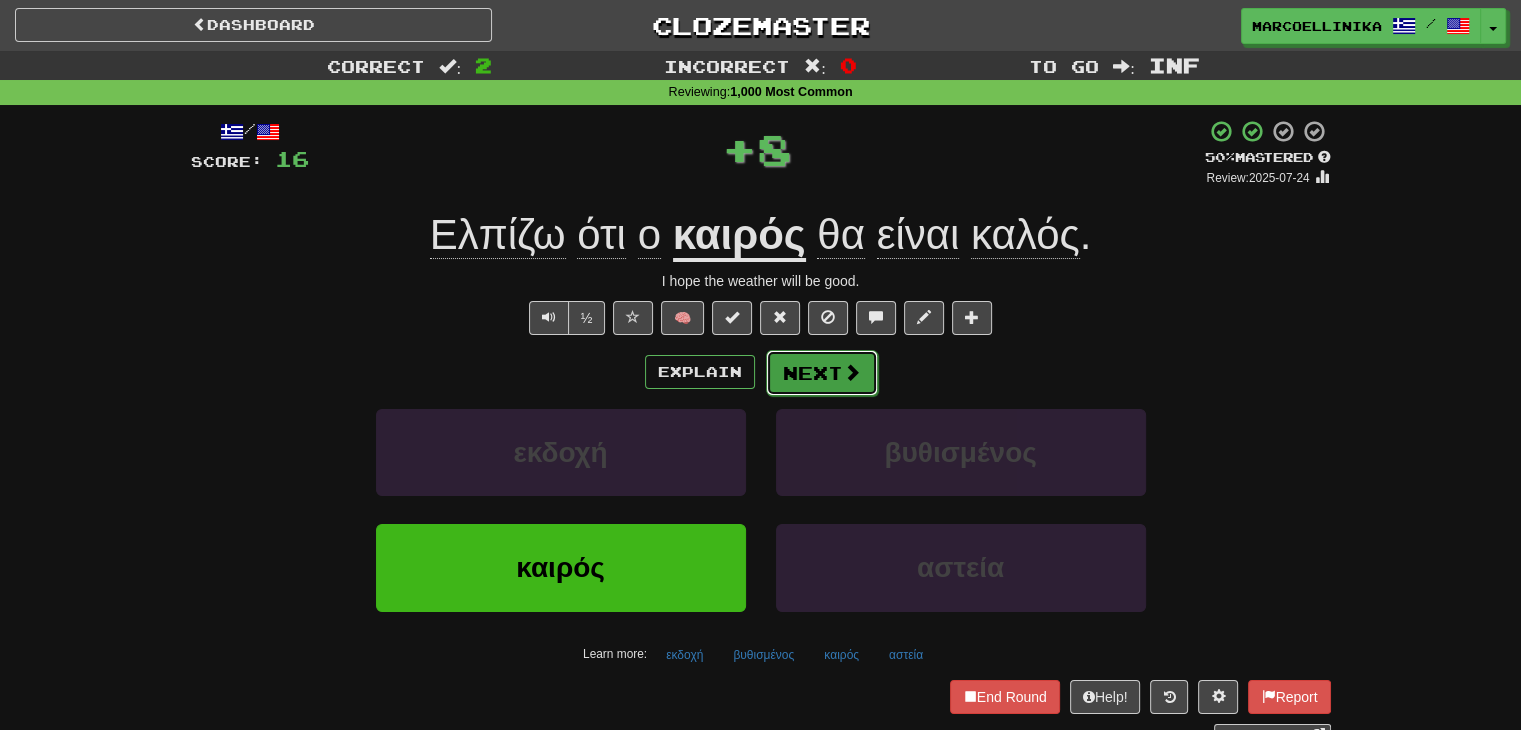 click on "Next" at bounding box center [822, 373] 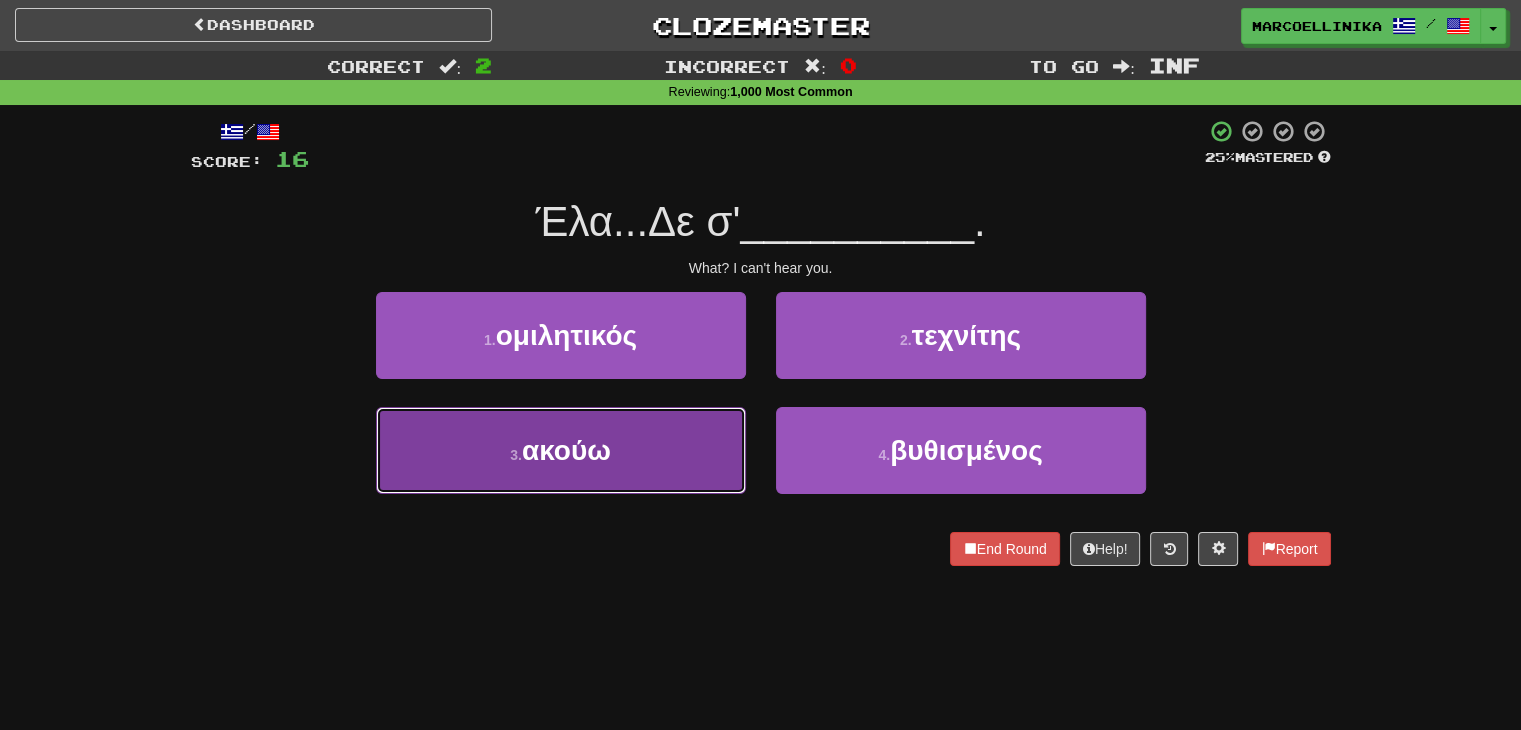 click on "3 .  ακούω" at bounding box center [561, 450] 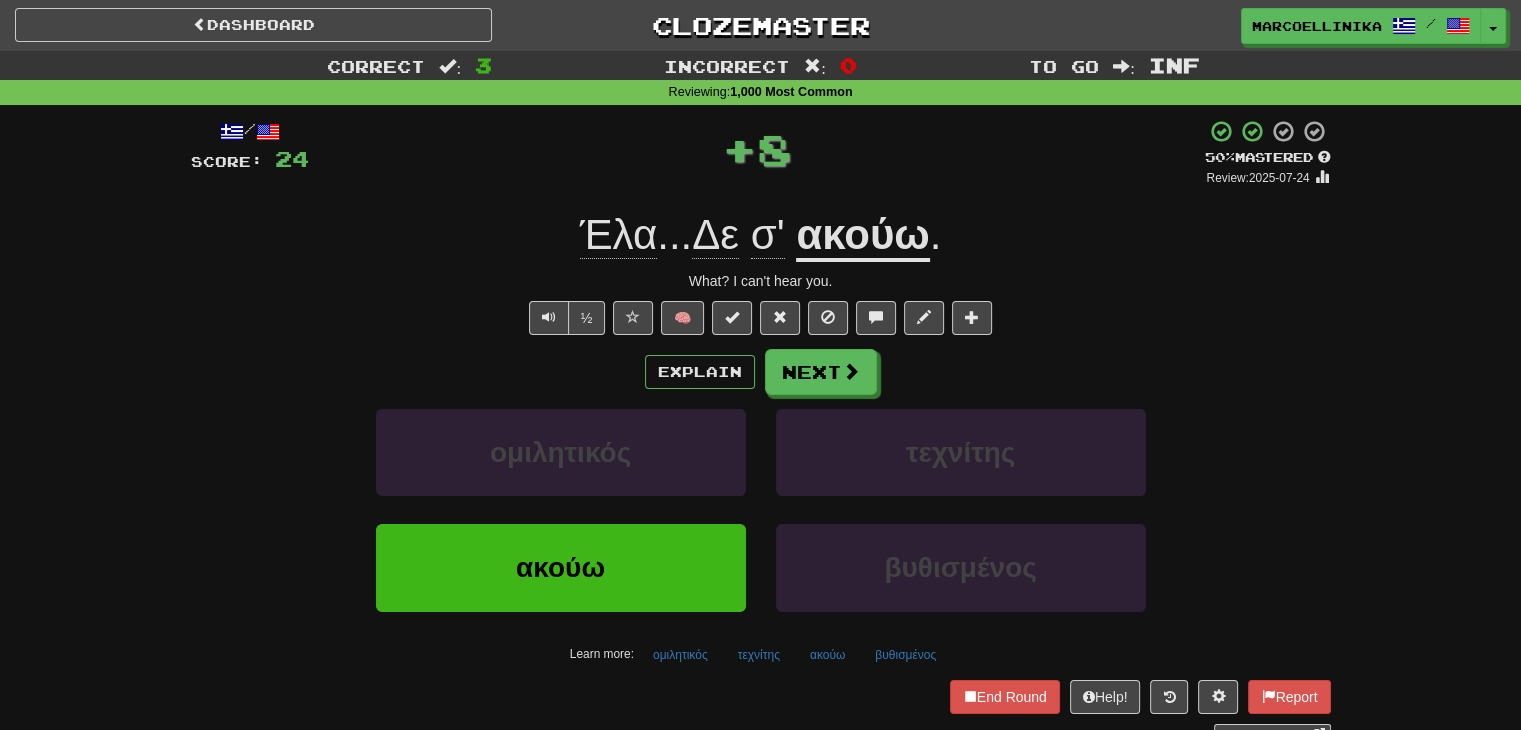 click on "Explain Next ομιλητικός τεχνίτης ακούω βυθισμένος Learn more: ομιλητικός τεχνίτης ακούω βυθισμένος" at bounding box center [761, 509] 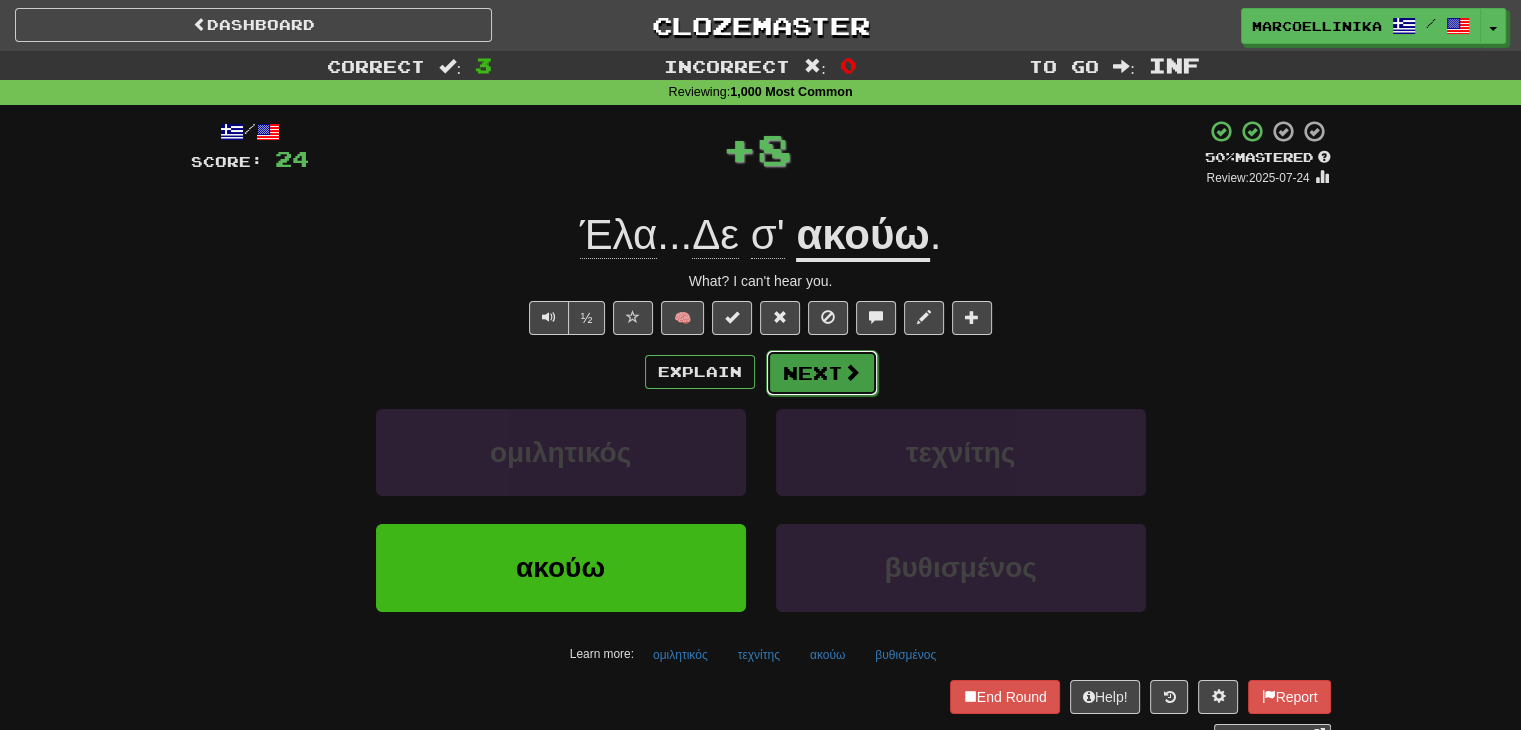 click on "Next" at bounding box center (822, 373) 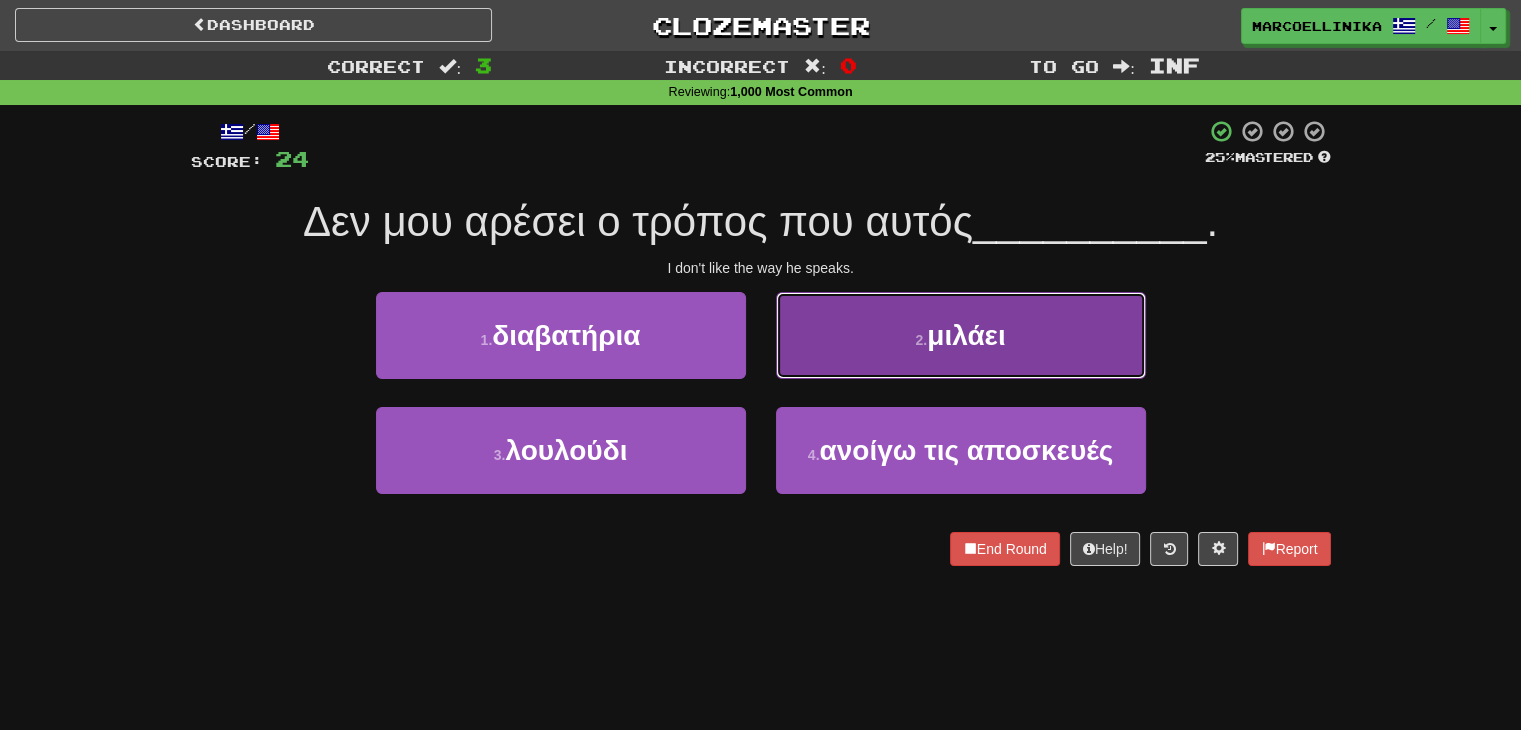 click on "2 .  μιλάει" at bounding box center [961, 335] 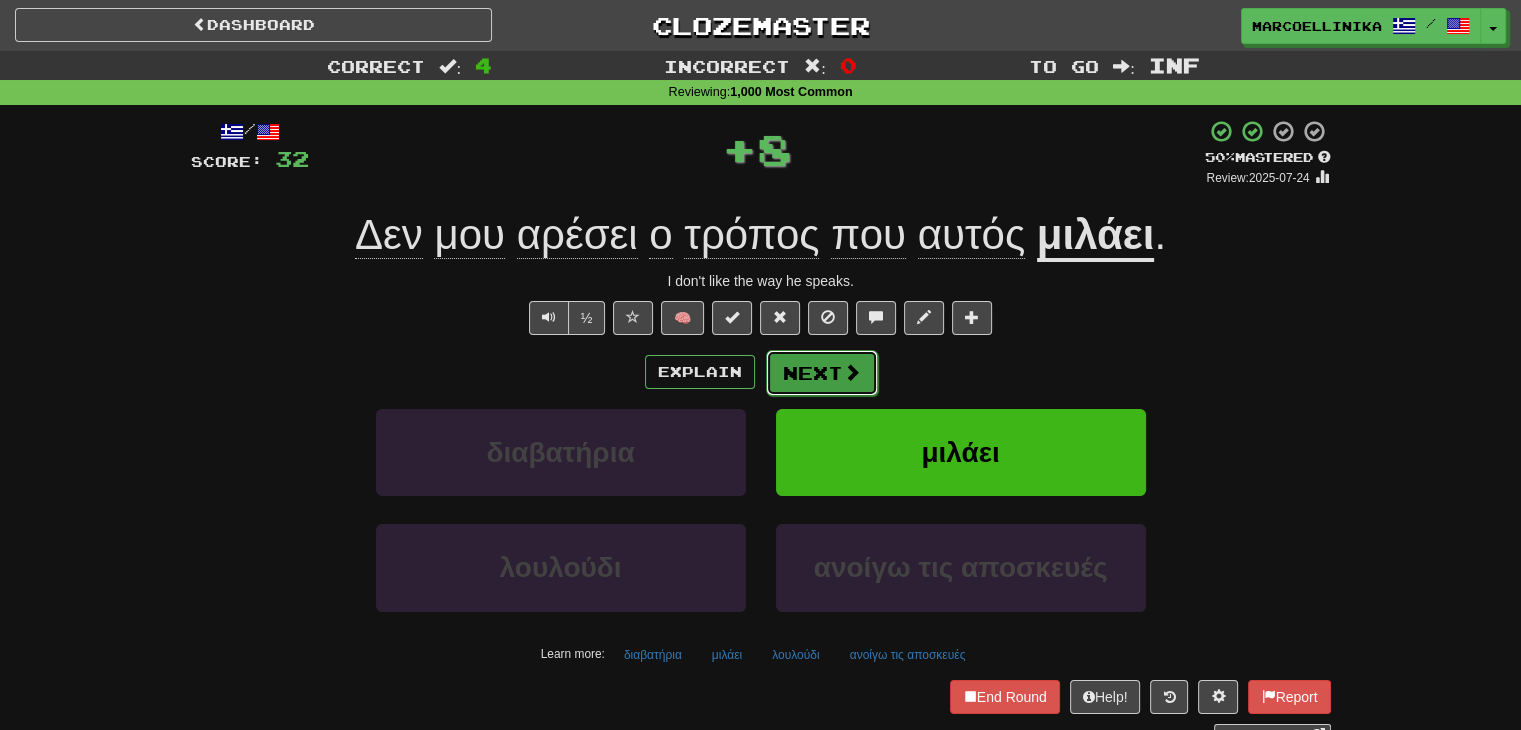 click on "Next" at bounding box center [822, 373] 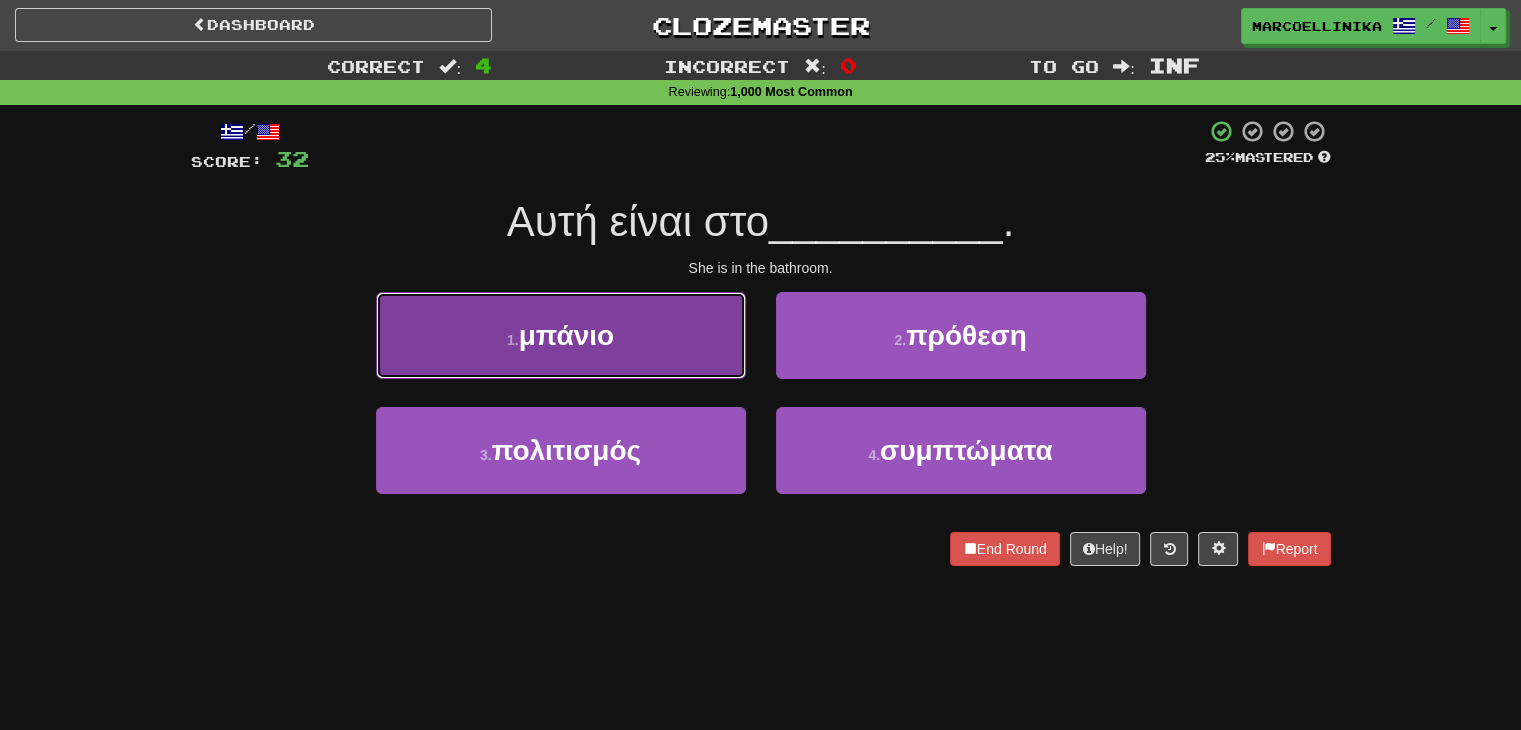 click on "1 .  μπάνιο" at bounding box center (561, 335) 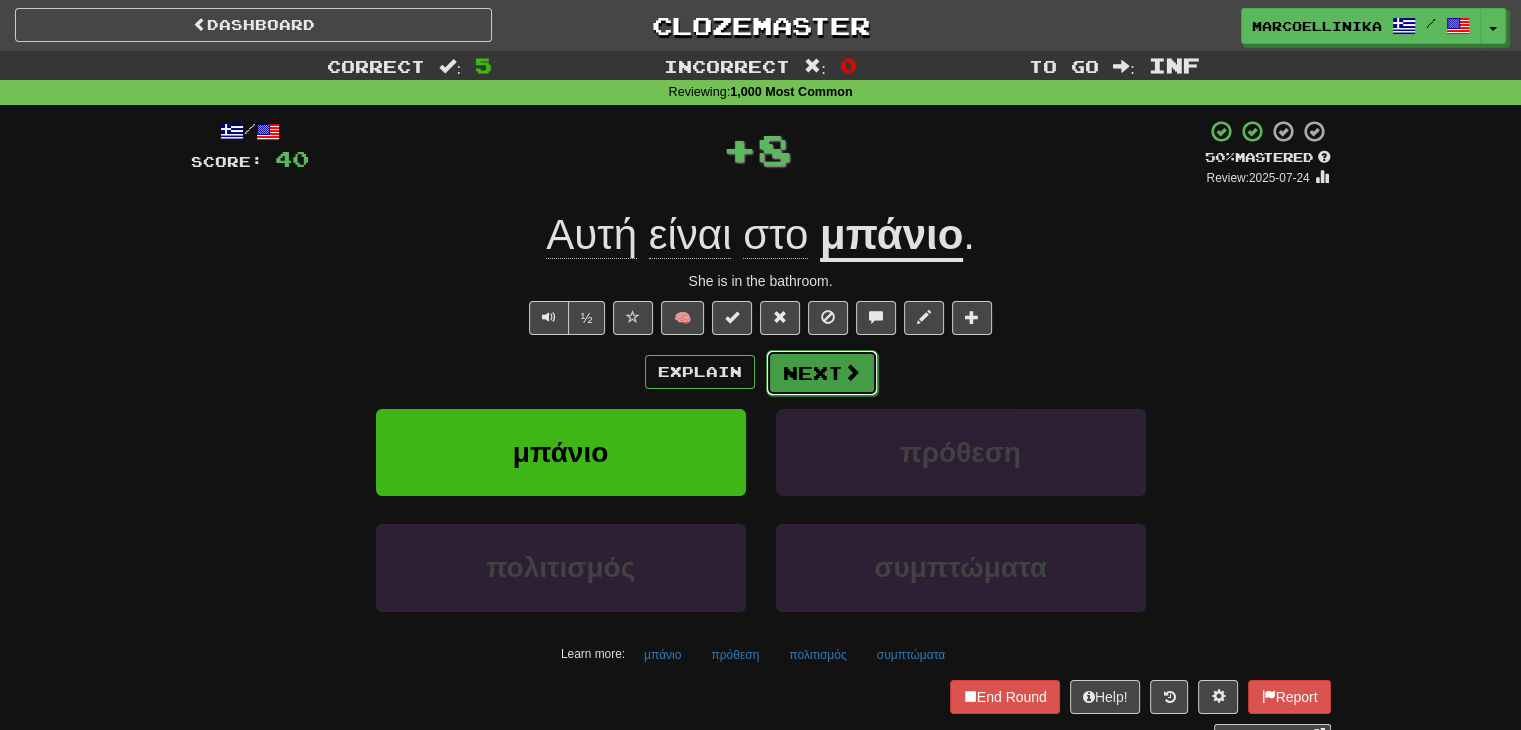 click at bounding box center (852, 372) 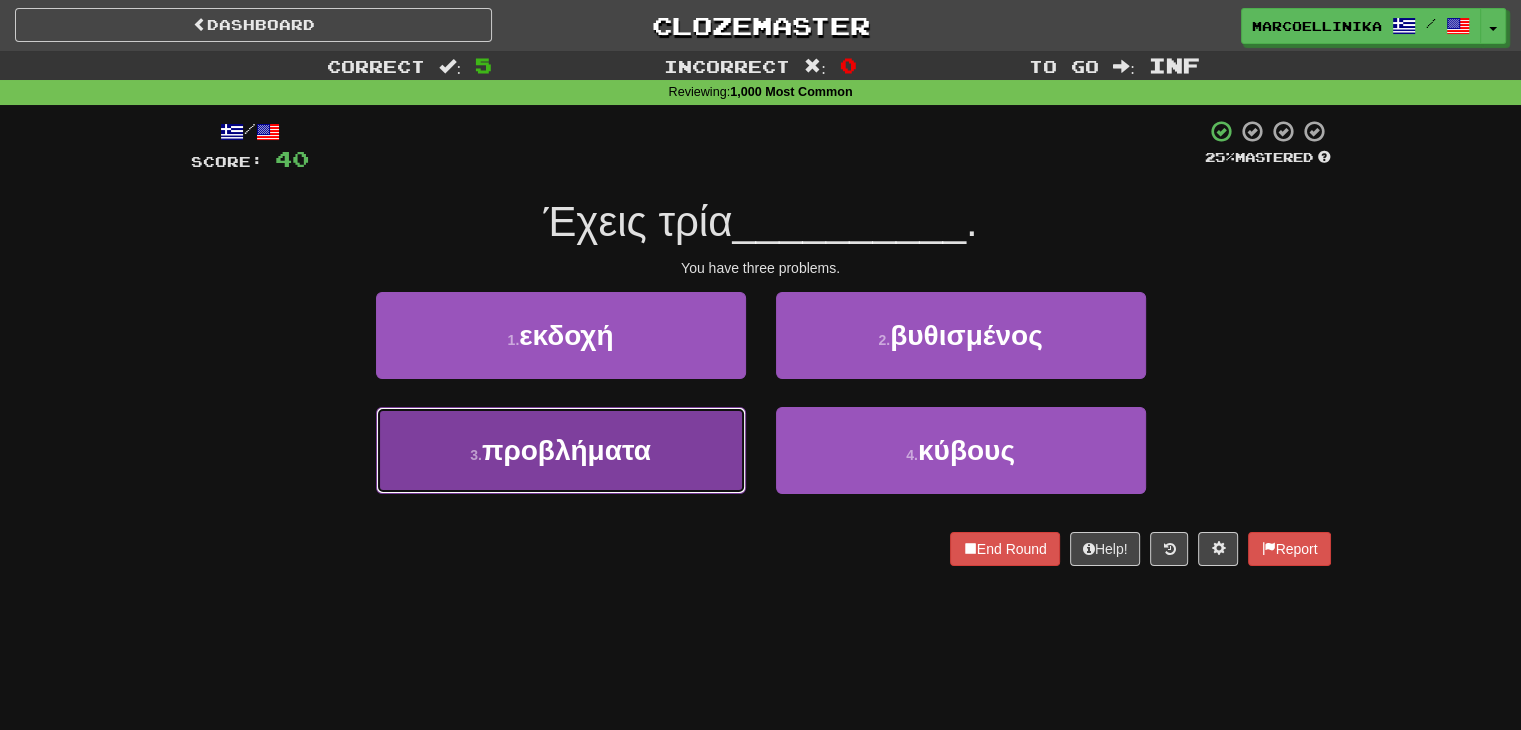 click on "3 .  προβλήματα" at bounding box center (561, 450) 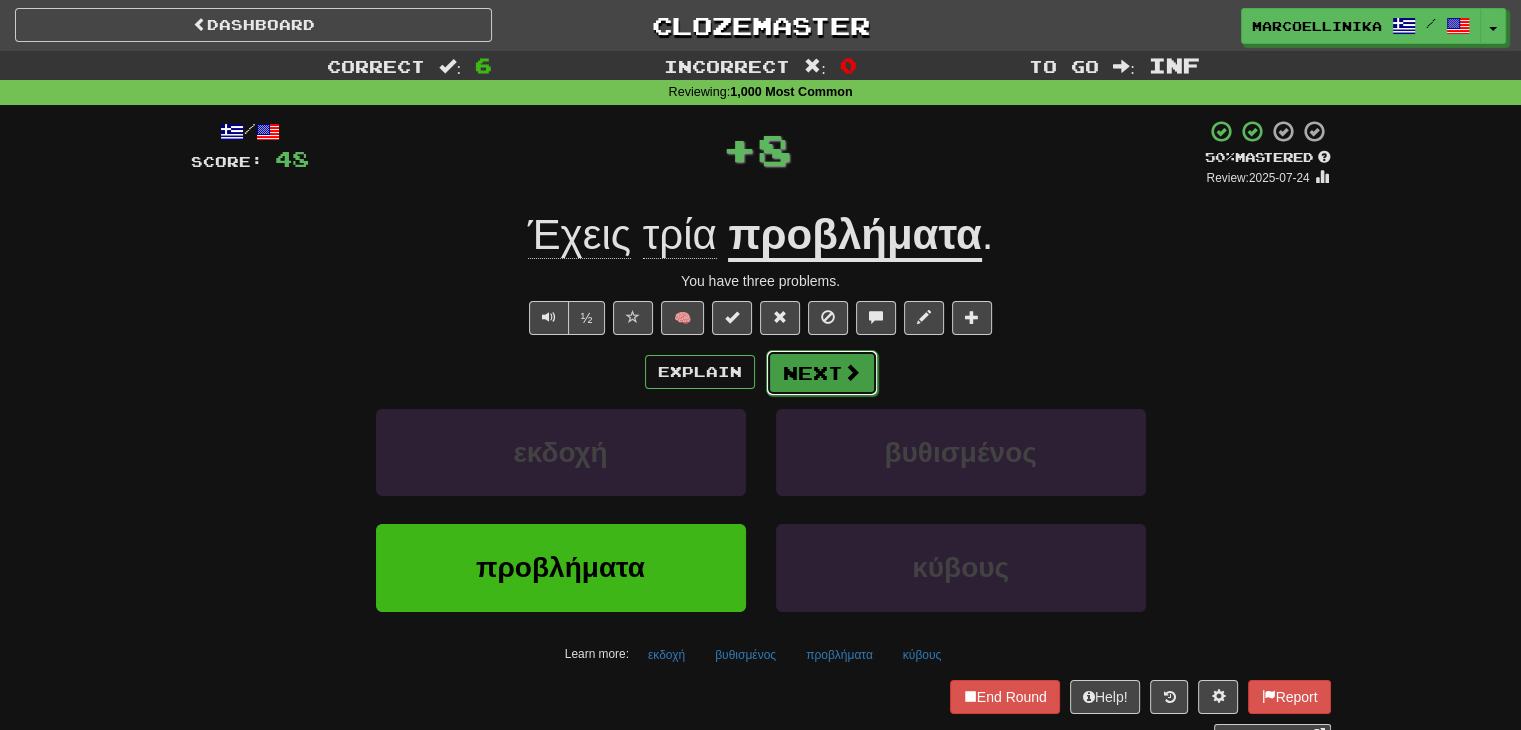 click on "Next" at bounding box center [822, 373] 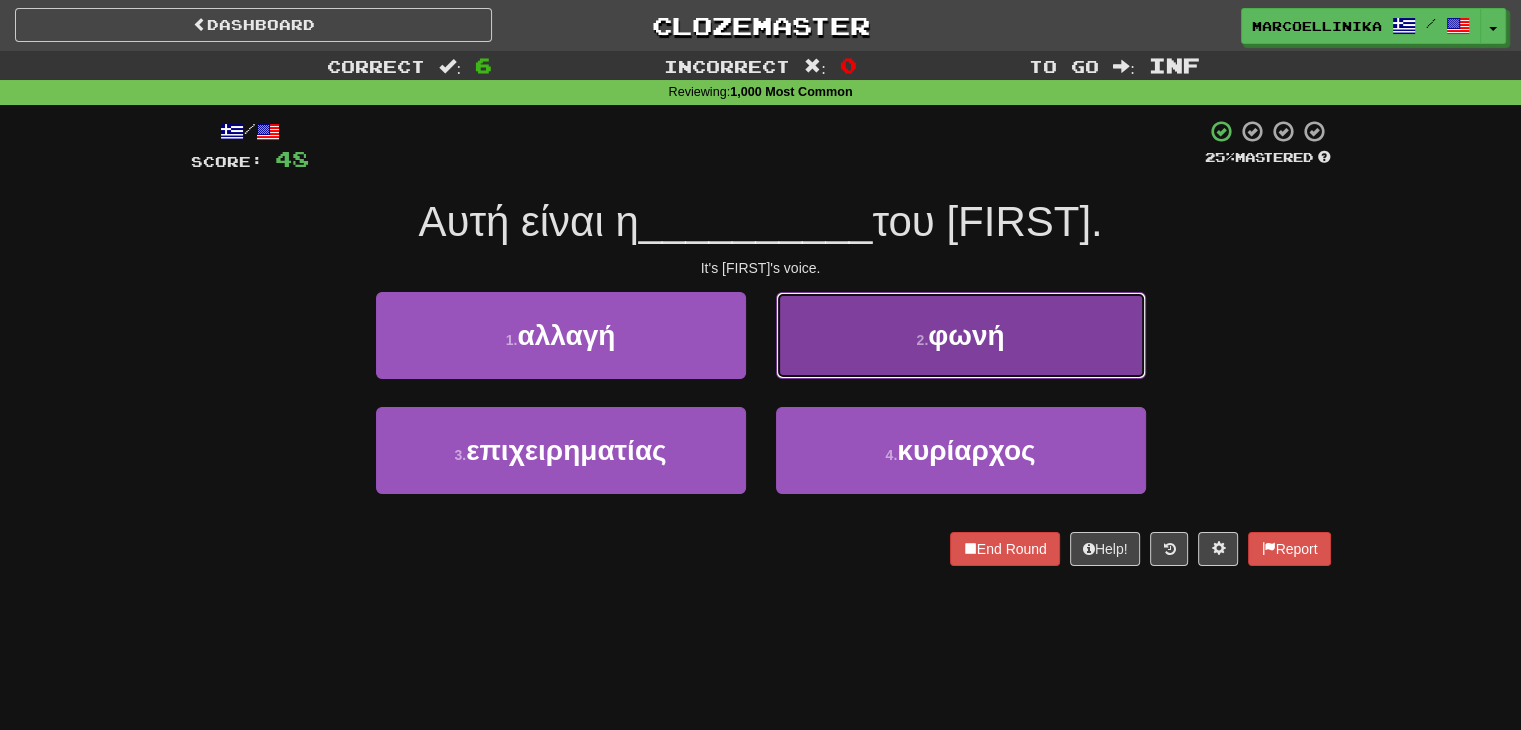 click on "2 .  φωνή" at bounding box center [961, 335] 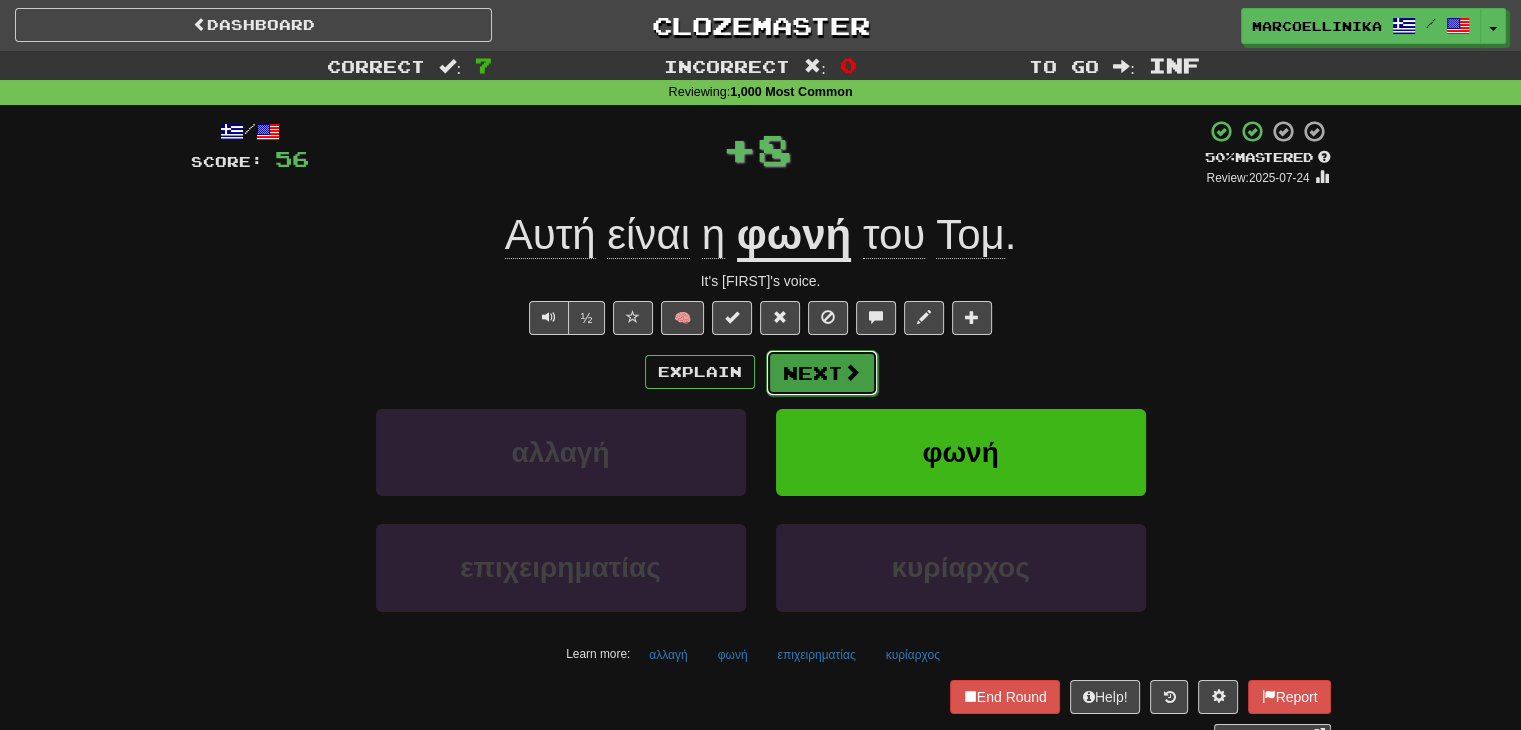 click on "Next" at bounding box center [822, 373] 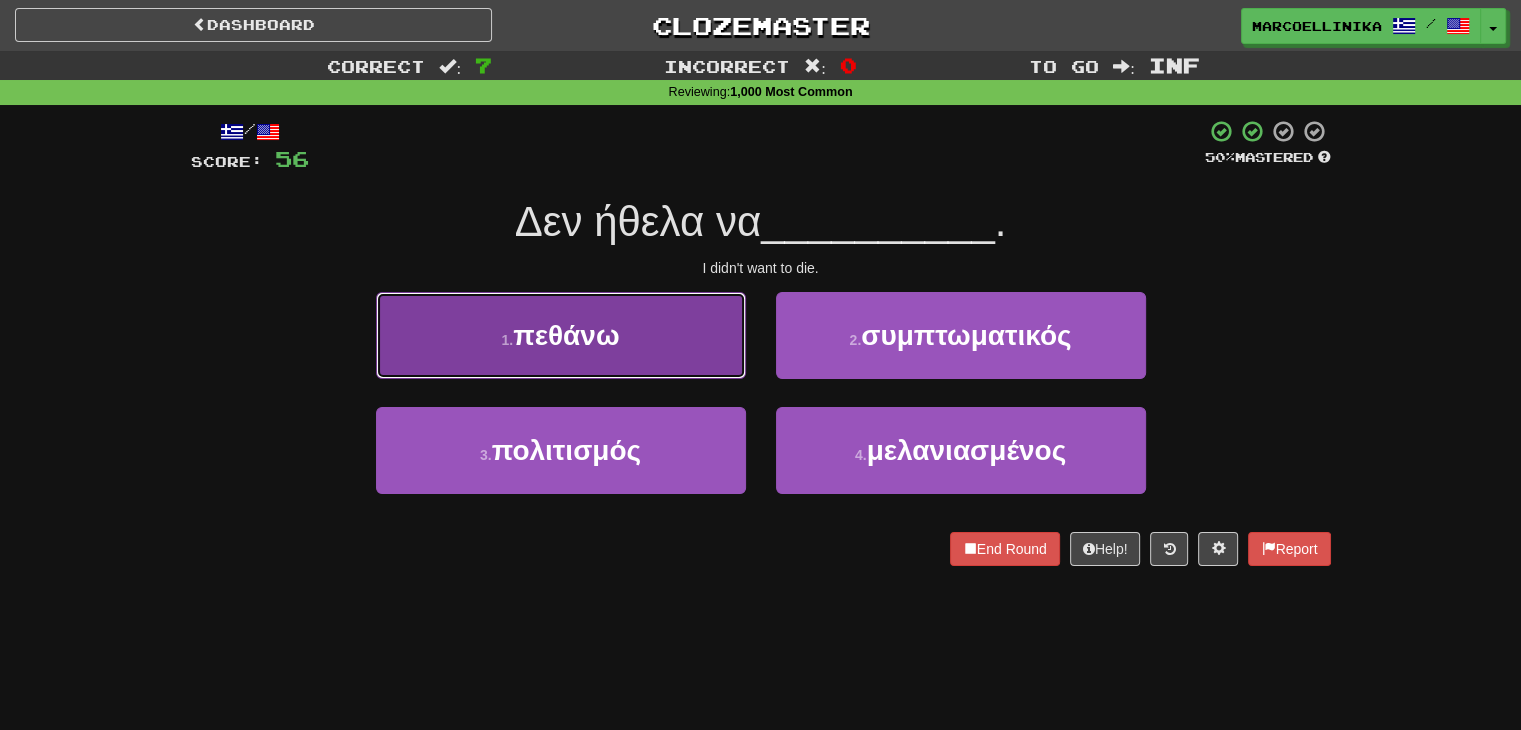 click on "1 .  πεθάνω" at bounding box center (561, 335) 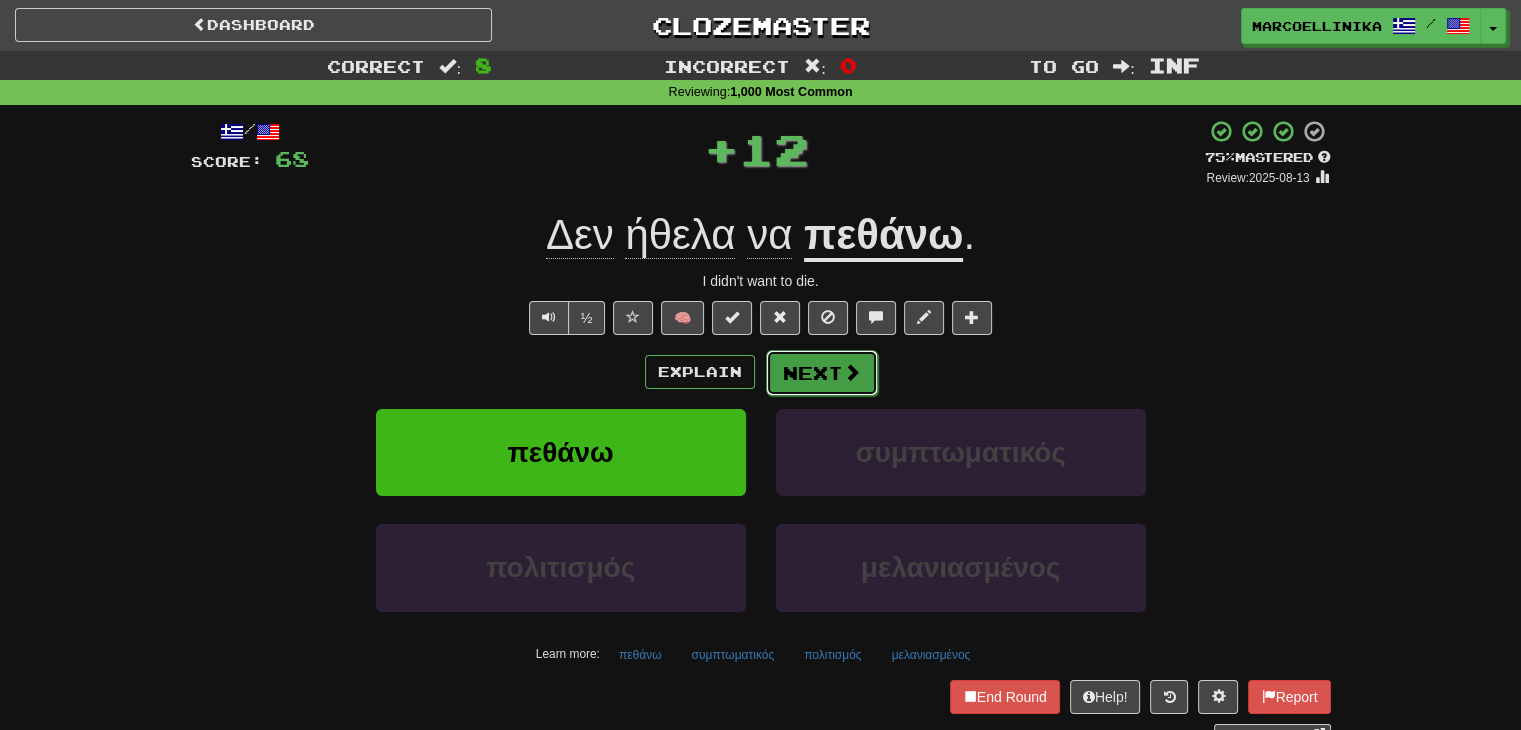 click at bounding box center (852, 372) 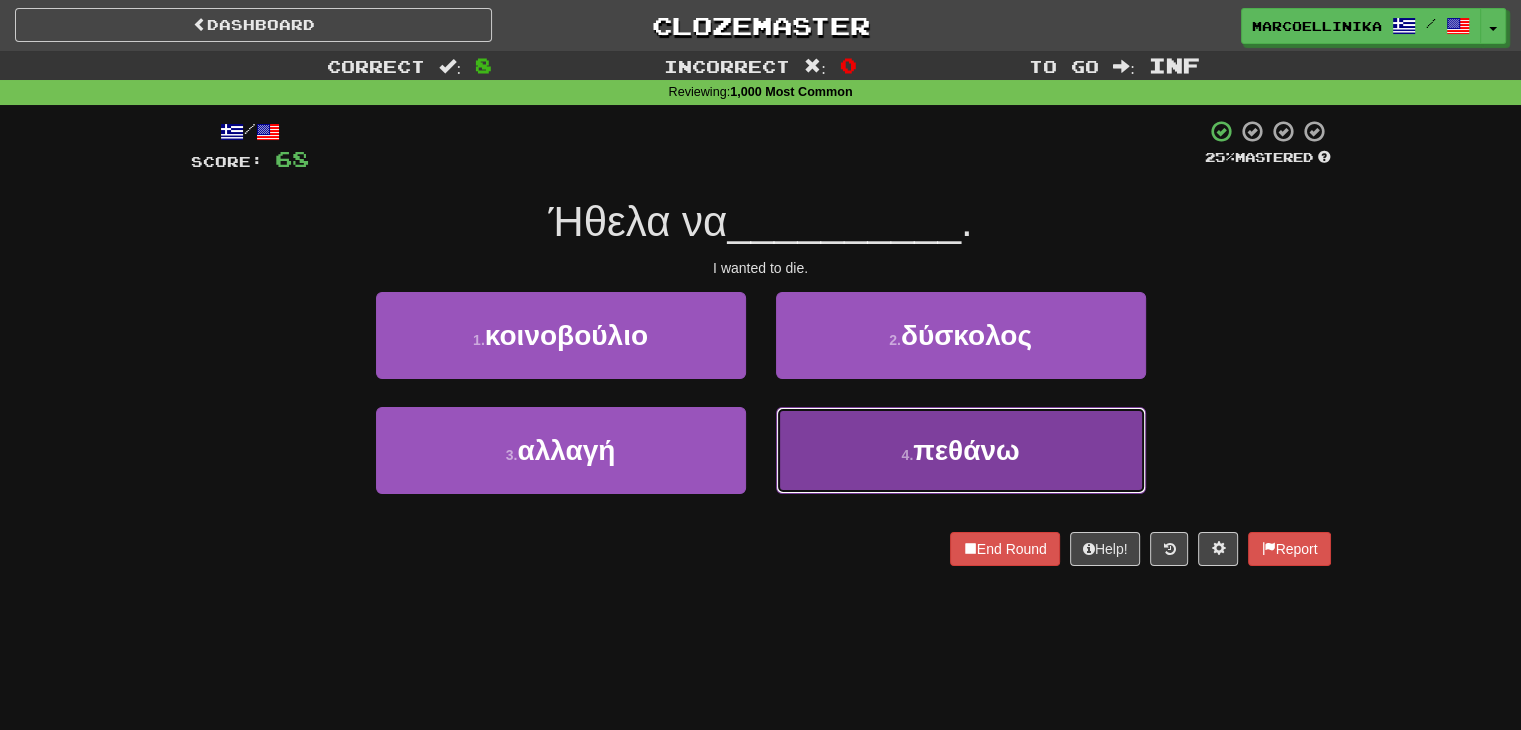 click on "4 .  πεθάνω" at bounding box center [961, 450] 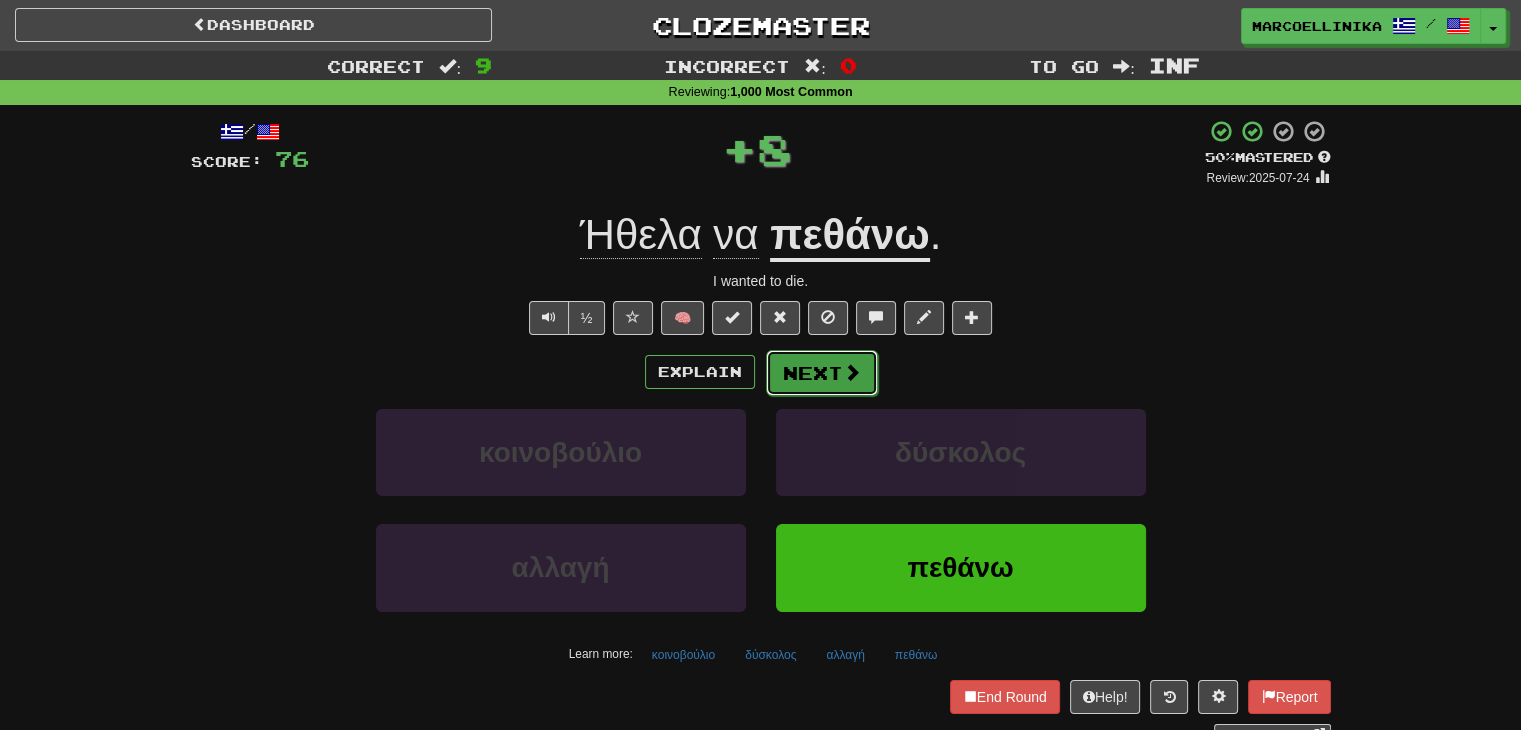 click on "Next" at bounding box center [822, 373] 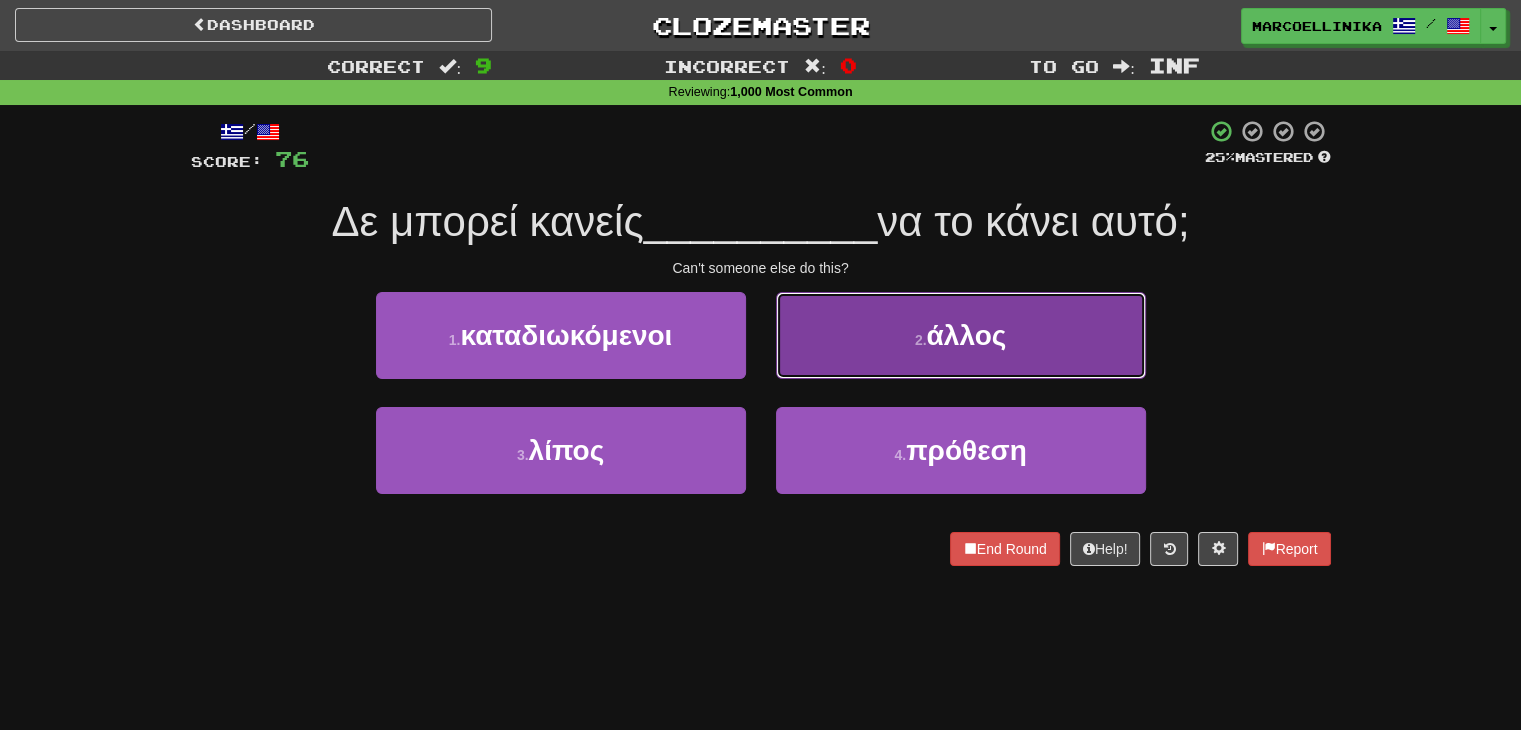 click on "2 .  άλλος" at bounding box center [961, 335] 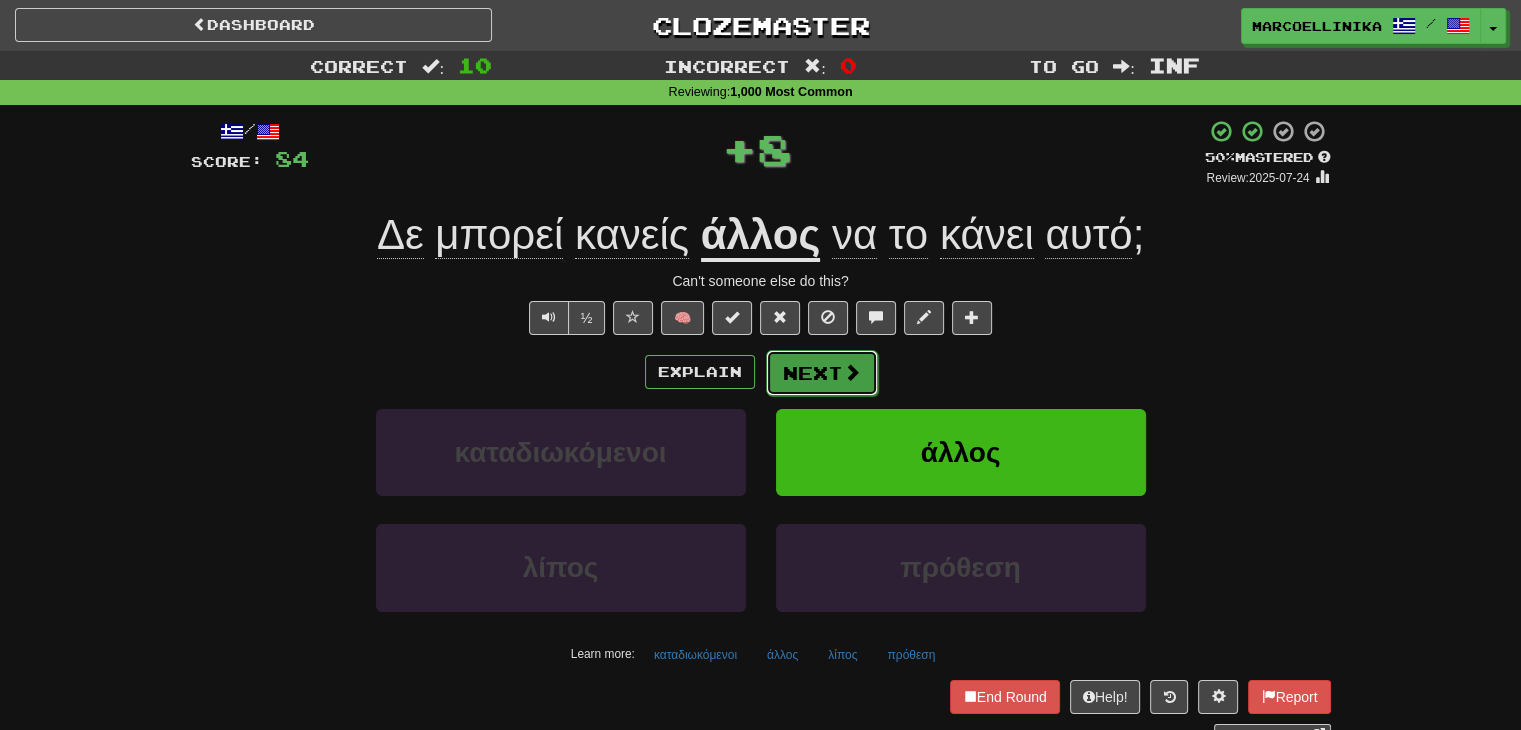click on "Next" at bounding box center [822, 373] 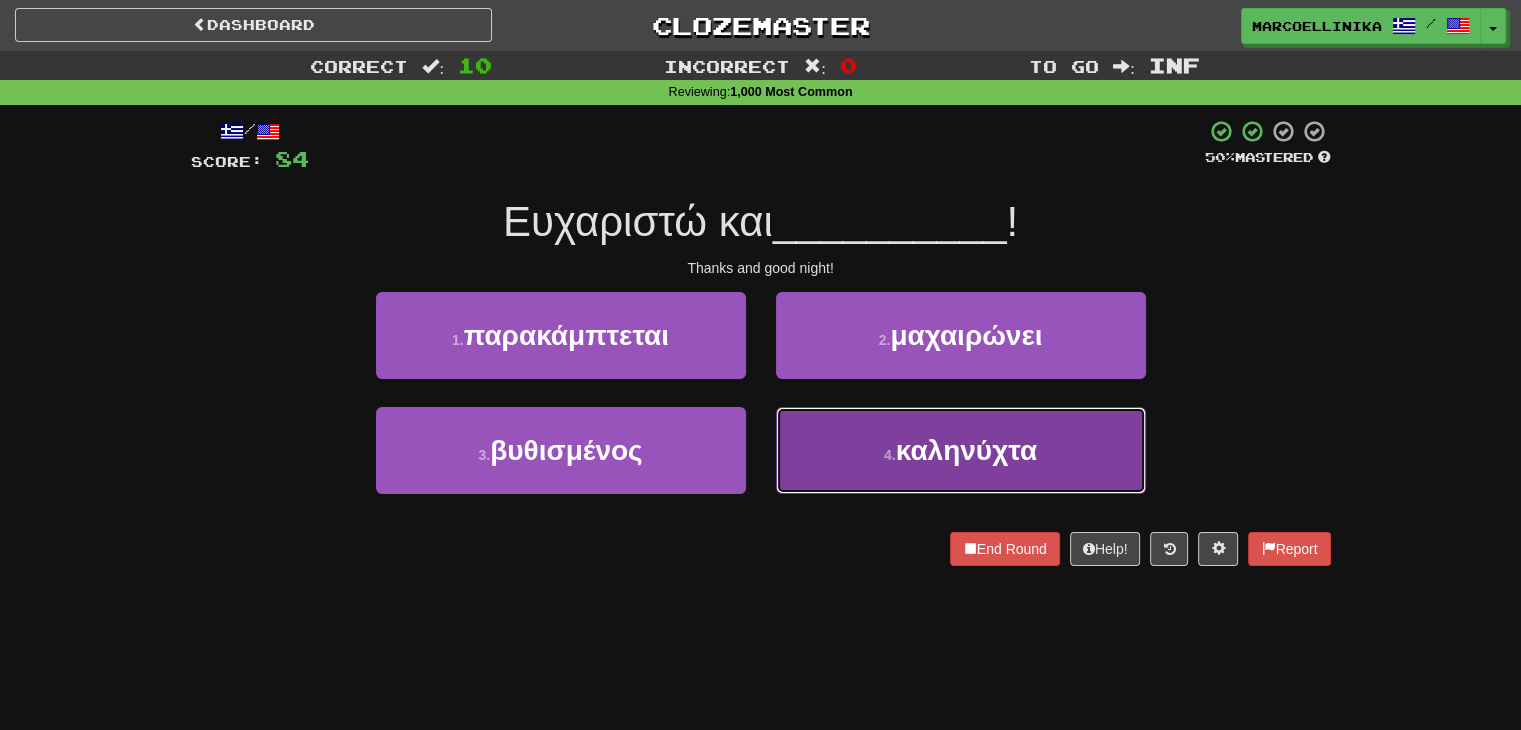 click on "4 .  καληνύχτα" at bounding box center [961, 450] 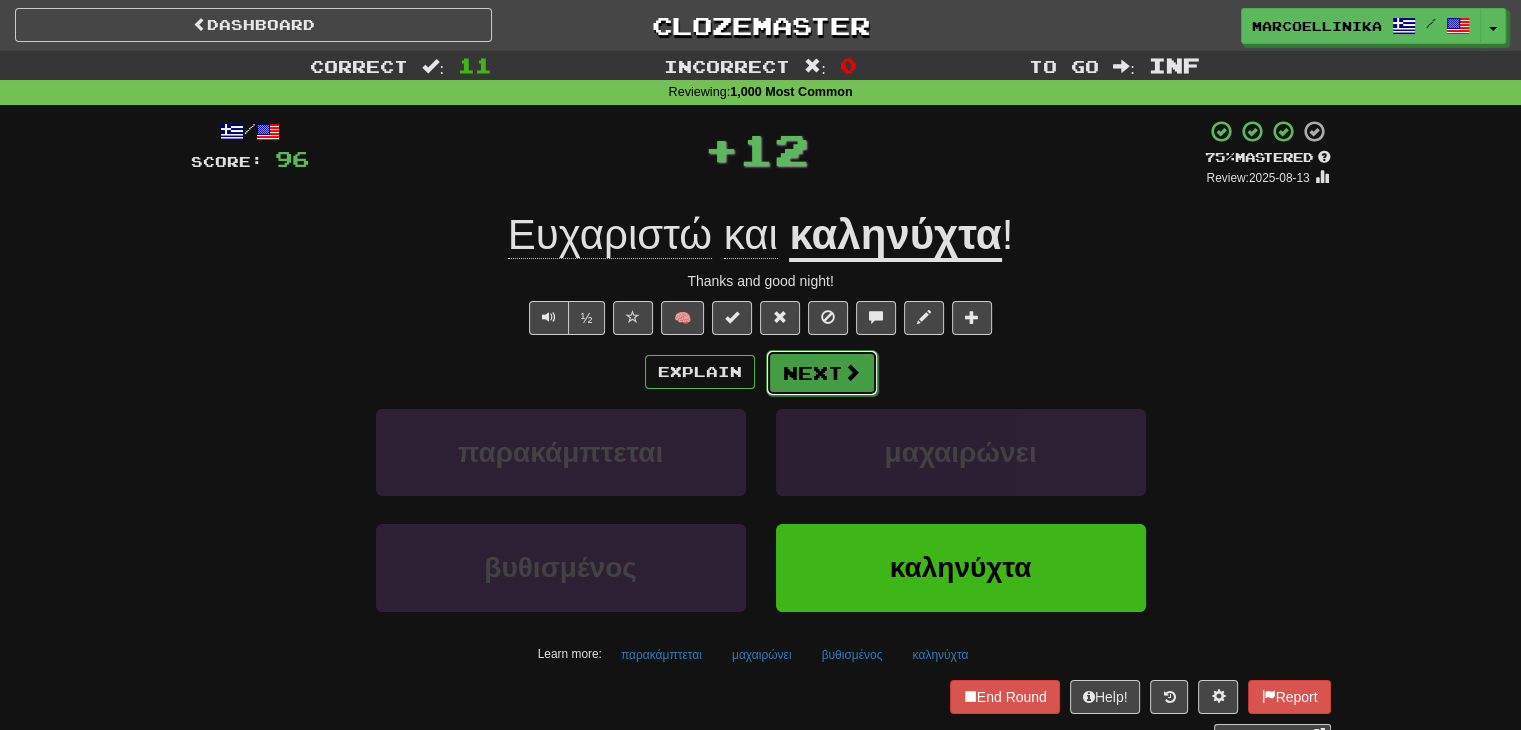 click on "Next" at bounding box center [822, 373] 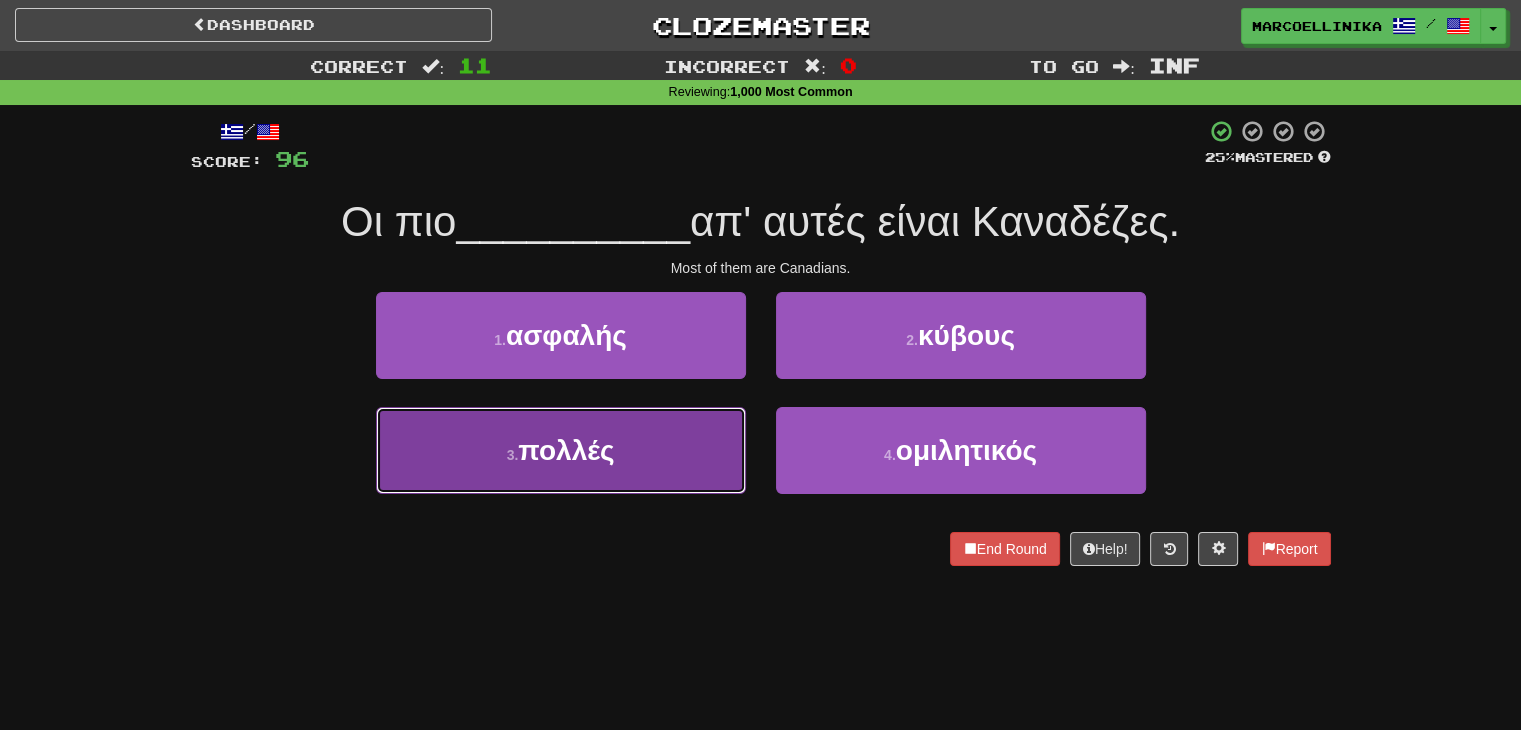 click on "πολλές" at bounding box center (566, 450) 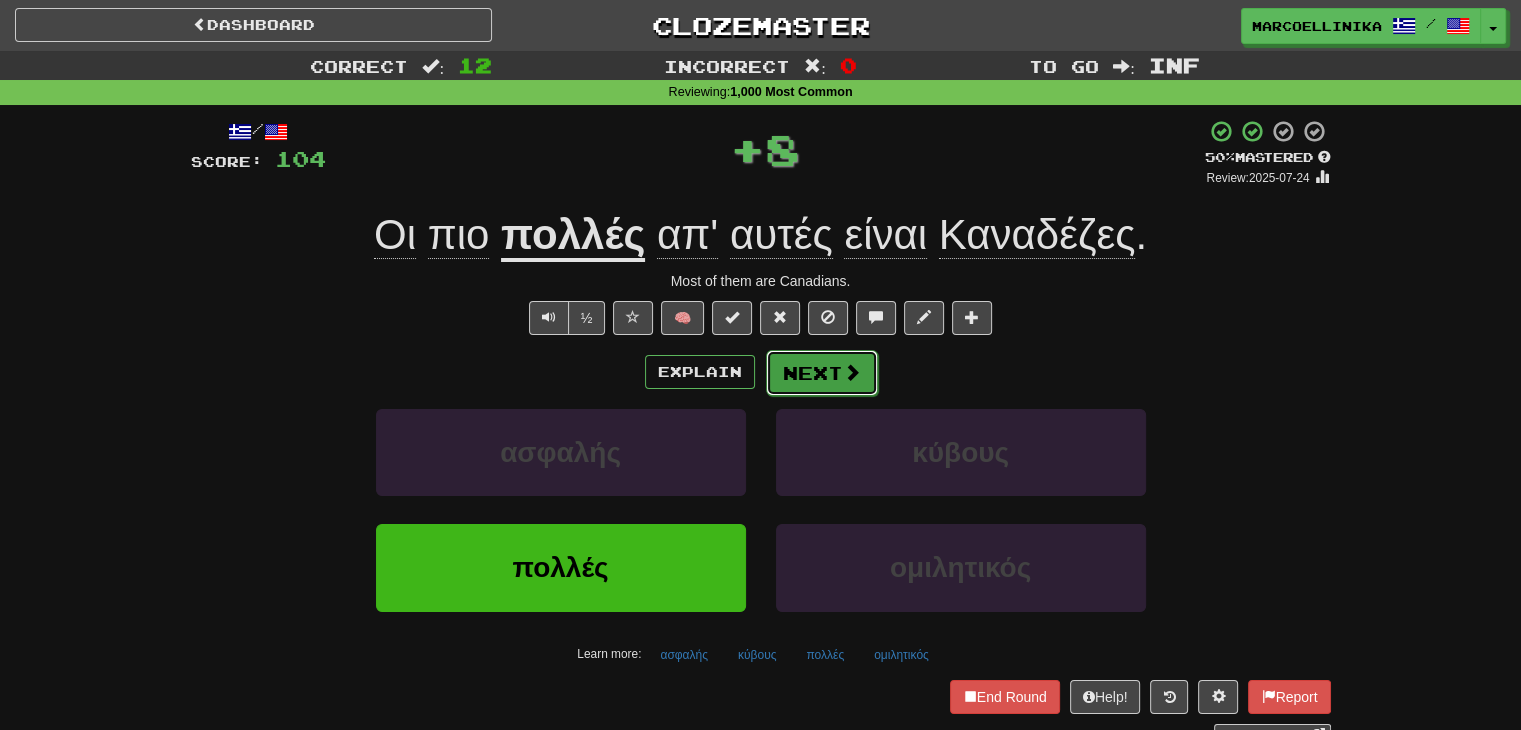click on "Next" at bounding box center [822, 373] 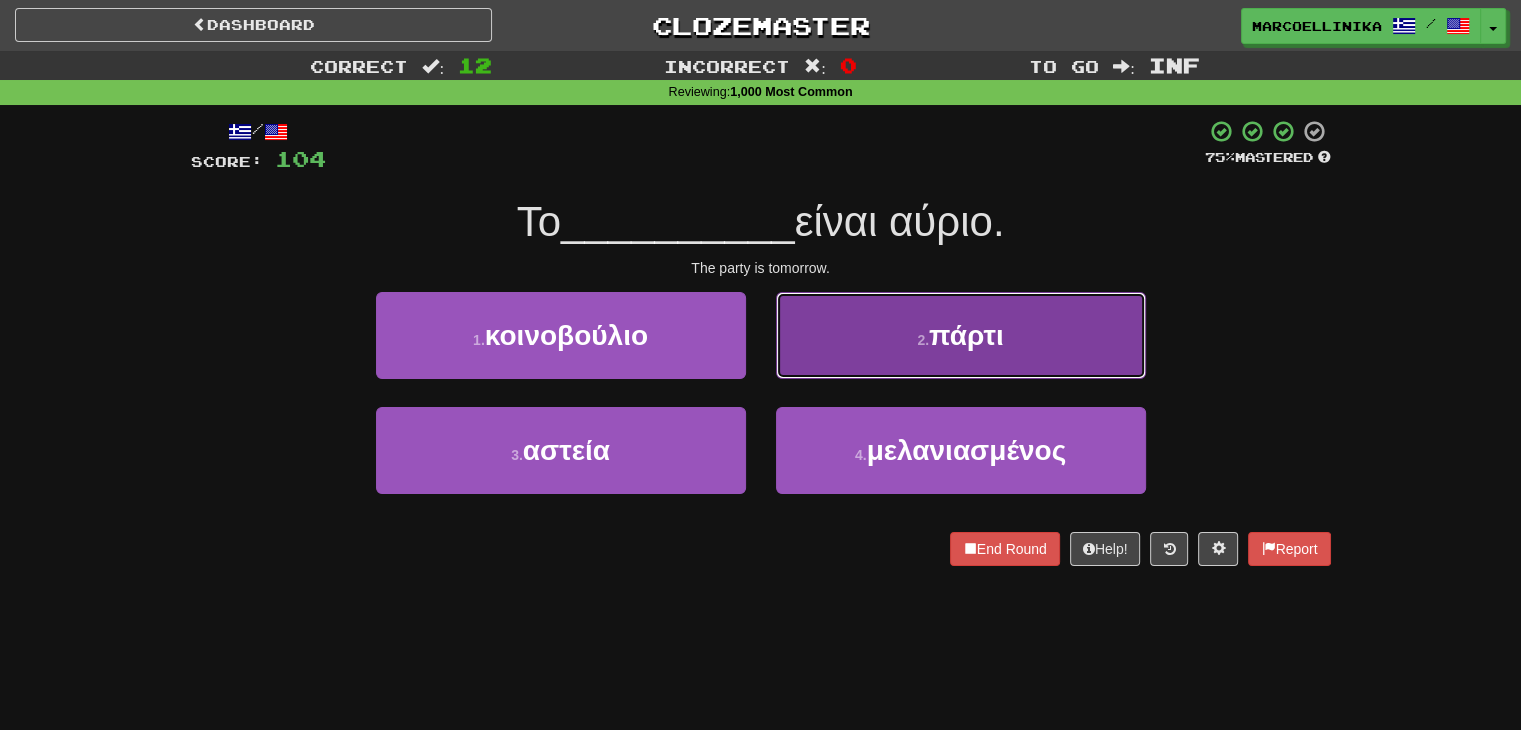 click on "2 .  πάρτι" at bounding box center [961, 335] 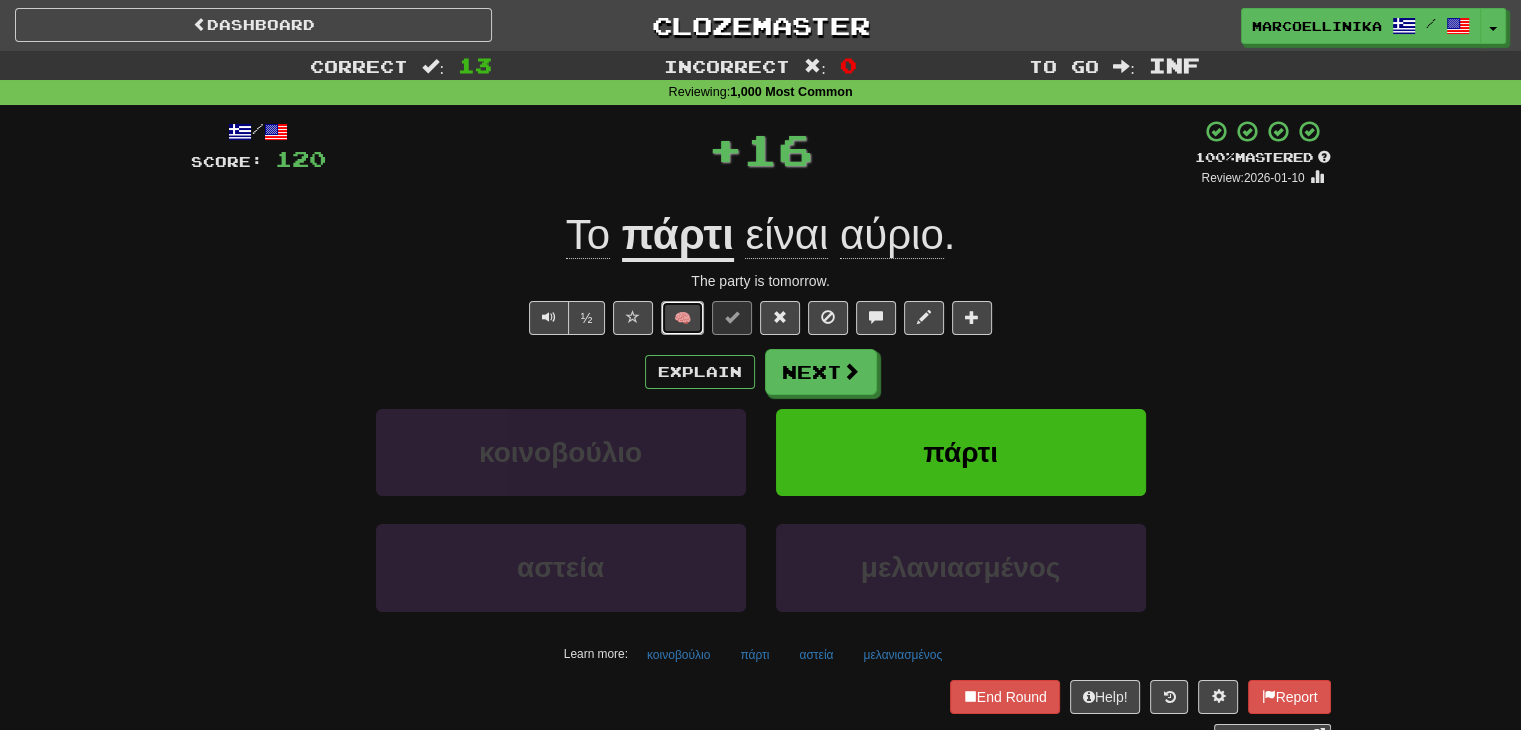 click on "🧠" at bounding box center (682, 318) 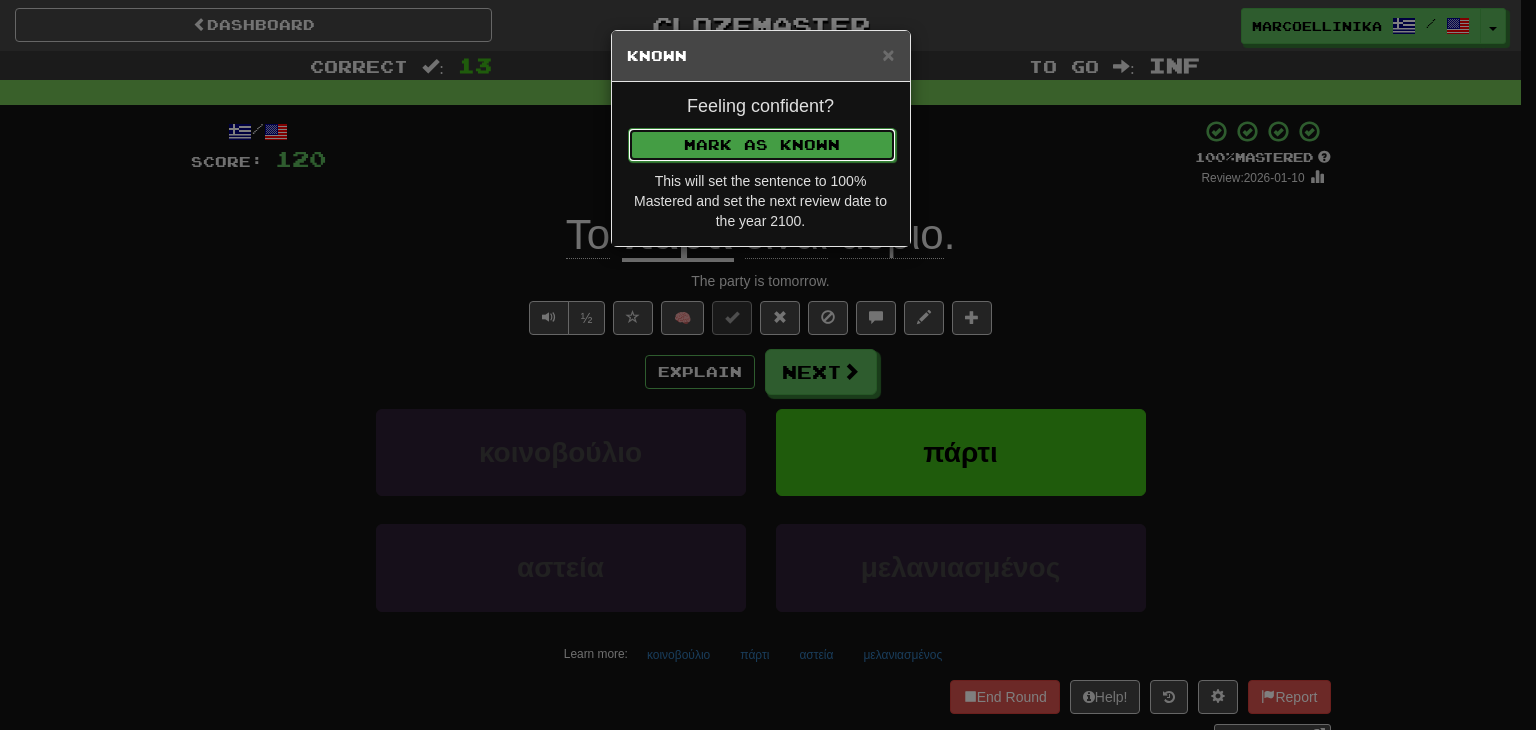 click on "Mark as Known" at bounding box center (762, 145) 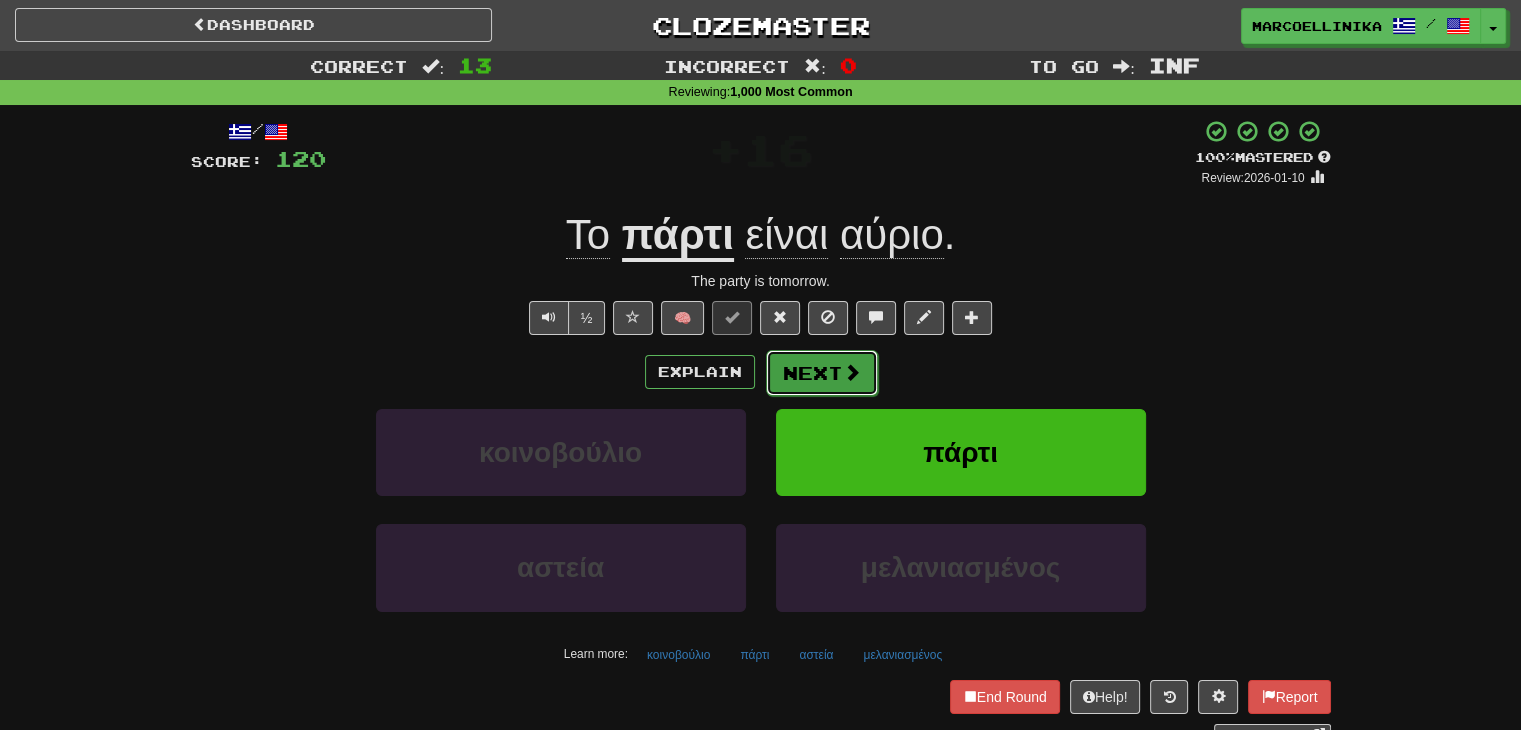click on "Next" at bounding box center (822, 373) 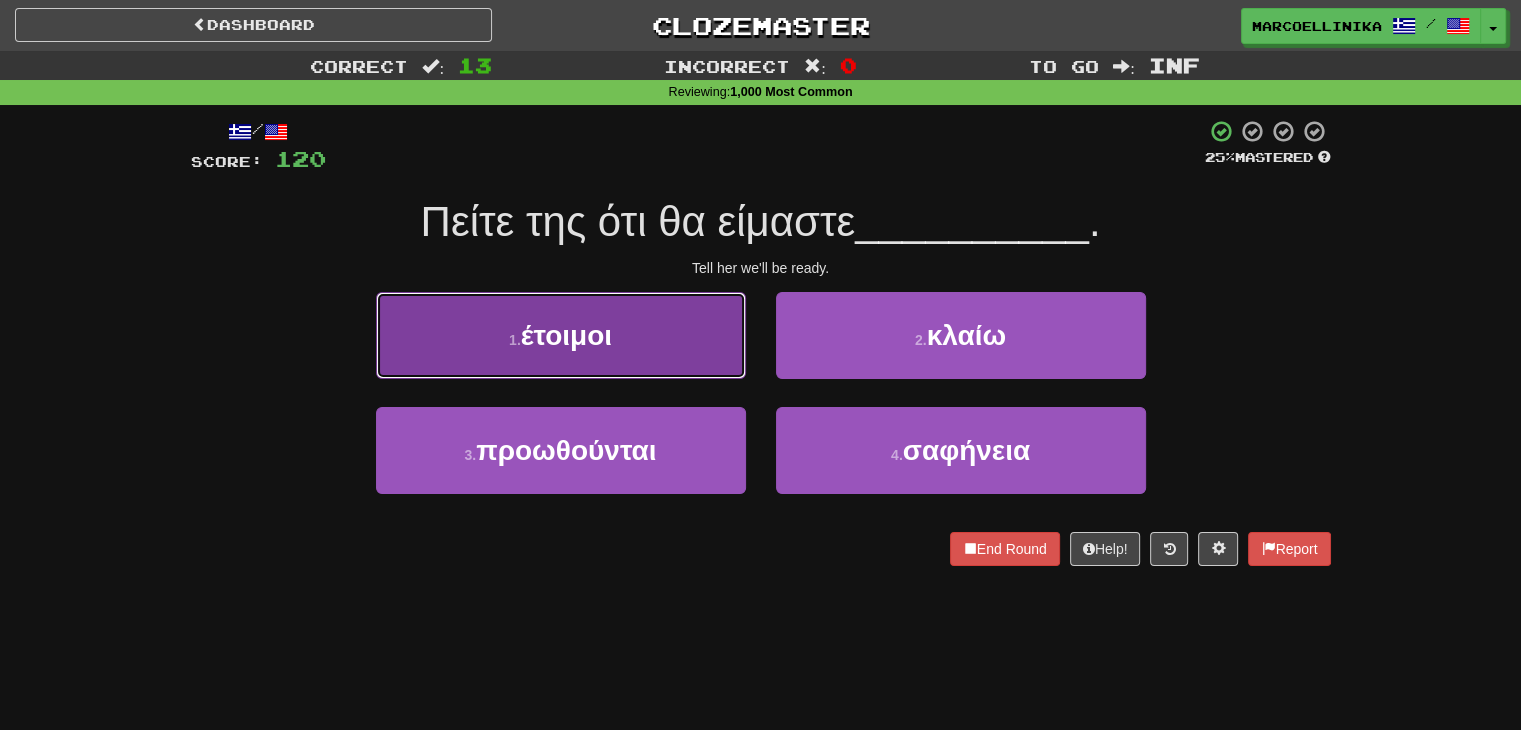 click on "1 .  έτοιμοι" at bounding box center (561, 335) 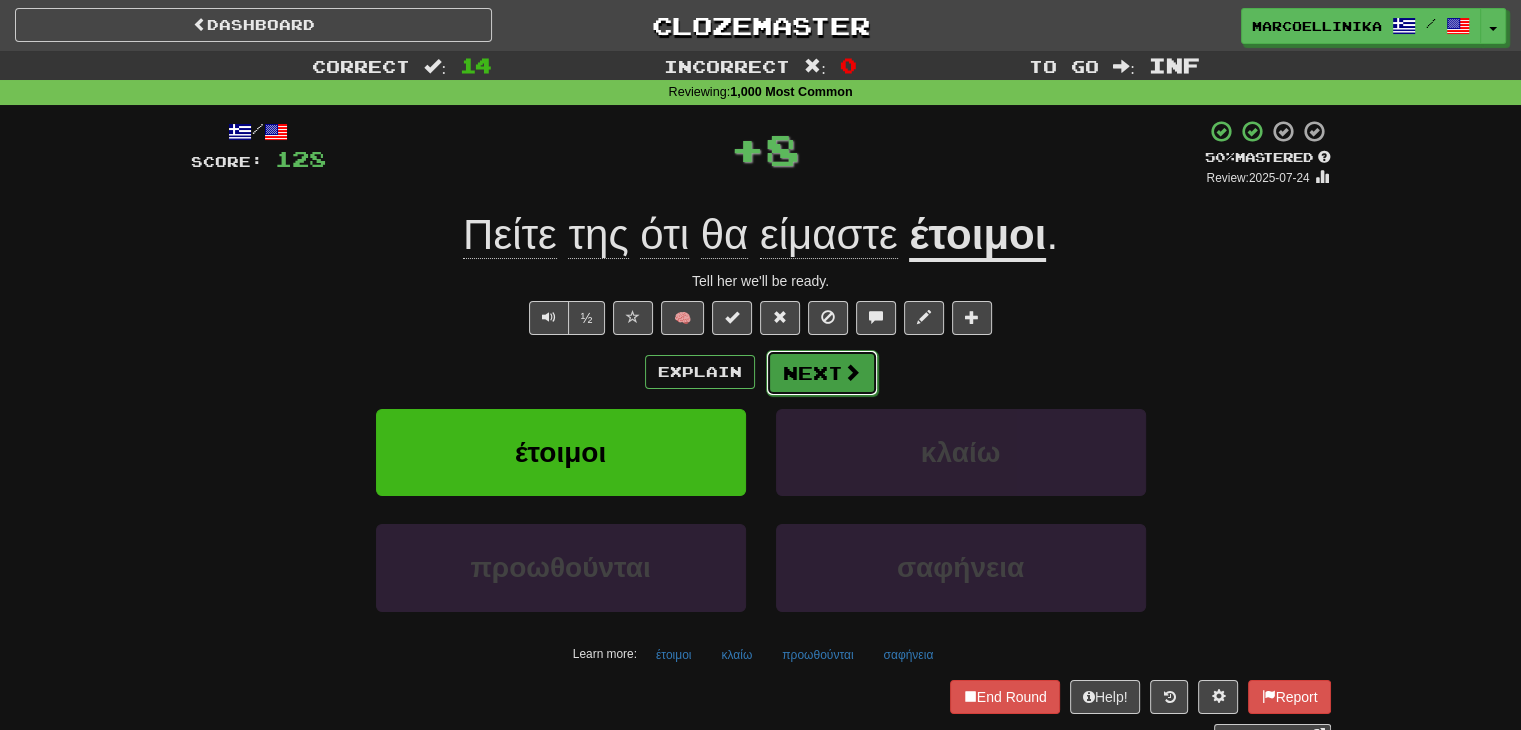 click on "Next" at bounding box center [822, 373] 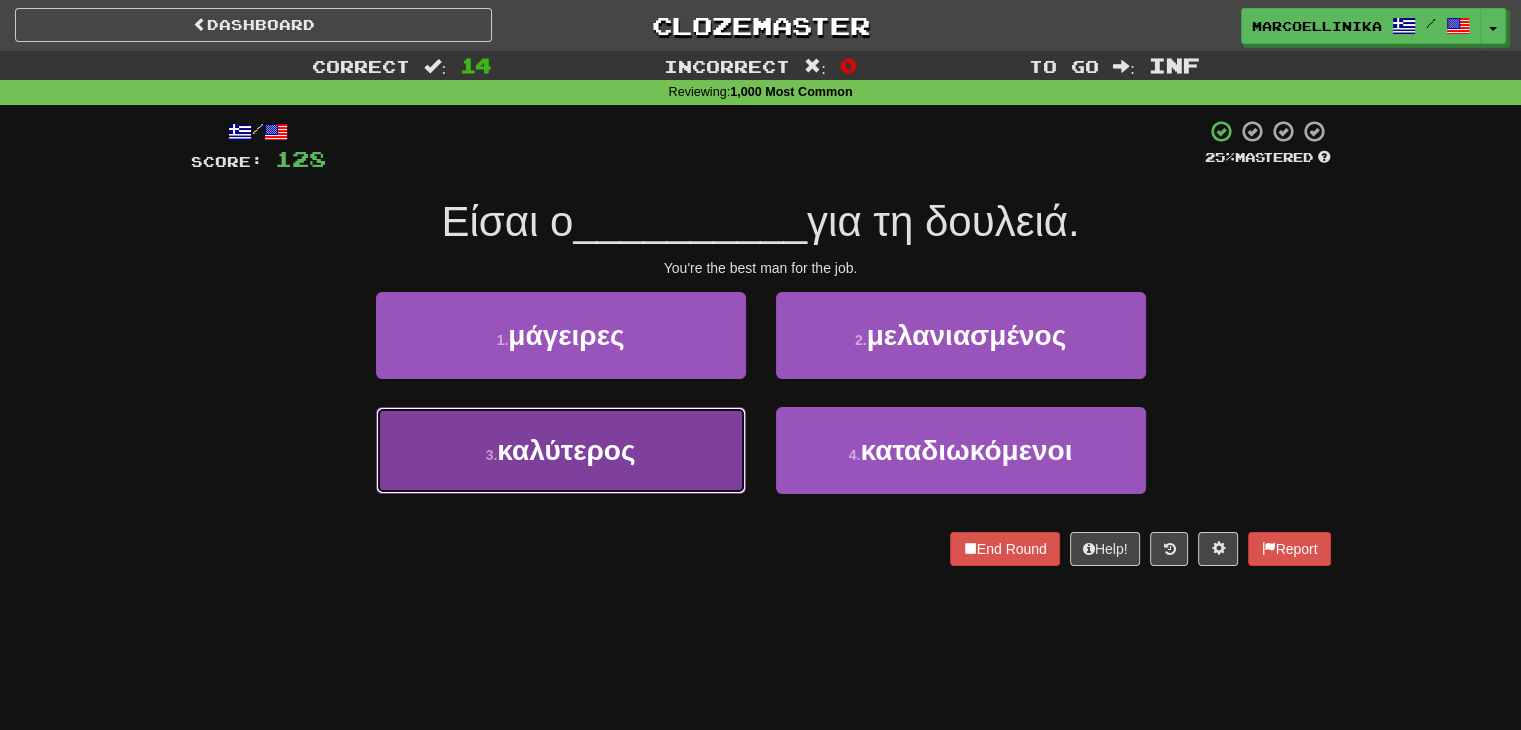 click on "3 .  καλύτερος" at bounding box center [561, 450] 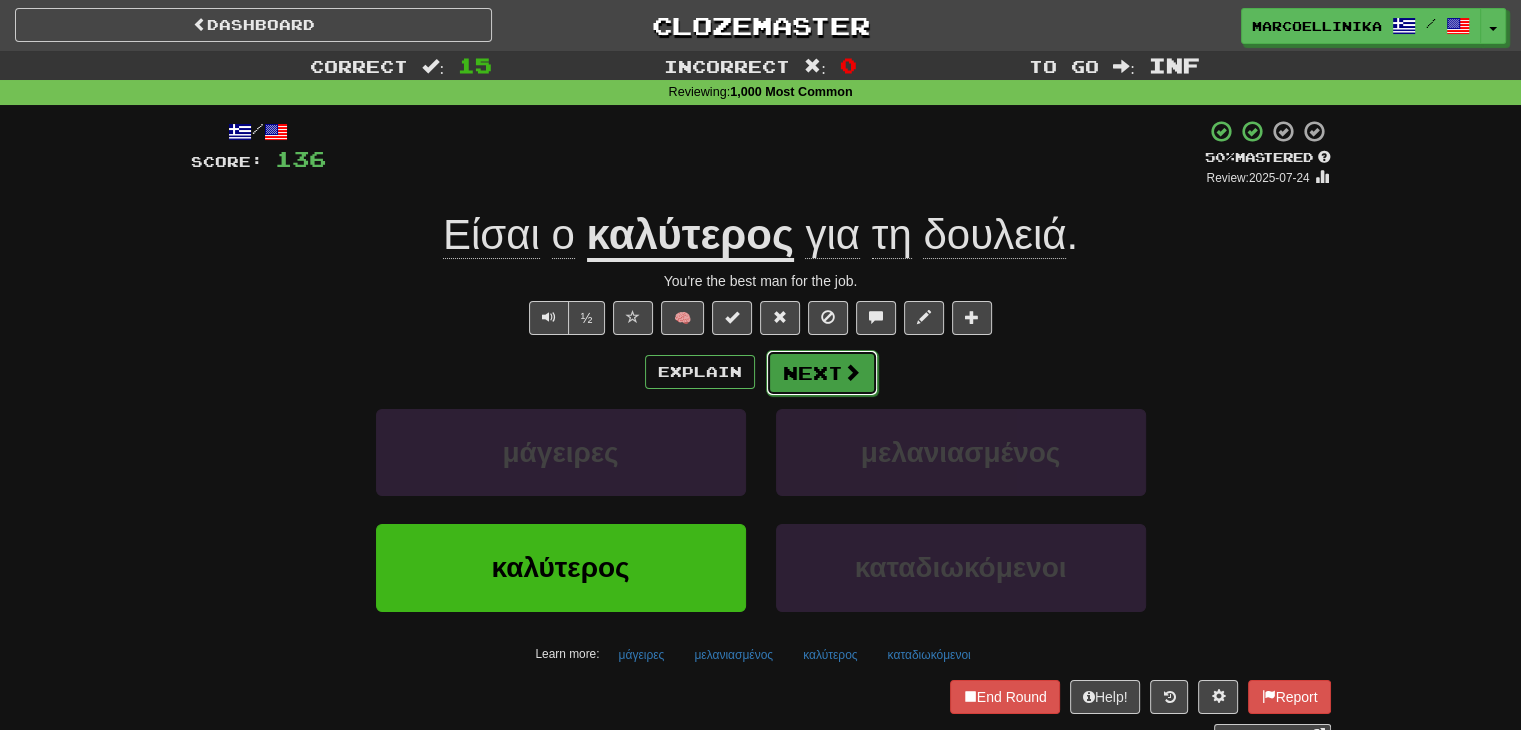 click on "Next" at bounding box center [822, 373] 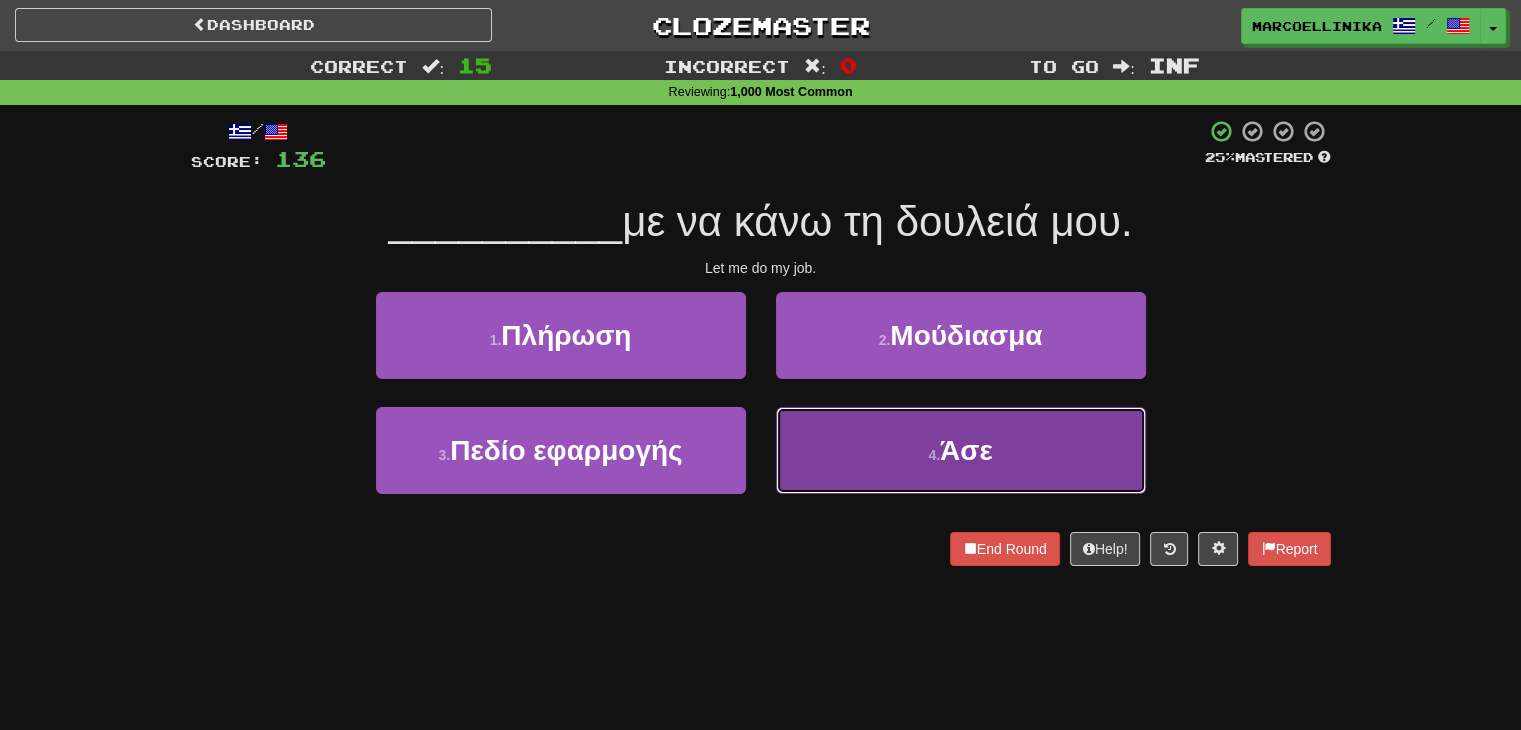 click on "4 .  Άσε" at bounding box center (961, 450) 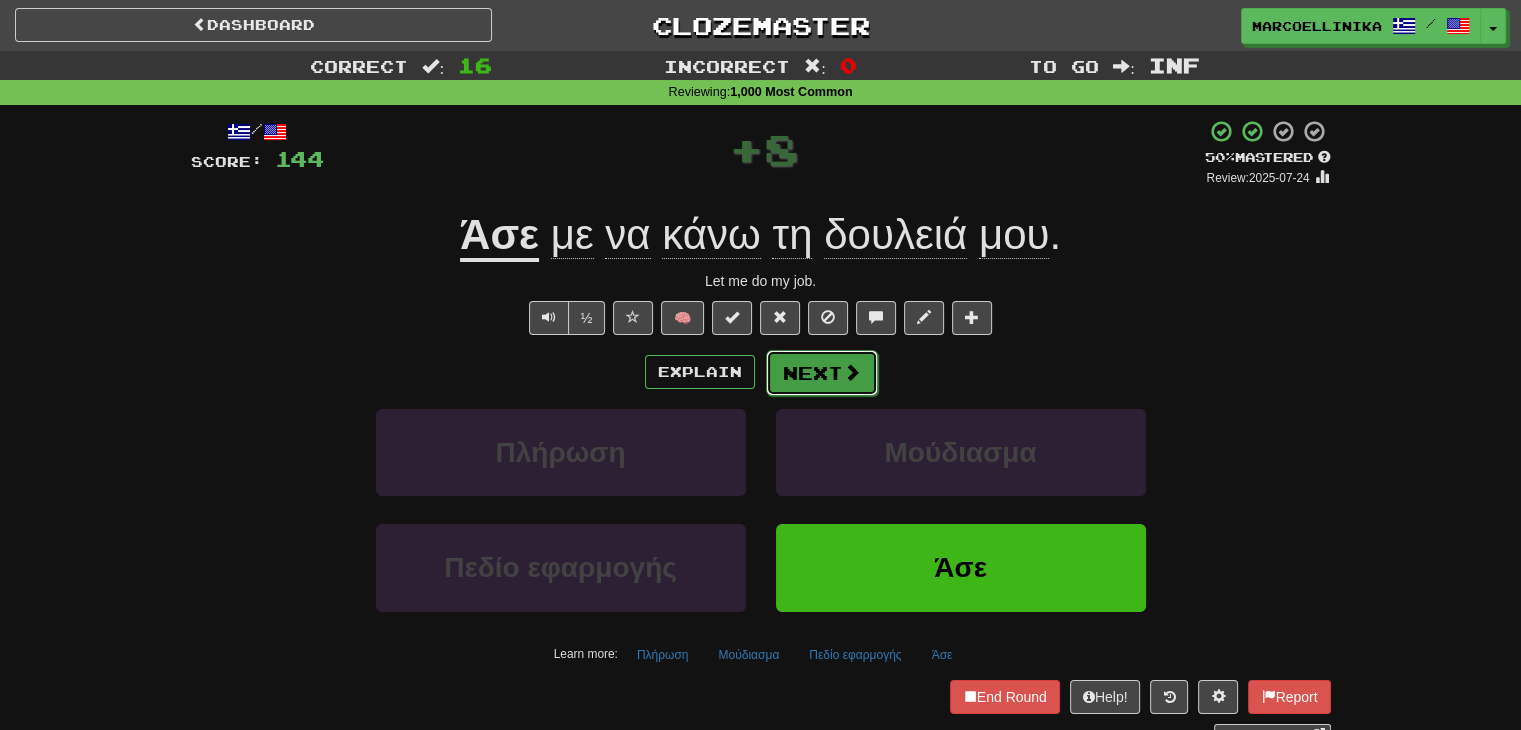 click on "Next" at bounding box center (822, 373) 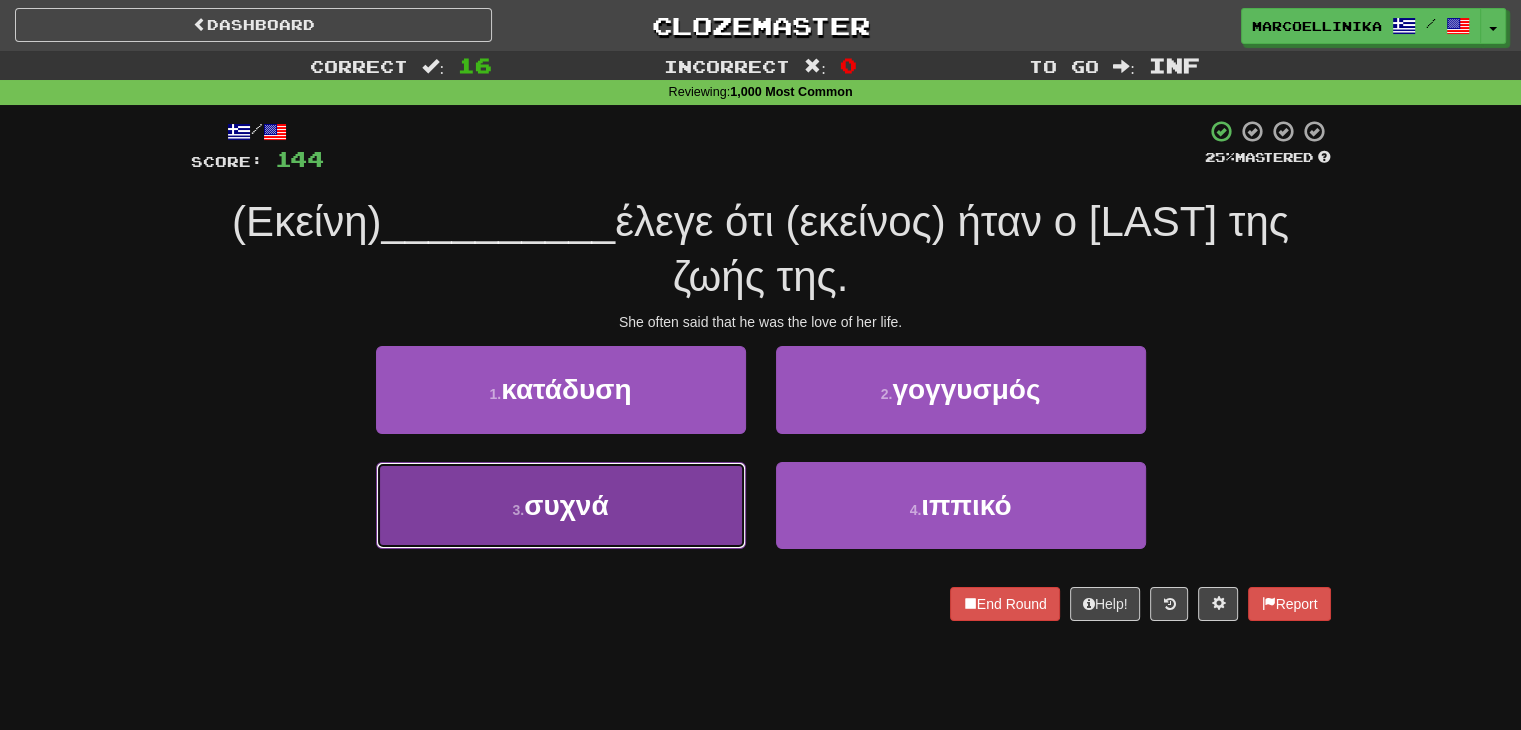 click on "3 .  συχνά" at bounding box center (561, 505) 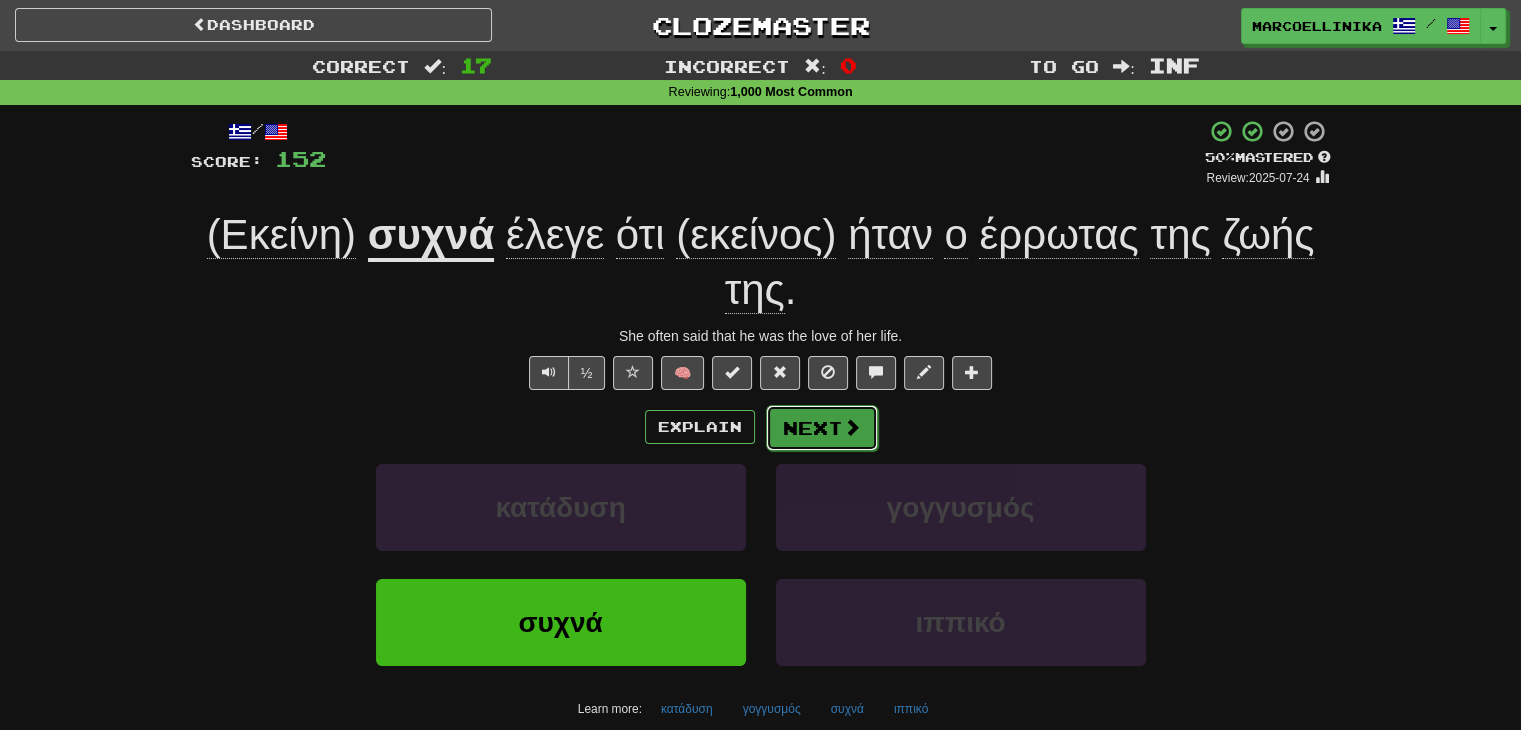click at bounding box center (852, 427) 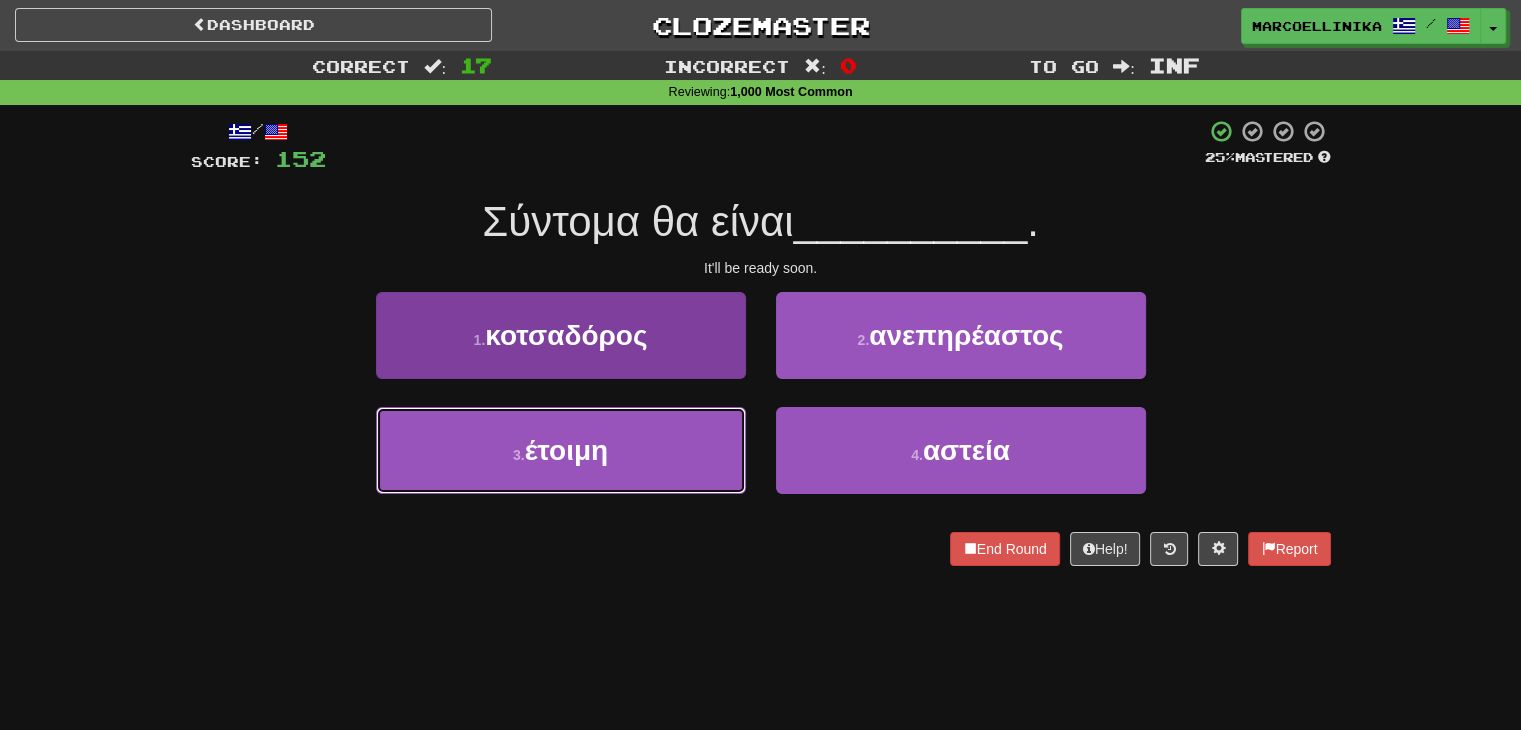 click on "3 .  έτοιμη" at bounding box center (561, 450) 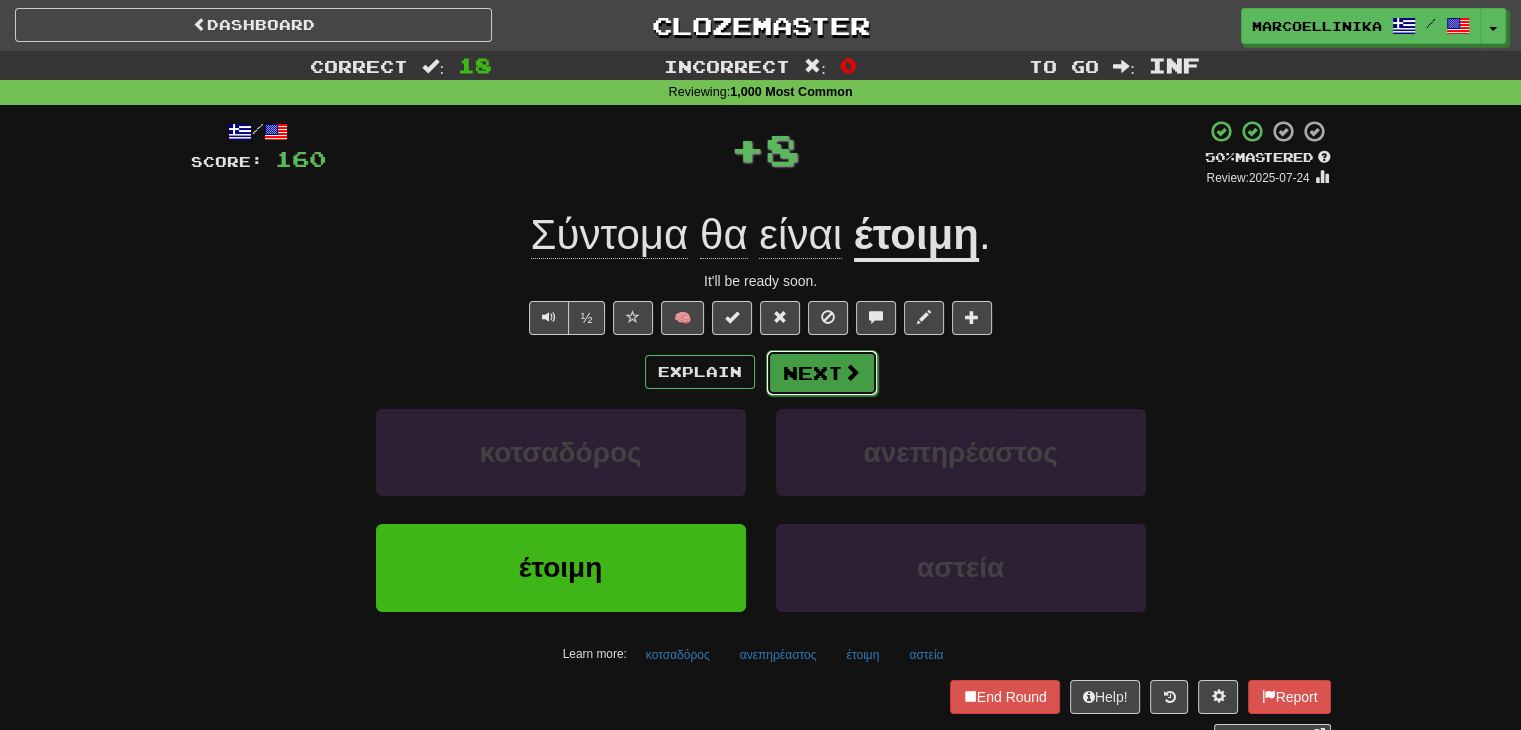 click on "Next" at bounding box center [822, 373] 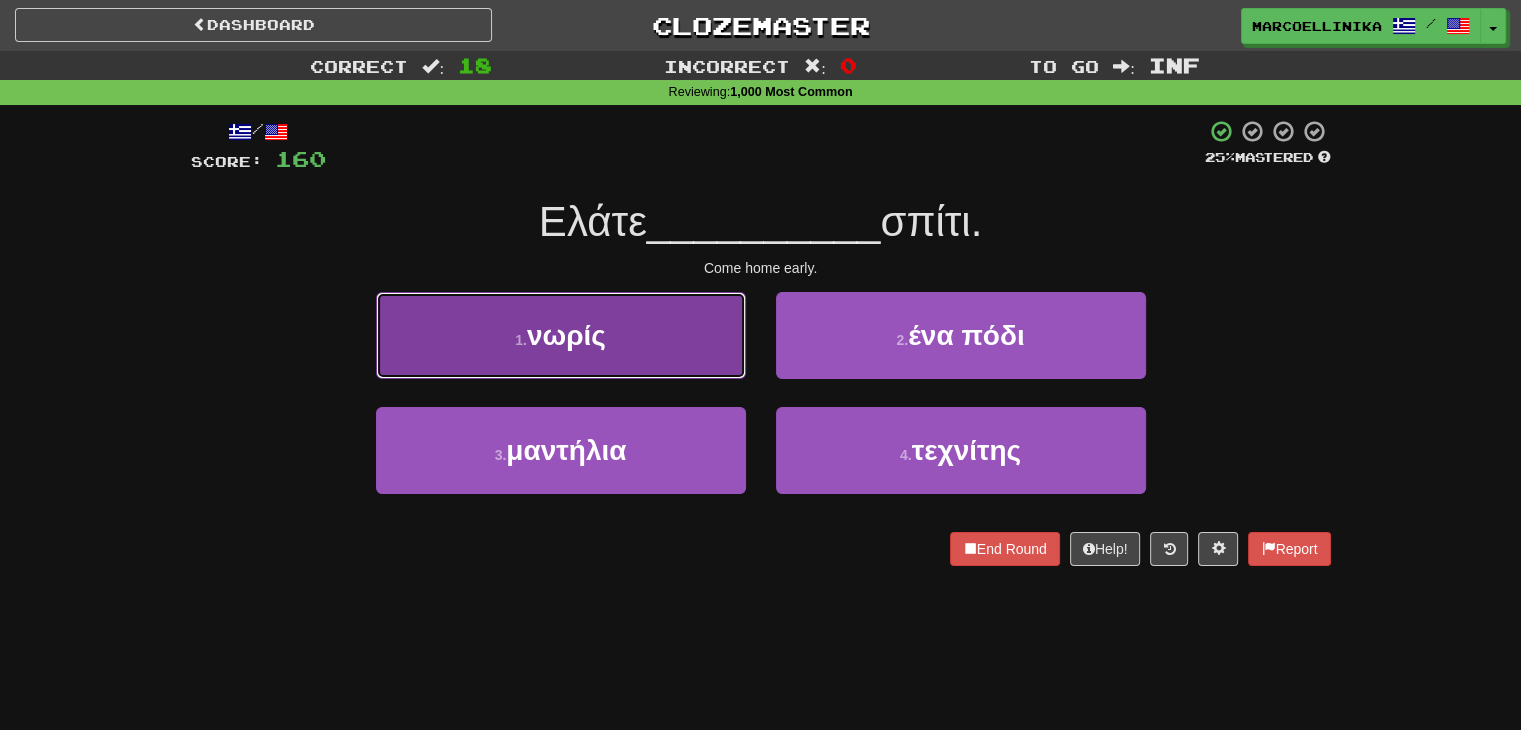 click on "1 .  νωρίς" at bounding box center (561, 335) 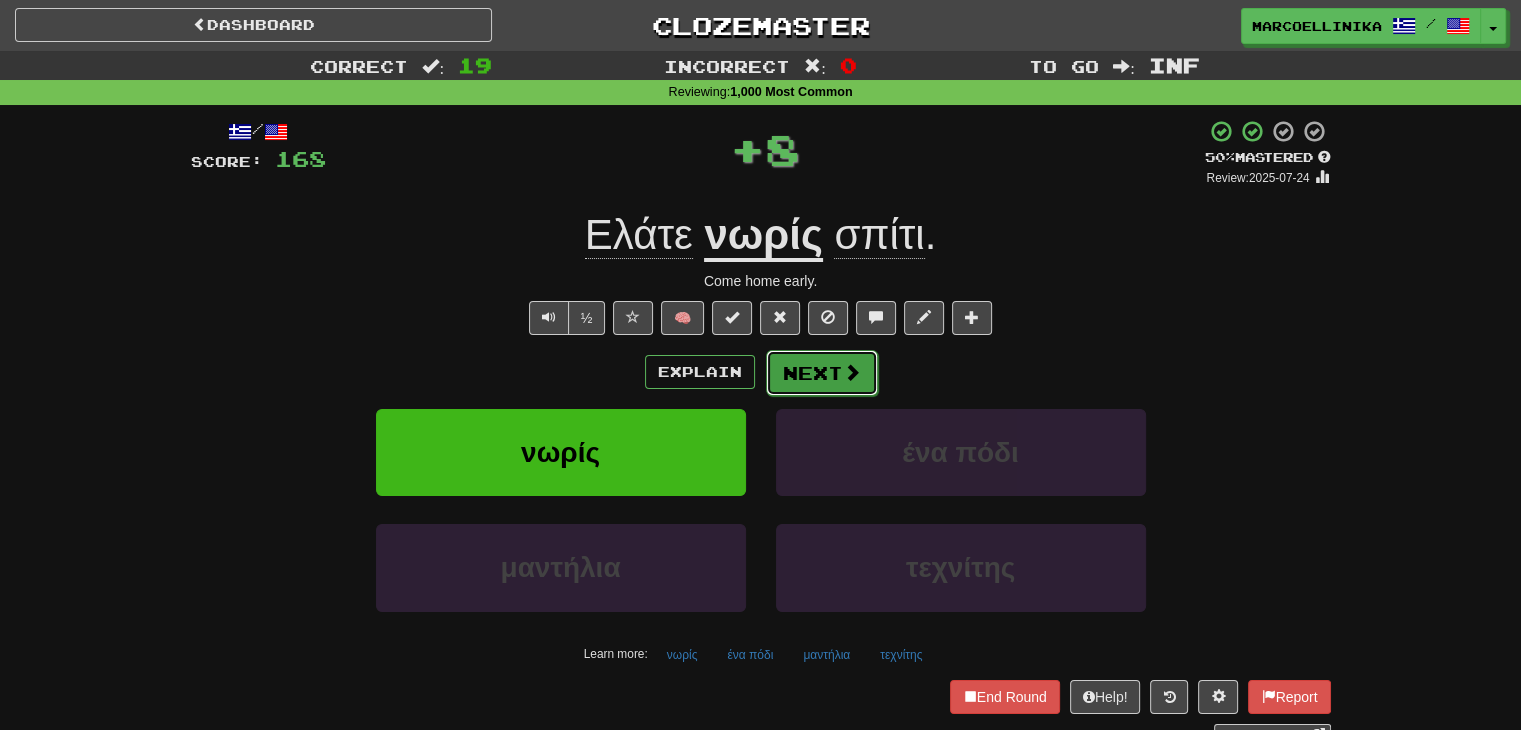 click on "Next" at bounding box center (822, 373) 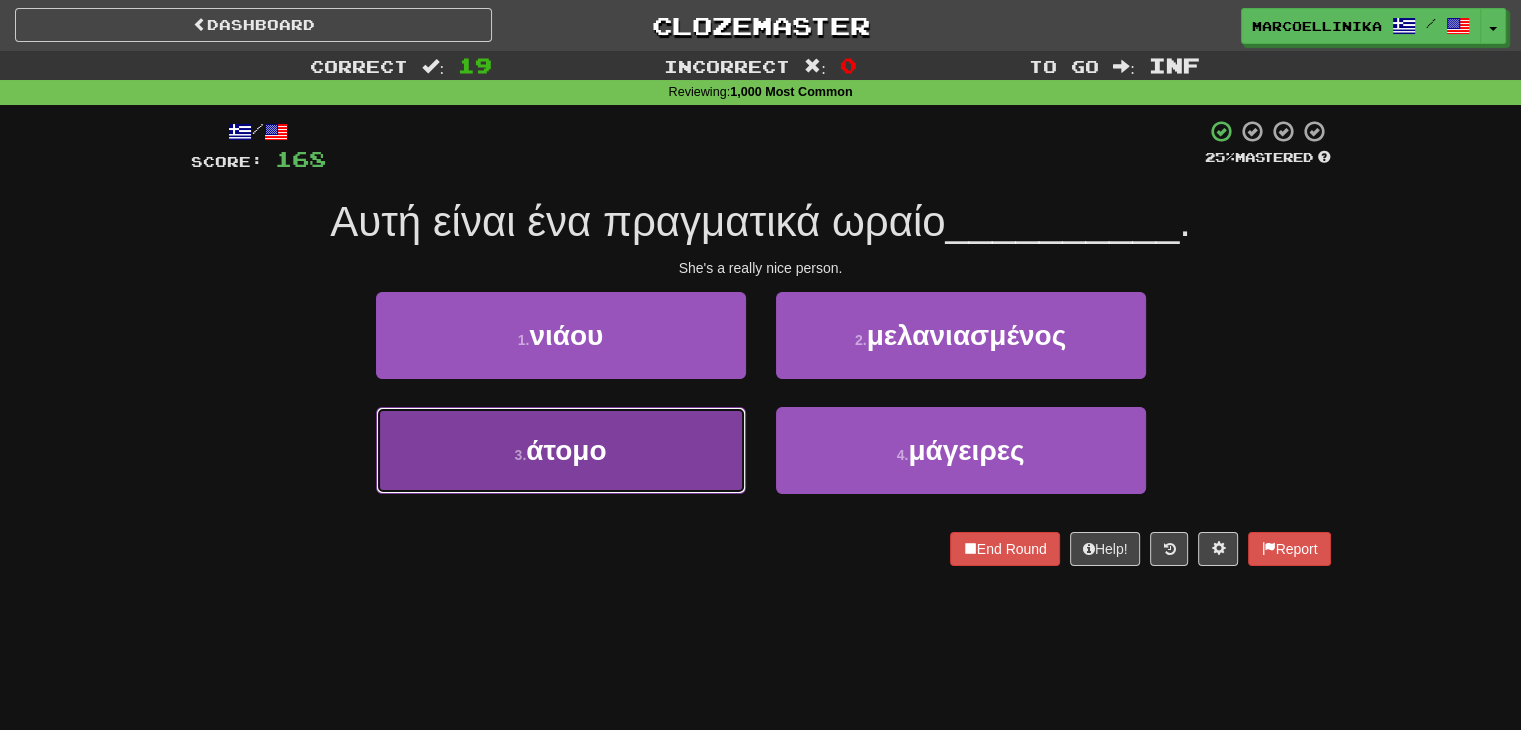 click on "άτομο" at bounding box center [566, 450] 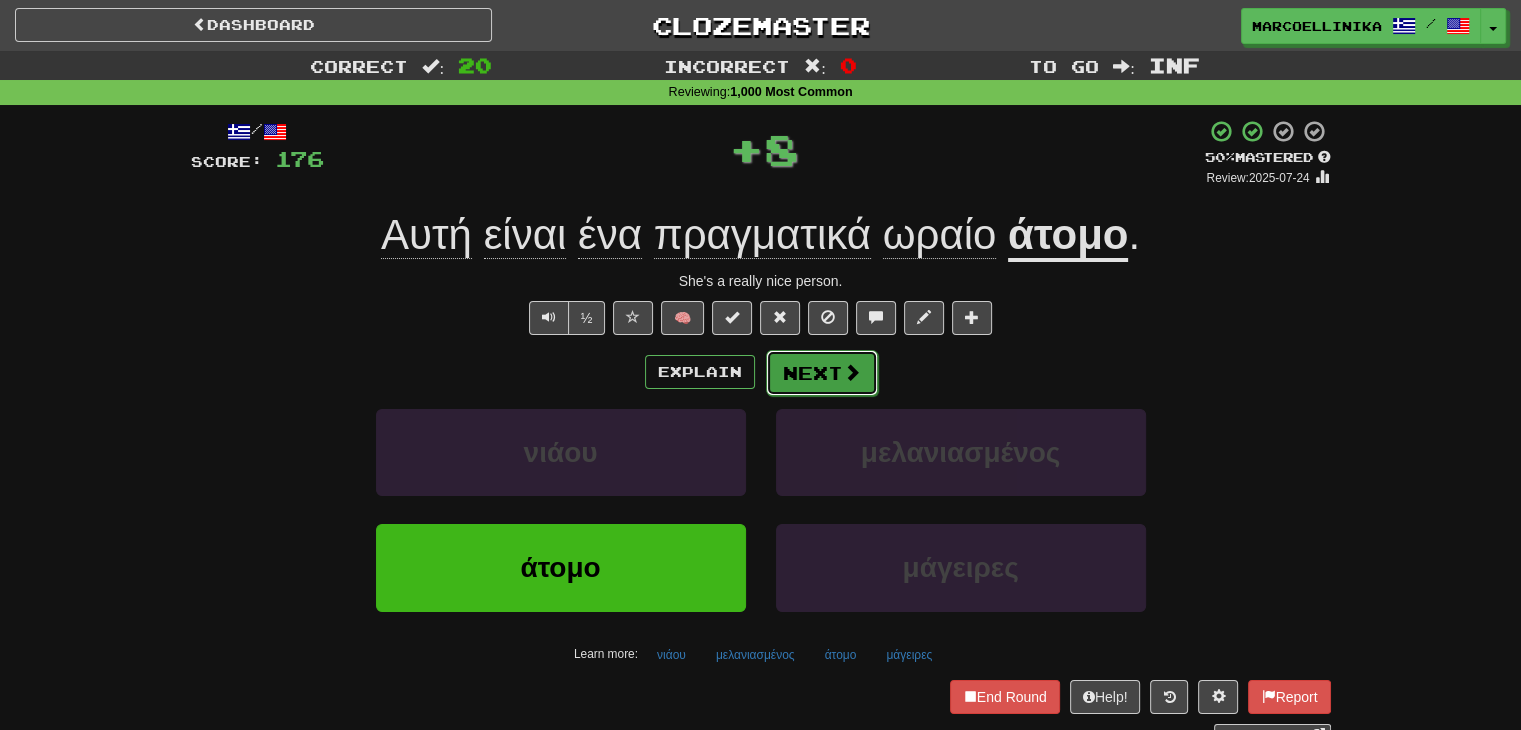 click on "Next" at bounding box center (822, 373) 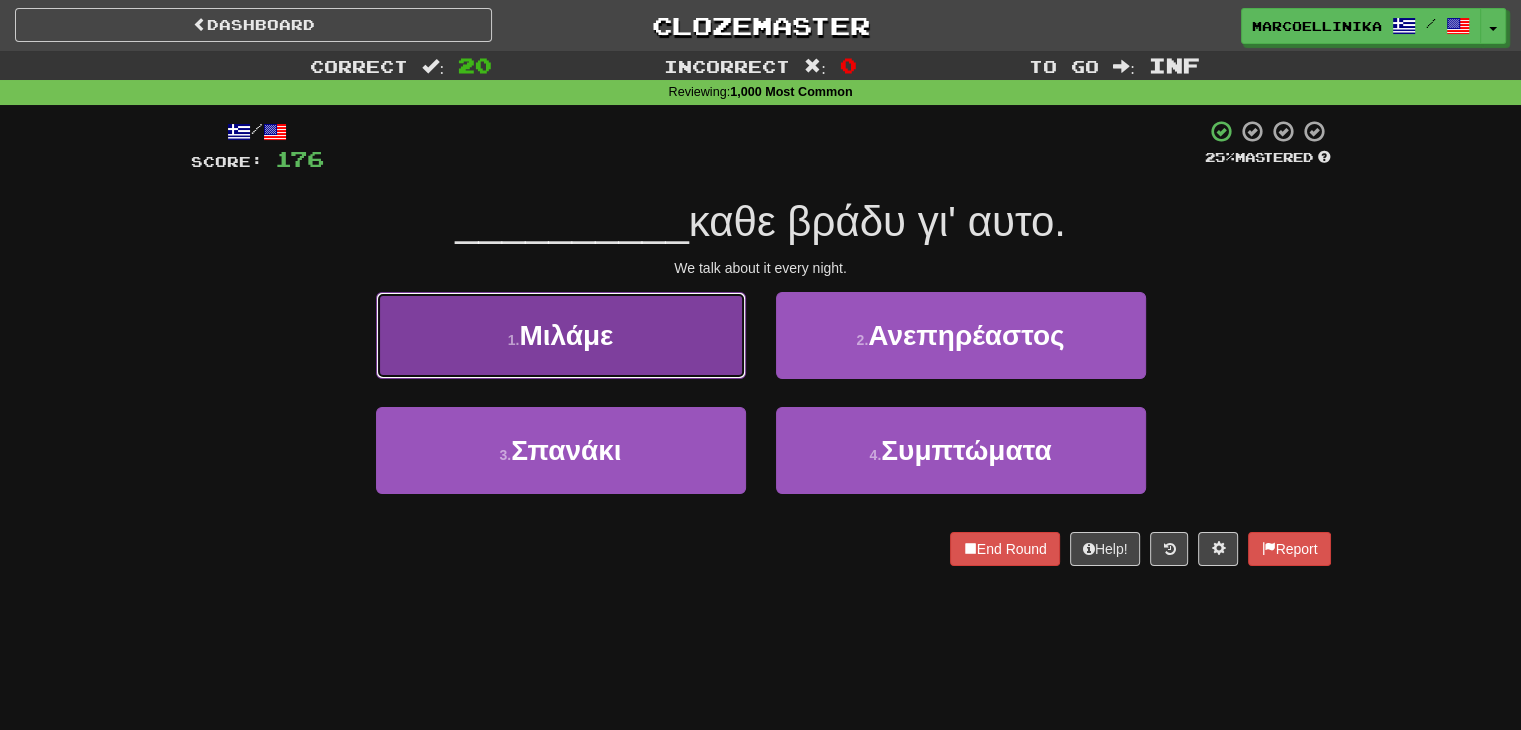 click on "1 .  Μιλάμε" at bounding box center [561, 335] 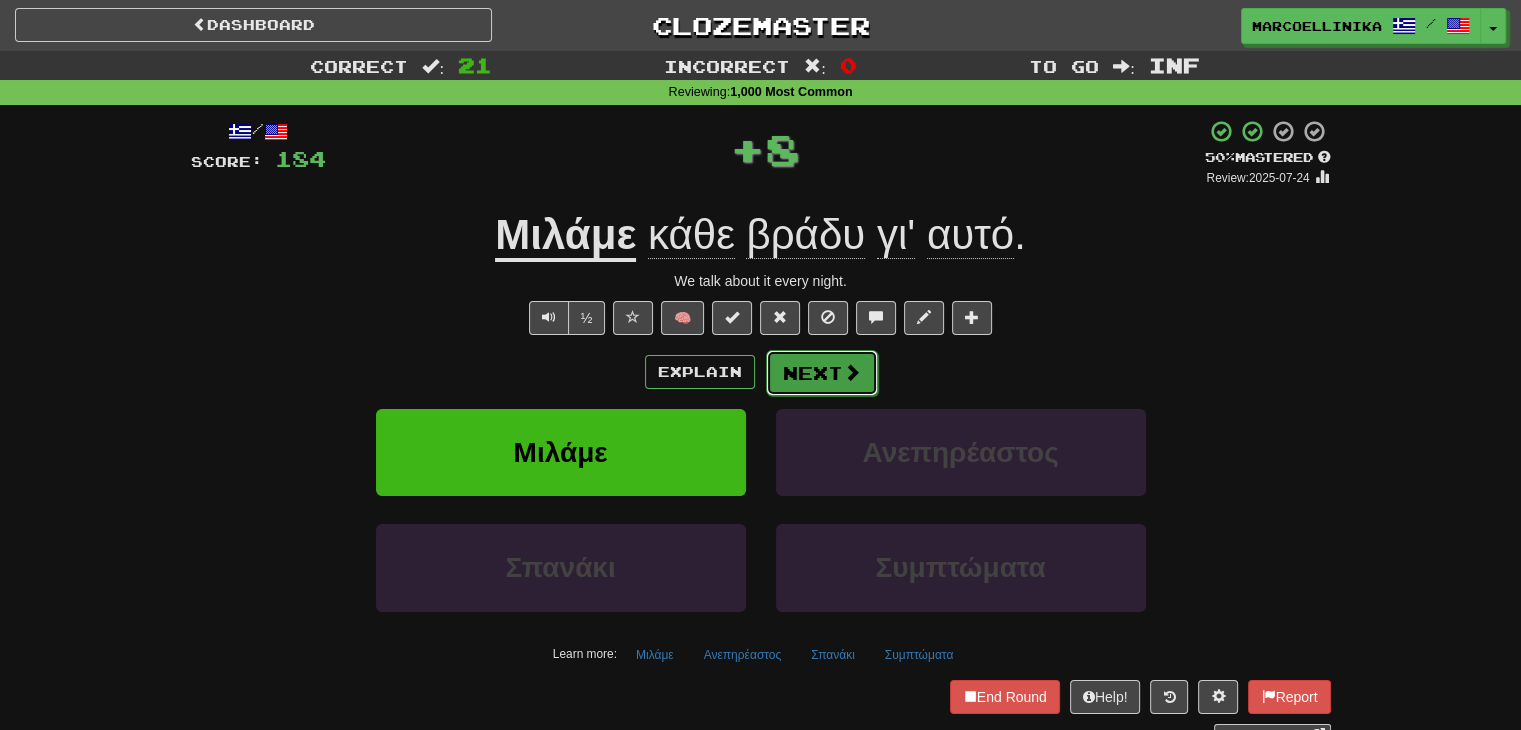 click on "Next" at bounding box center (822, 373) 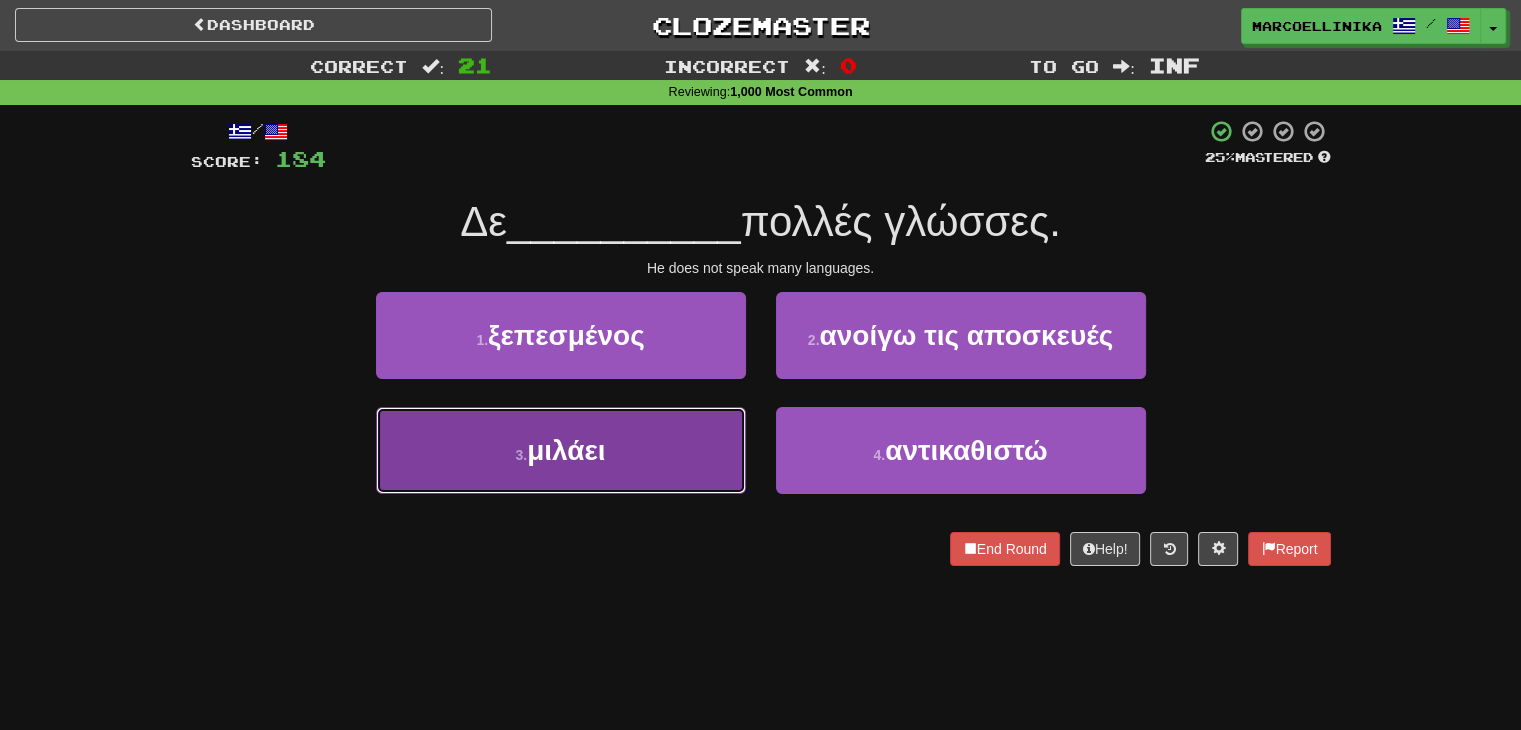 click on "3 .  μιλάει" at bounding box center (561, 450) 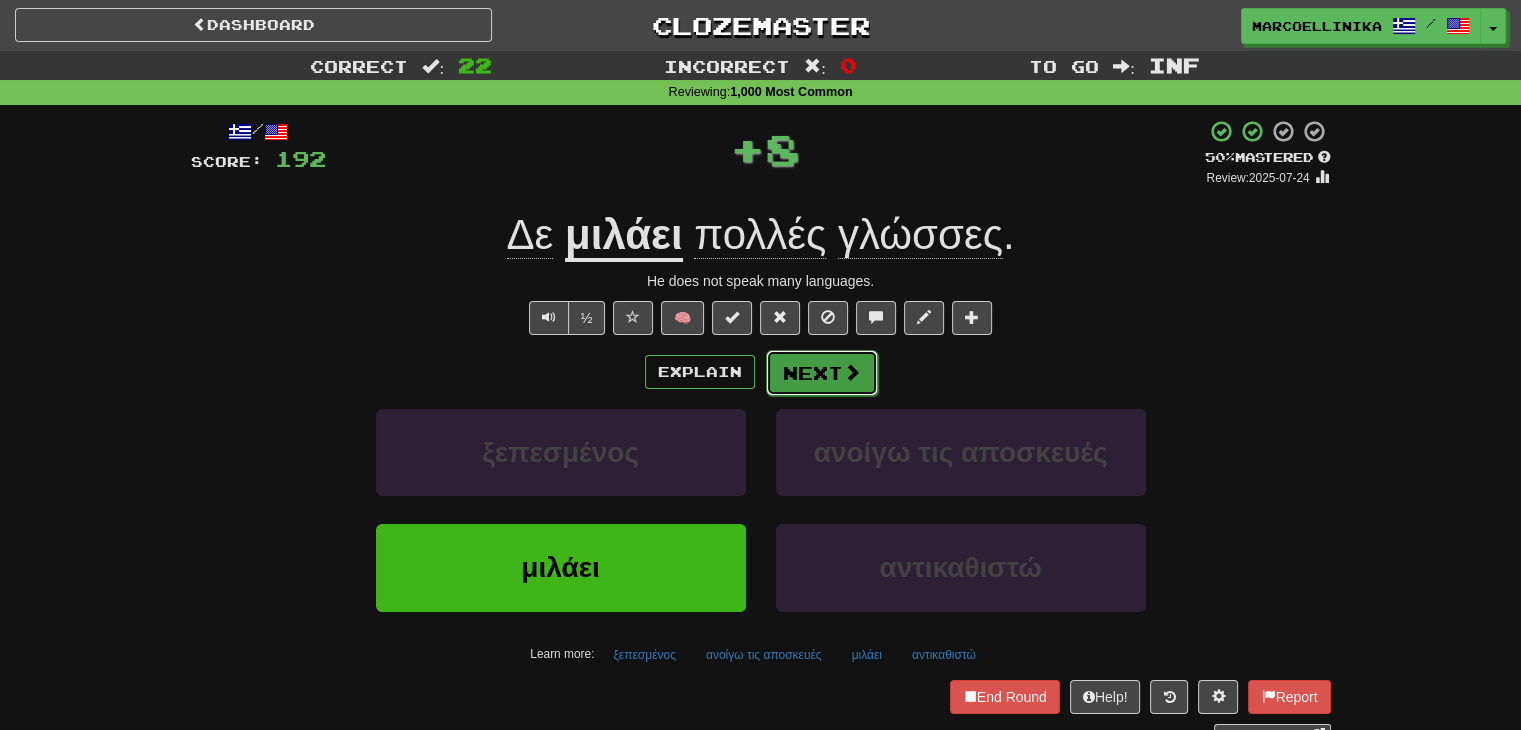 click at bounding box center [852, 372] 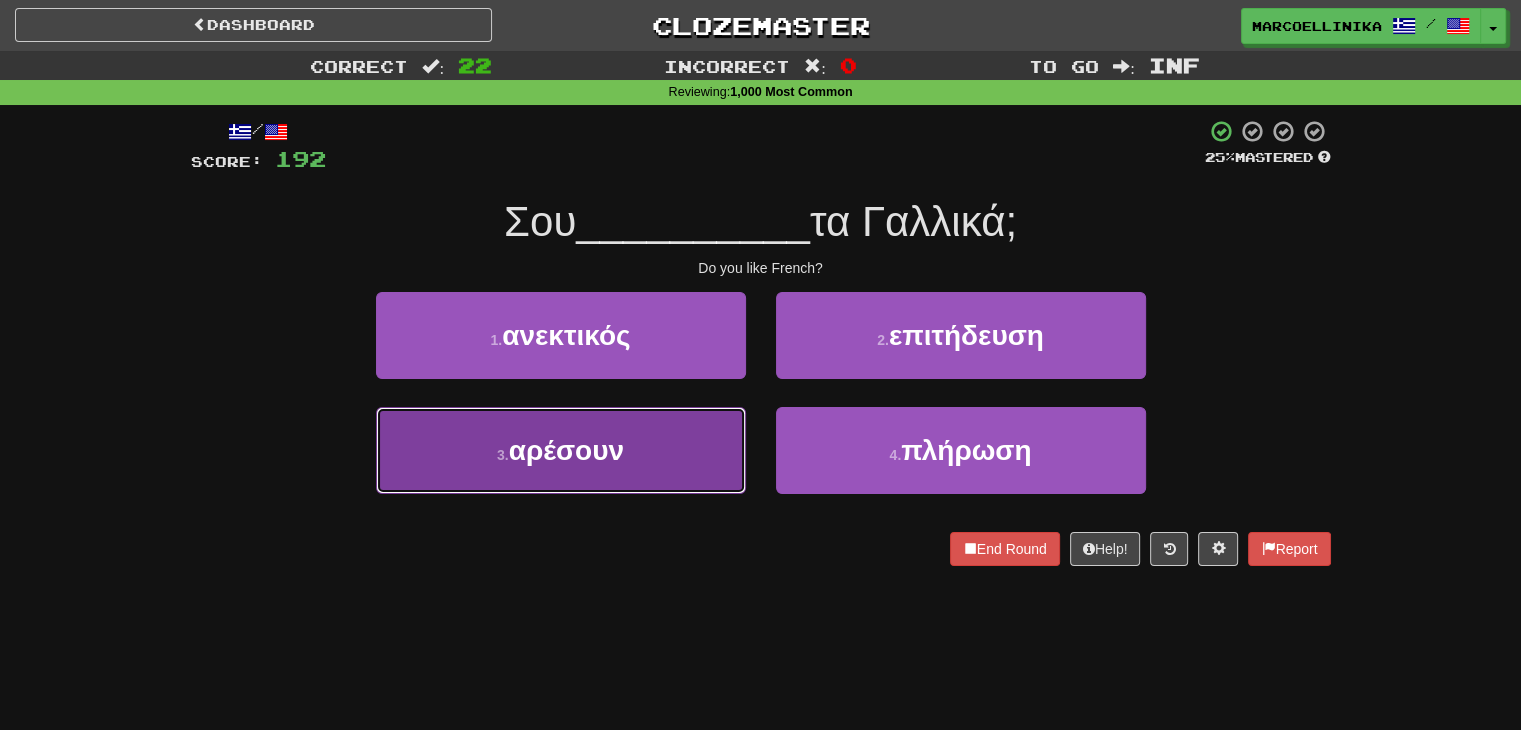 click on "3 .  αρέσουν" at bounding box center [561, 450] 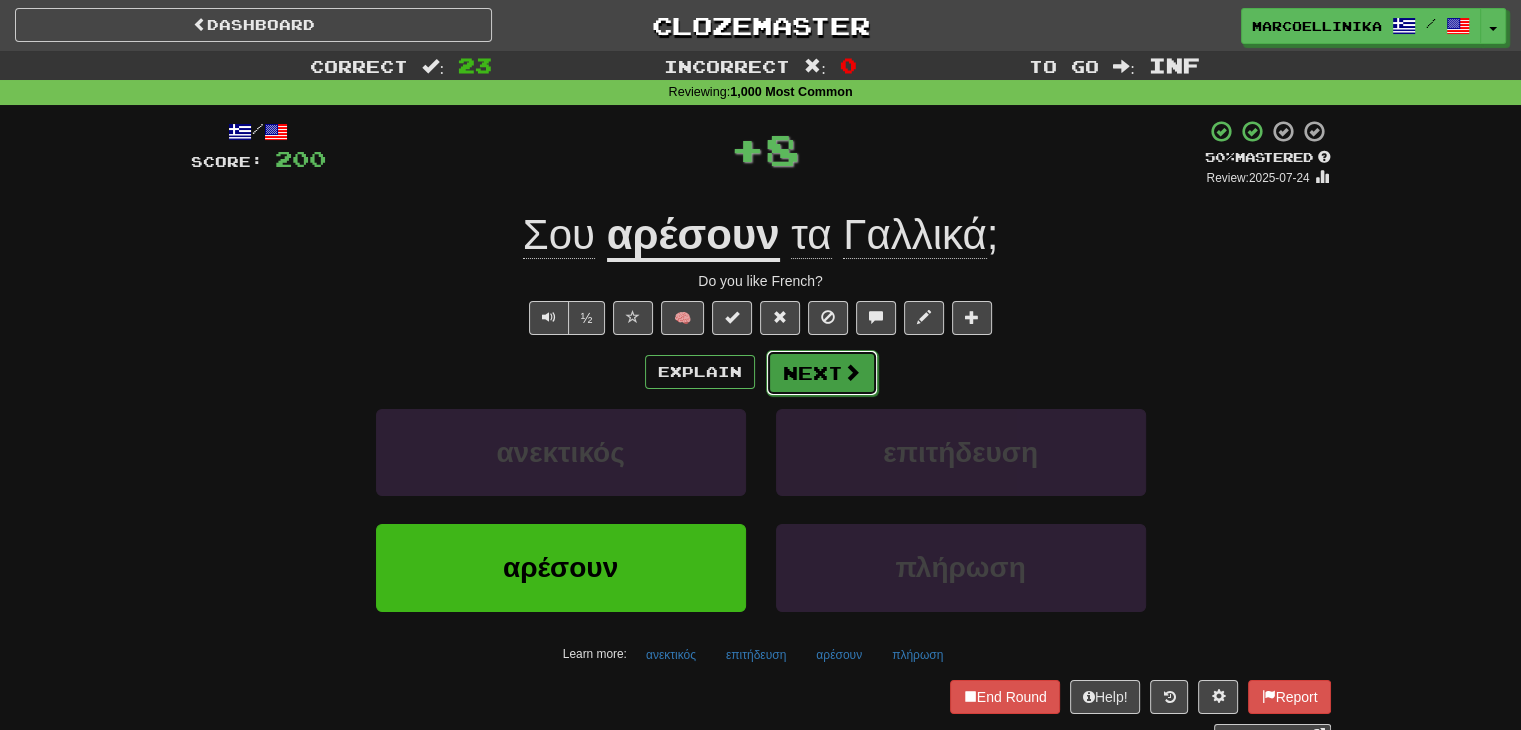 click at bounding box center [852, 372] 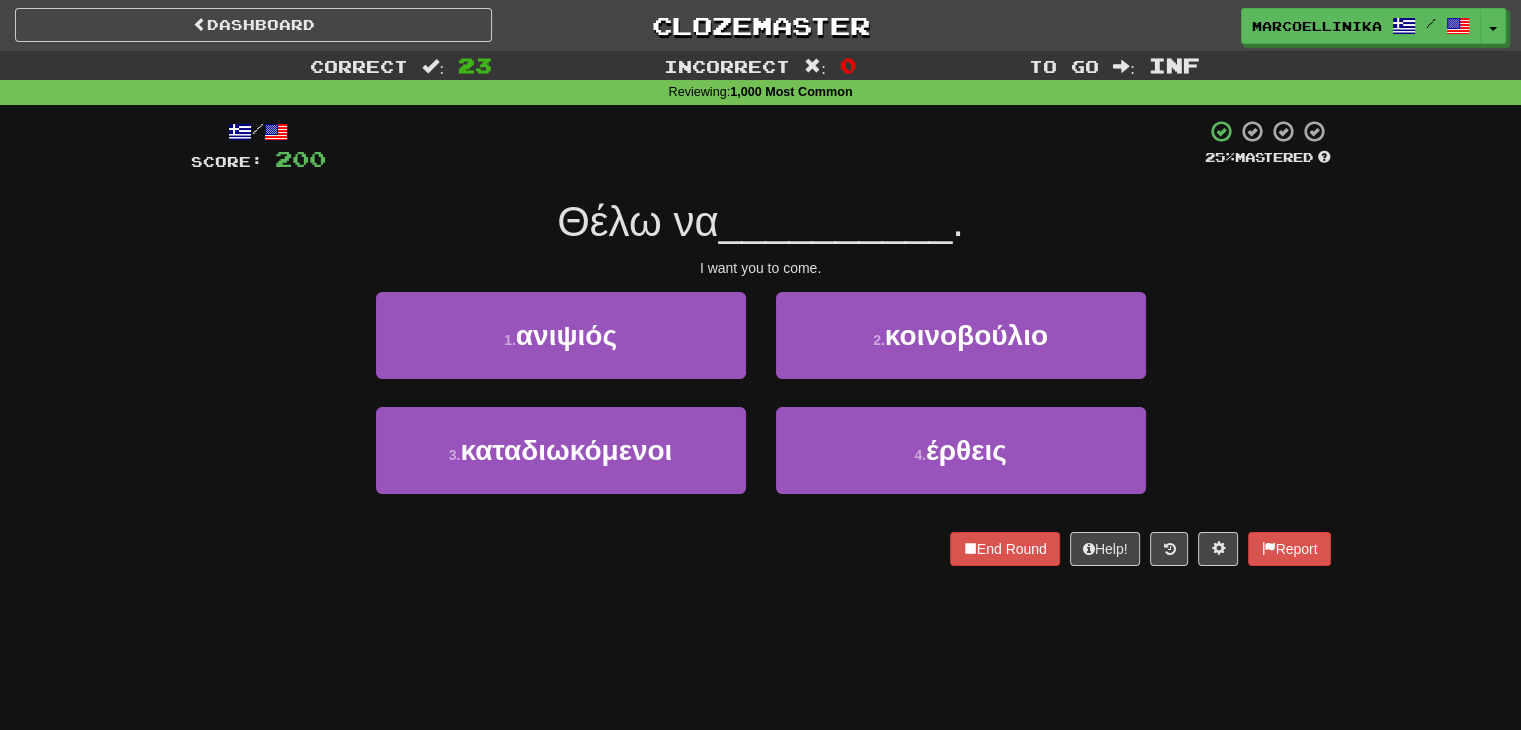 click on "4 .  έρθεις" at bounding box center [961, 464] 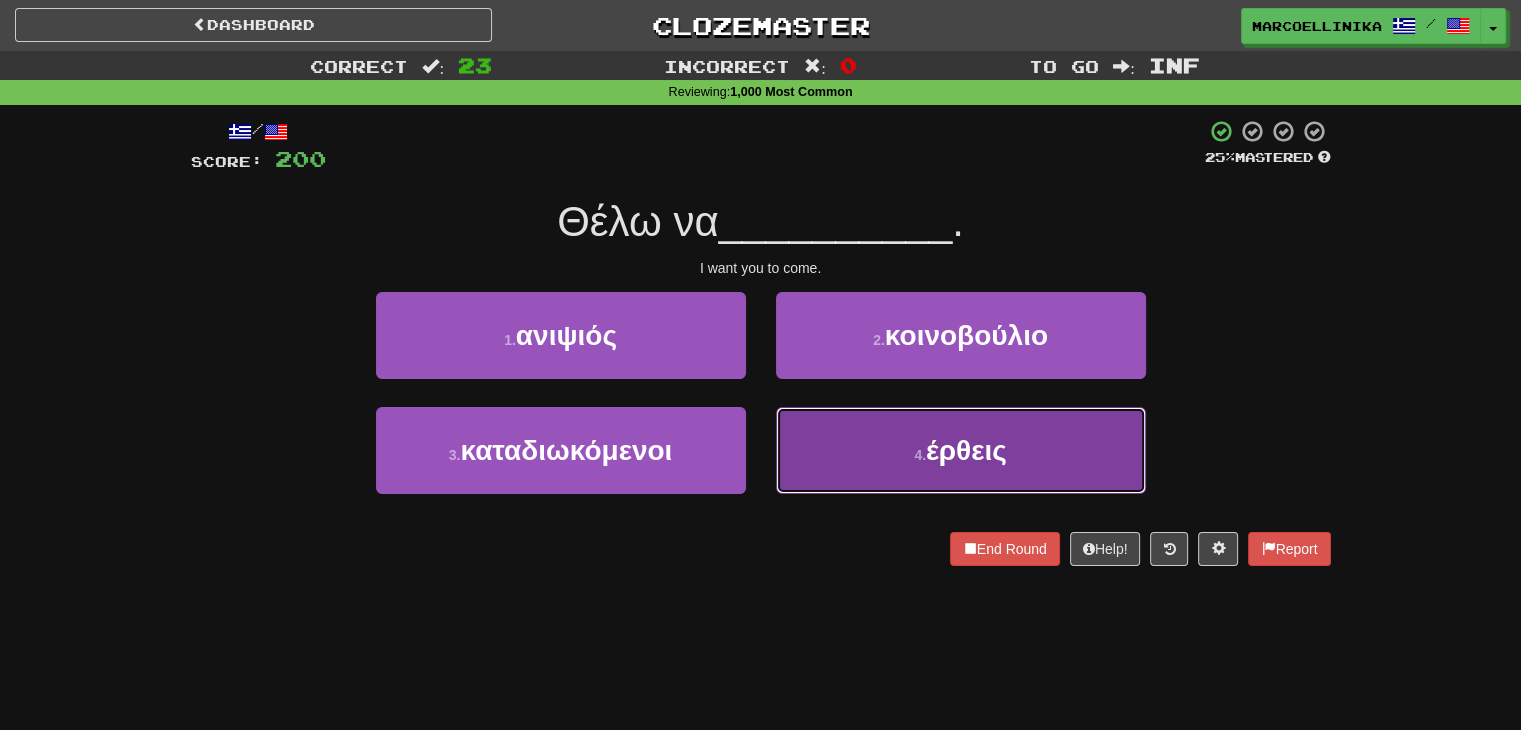 click on "4 .  έρθεις" at bounding box center [961, 450] 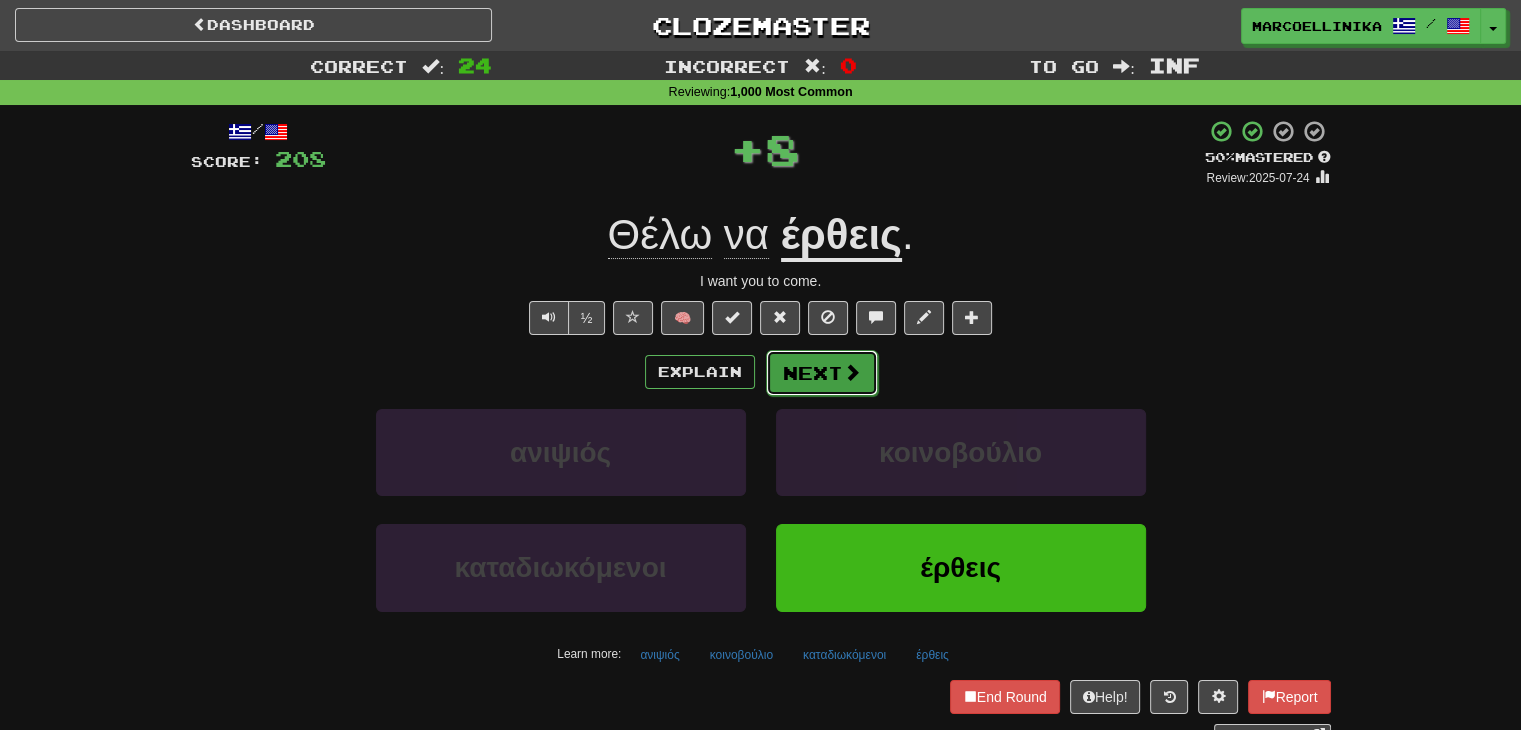 click at bounding box center [852, 372] 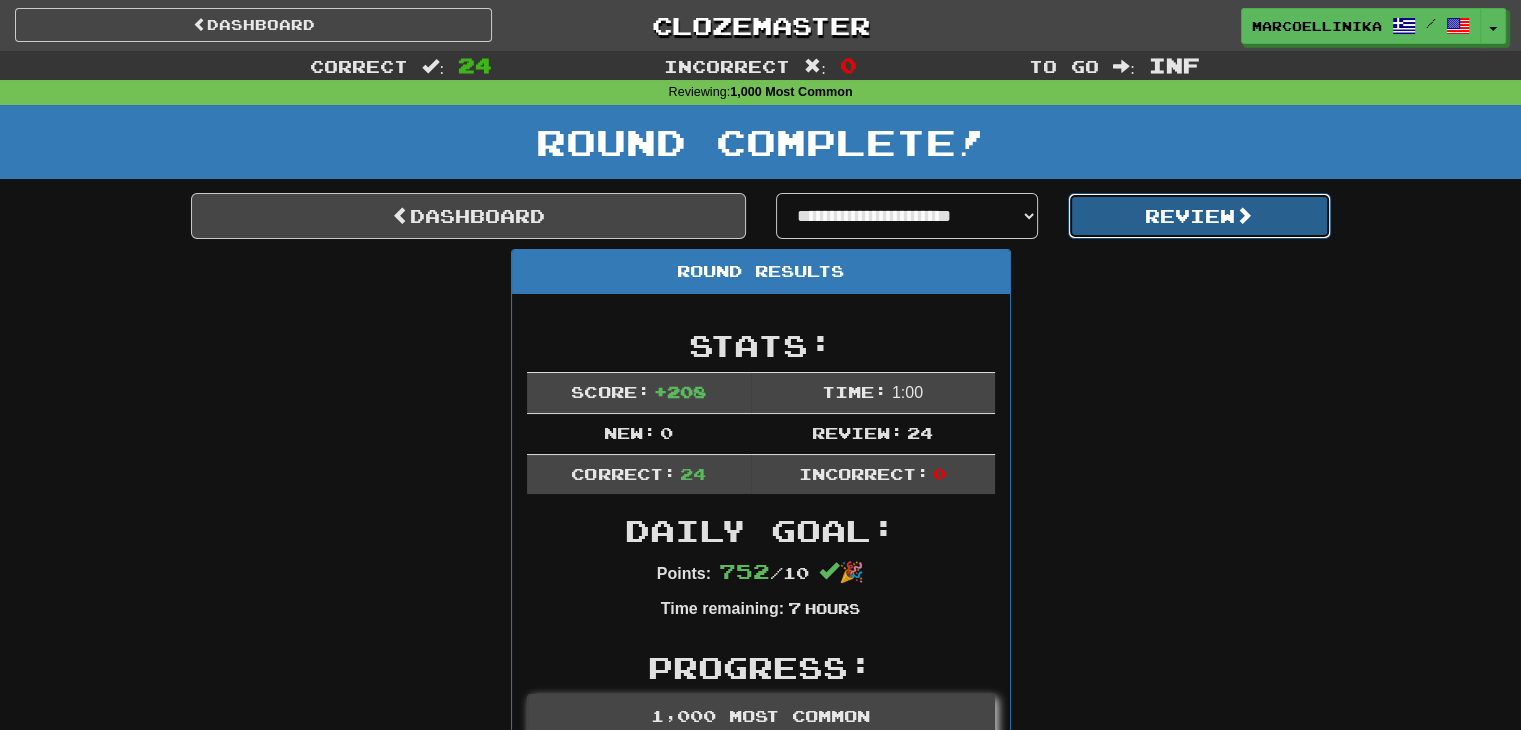 click on "Review" at bounding box center (1199, 216) 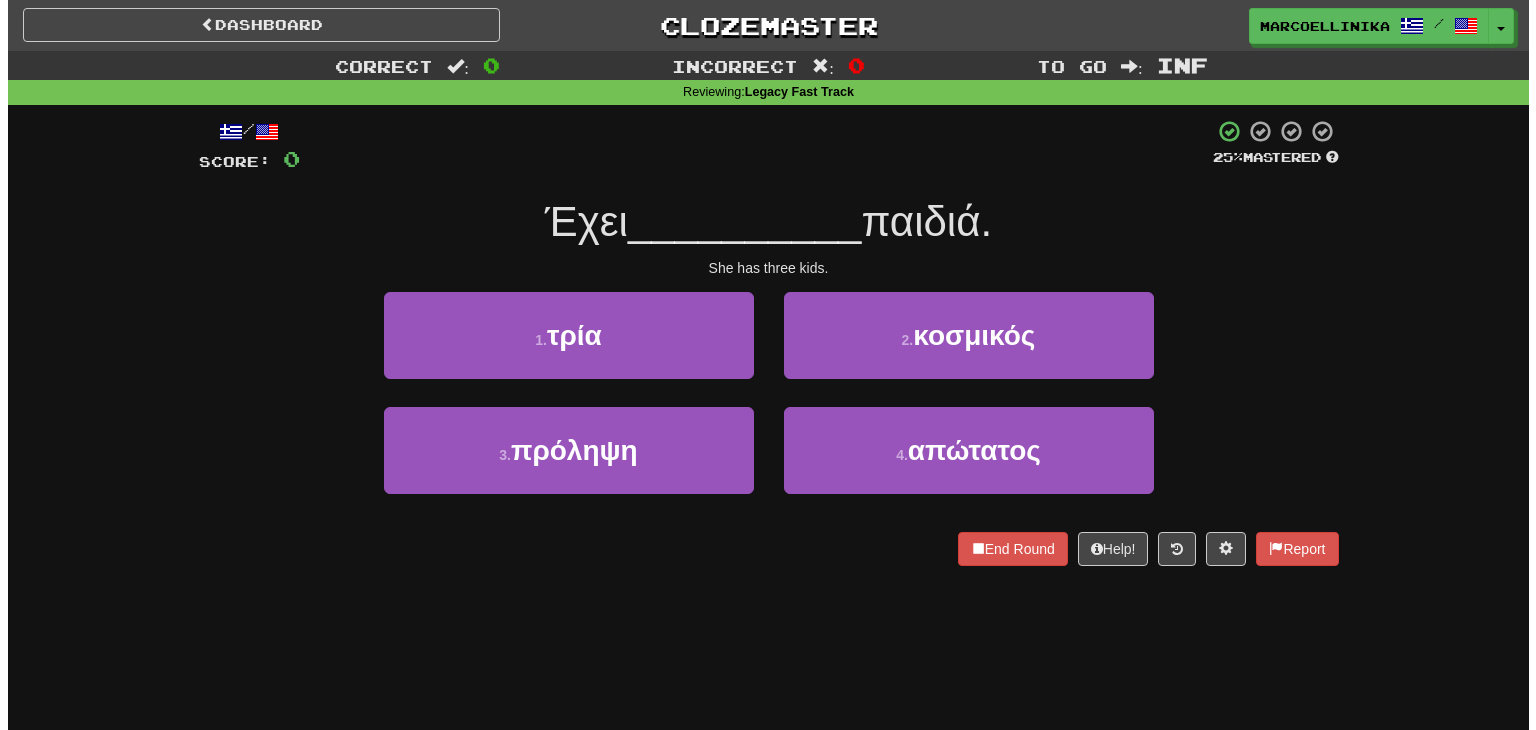 scroll, scrollTop: 0, scrollLeft: 0, axis: both 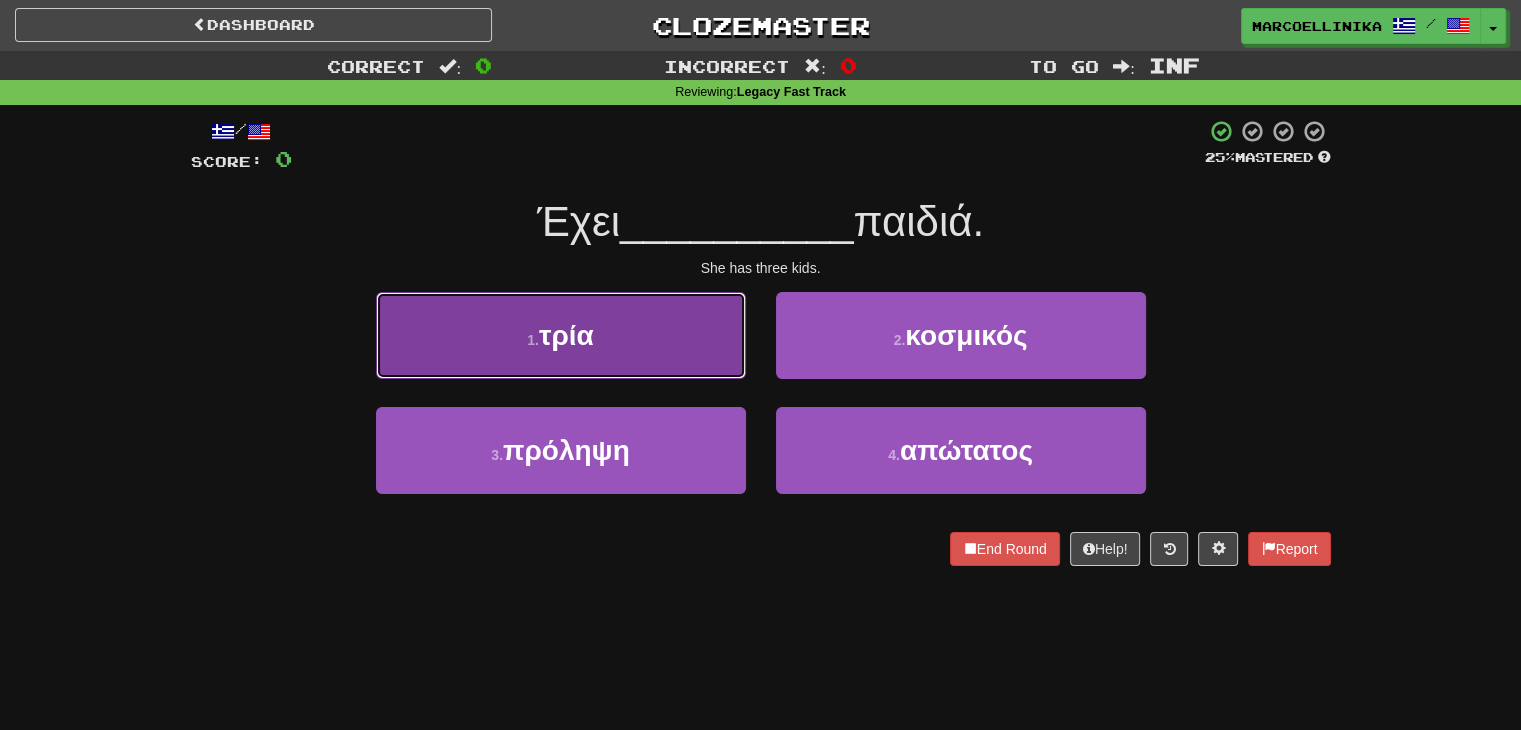 click on "1 .  τρία" at bounding box center (561, 335) 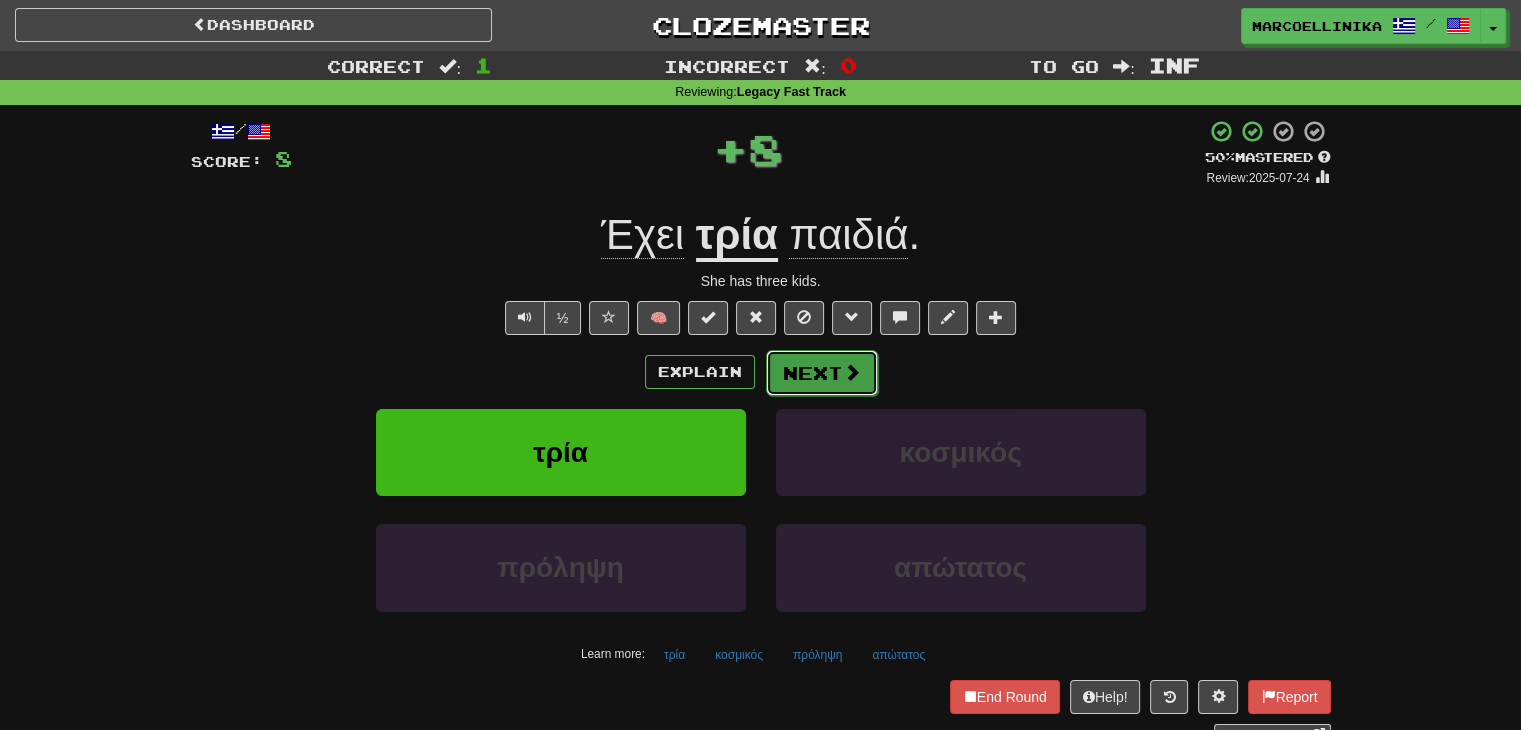 click at bounding box center [852, 372] 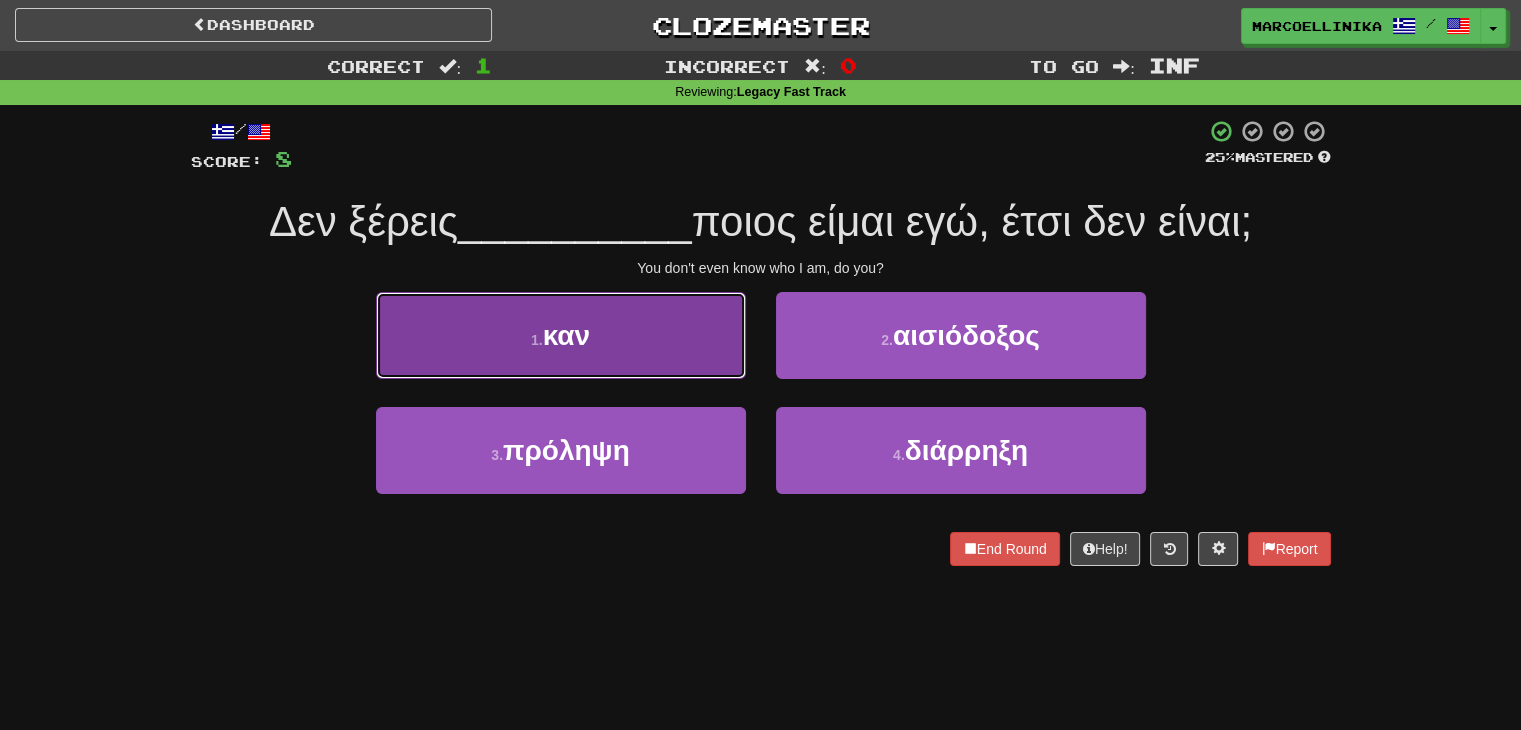 click on "1 .  καν" at bounding box center (561, 335) 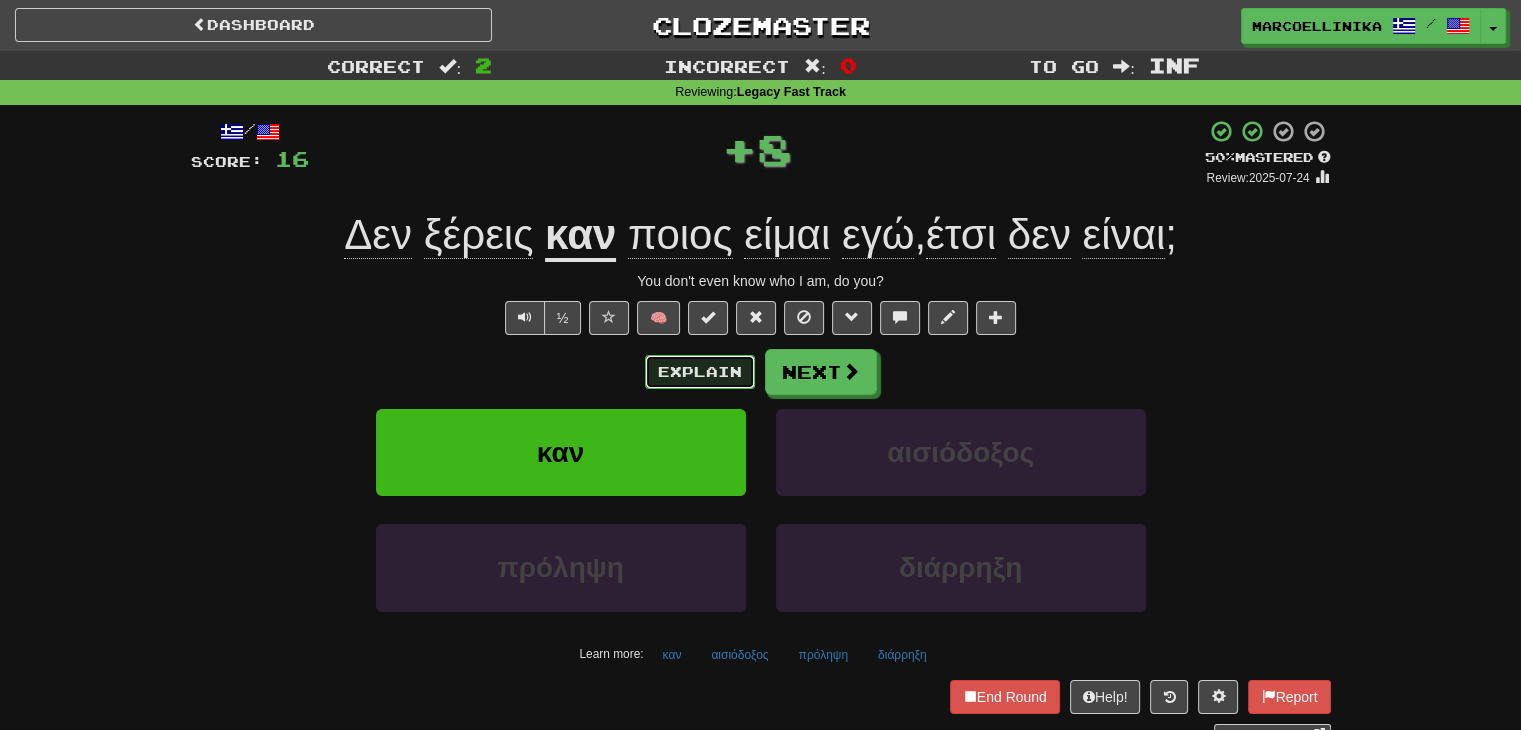 click on "Explain" at bounding box center [700, 372] 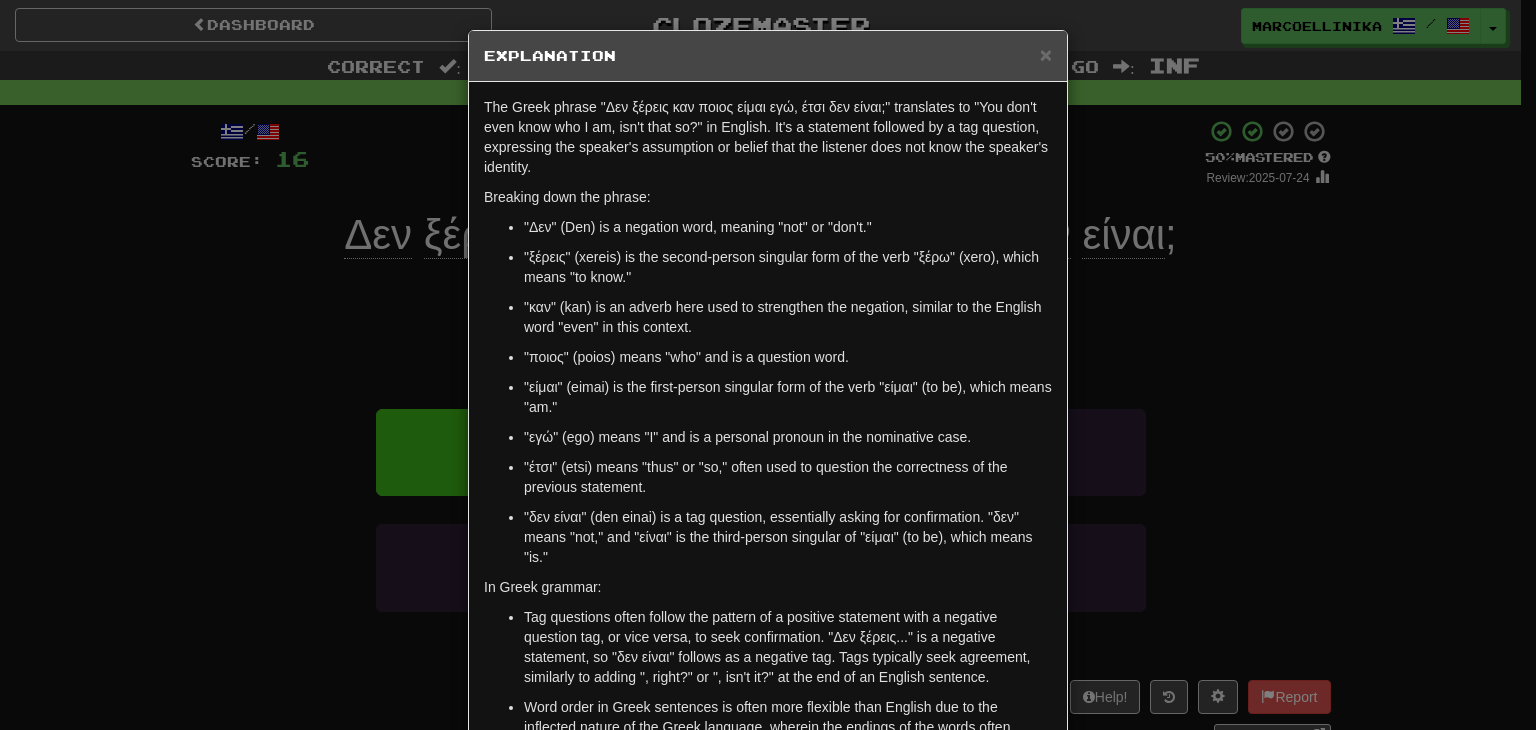 click on "× Explanation" at bounding box center [768, 56] 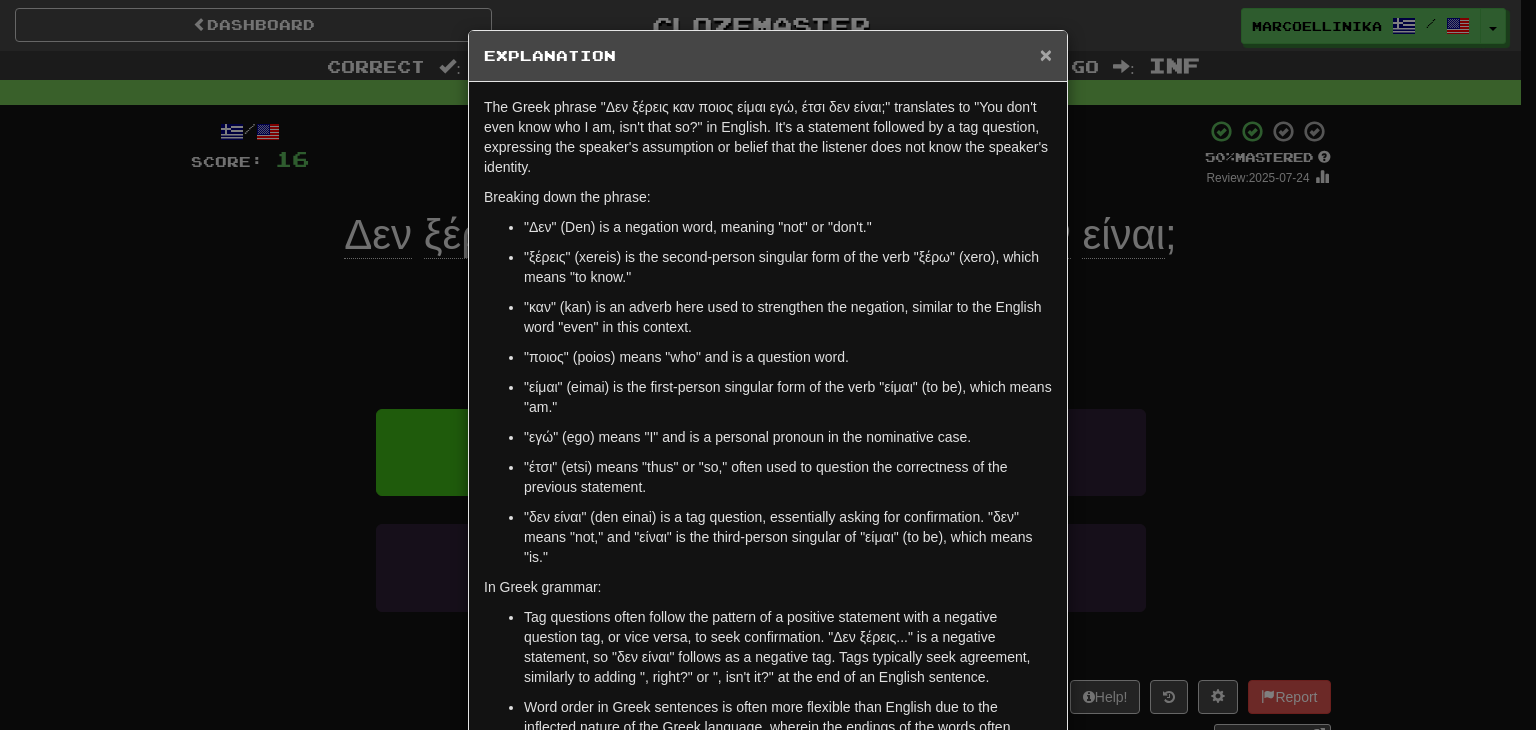 click on "×" at bounding box center (1046, 54) 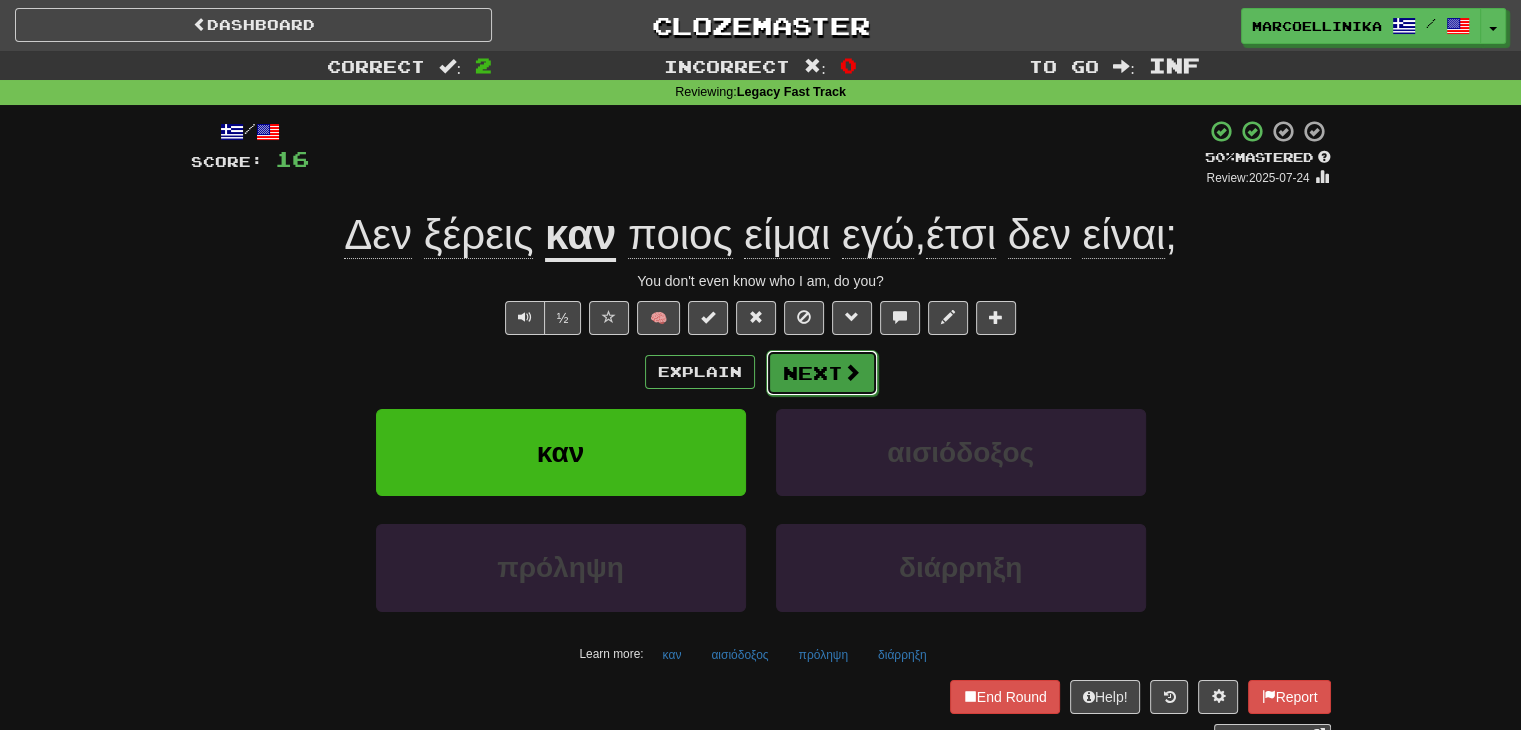 click on "Next" at bounding box center (822, 373) 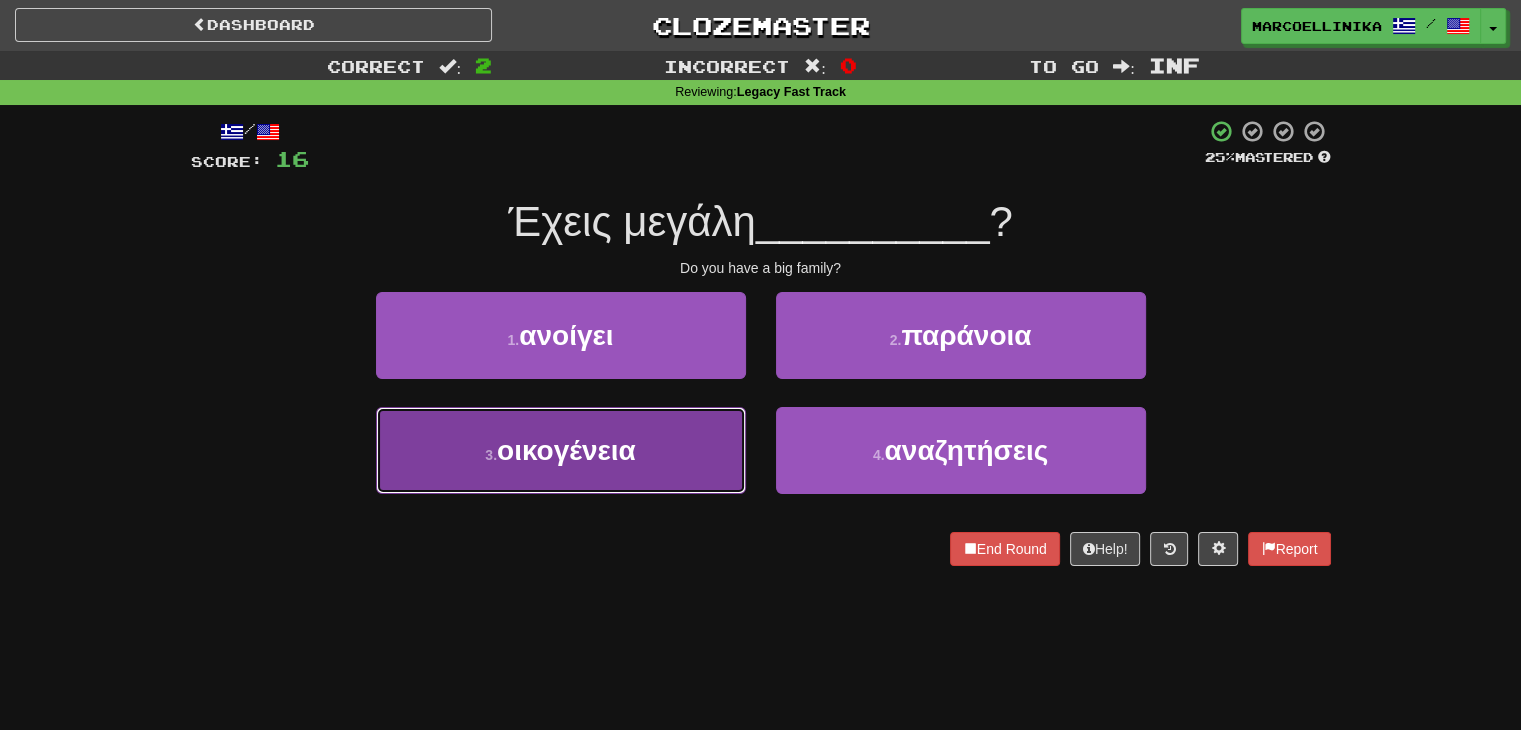 click on "3 .  οικογένεια" at bounding box center (561, 450) 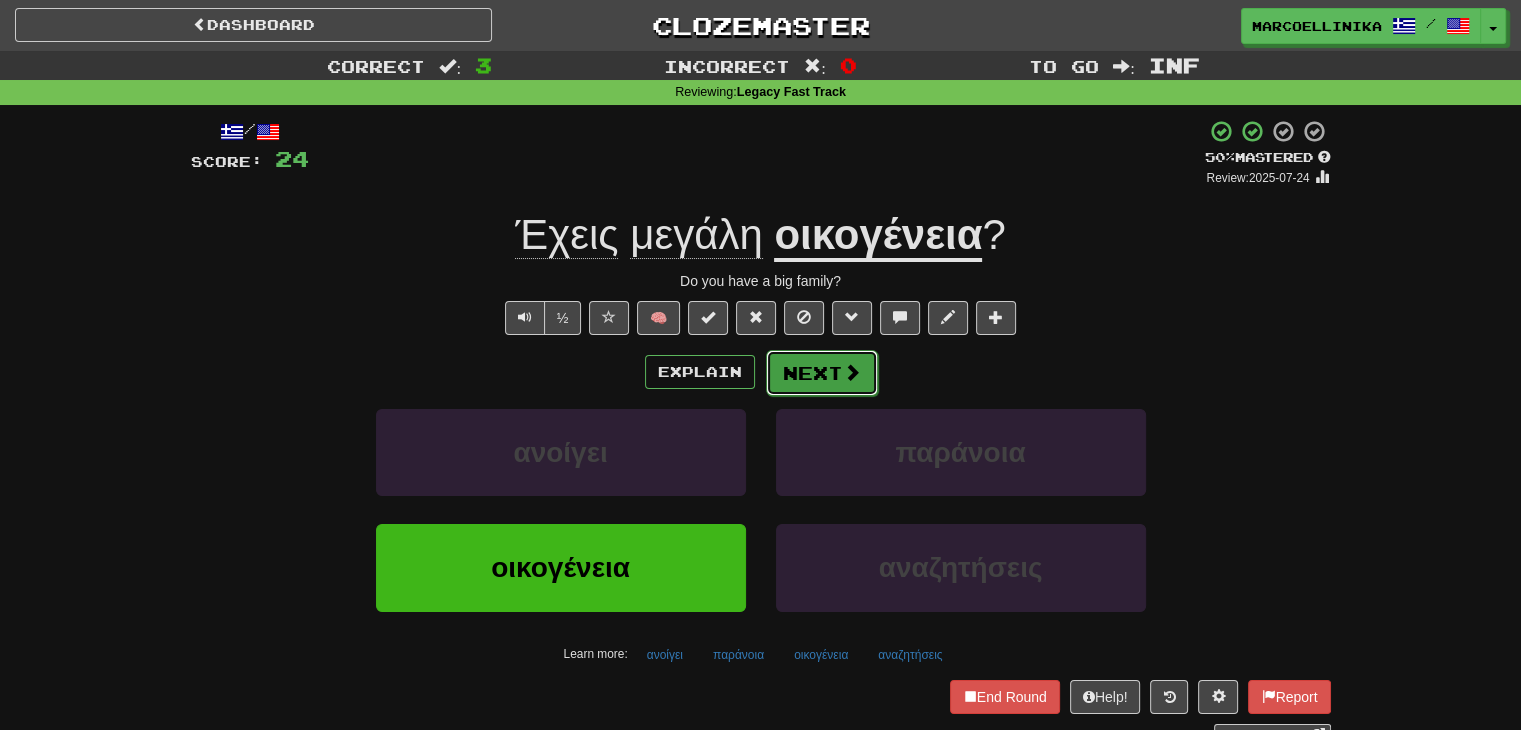click on "Next" at bounding box center [822, 373] 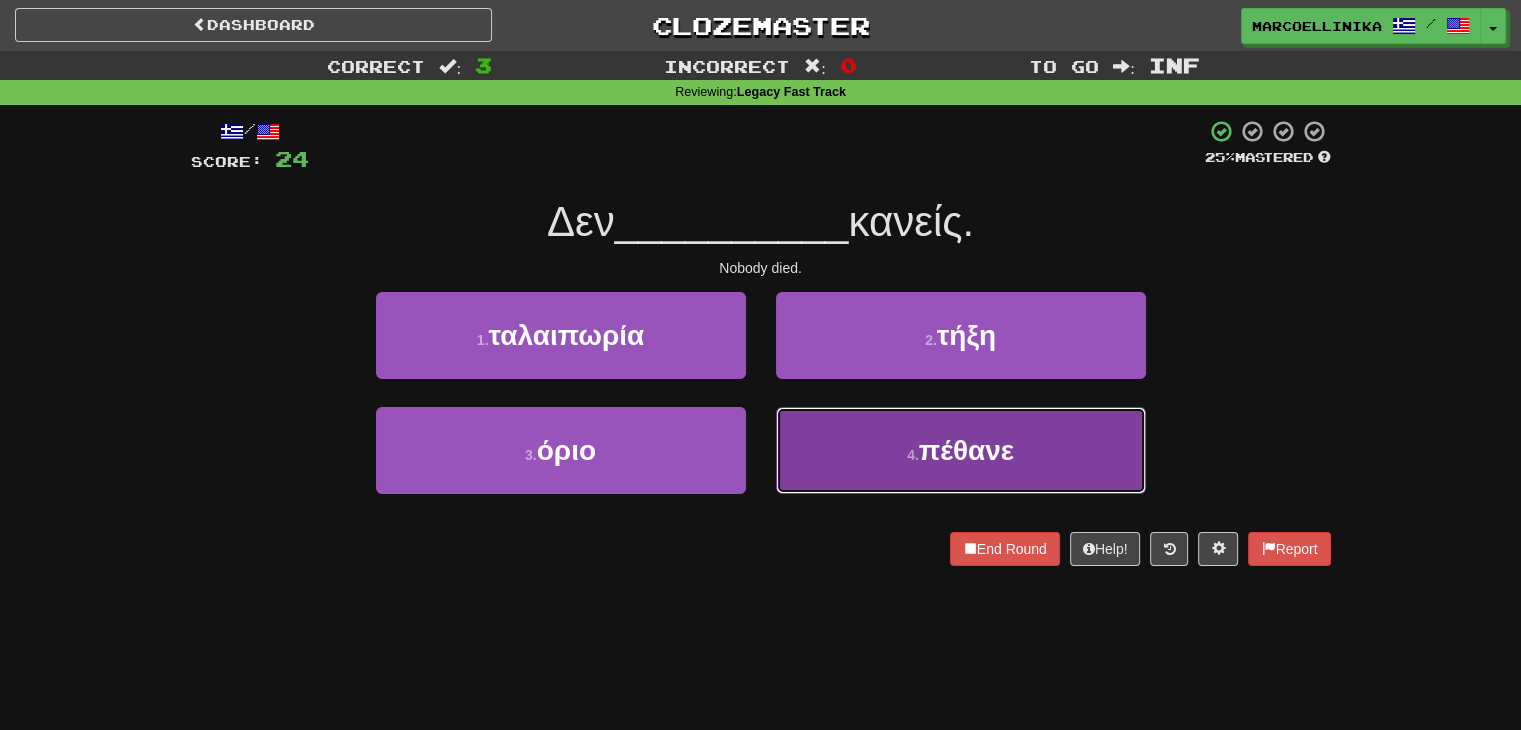 click on "4 .  πέθανε" at bounding box center (961, 450) 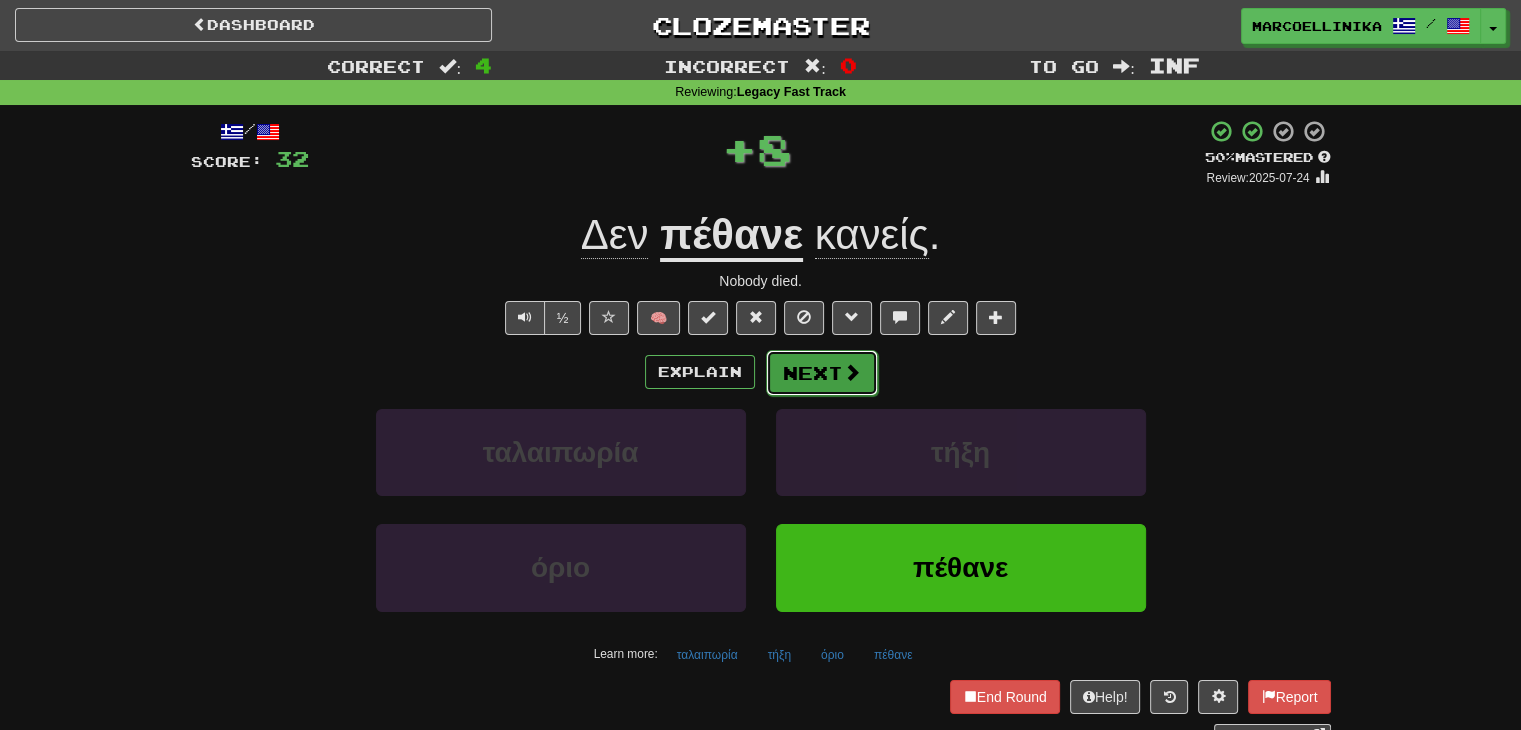 click at bounding box center [852, 372] 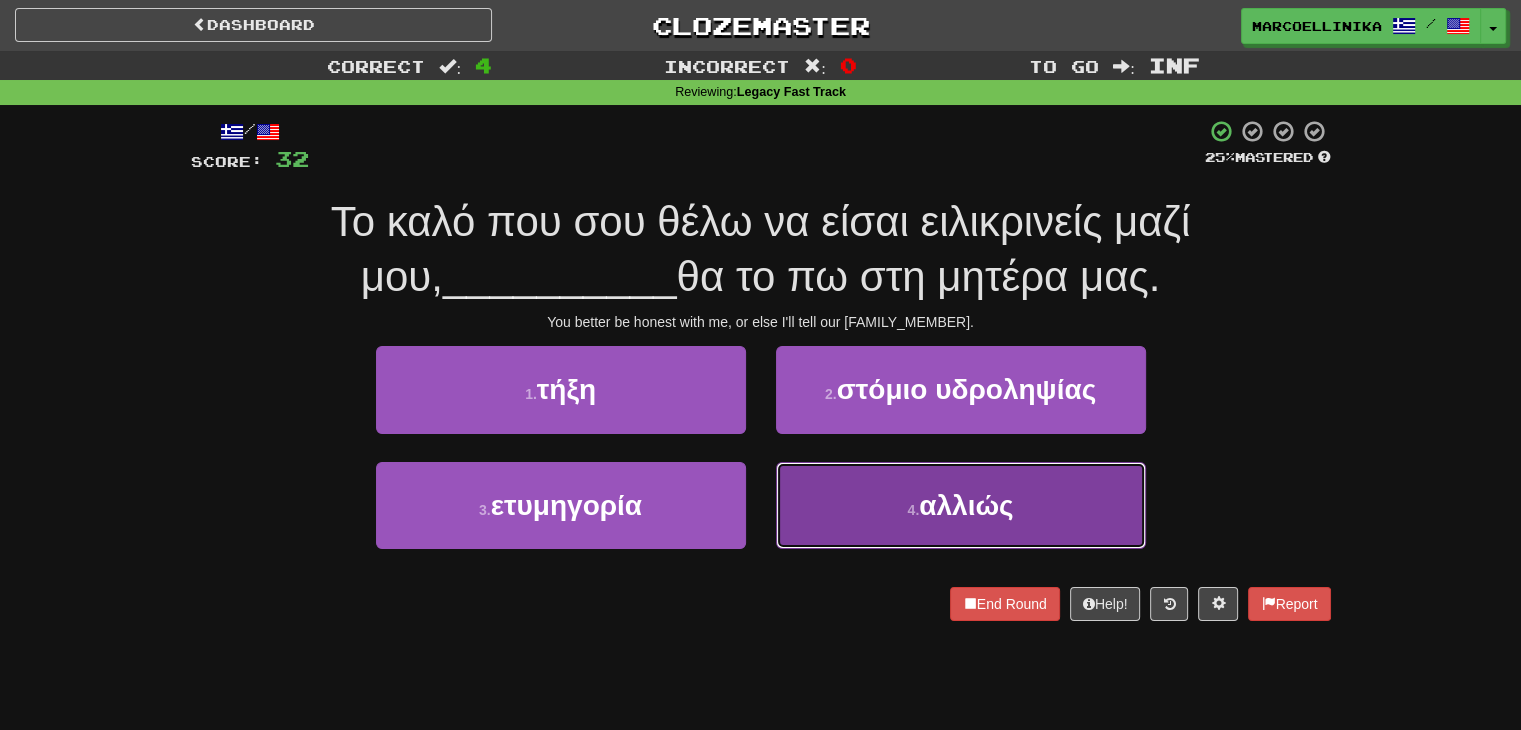 click on "4 .  αλλιώς" at bounding box center [961, 505] 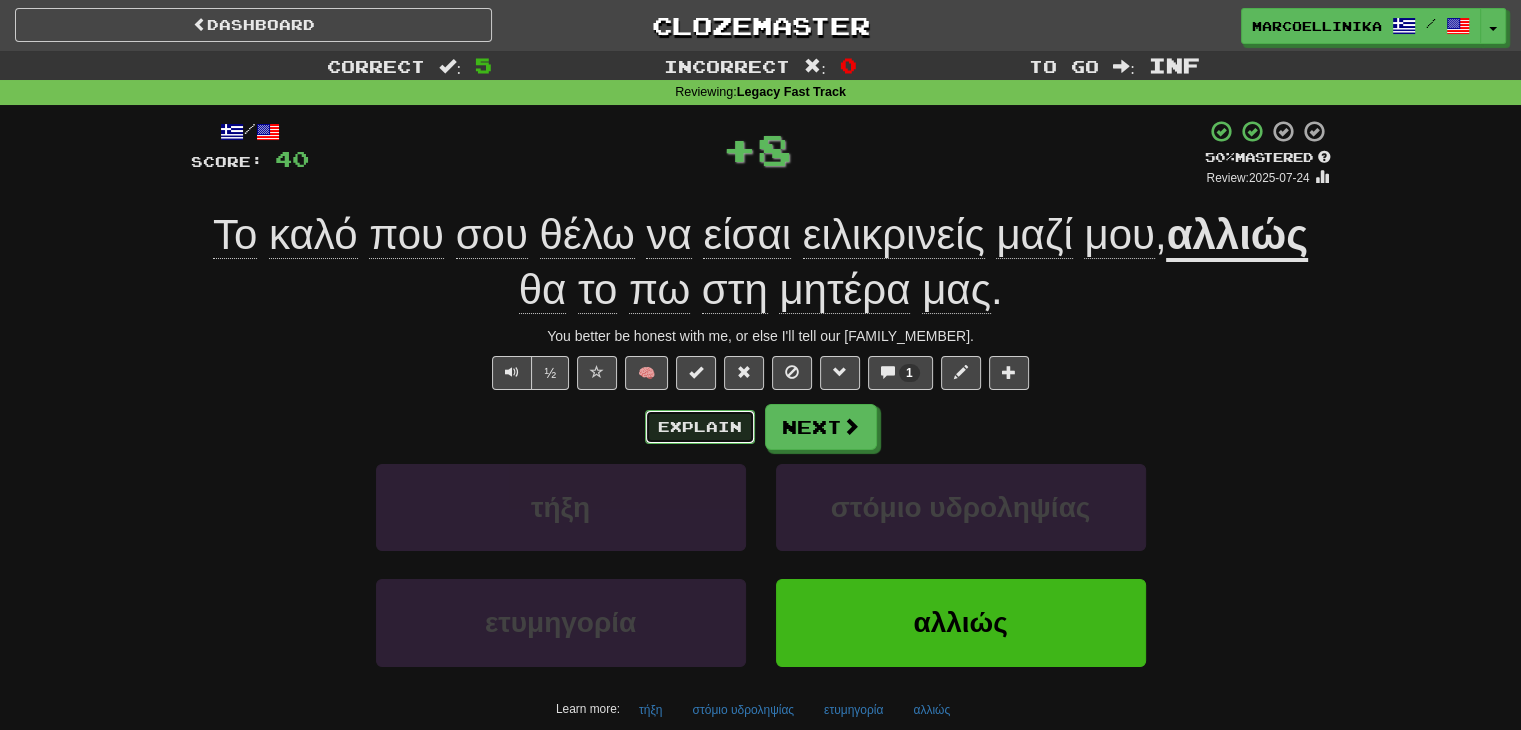 click on "Explain" at bounding box center (700, 427) 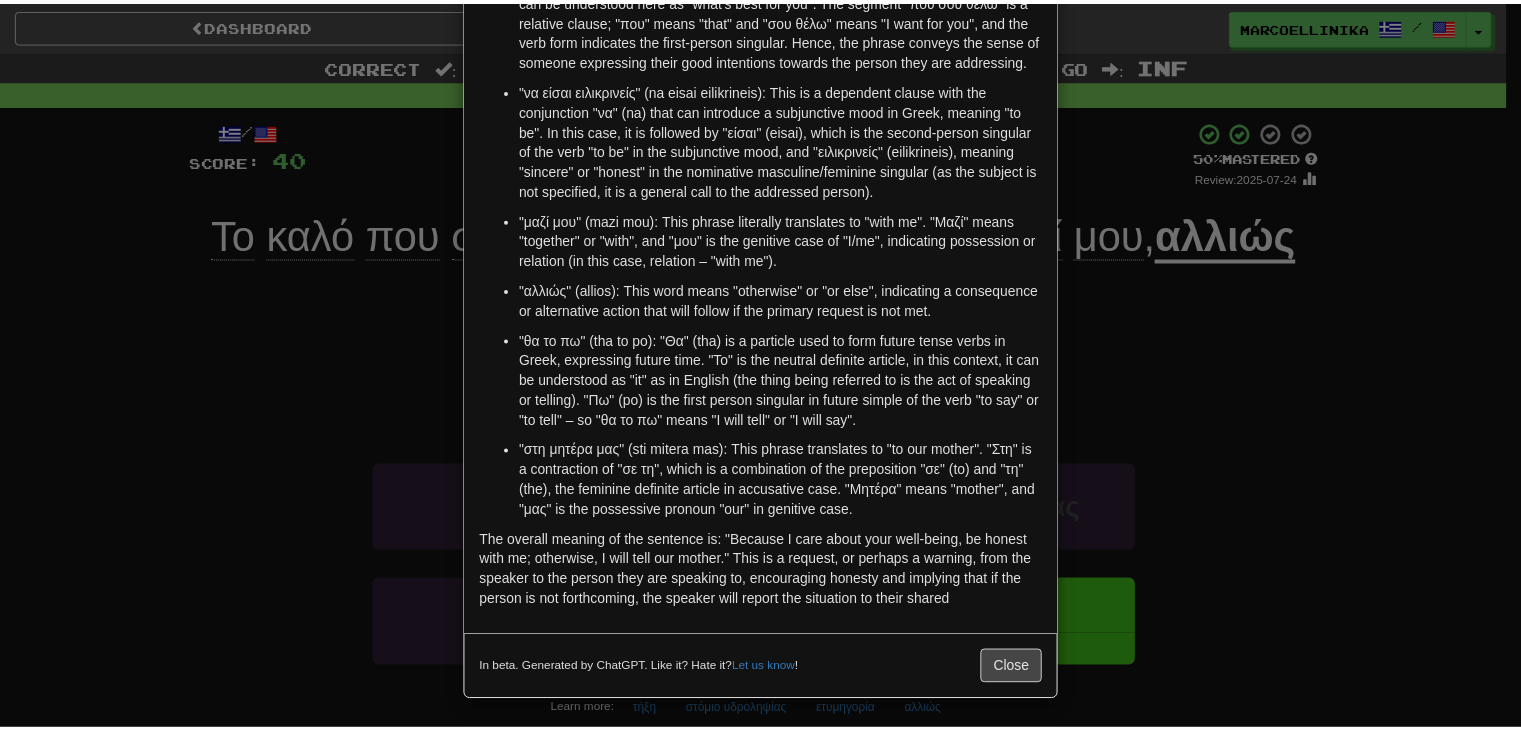 scroll, scrollTop: 0, scrollLeft: 0, axis: both 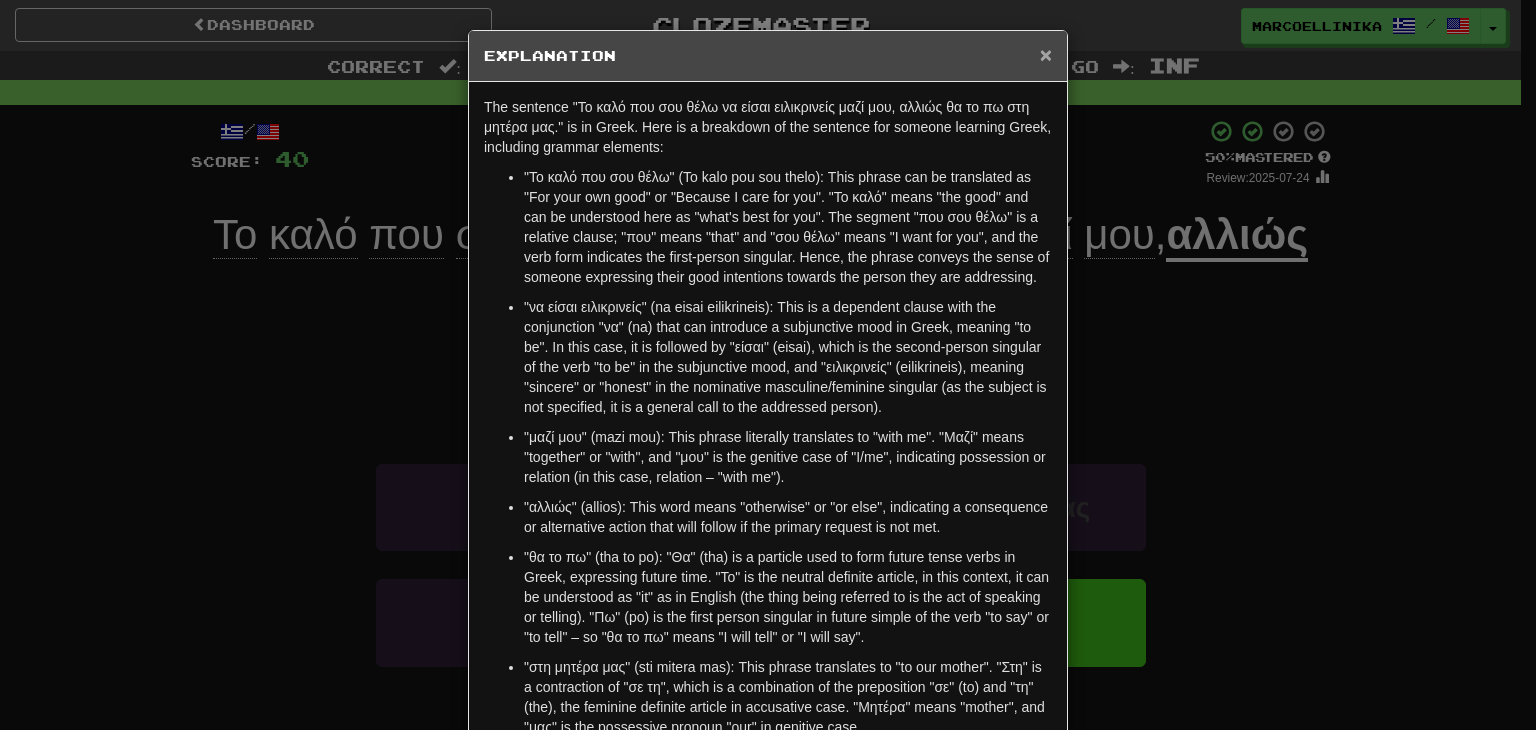click on "×" at bounding box center (1046, 54) 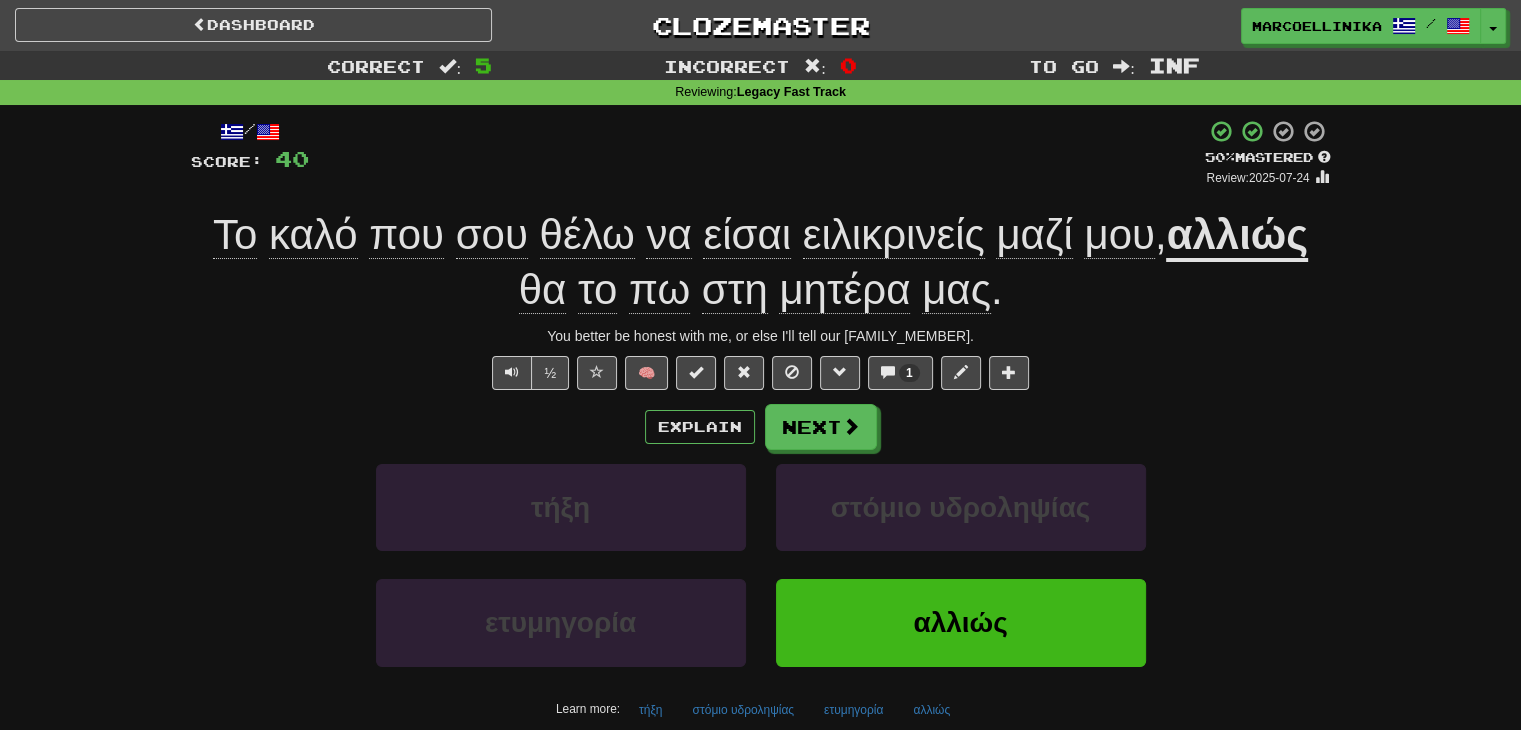 click on "/  Score:   40 + 8 50 %  Mastered Review:  2025-07-24 Το   καλό   που   σου   θέλω   να   είσαι   ειλικρινείς   μαζί   μου ,  αλλιώς   θα   το   πω   στη   μητέρα   μας . You better be honest with me, or else I'll tell our mother. ½ 🧠 1 Explain Next τήξη στόμιο υδροληψίας ετυμηγορία αλλιώς Learn more: τήξη στόμιο υδροληψίας ετυμηγορία αλλιώς  End Round  Help!  Report Sentence Source" at bounding box center [761, 459] 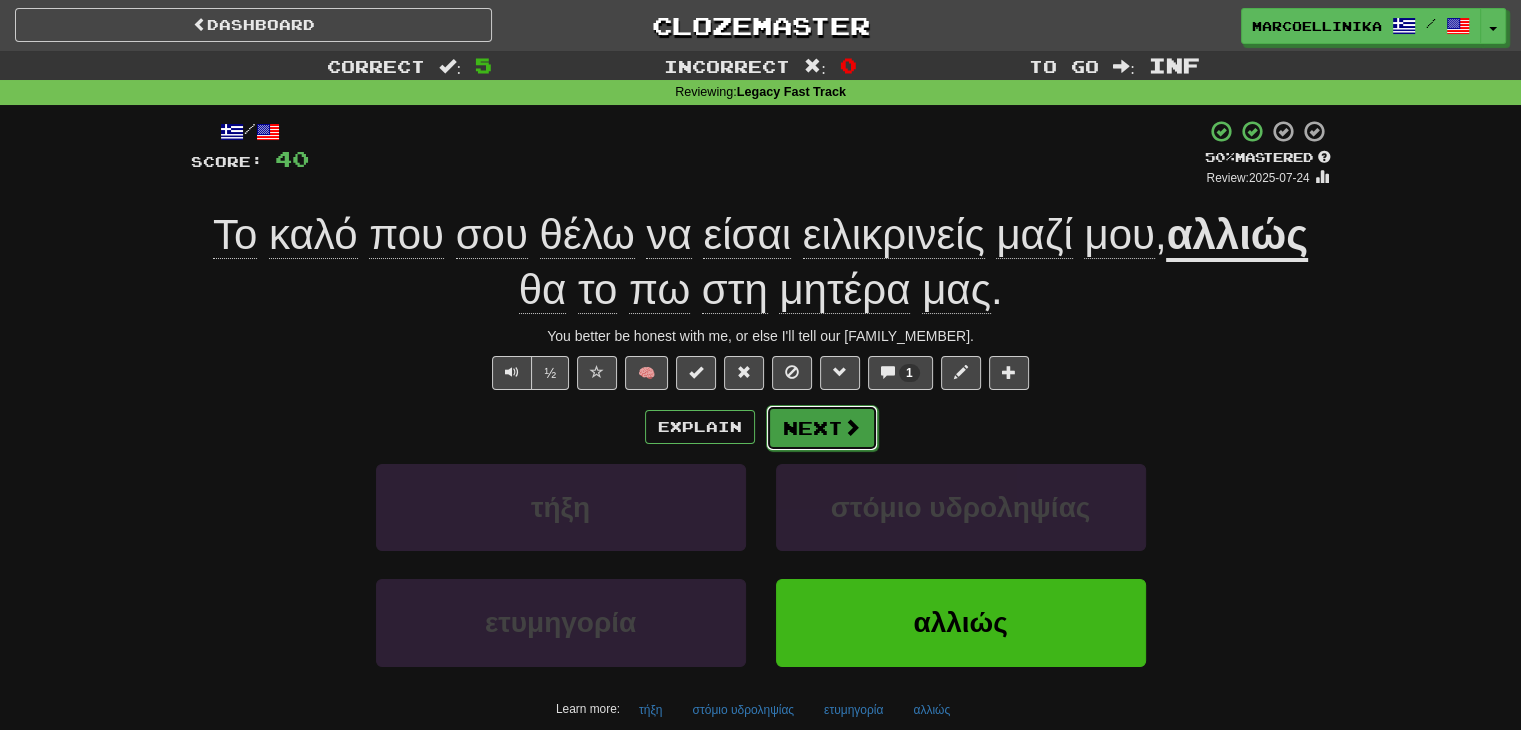 click on "Next" at bounding box center [822, 428] 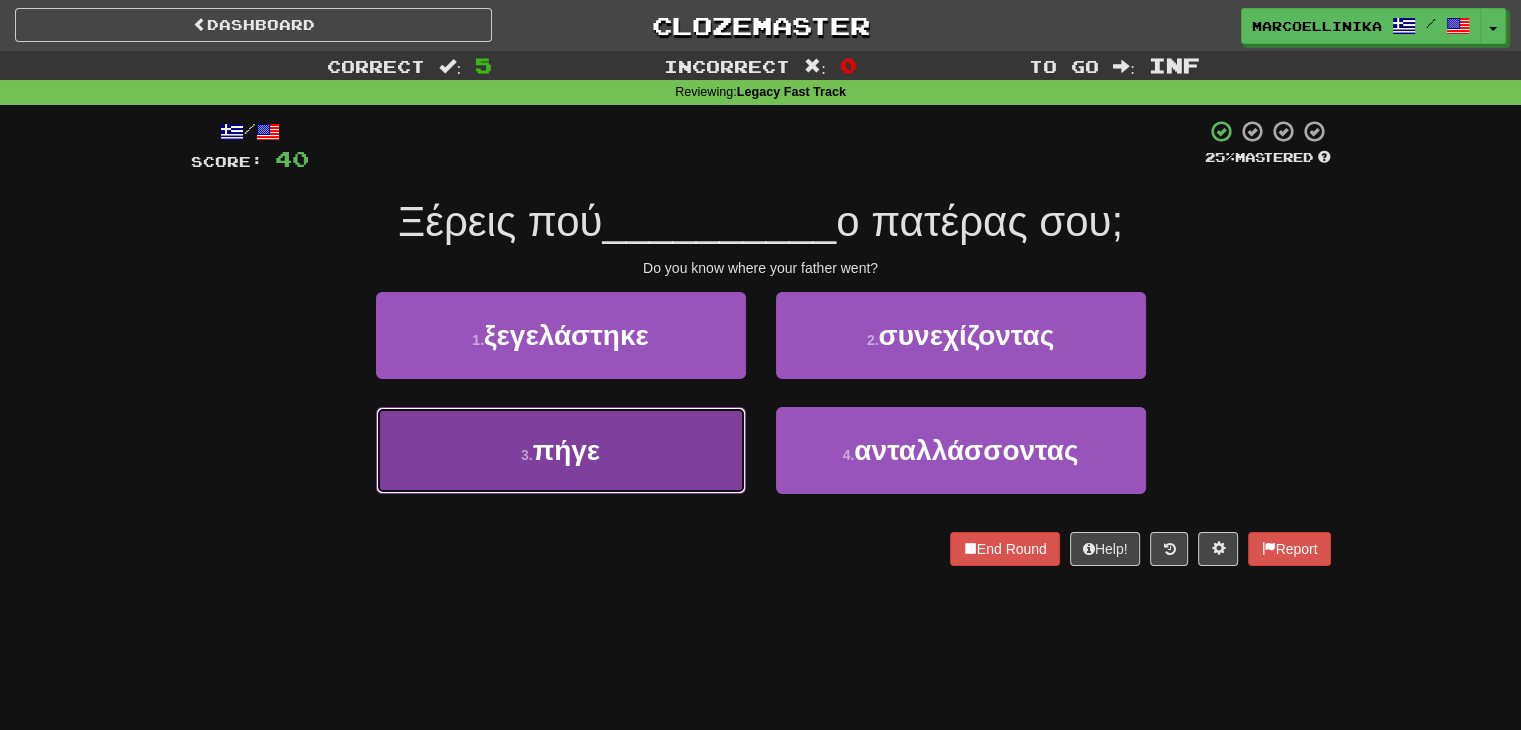 click on "πήγε" at bounding box center (566, 450) 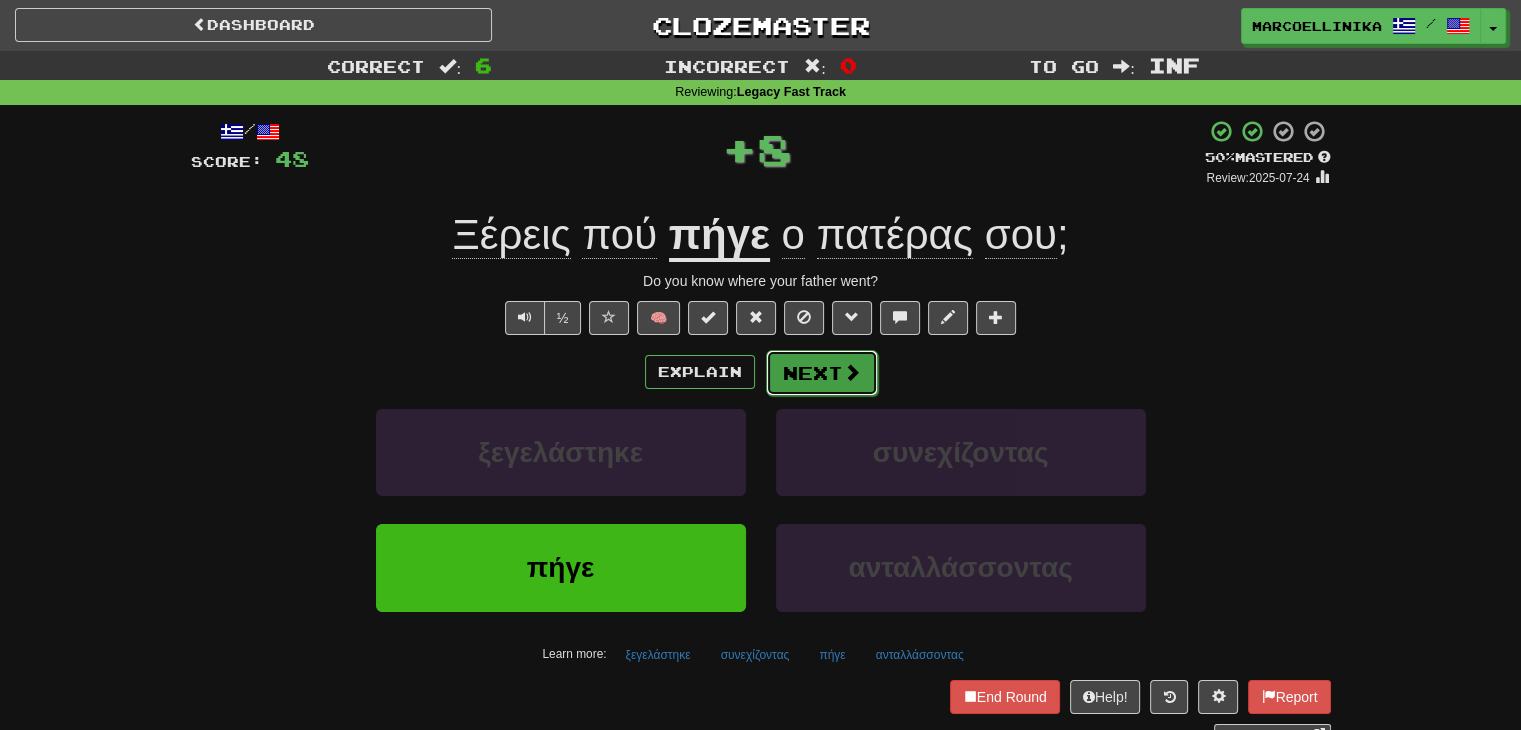 click at bounding box center (852, 372) 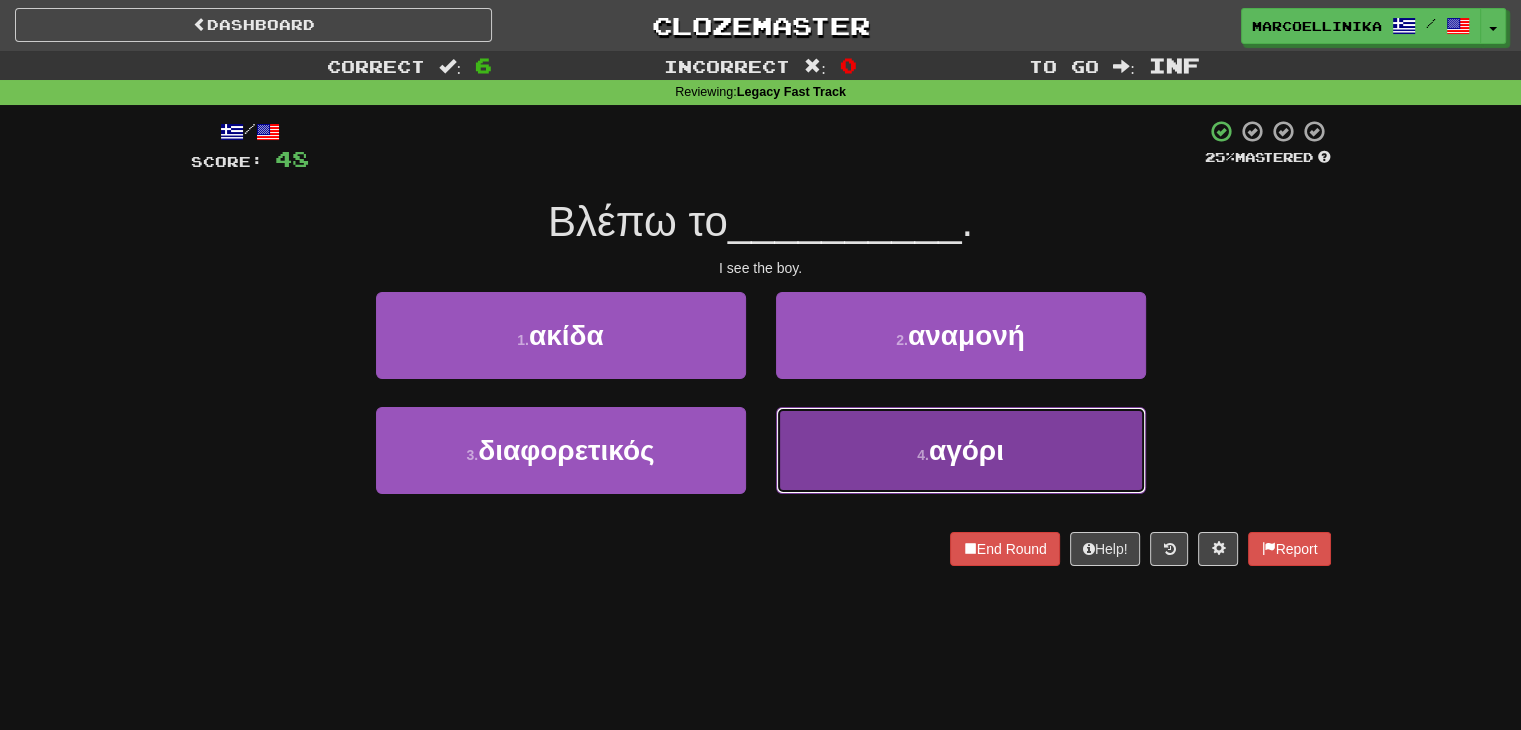click on "4 .  αγόρι" at bounding box center [961, 450] 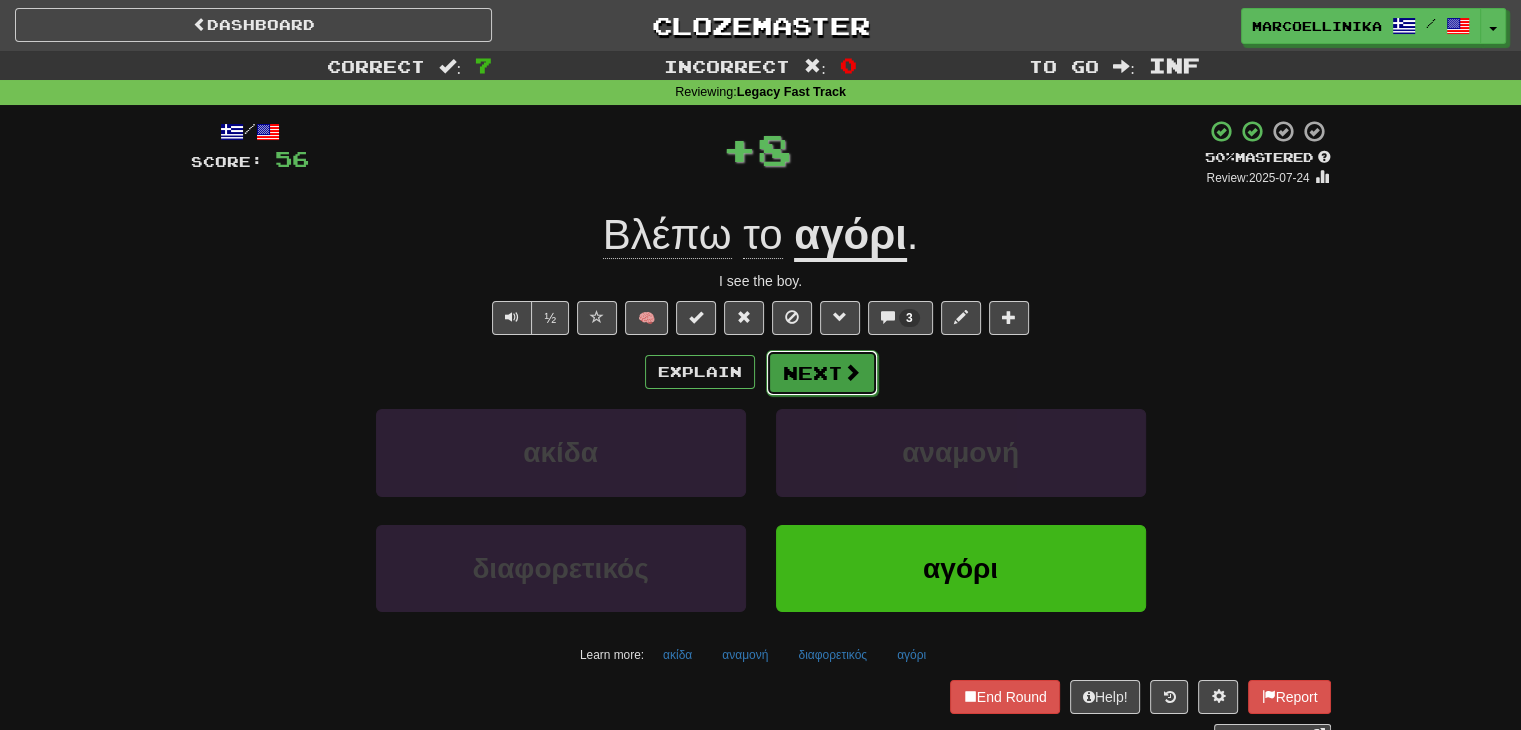 click on "Next" at bounding box center (822, 373) 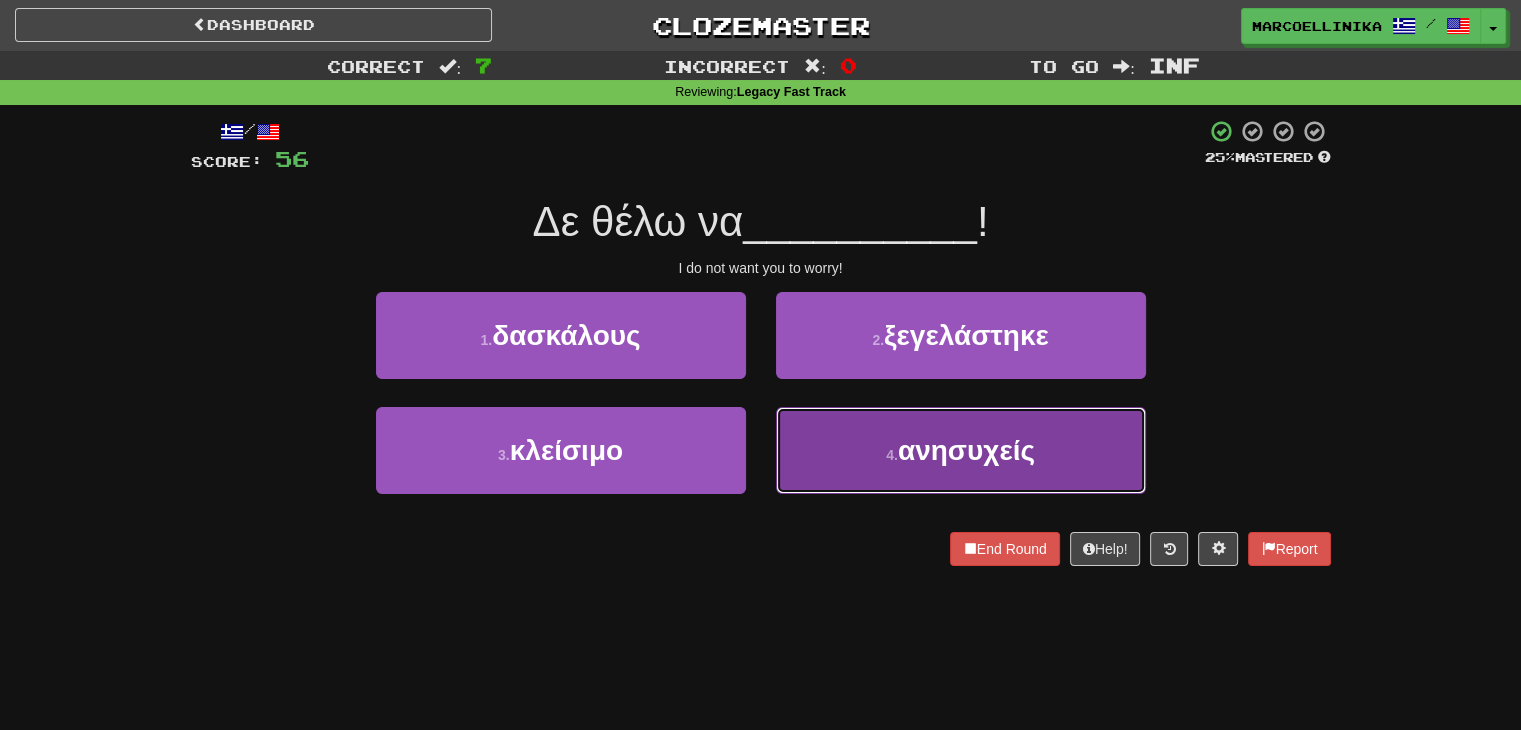 click on "4 .  ανησυχείς" at bounding box center (961, 450) 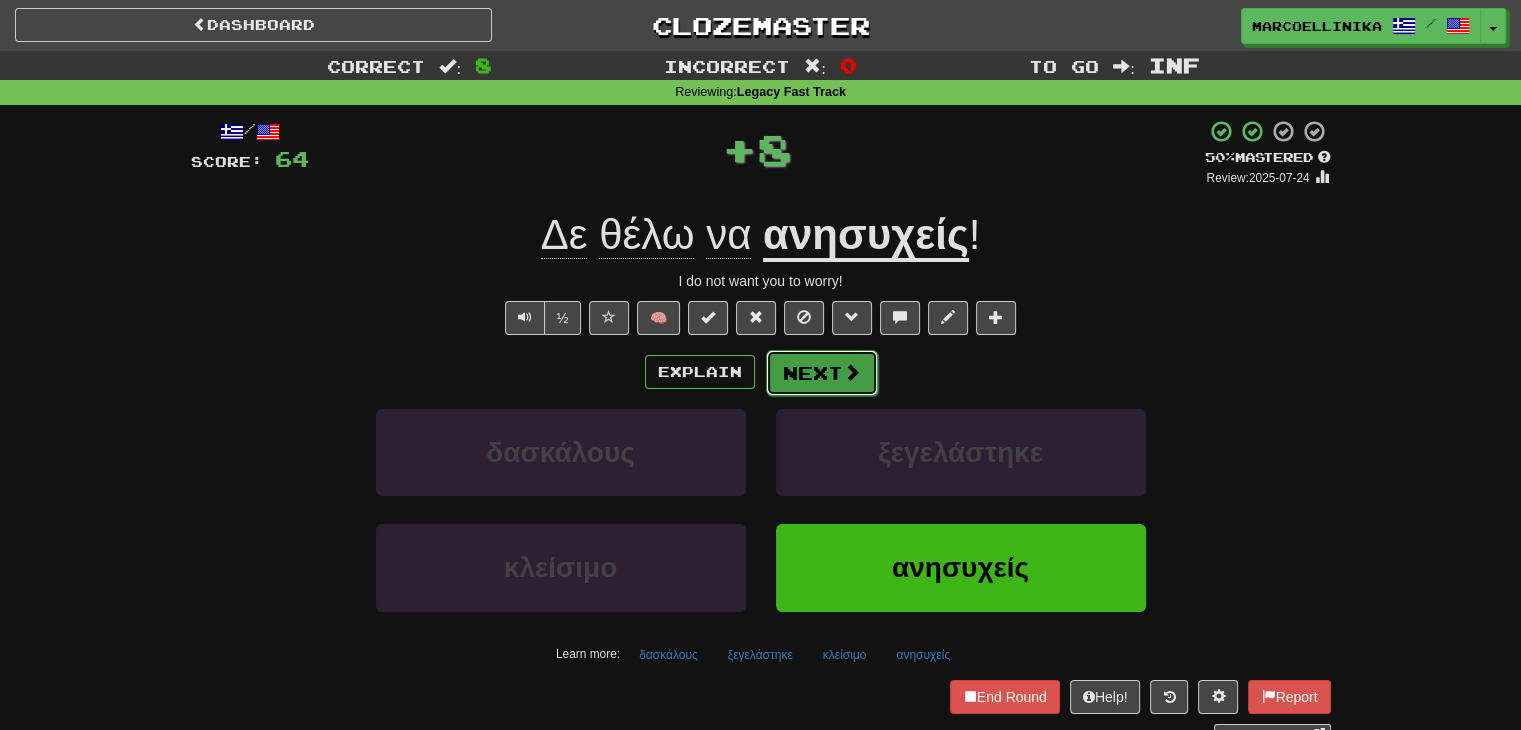click on "Next" at bounding box center (822, 373) 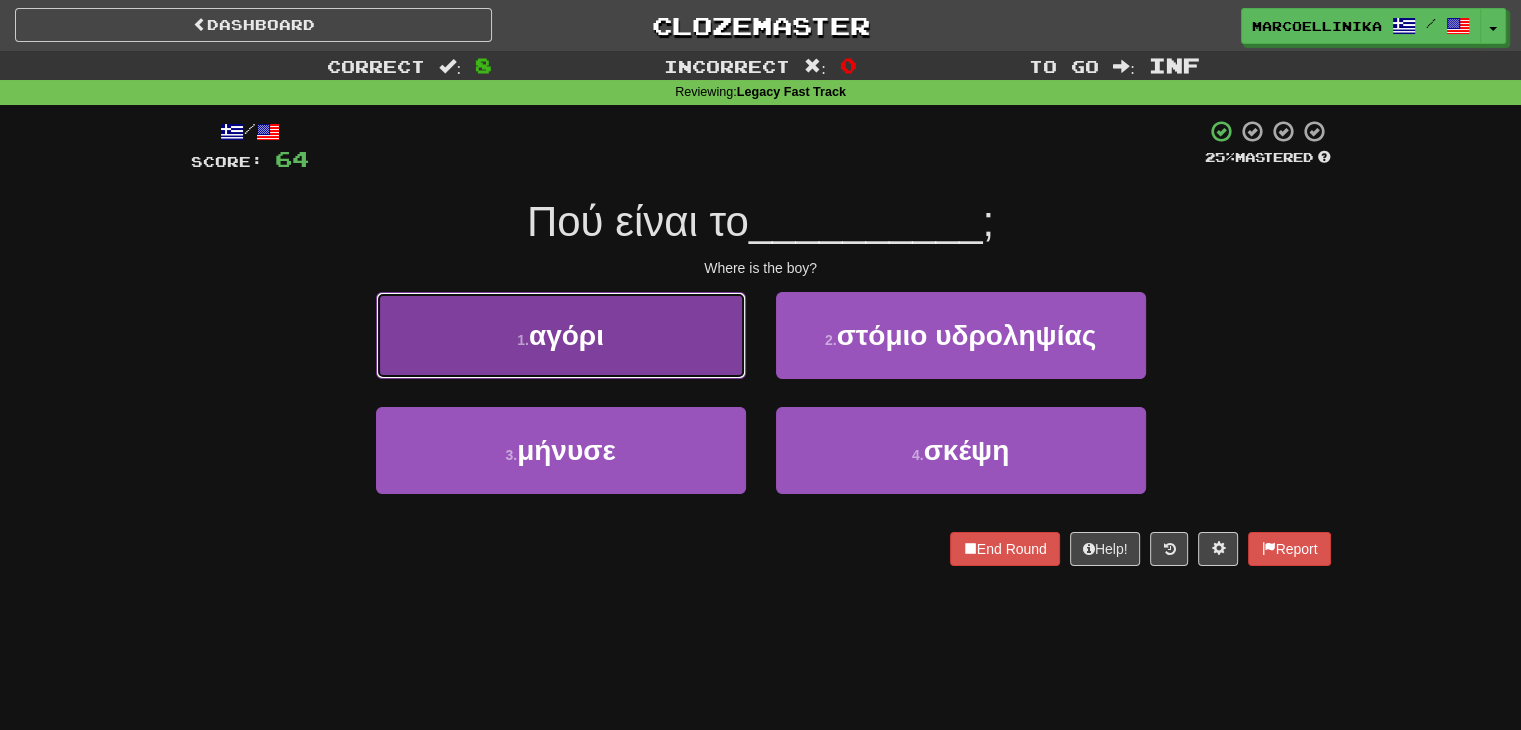 click on "1 .  αγόρι" at bounding box center [561, 335] 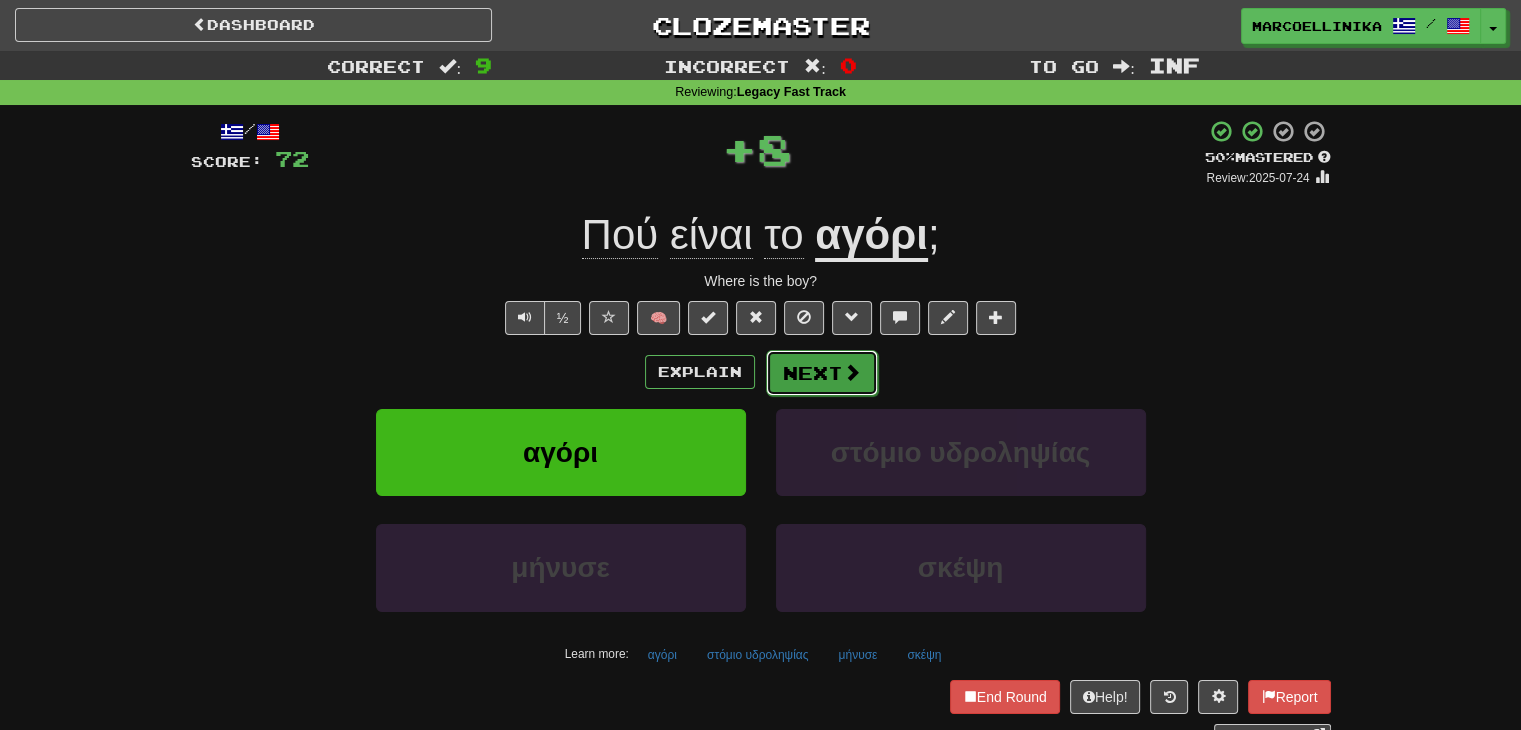 click on "Next" at bounding box center [822, 373] 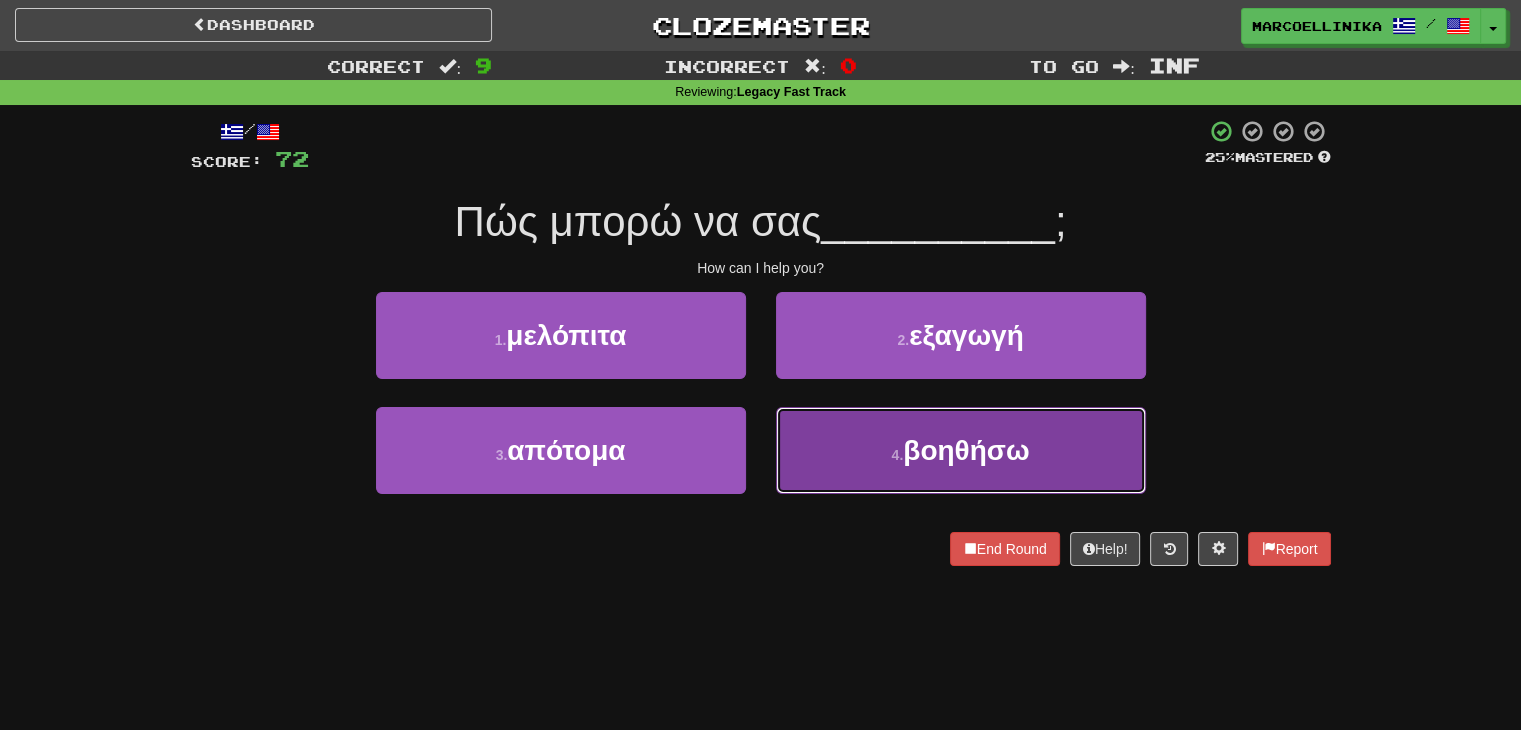 click on "4 ." at bounding box center (897, 455) 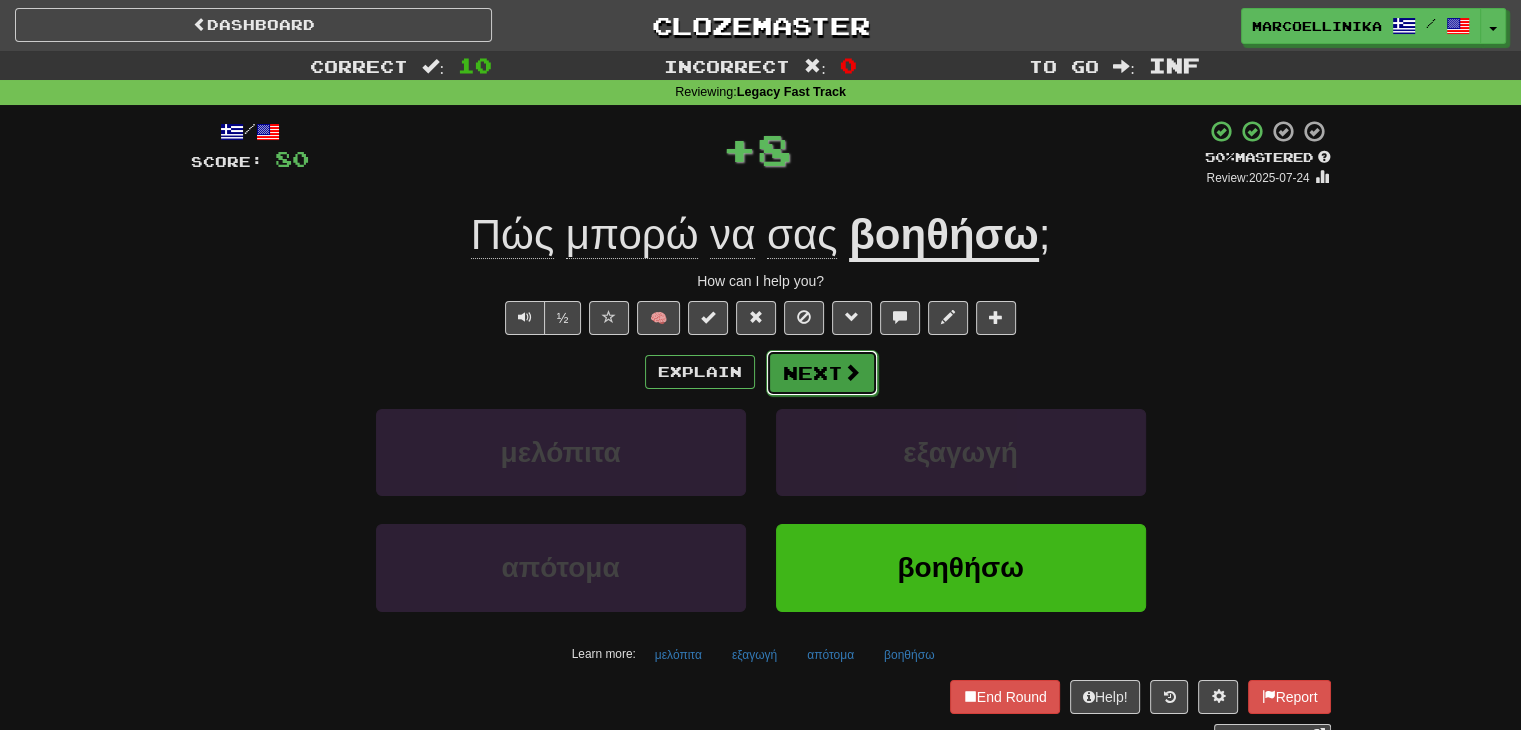 click at bounding box center [852, 372] 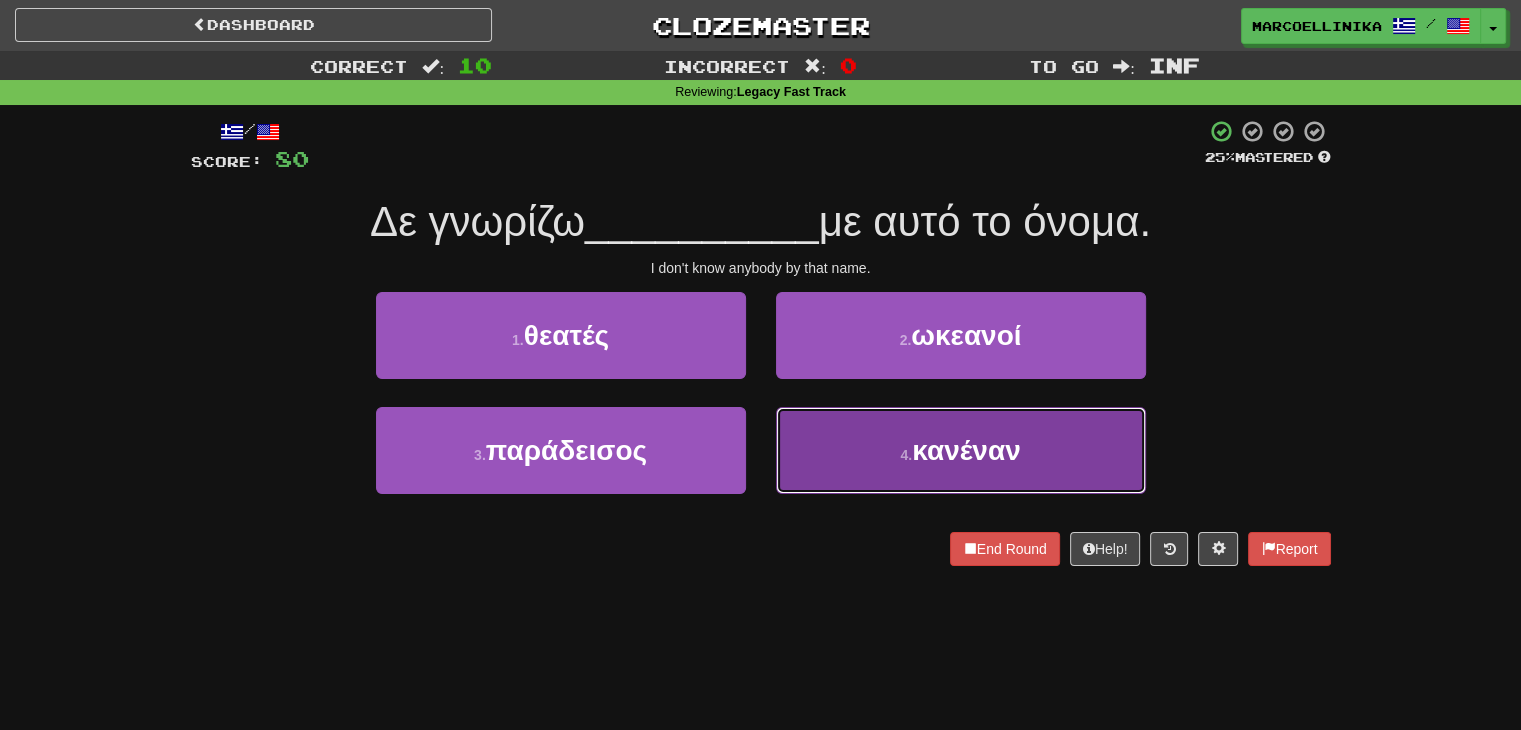 click on "4 .  κανέναν" at bounding box center [961, 450] 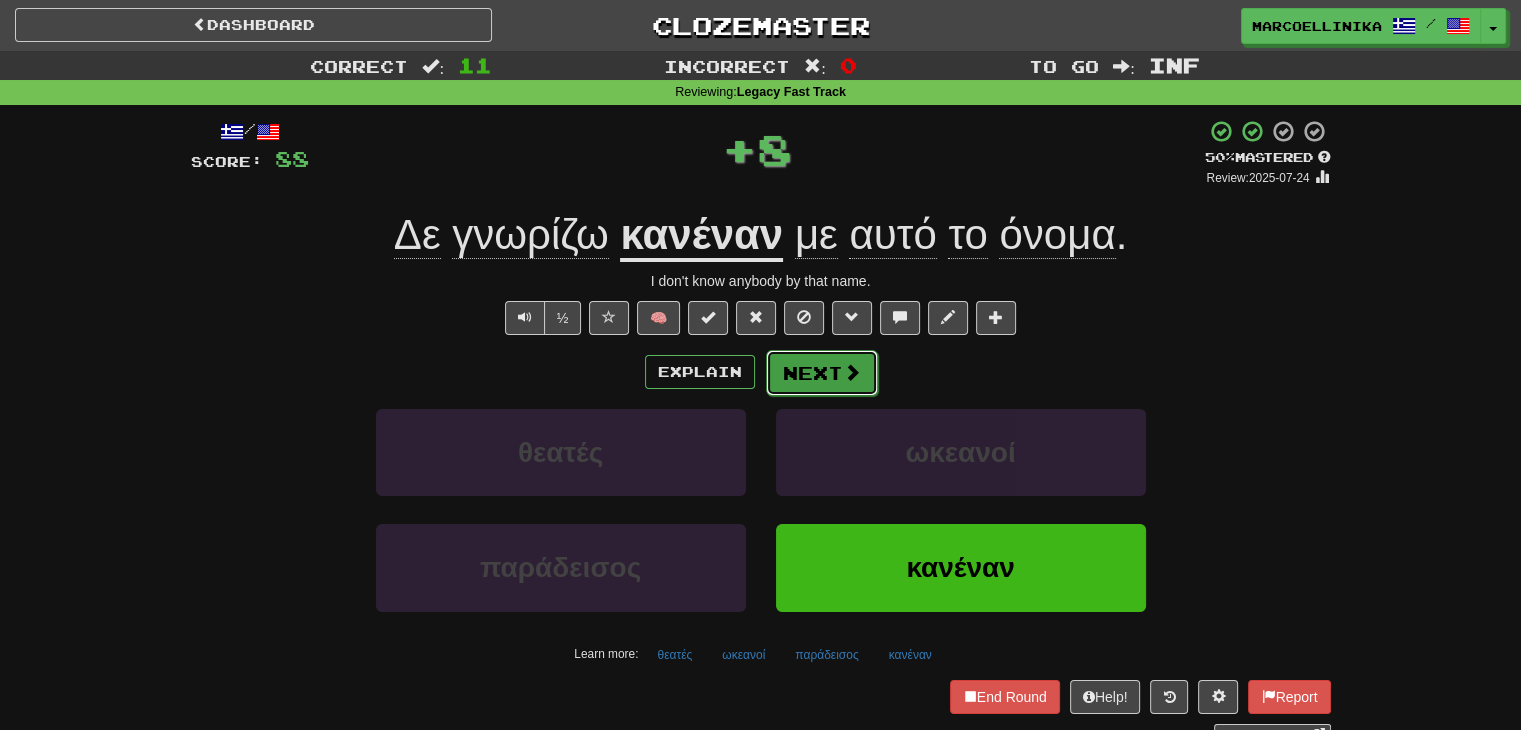 click at bounding box center (852, 372) 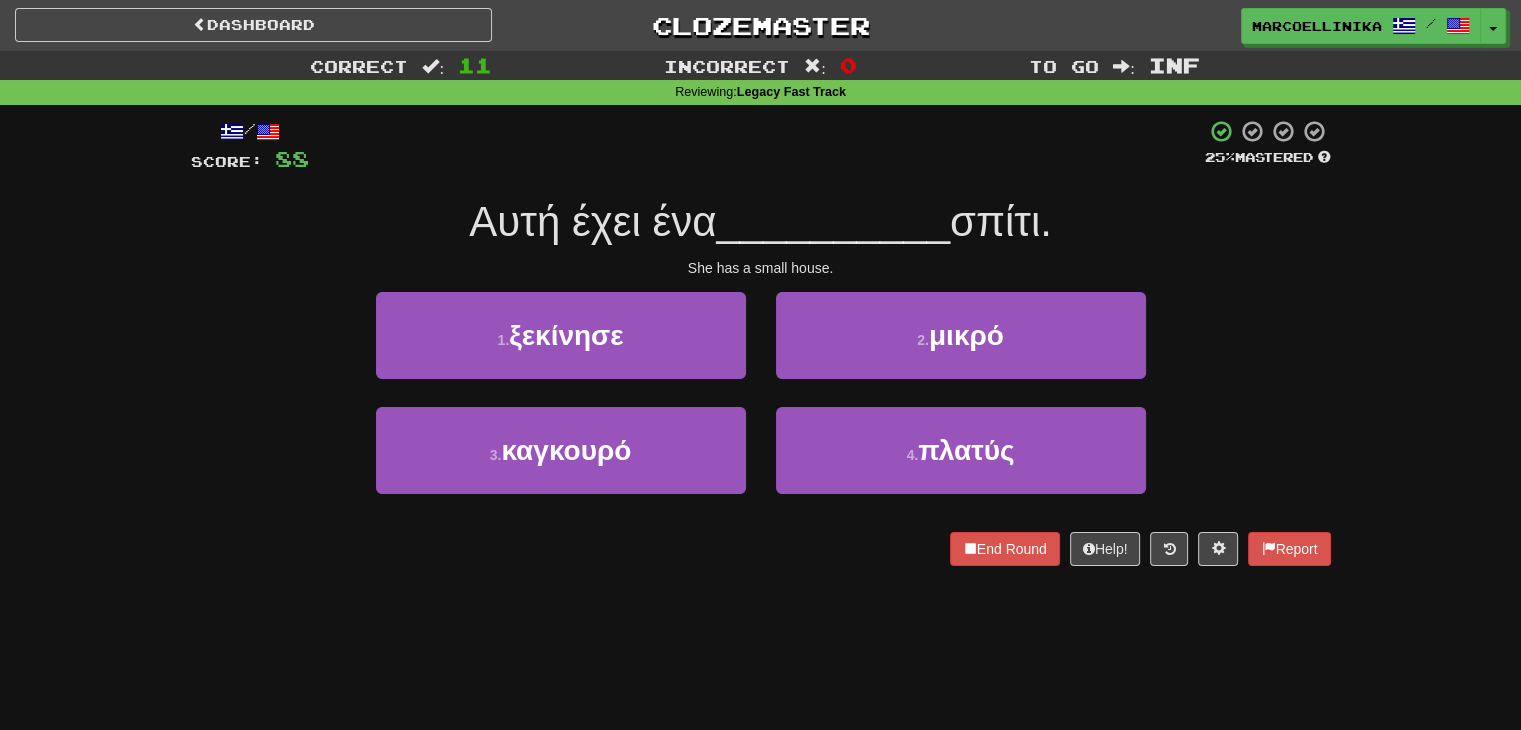 click on "2 .  μικρό" at bounding box center (961, 349) 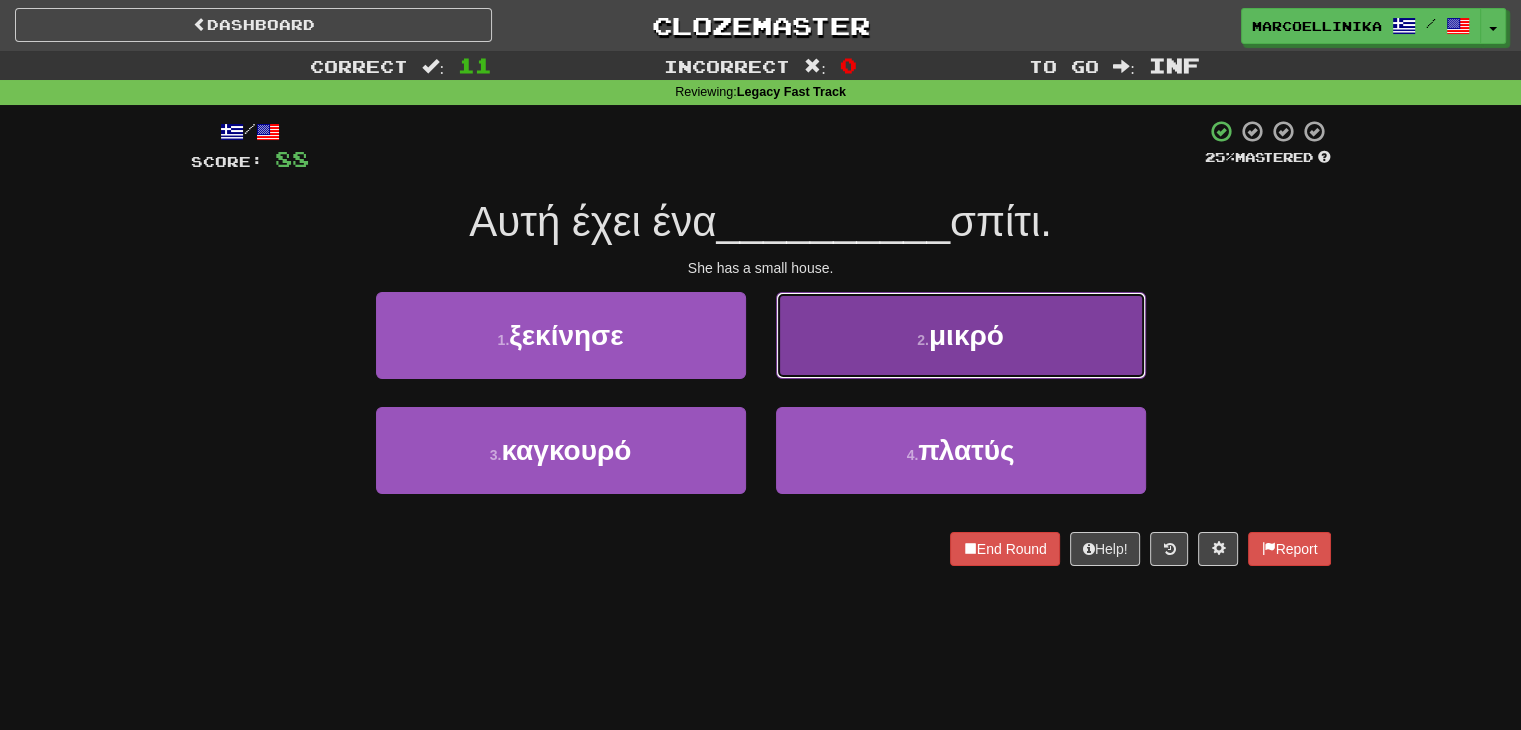 click on "2 .  μικρό" at bounding box center [961, 335] 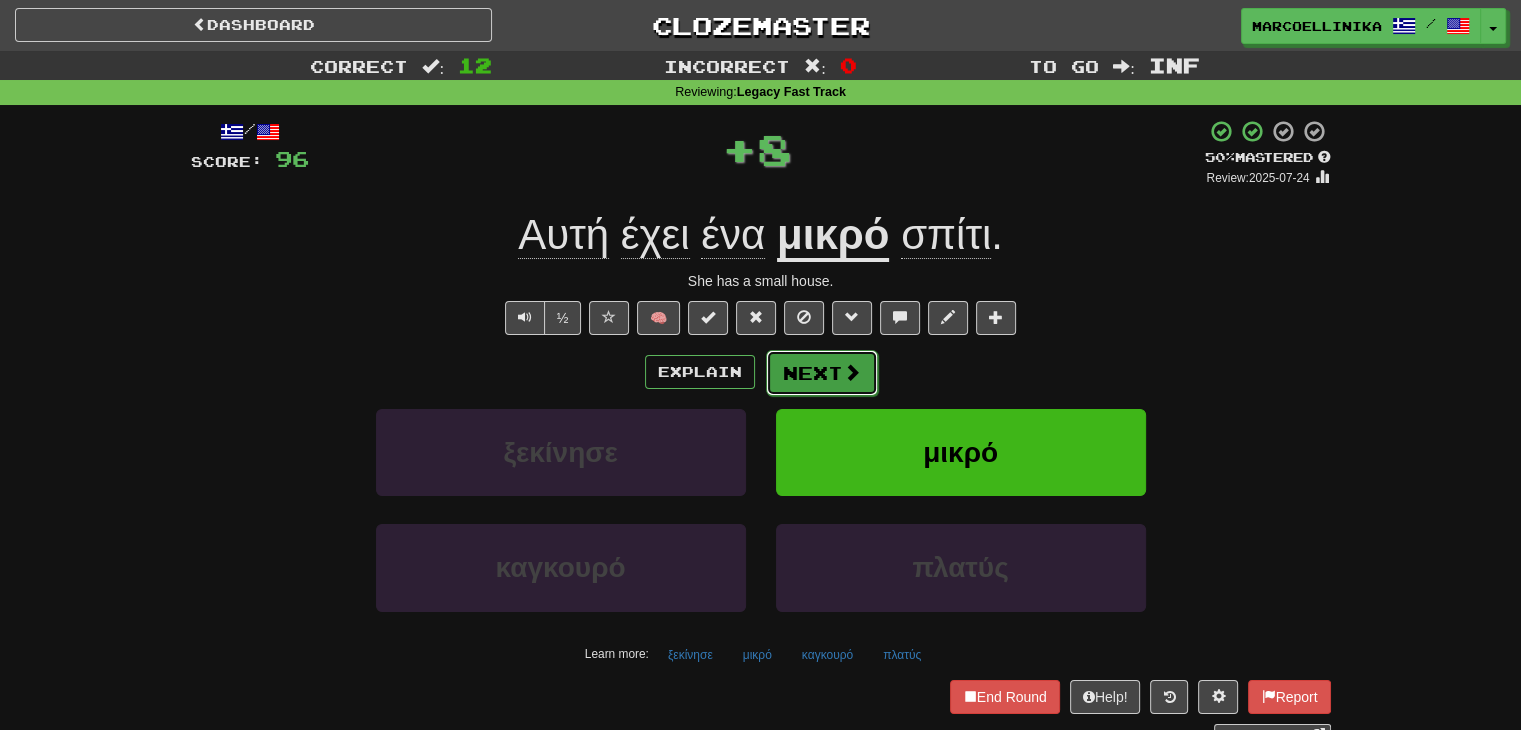 click on "Next" at bounding box center (822, 373) 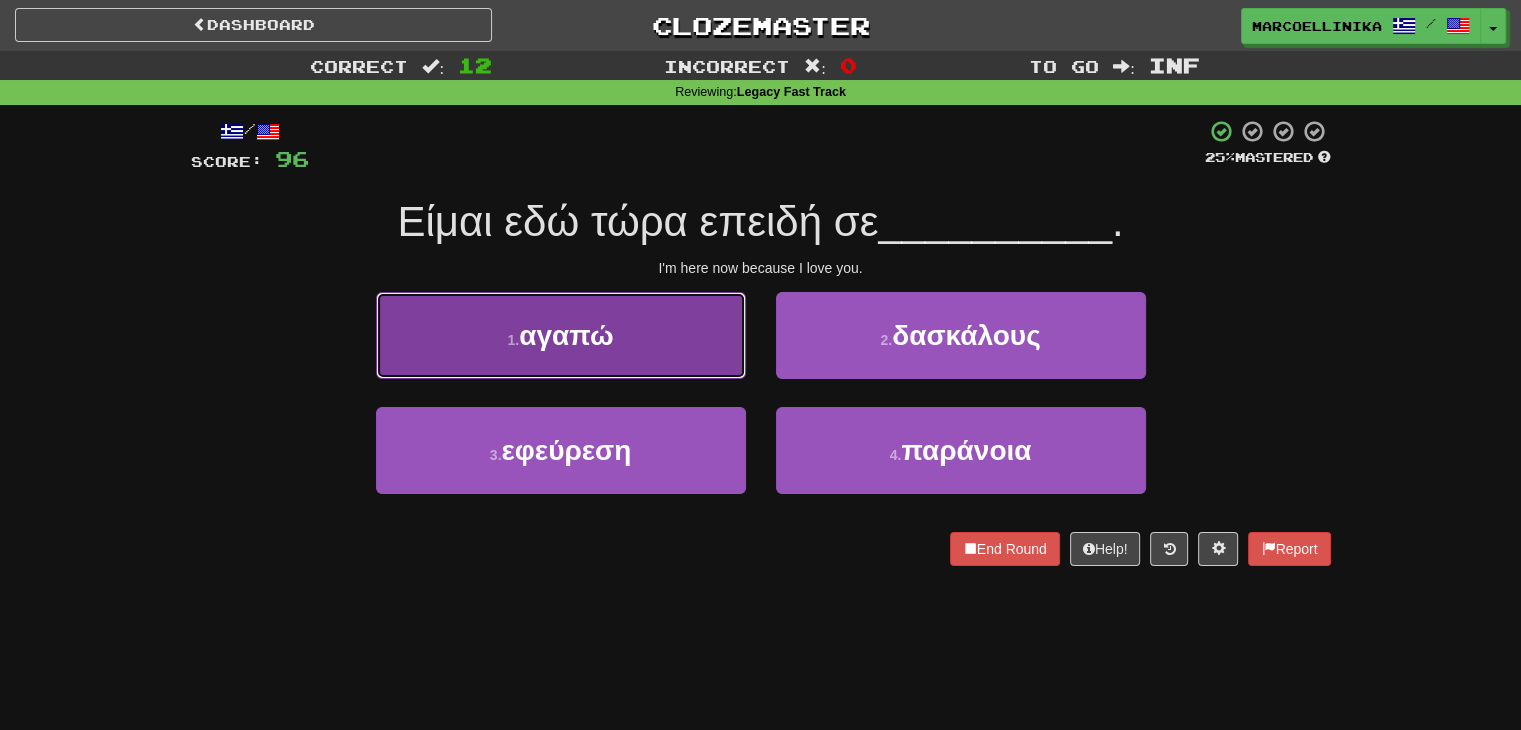click on "1 ." at bounding box center [514, 340] 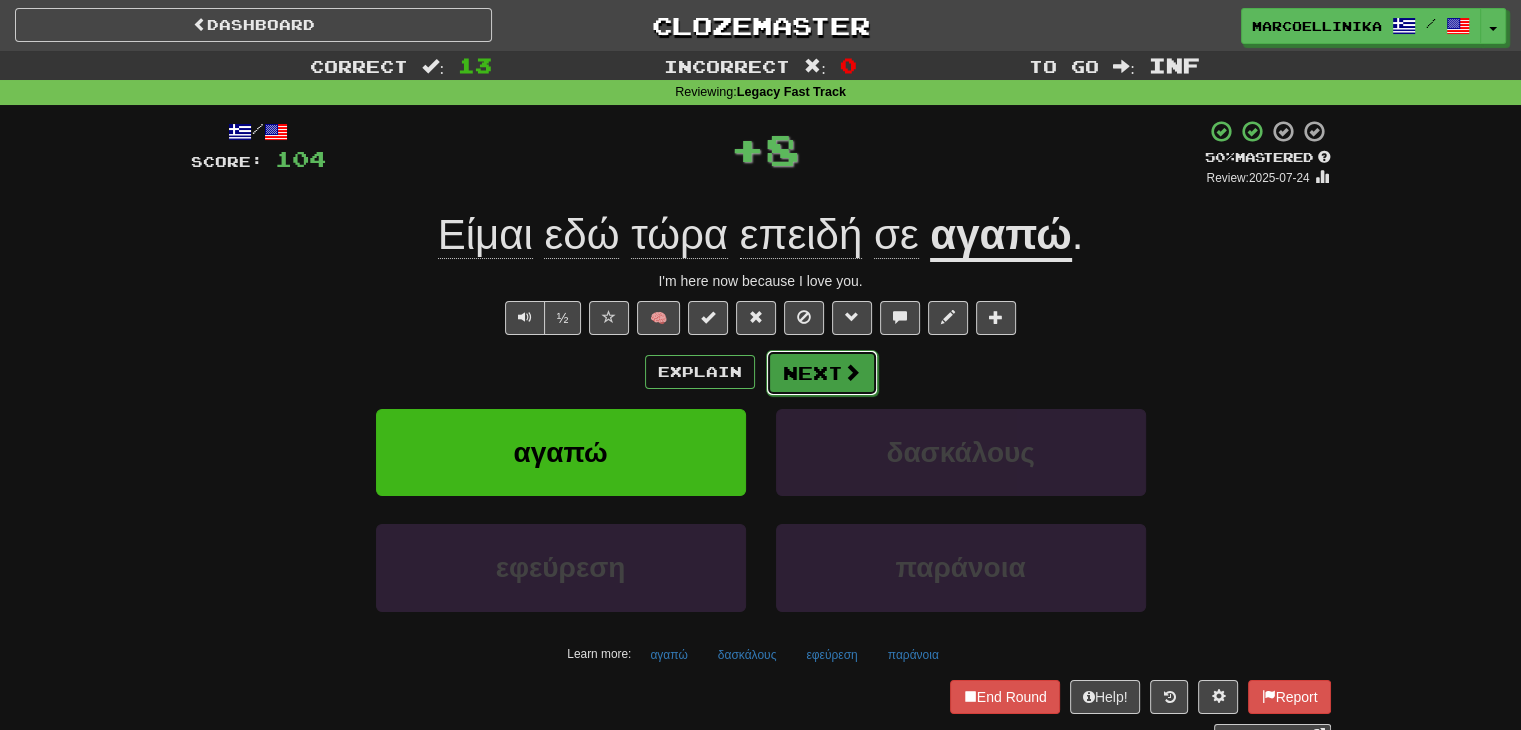 click at bounding box center (852, 372) 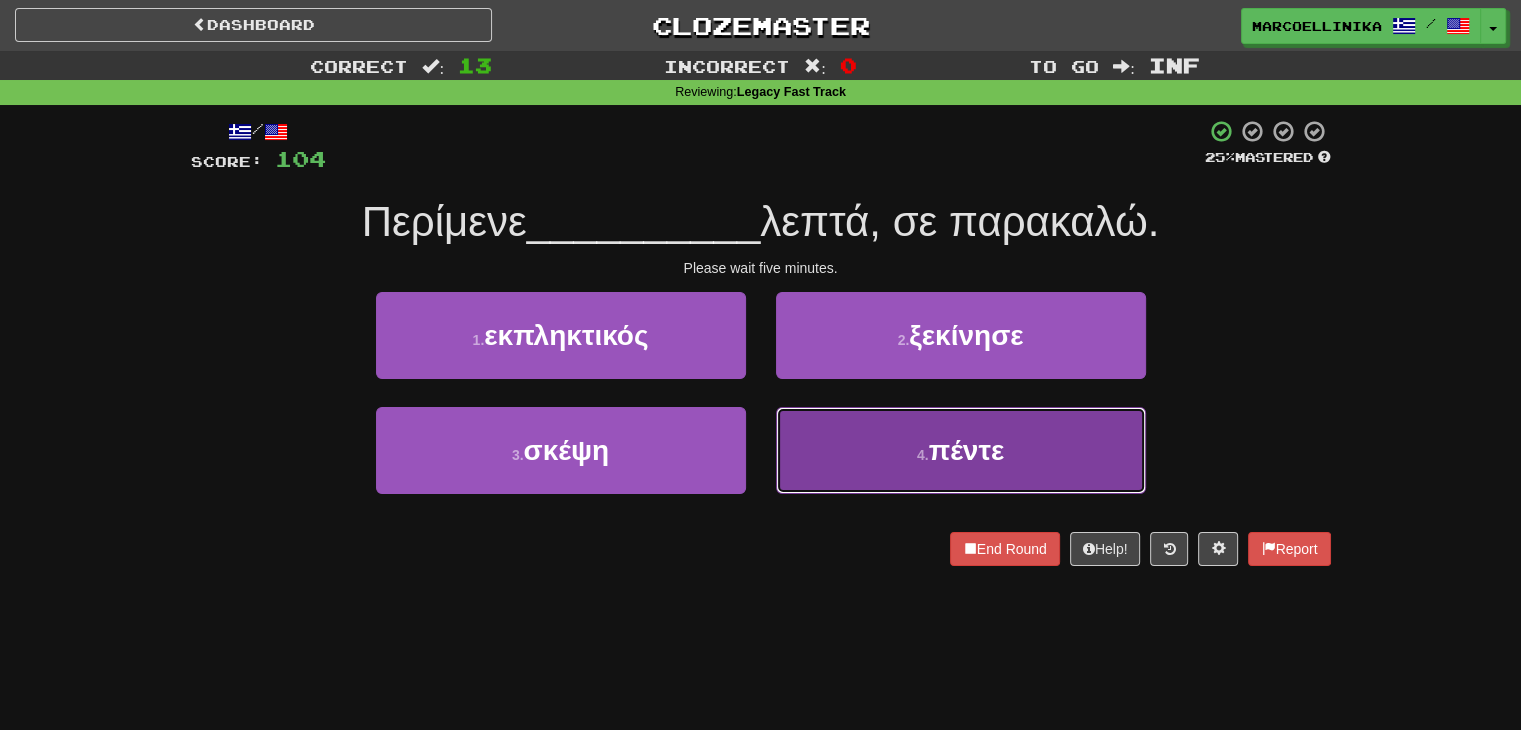 click on "4 .  πέντε" at bounding box center (961, 450) 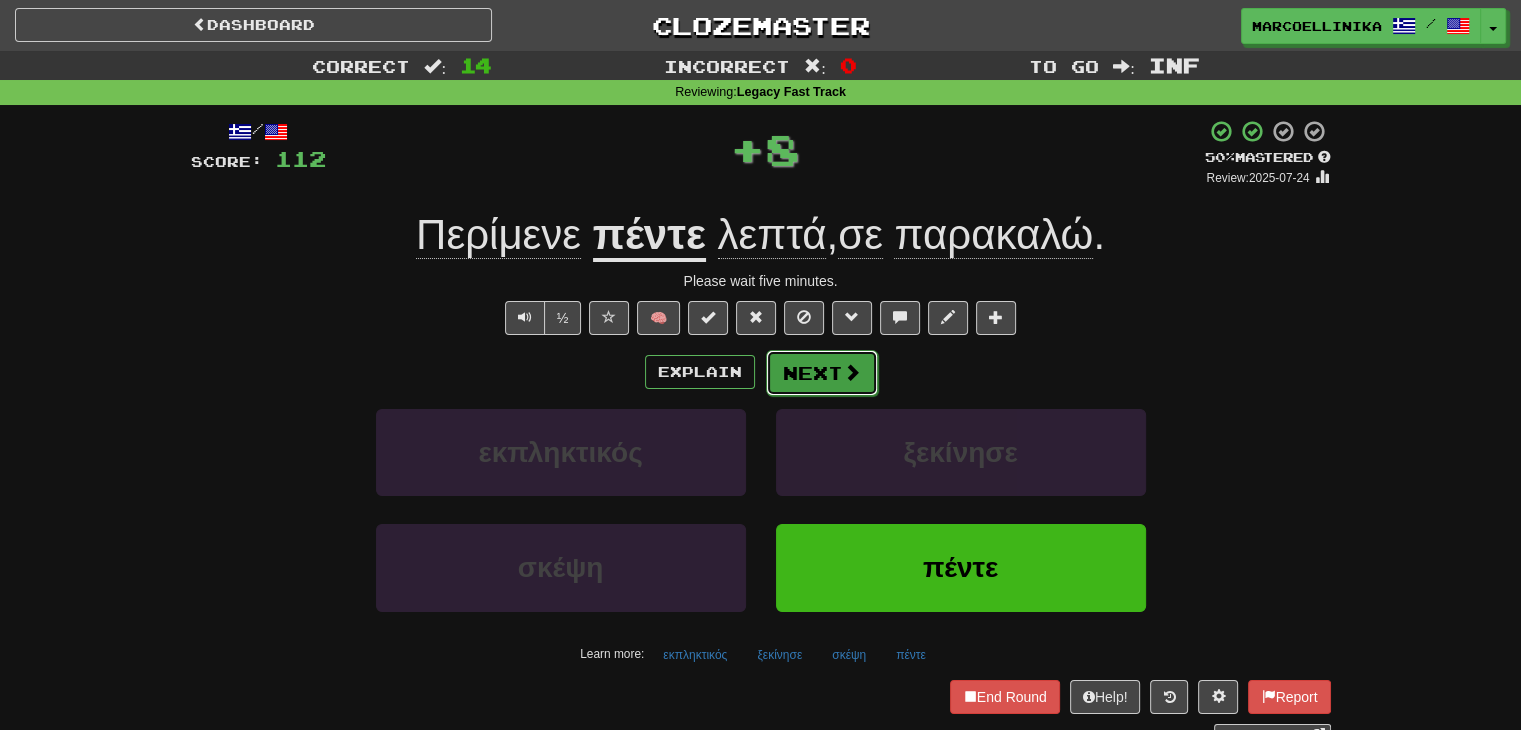 click on "Next" at bounding box center (822, 373) 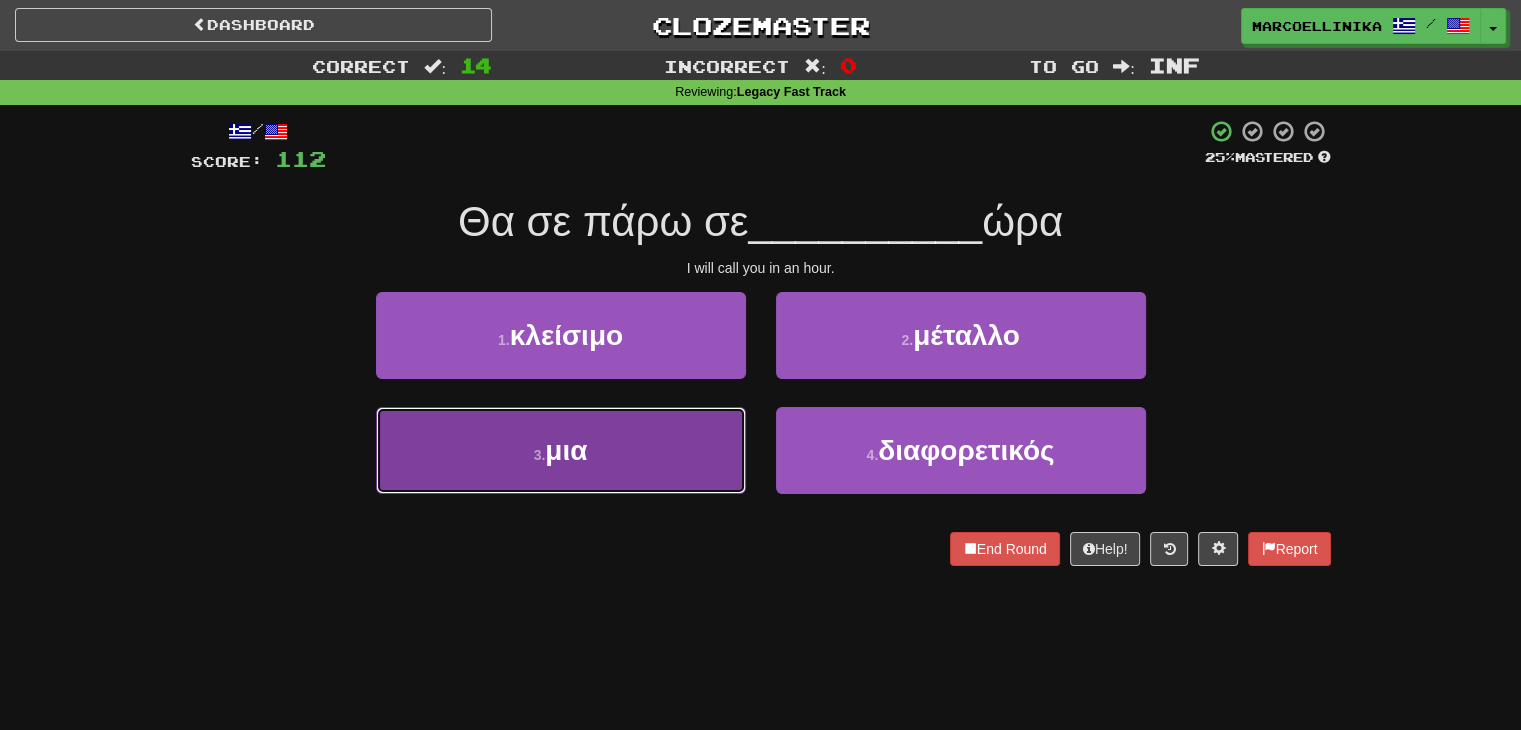 click on "3 .  μια" at bounding box center (561, 450) 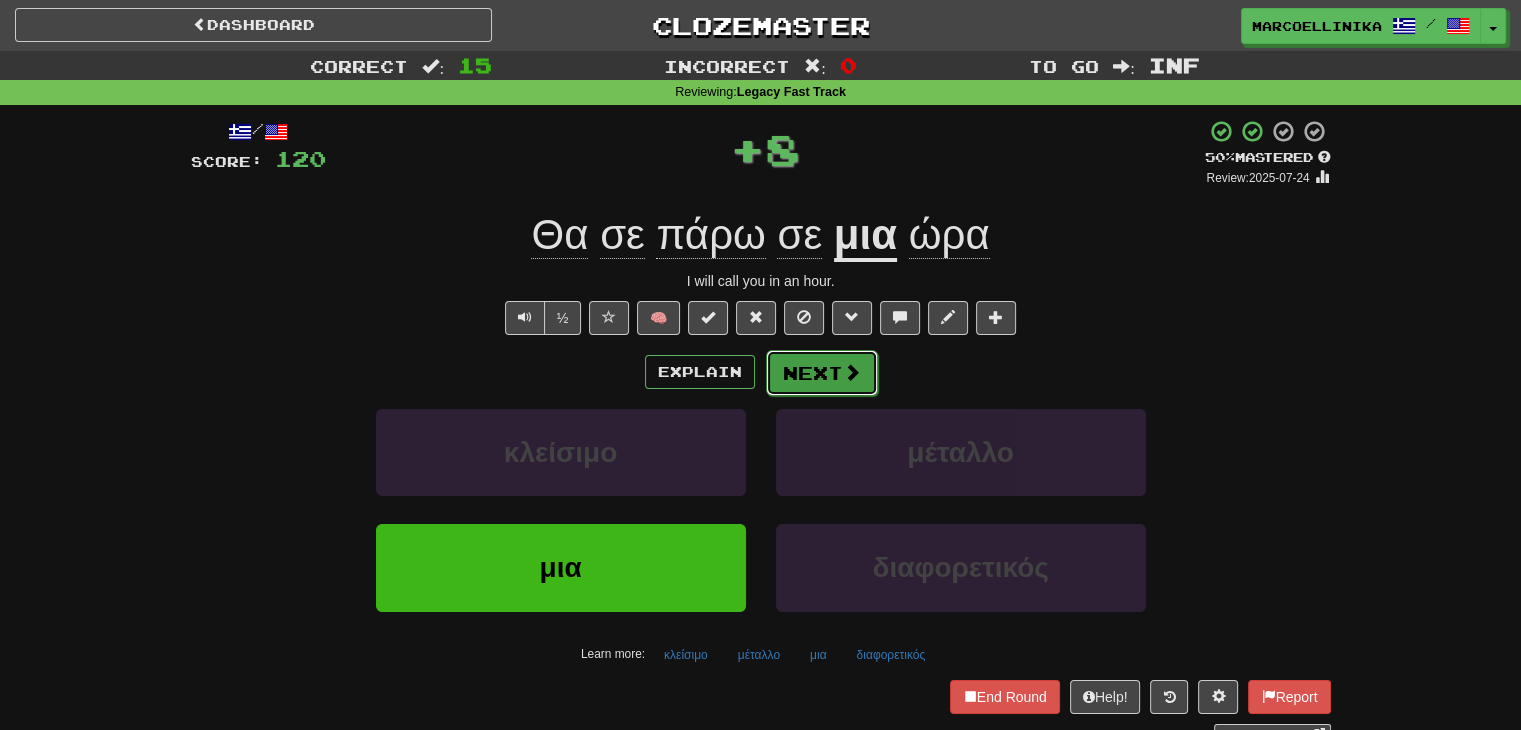 click on "Next" at bounding box center [822, 373] 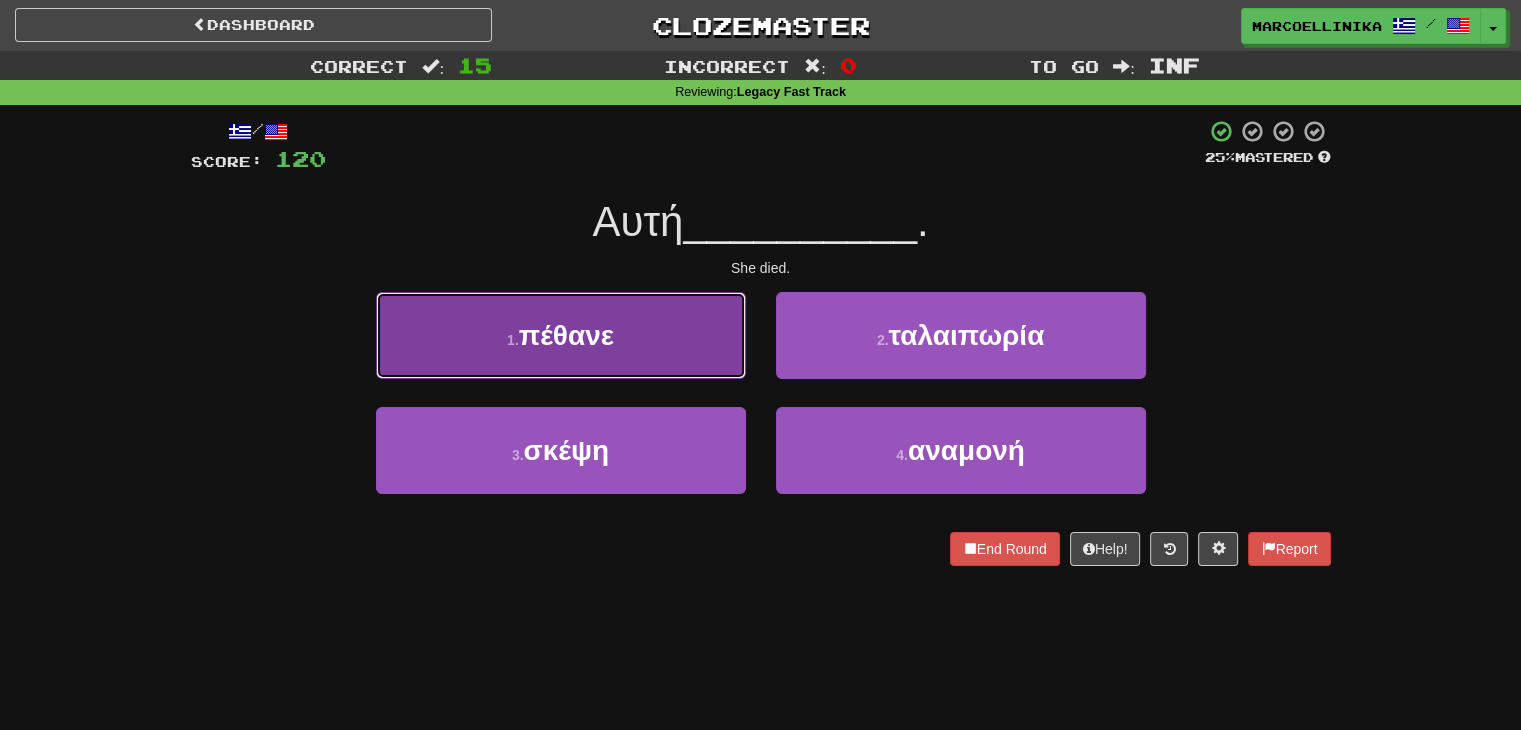 click on "1 .  πέθανε" at bounding box center [561, 335] 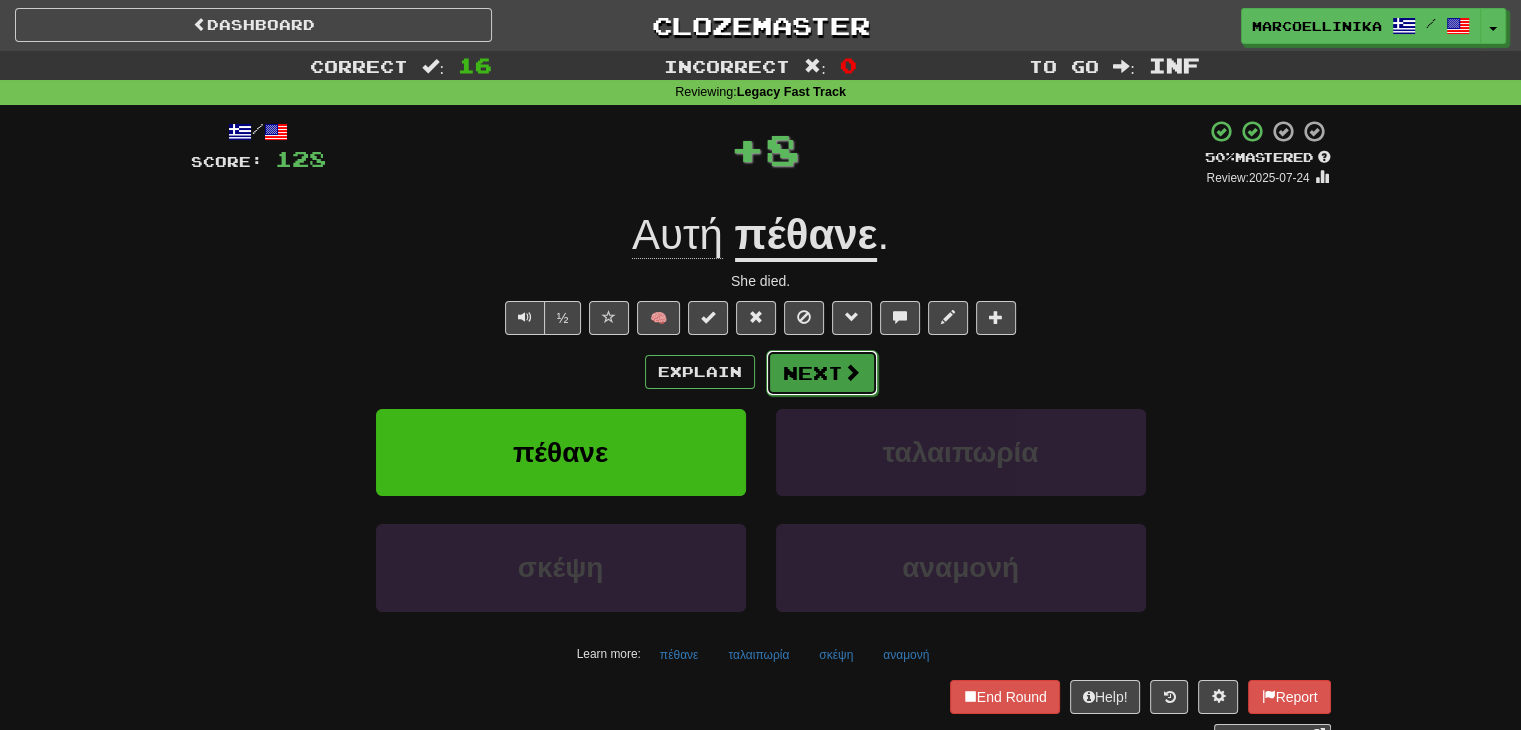 click at bounding box center (852, 372) 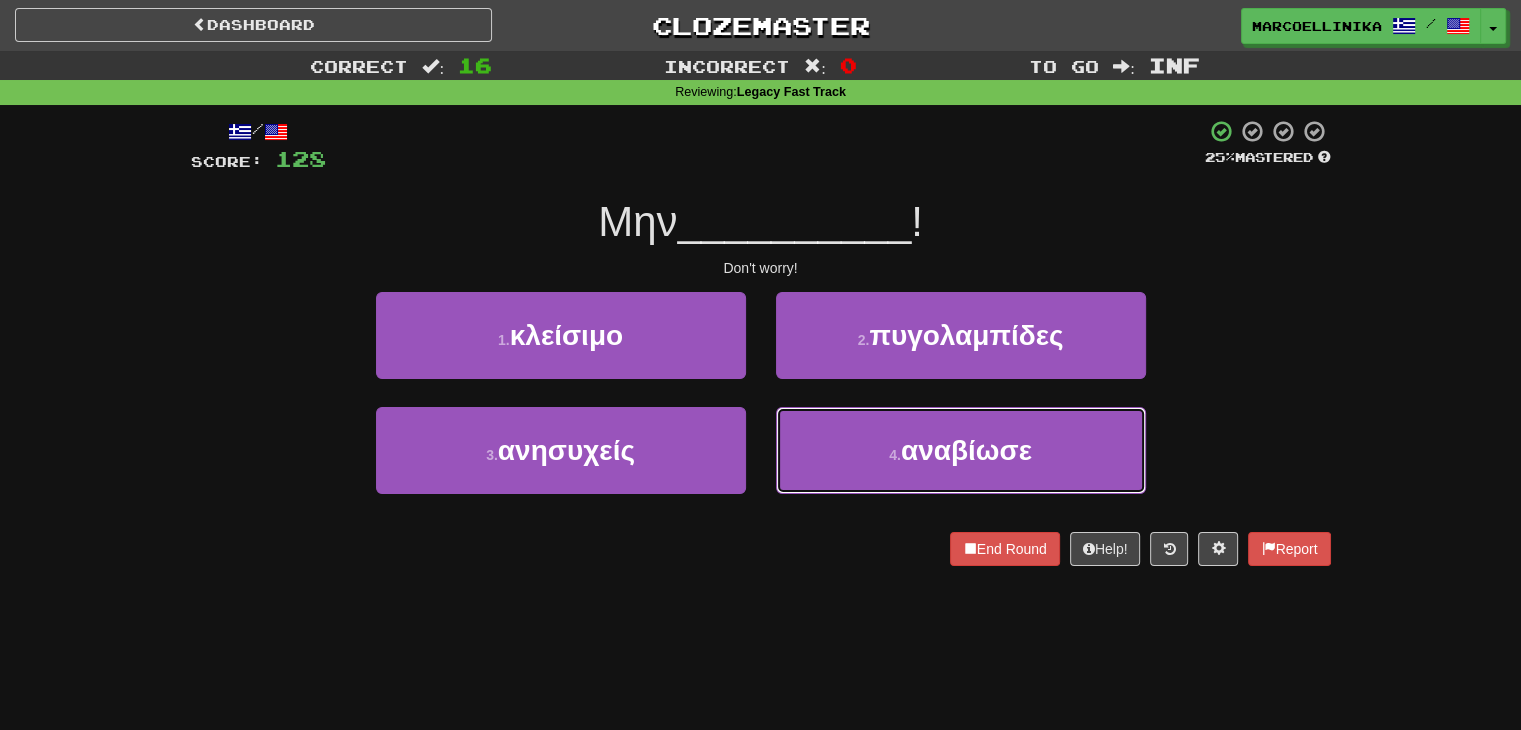 drag, startPoint x: 911, startPoint y: 459, endPoint x: 770, endPoint y: 515, distance: 151.71355 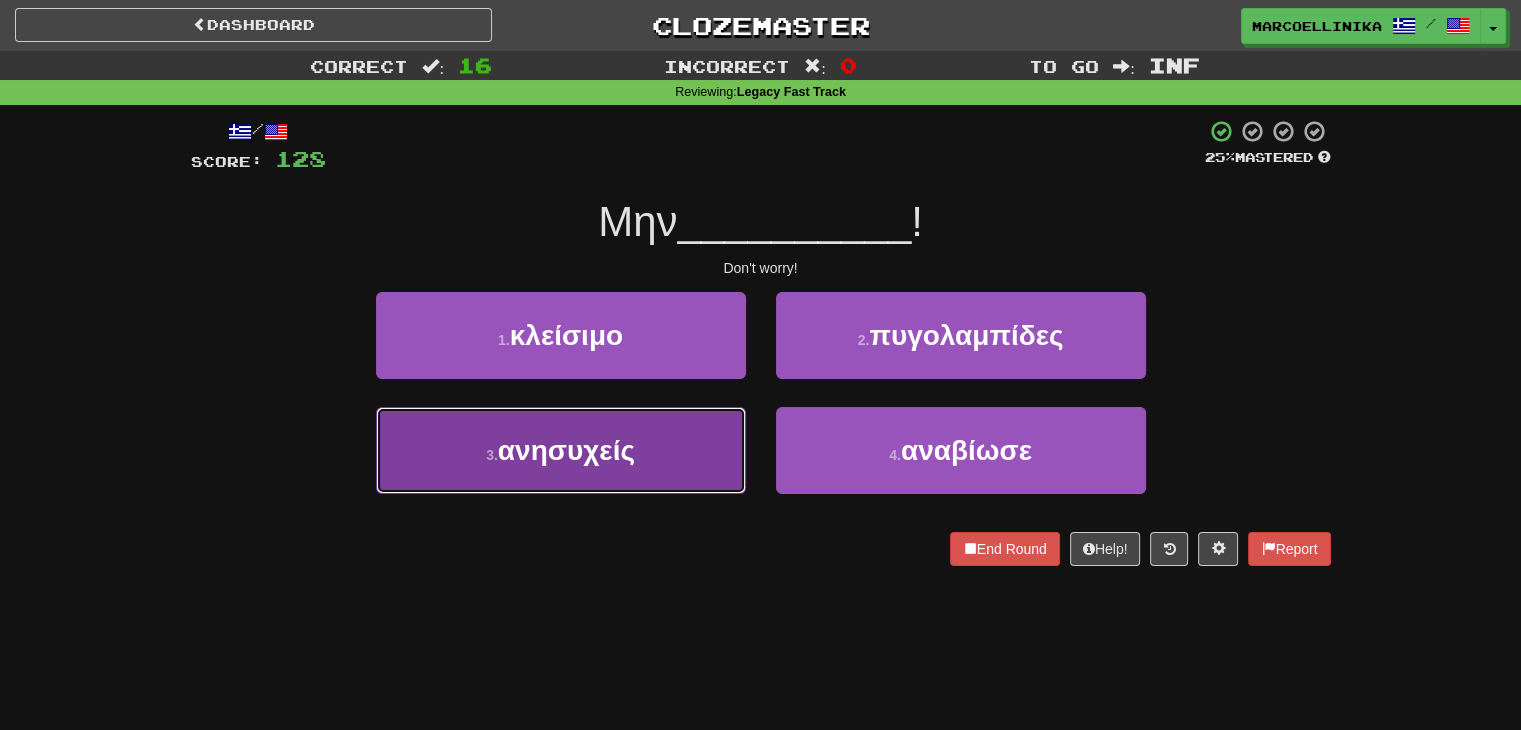 click on "3 .  ανησυχείς" at bounding box center (561, 450) 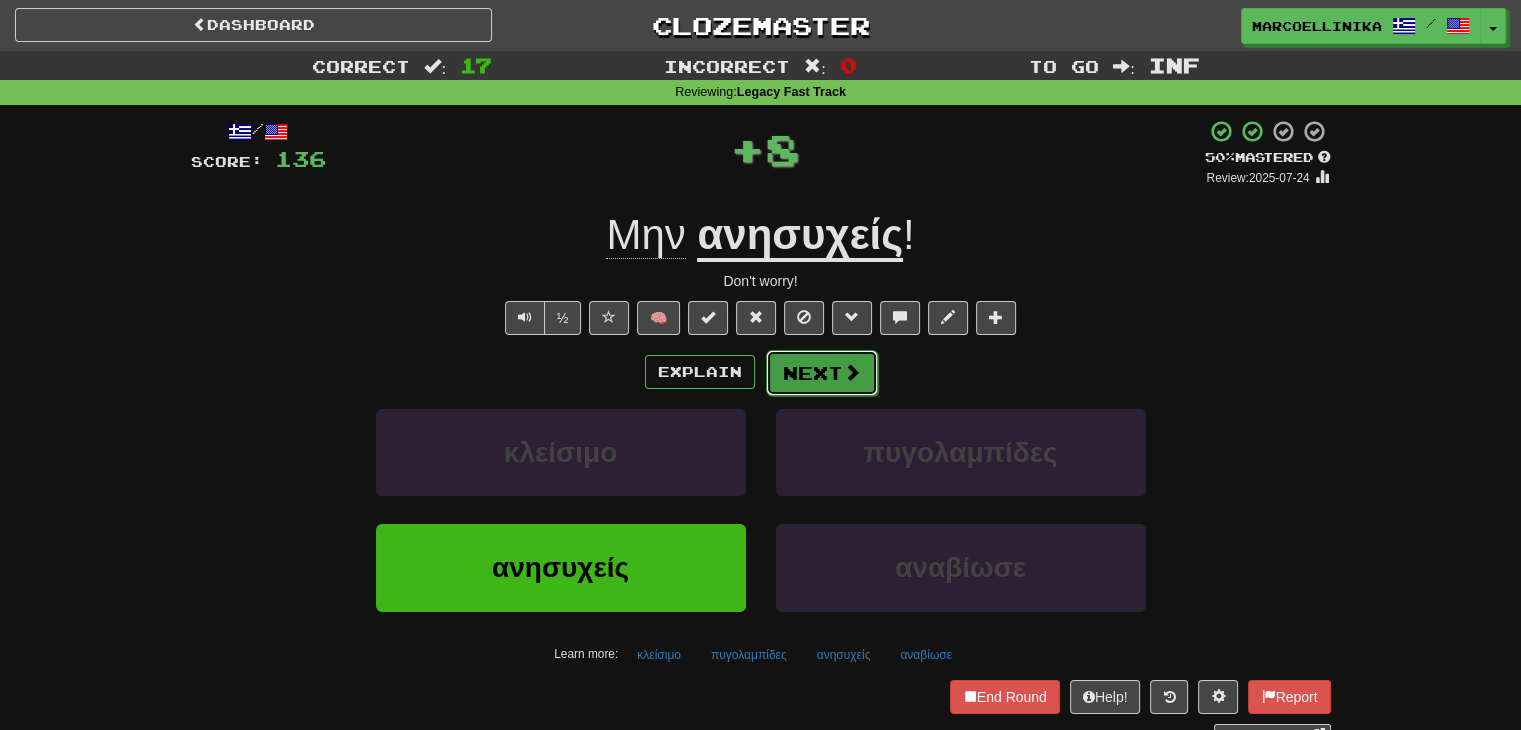 click on "Next" at bounding box center [822, 373] 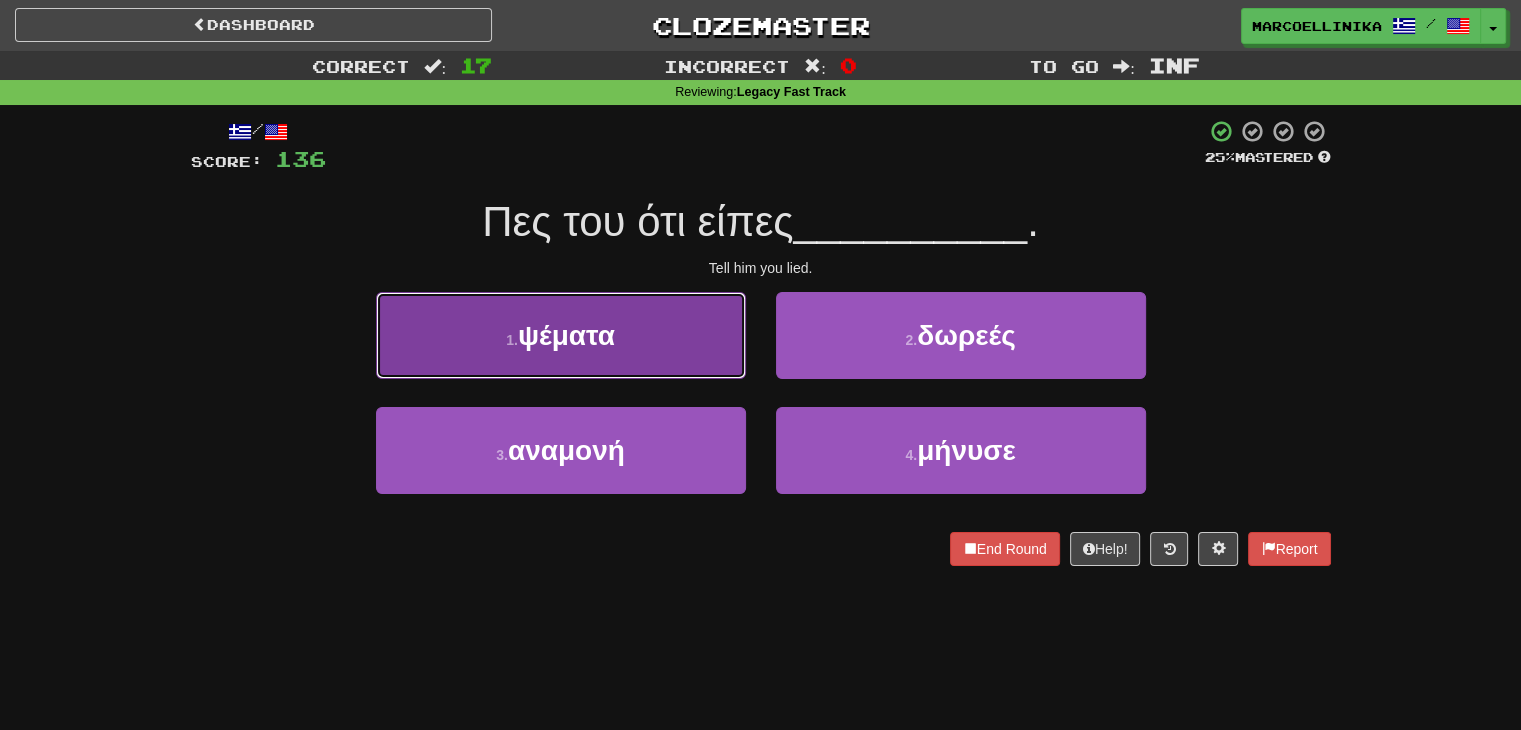 click on "1 .  ψέματα" at bounding box center [561, 335] 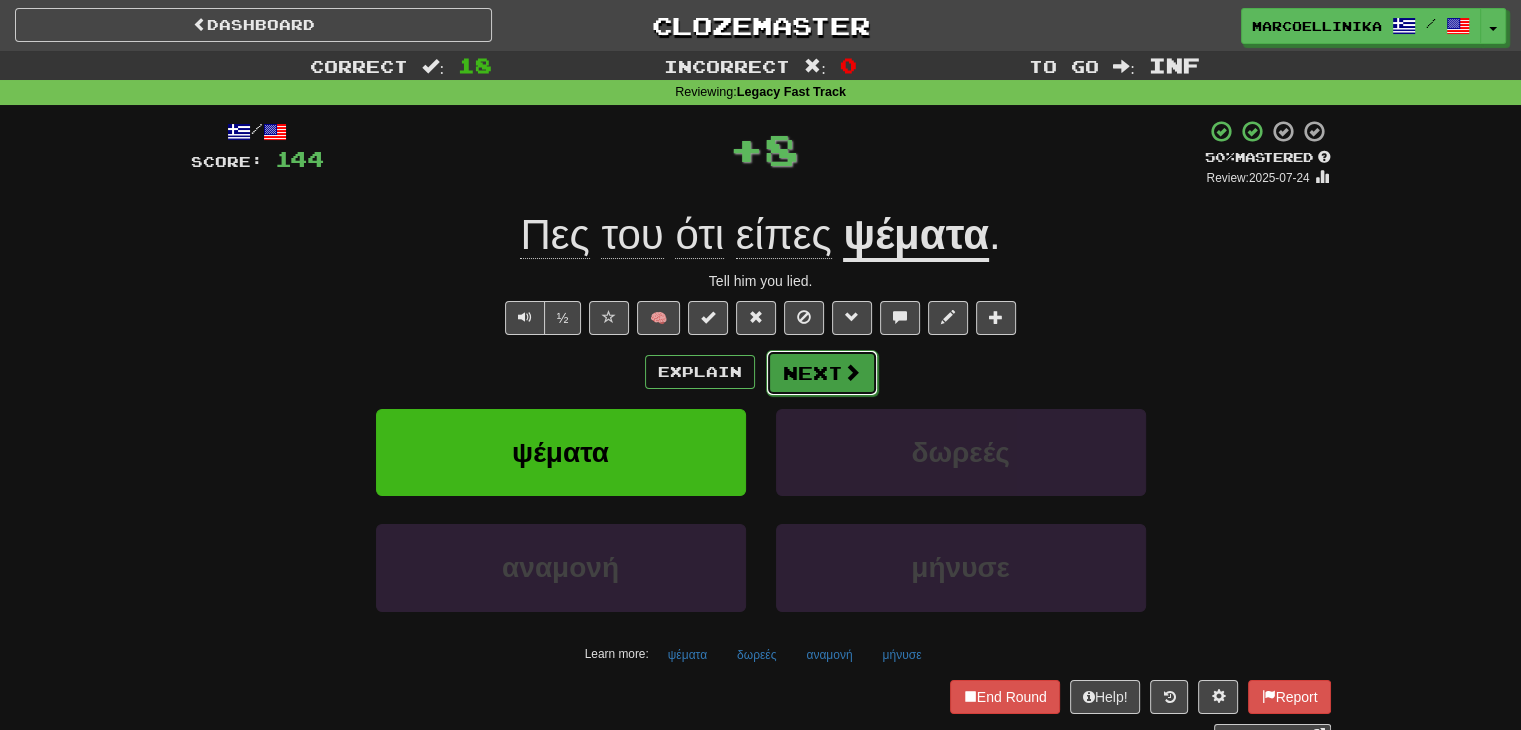 click on "Next" at bounding box center (822, 373) 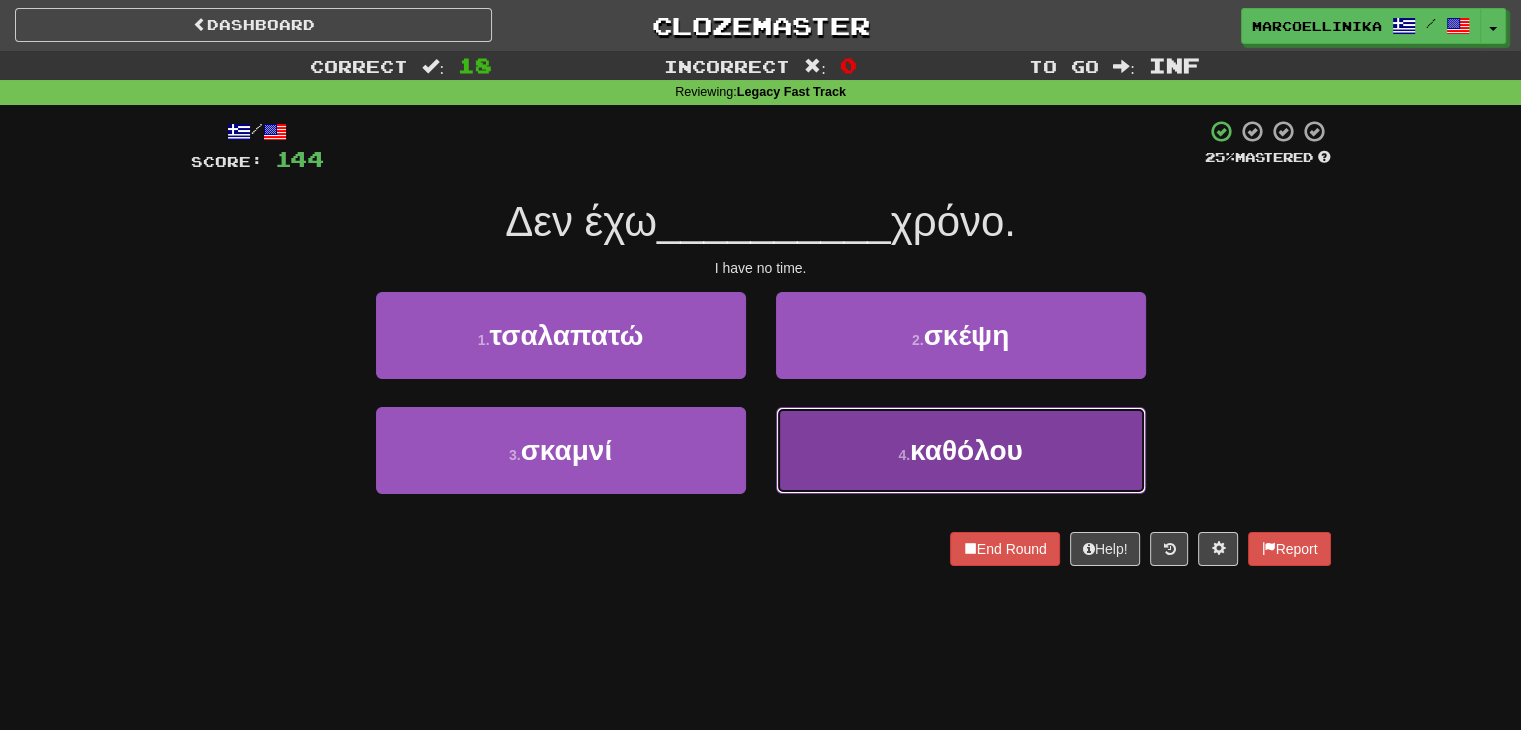 click on "4 .  καθόλου" at bounding box center [961, 450] 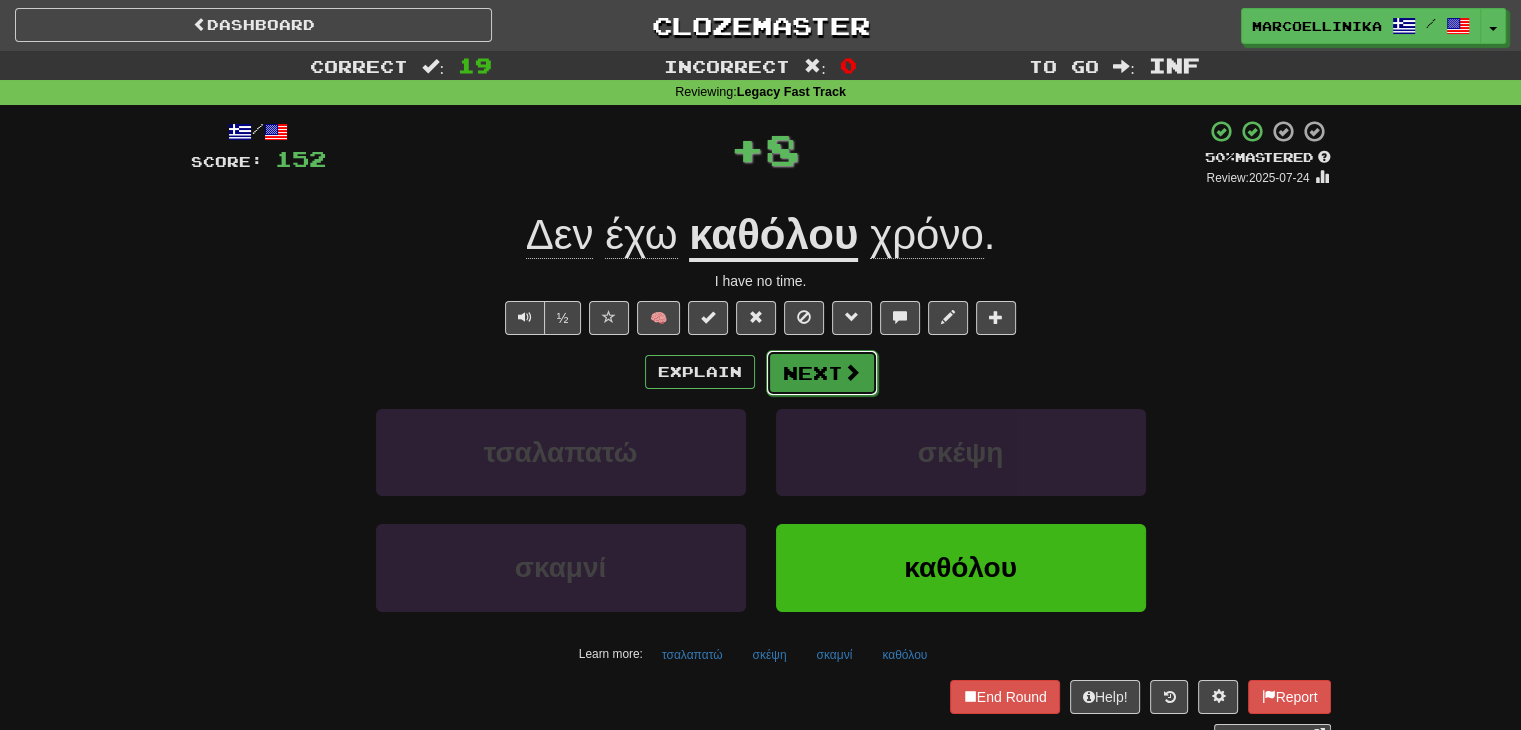 click on "Next" at bounding box center [822, 373] 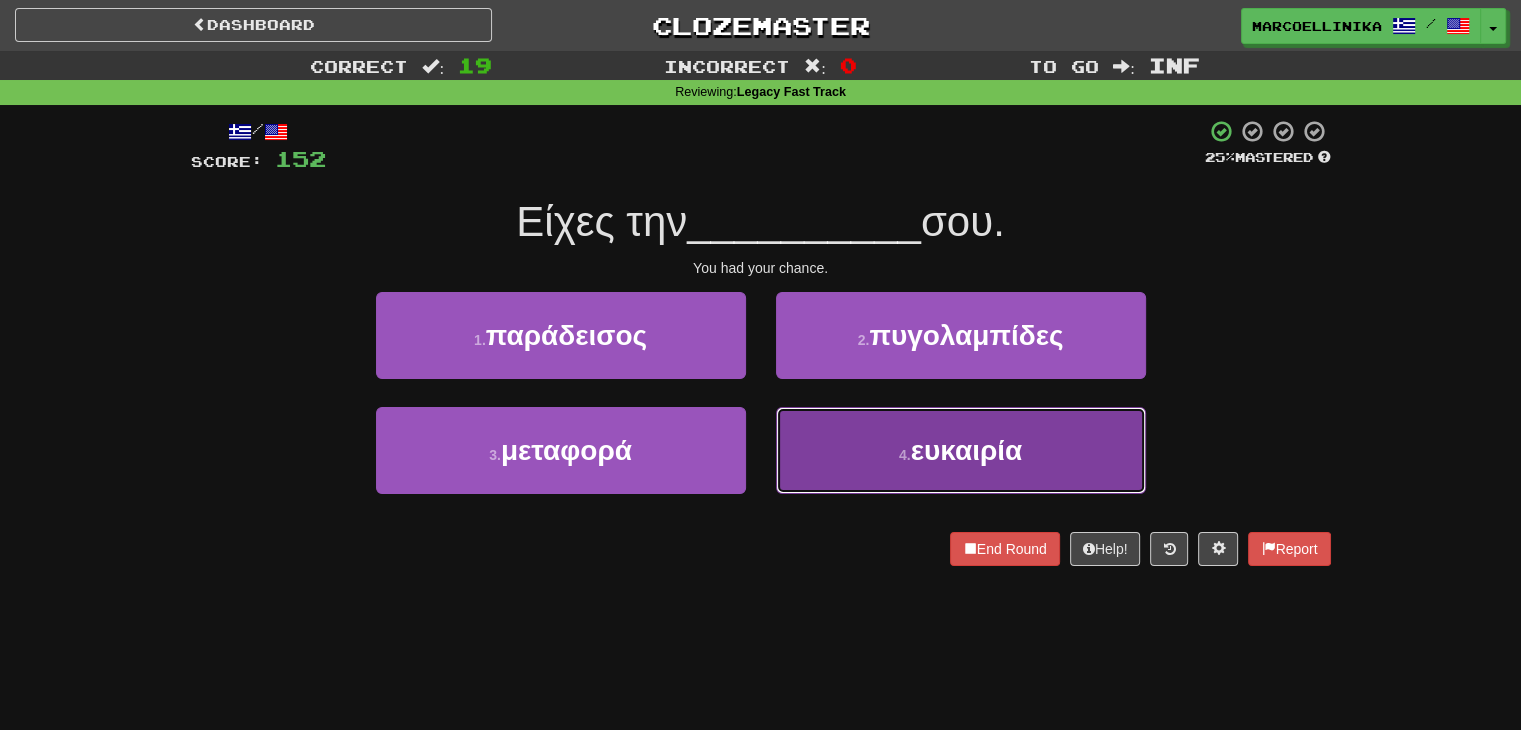 click on "4 .  ευκαιρία" at bounding box center (961, 450) 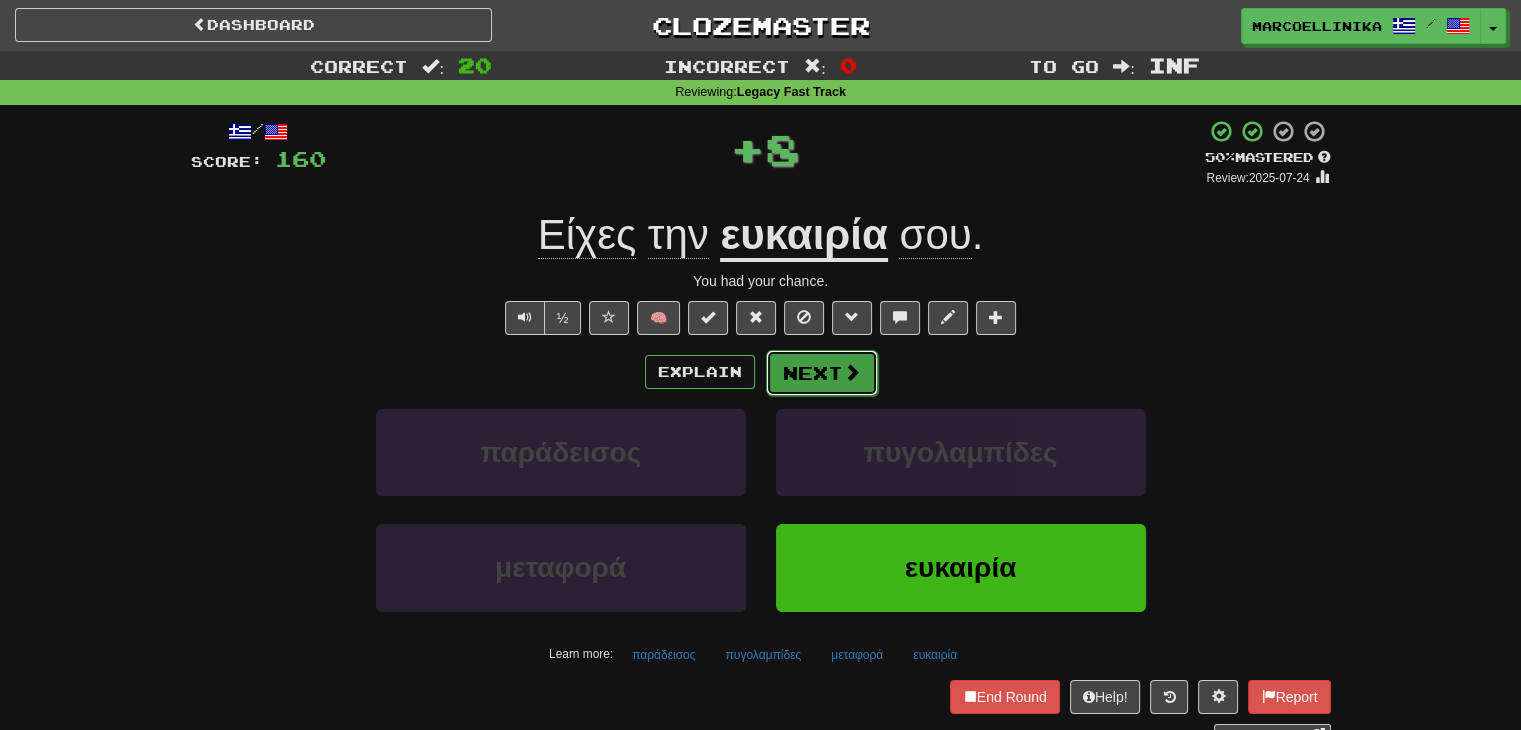 click on "Next" at bounding box center (822, 373) 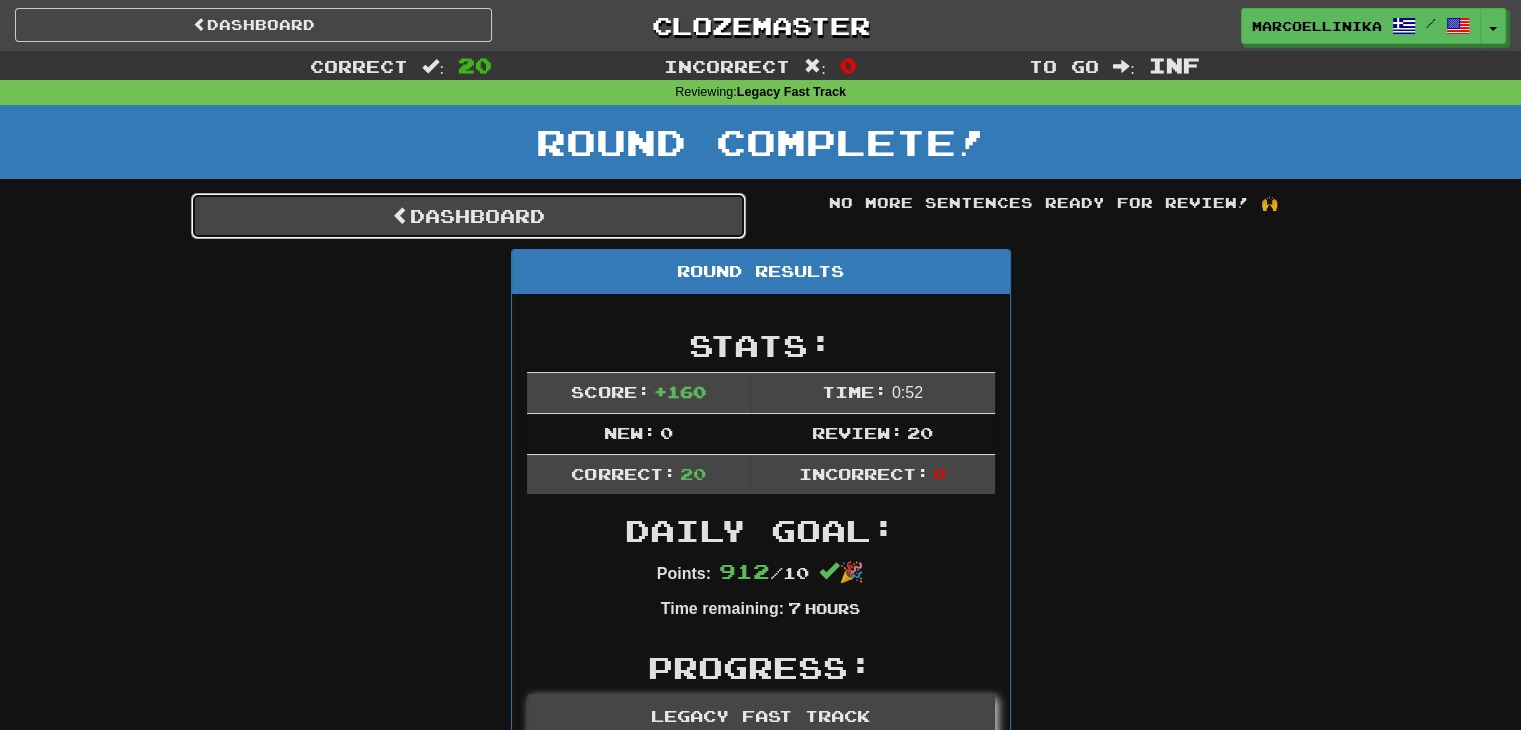 click on "Dashboard" at bounding box center [468, 216] 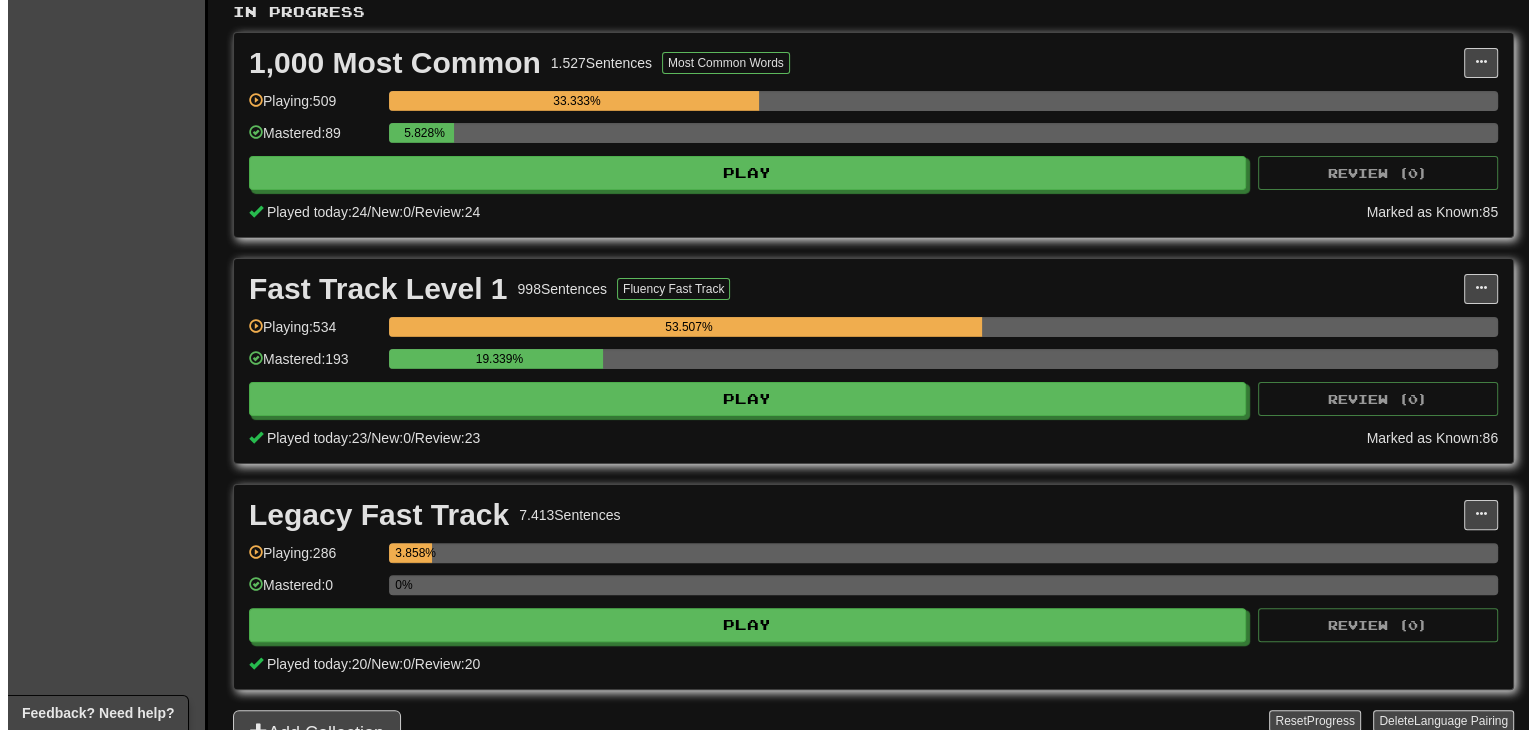 scroll, scrollTop: 400, scrollLeft: 0, axis: vertical 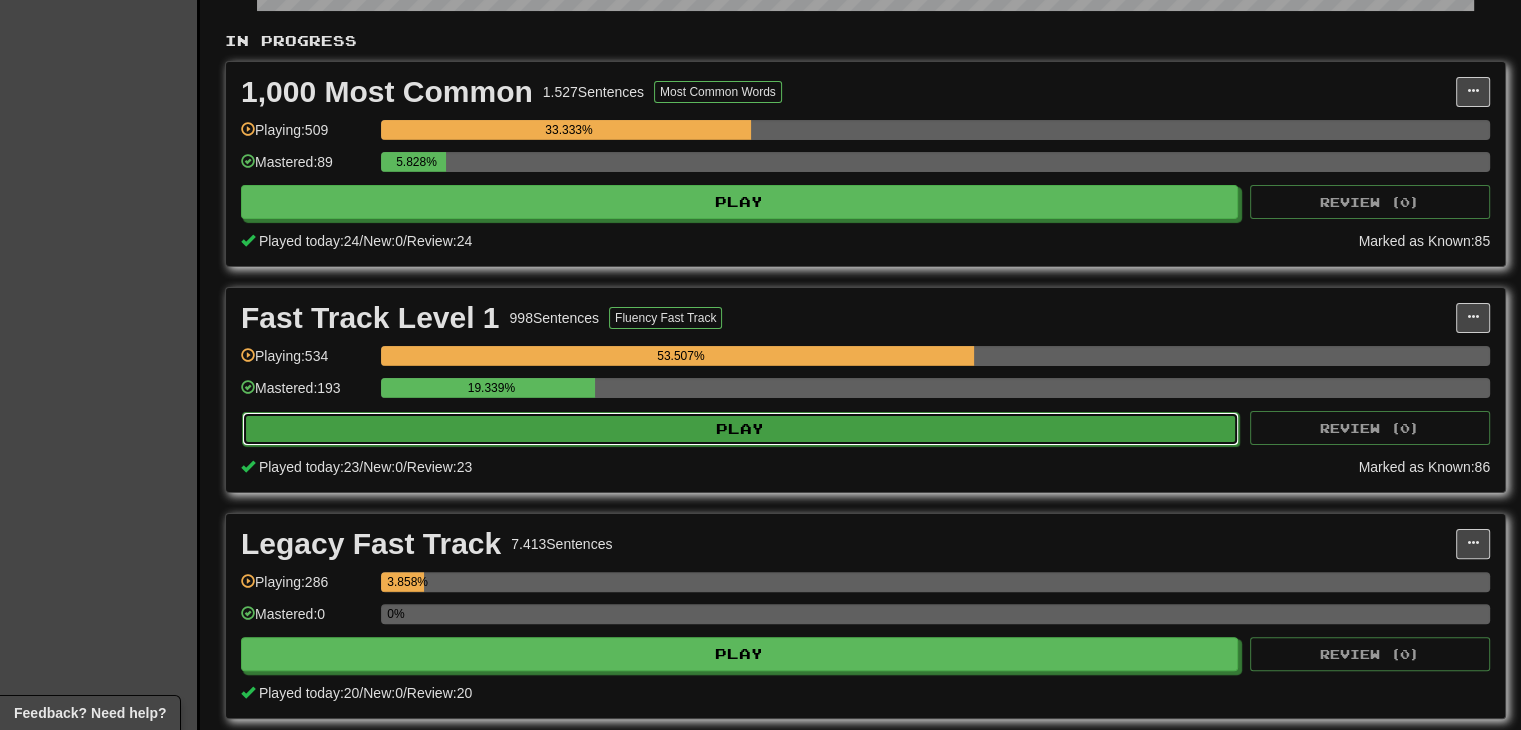 click on "Play" at bounding box center (740, 429) 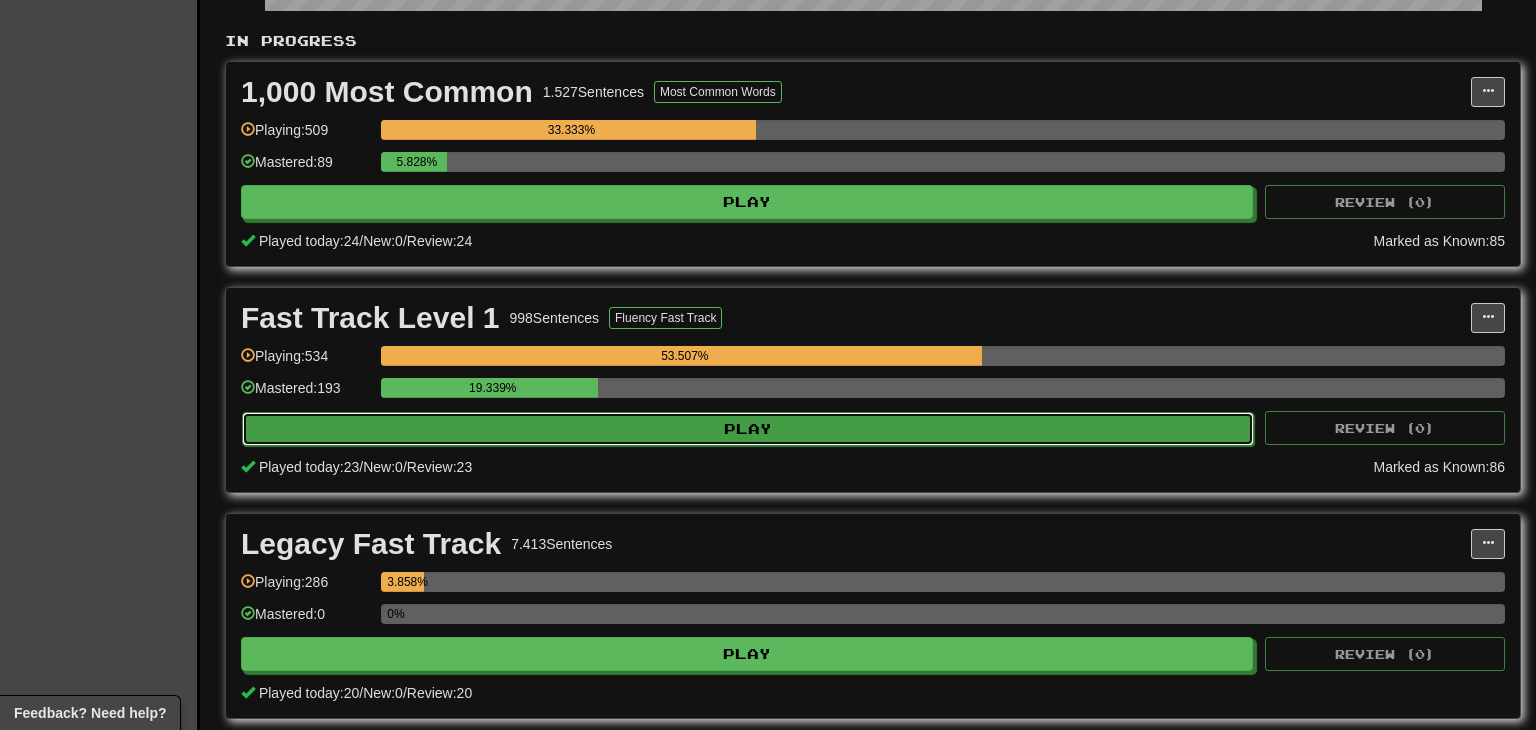 select on "********" 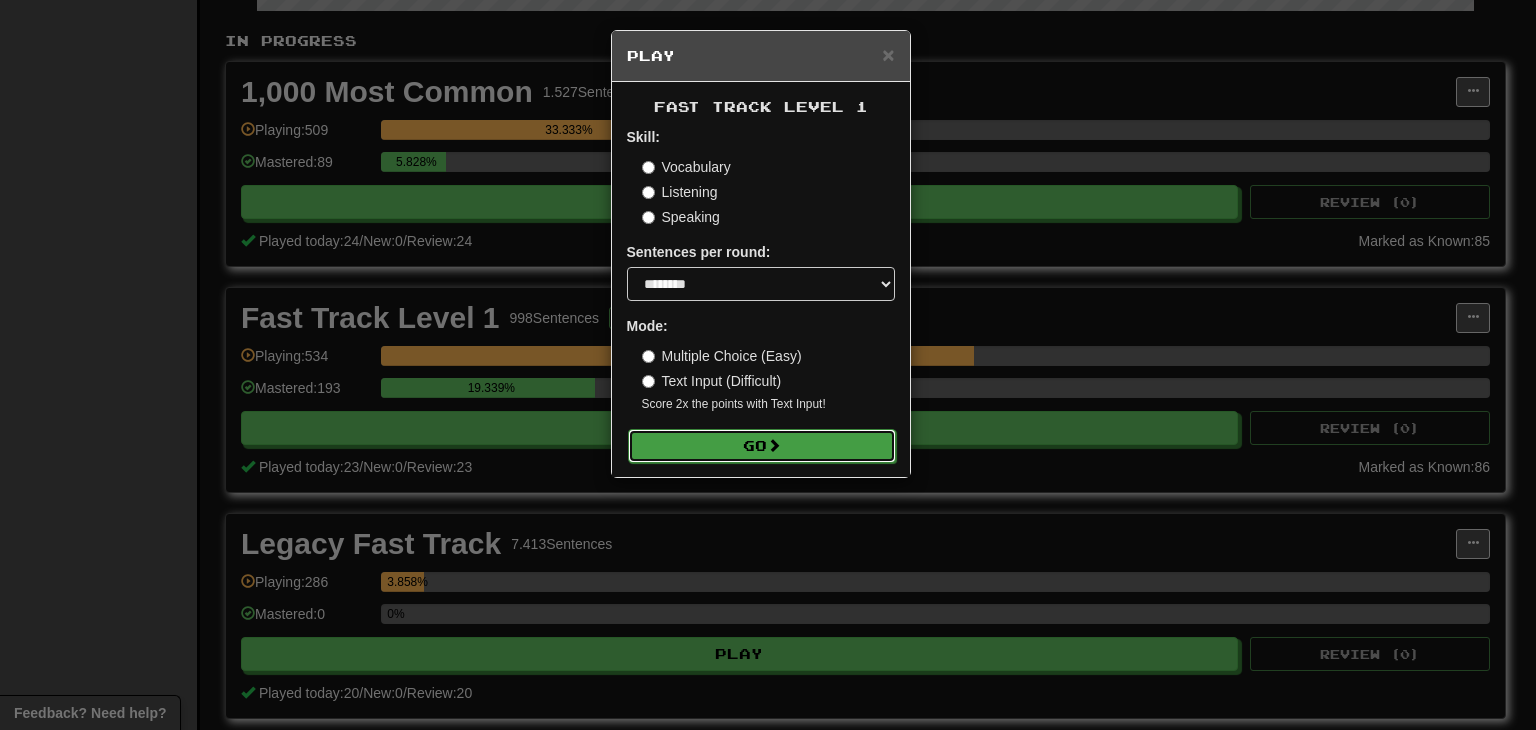 click on "Go" at bounding box center (762, 446) 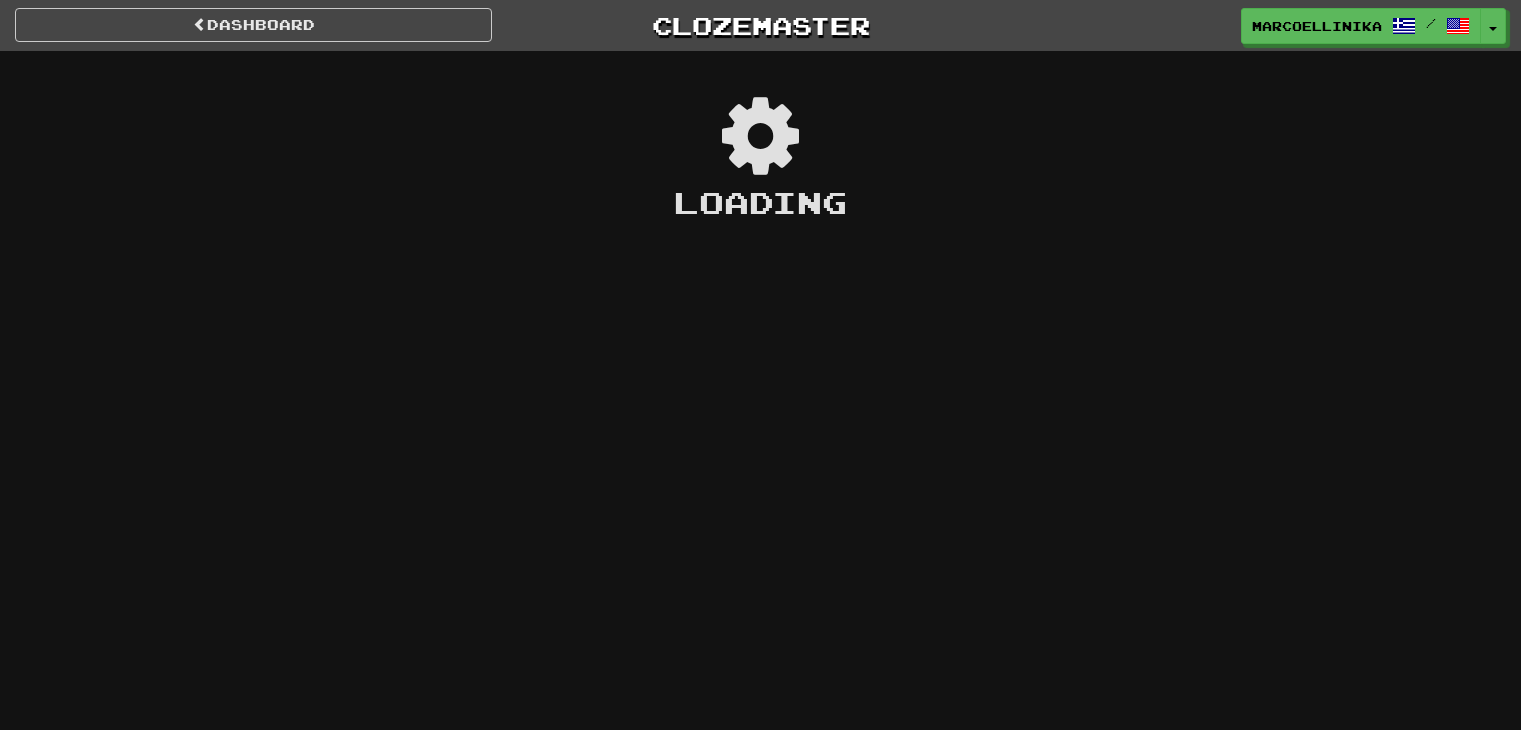 scroll, scrollTop: 0, scrollLeft: 0, axis: both 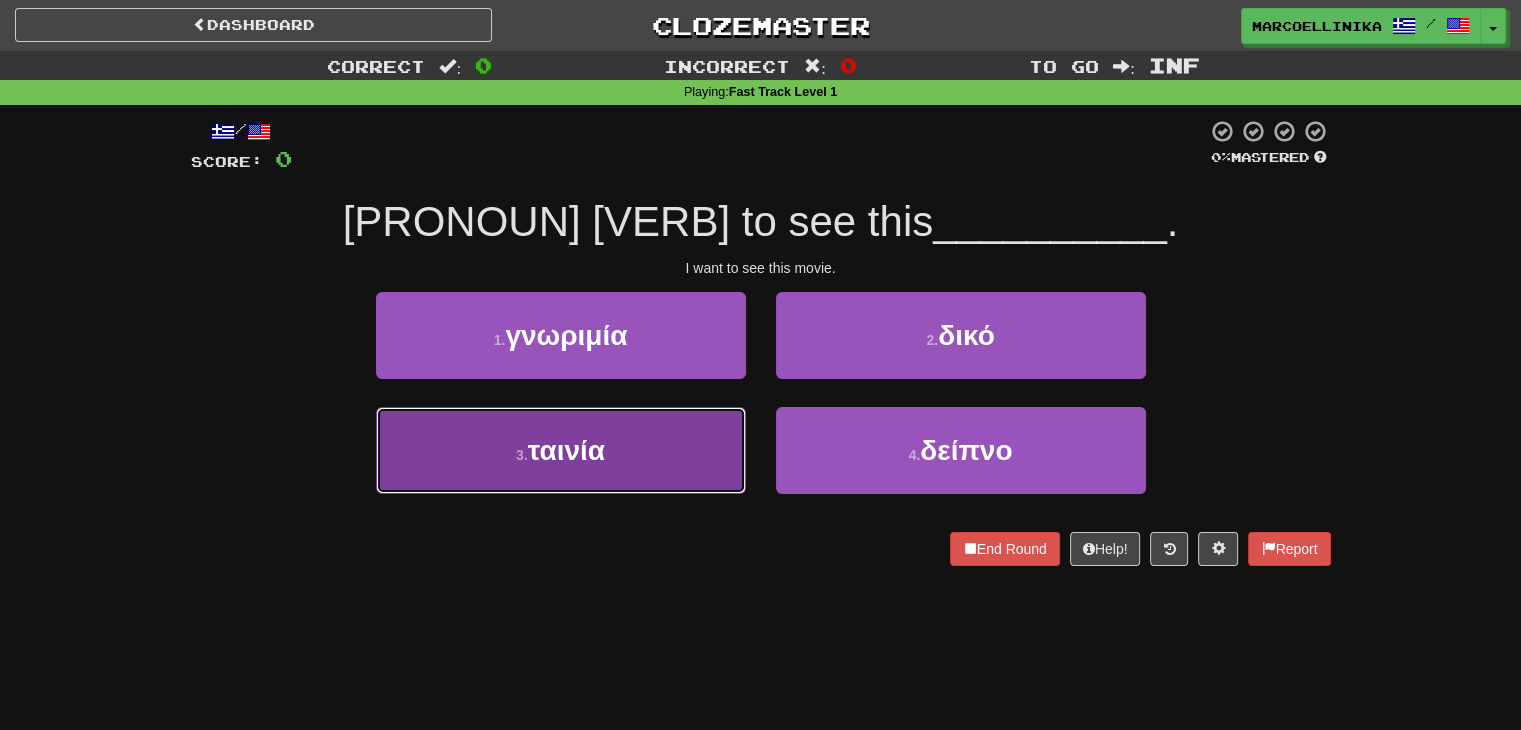 click on "3 . [NOUN]" at bounding box center (561, 450) 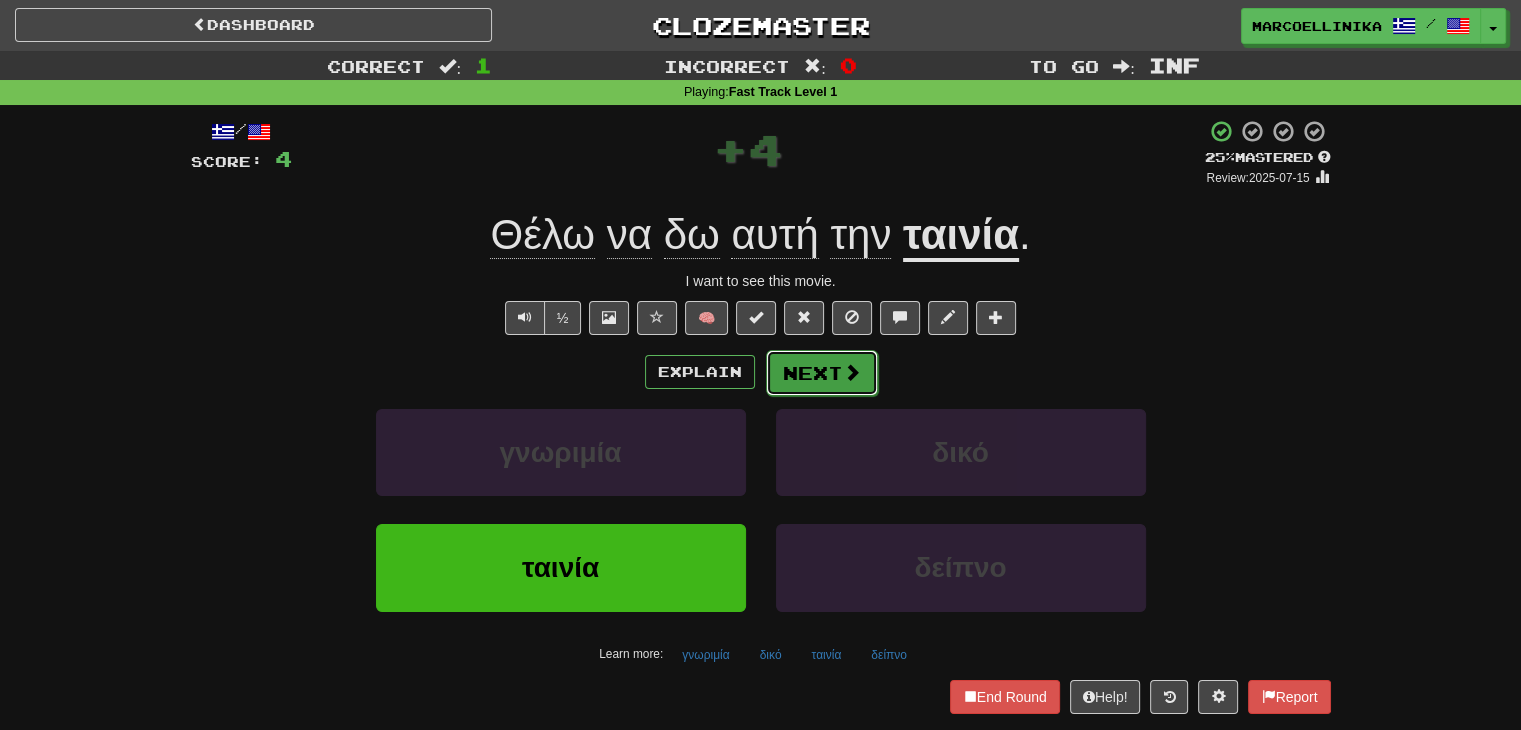 click on "Next" at bounding box center [822, 373] 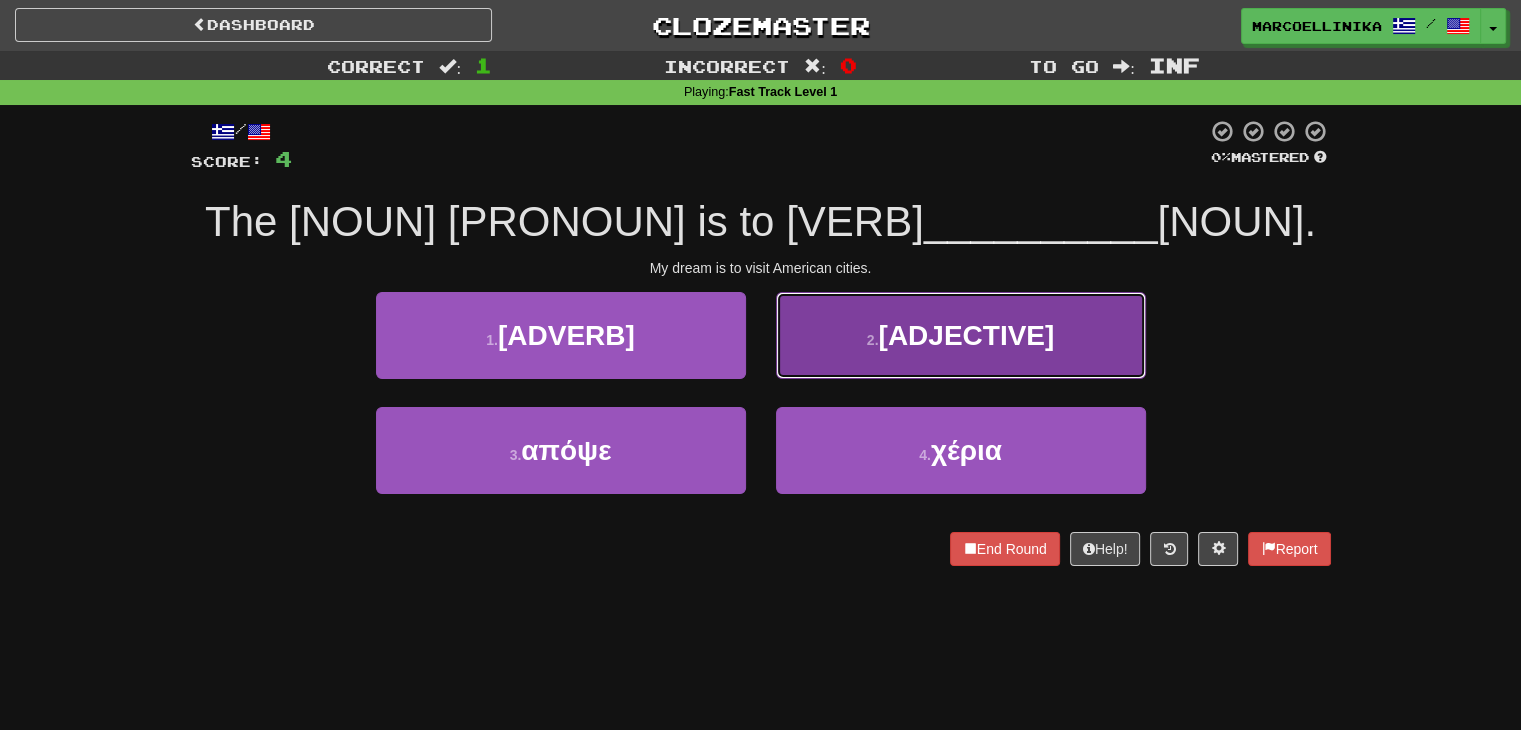 click on "2 ." at bounding box center (873, 340) 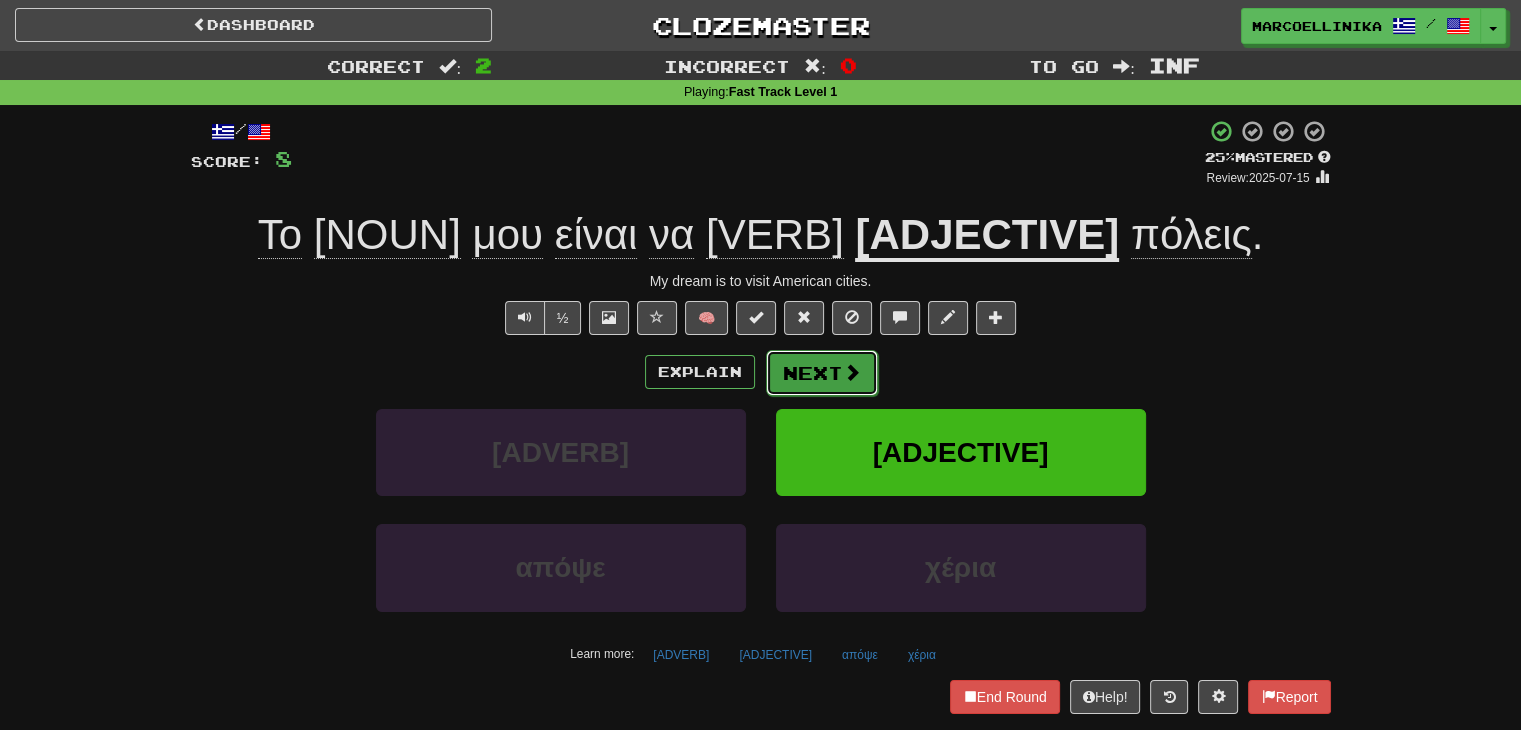 click on "Next" at bounding box center [822, 373] 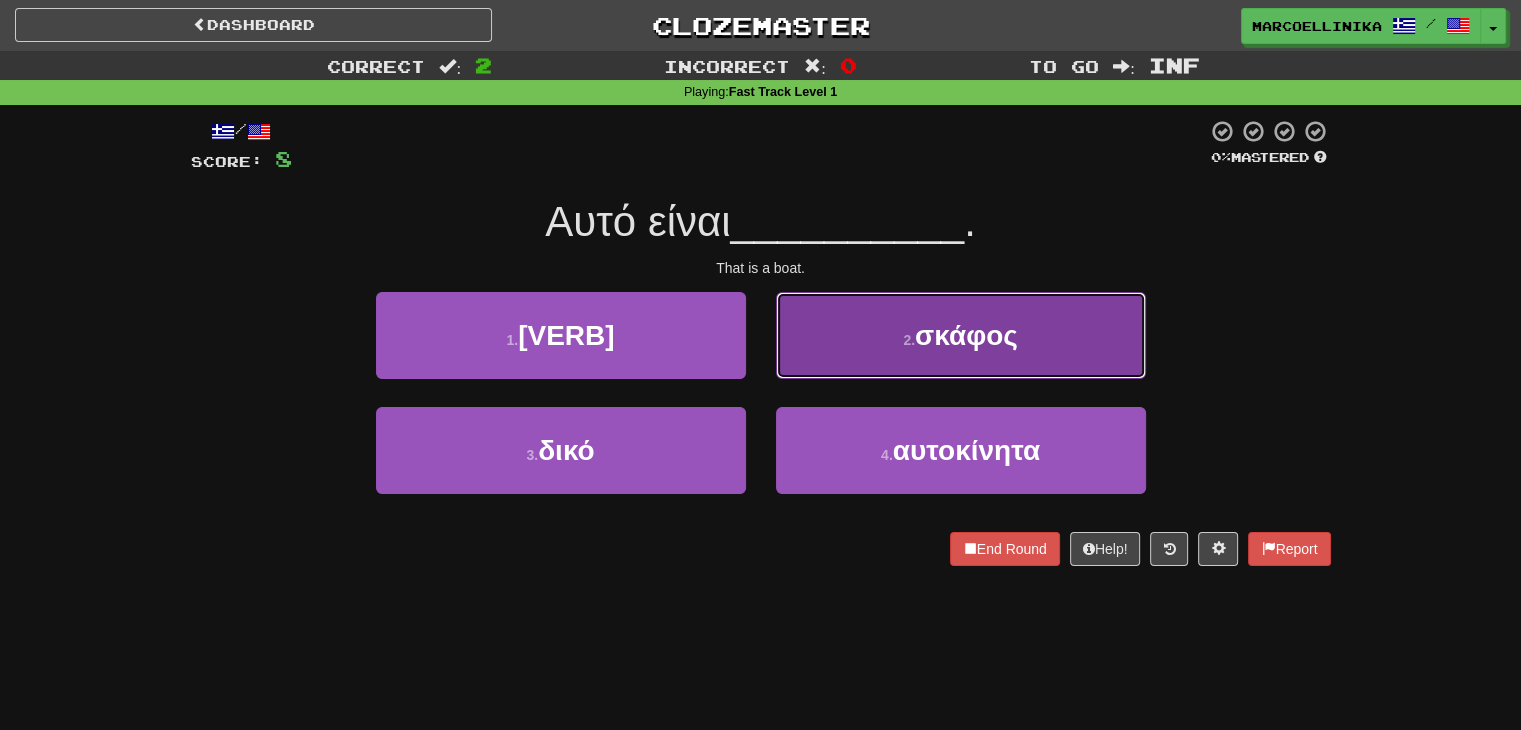 click on "2 . [NOUN]" at bounding box center (961, 335) 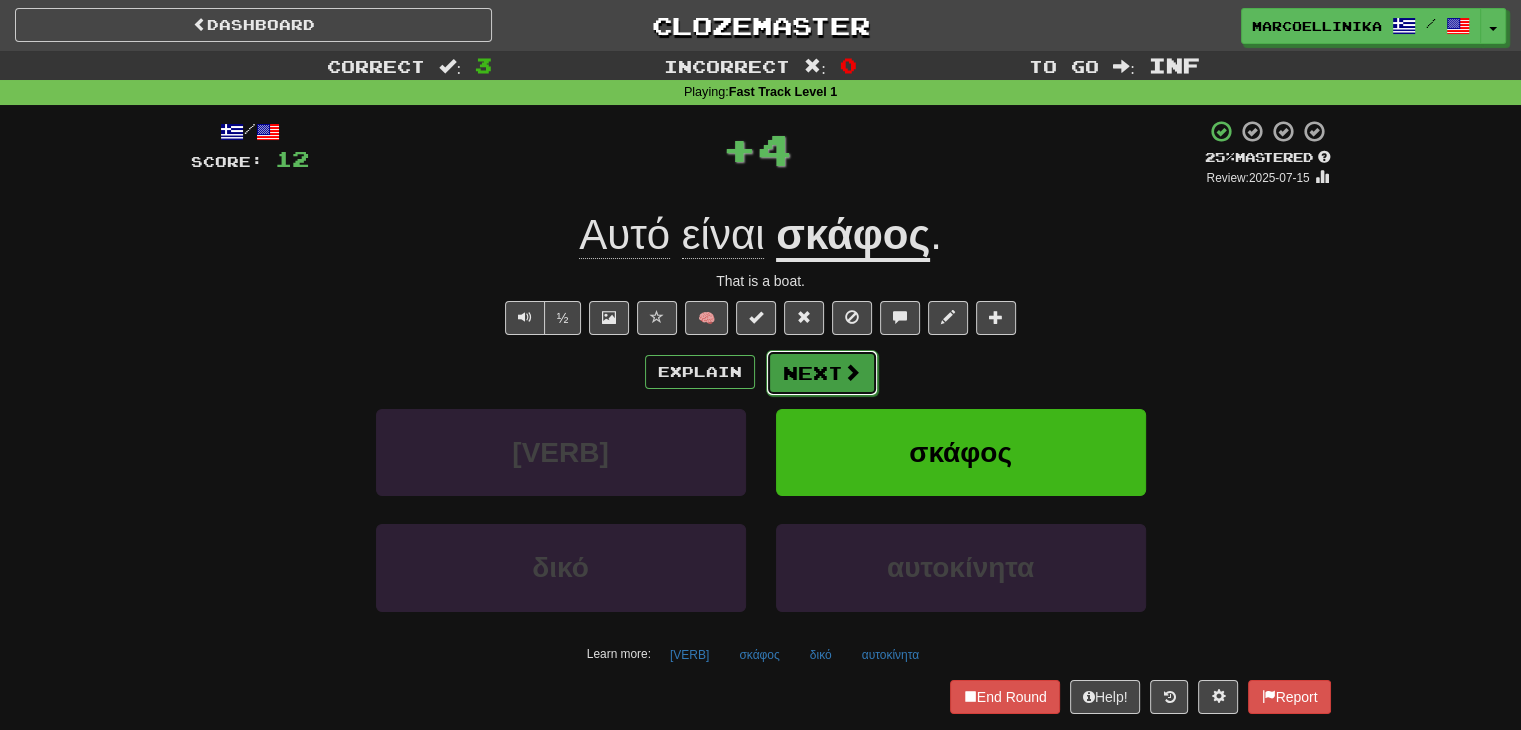 click on "Next" at bounding box center [822, 373] 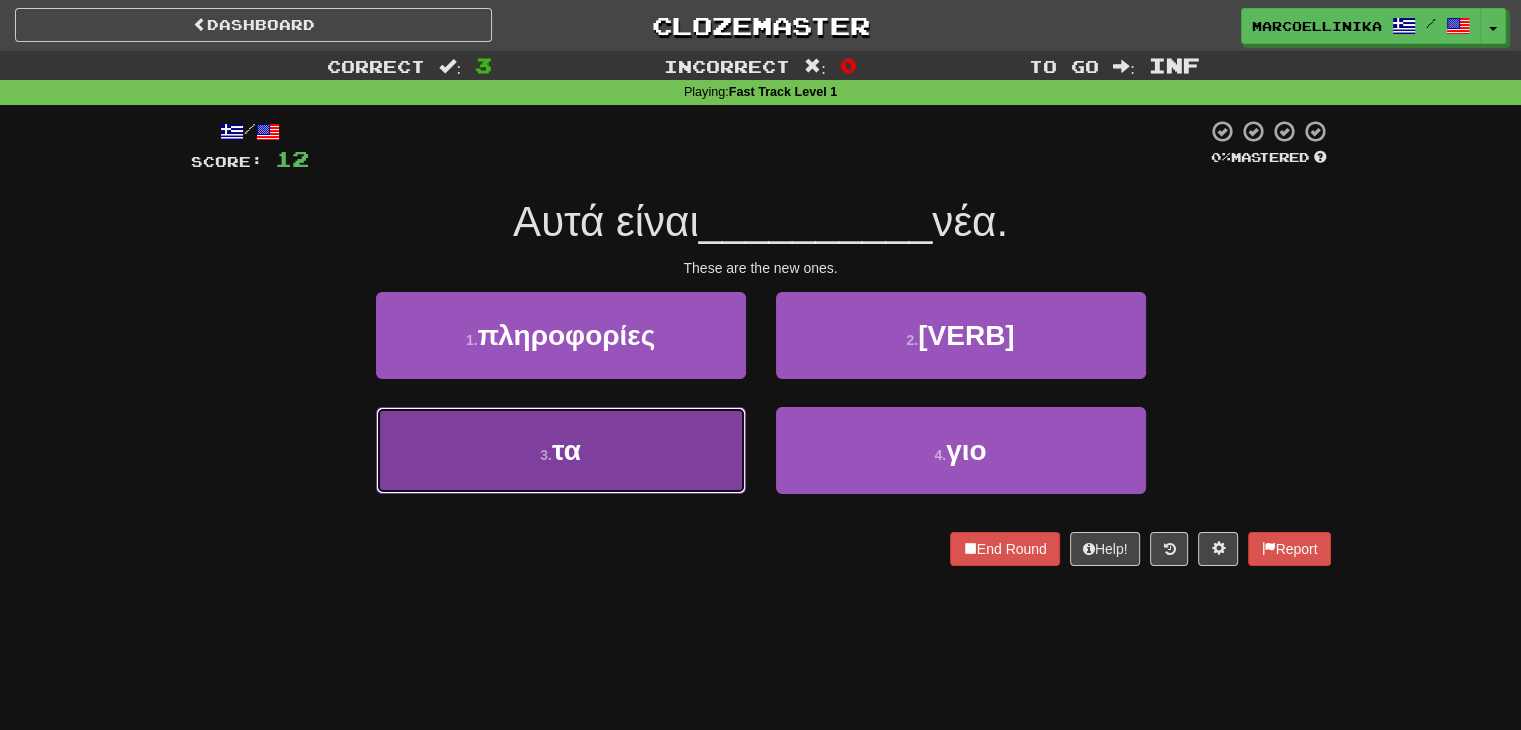 click on "3 . the" at bounding box center (561, 450) 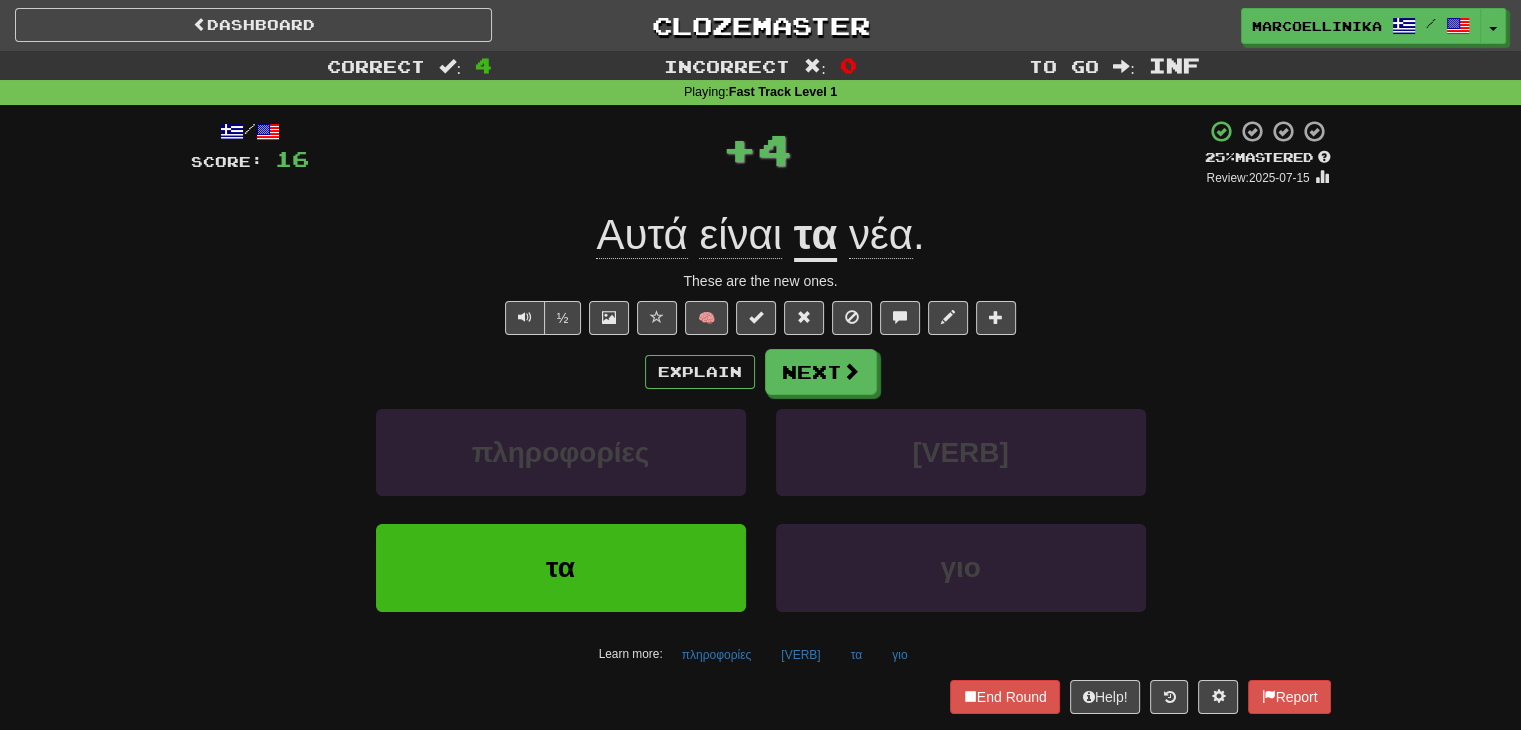 click on "Explain Next [NOUN] [VERB] the [NOUN] [VERB] more: [NOUN] [VERB] the [NOUN] [VERB]" at bounding box center (761, 509) 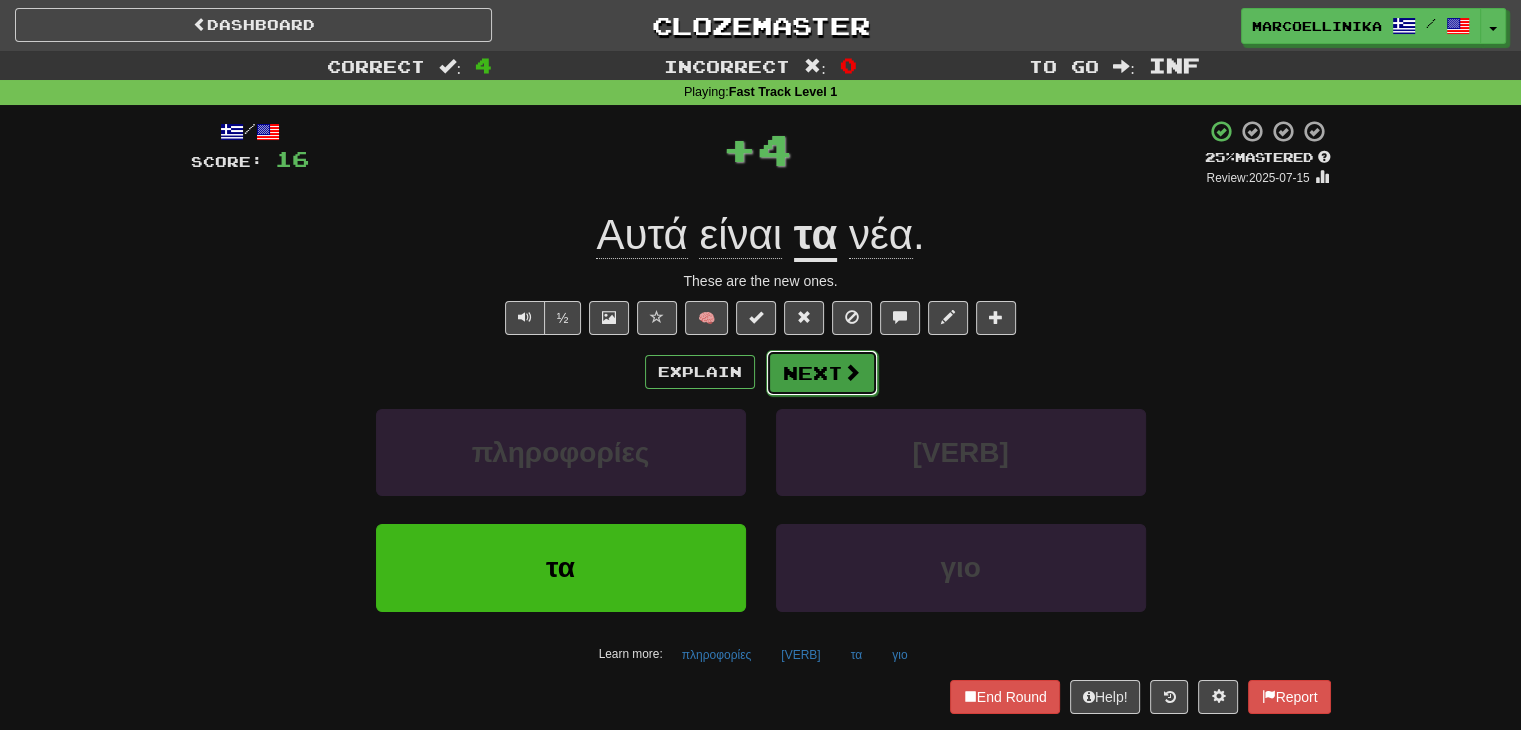 click on "Next" at bounding box center (822, 373) 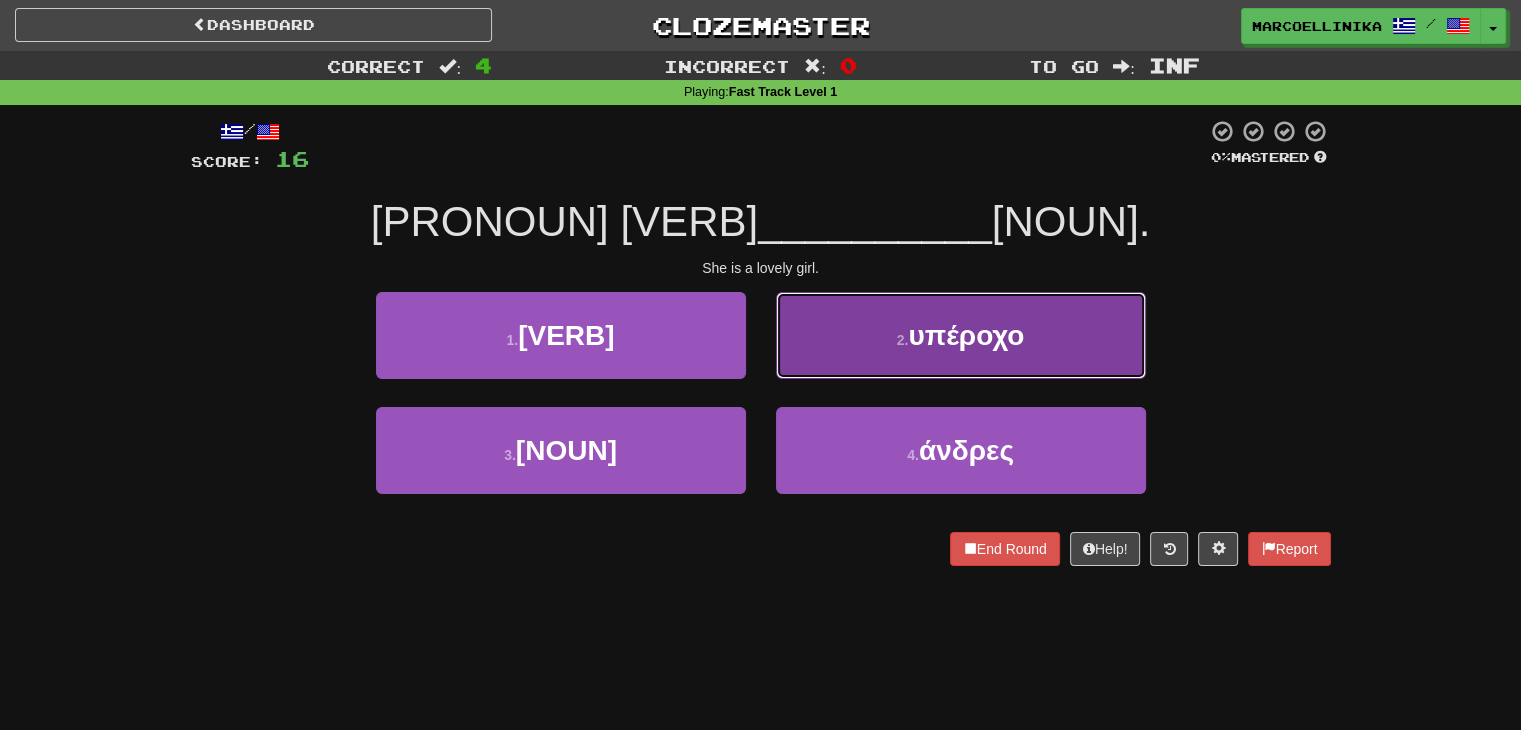 click on "υπέροχο" at bounding box center [966, 335] 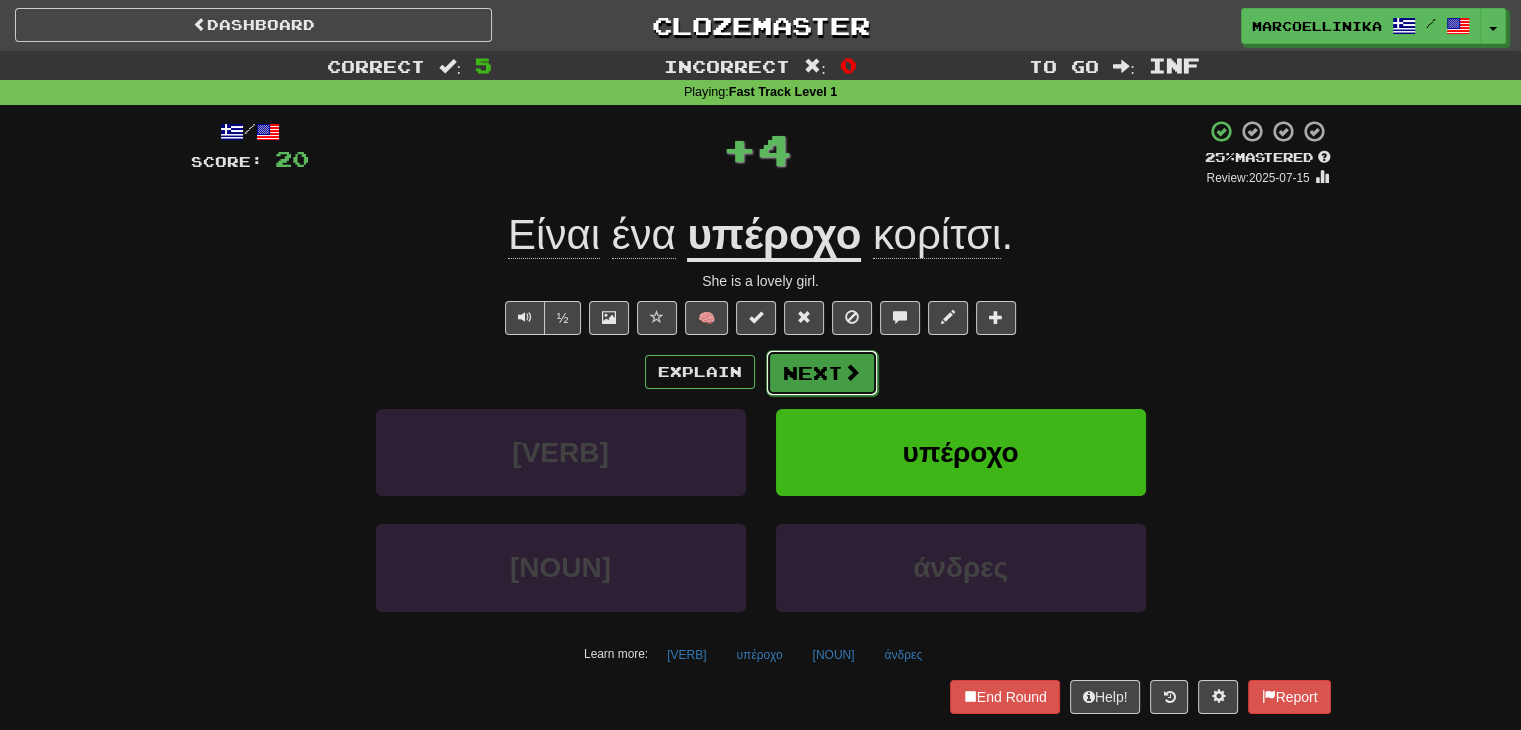 click on "Next" at bounding box center [822, 373] 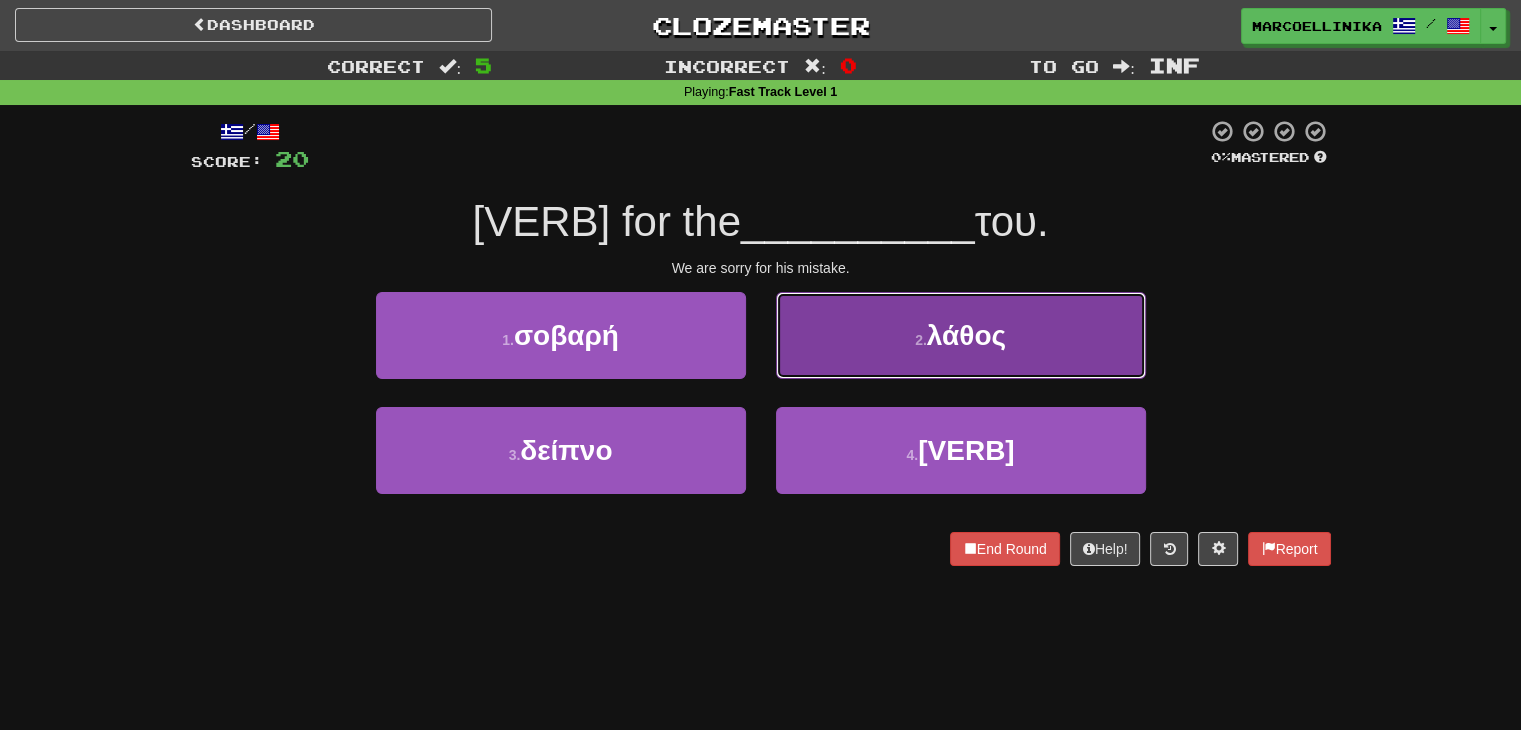 click on "2 ." at bounding box center (921, 340) 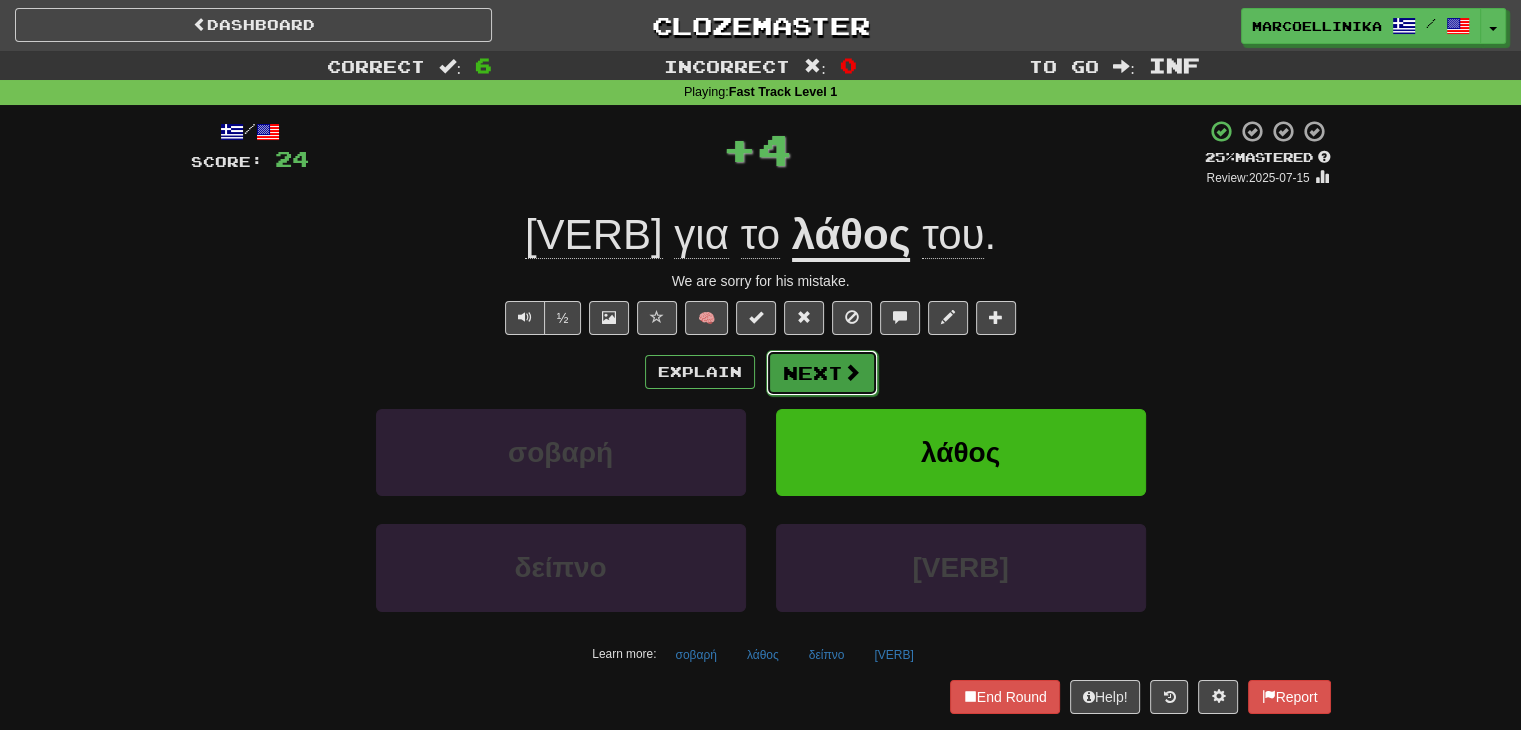 click on "Next" at bounding box center (822, 373) 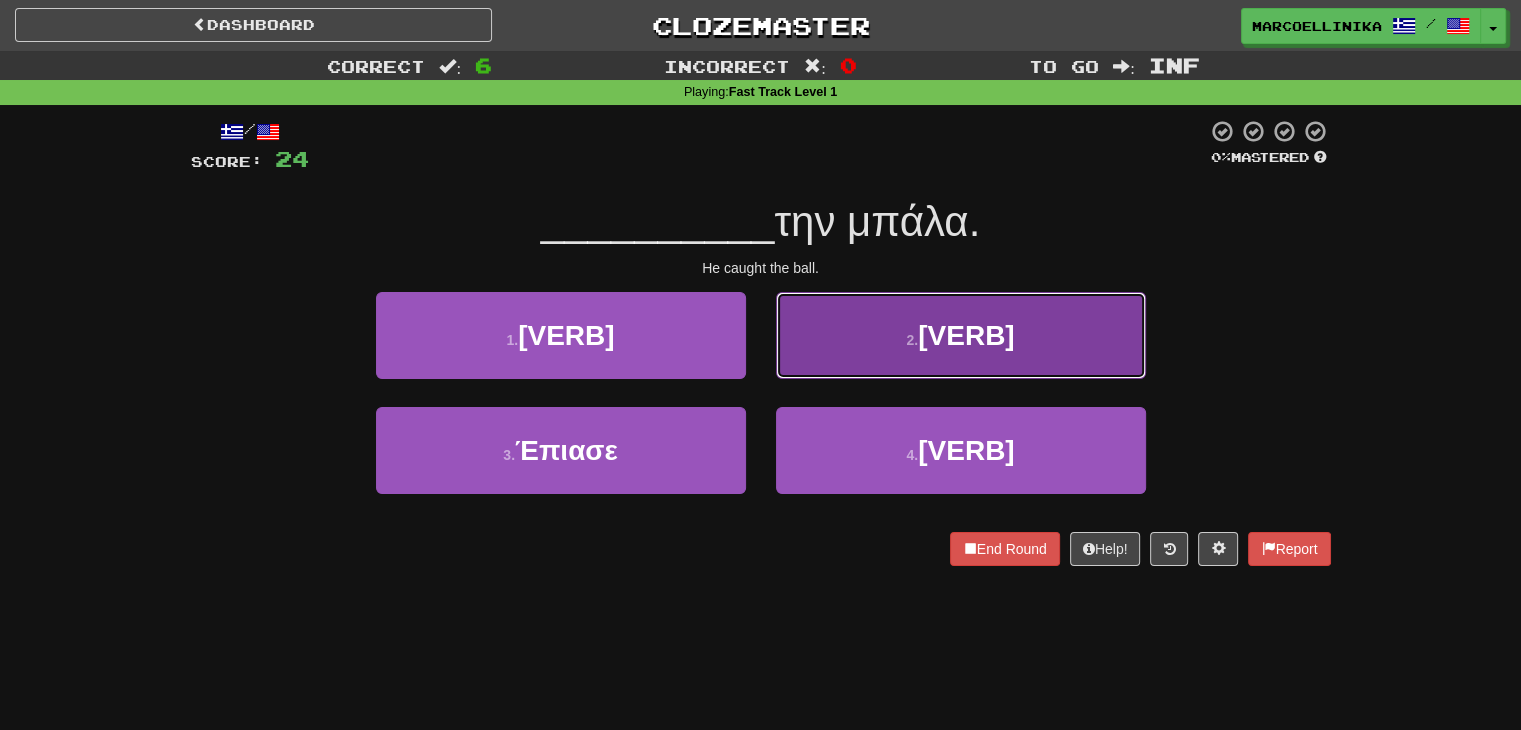 click on "2 .  Άξιζε" at bounding box center [961, 335] 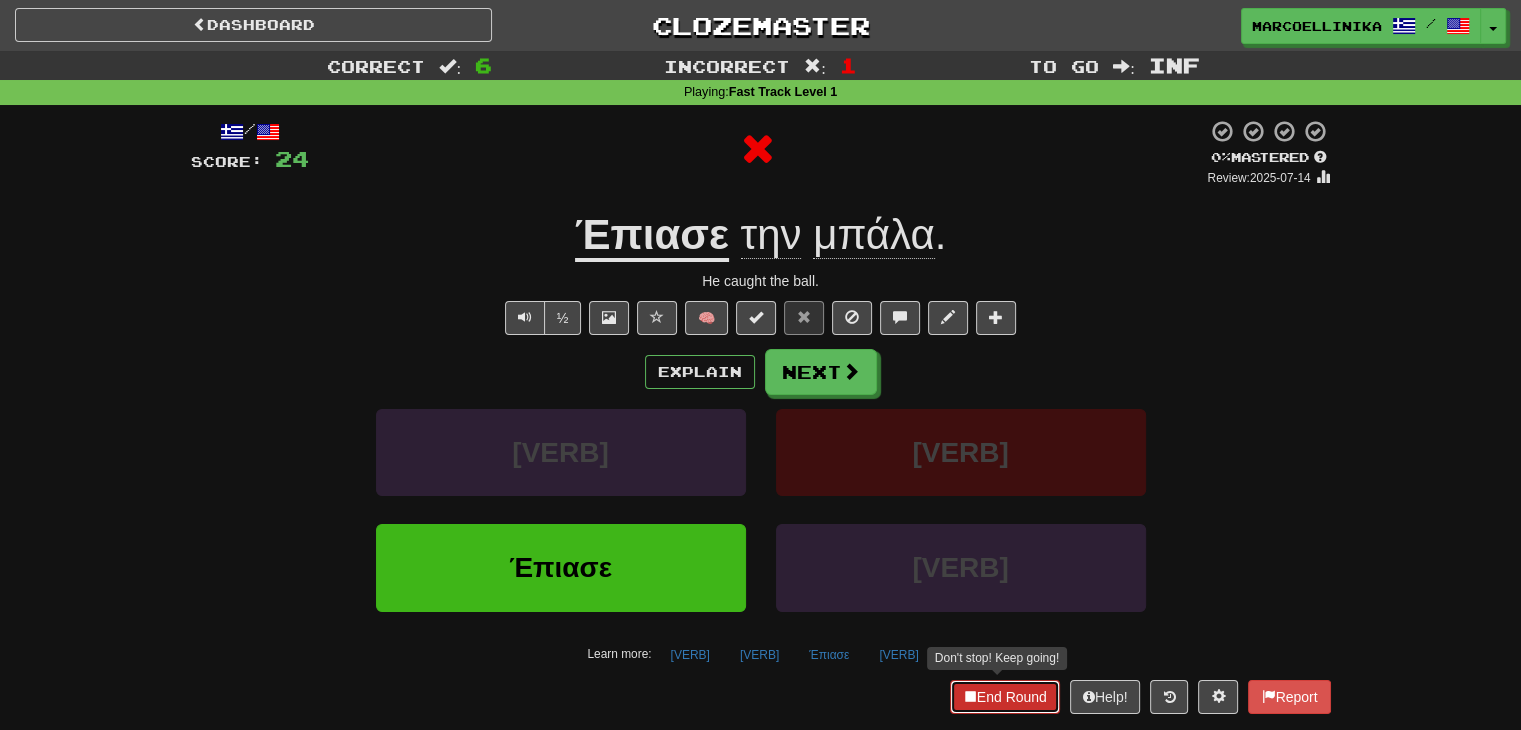 click on "End Round" at bounding box center [1005, 697] 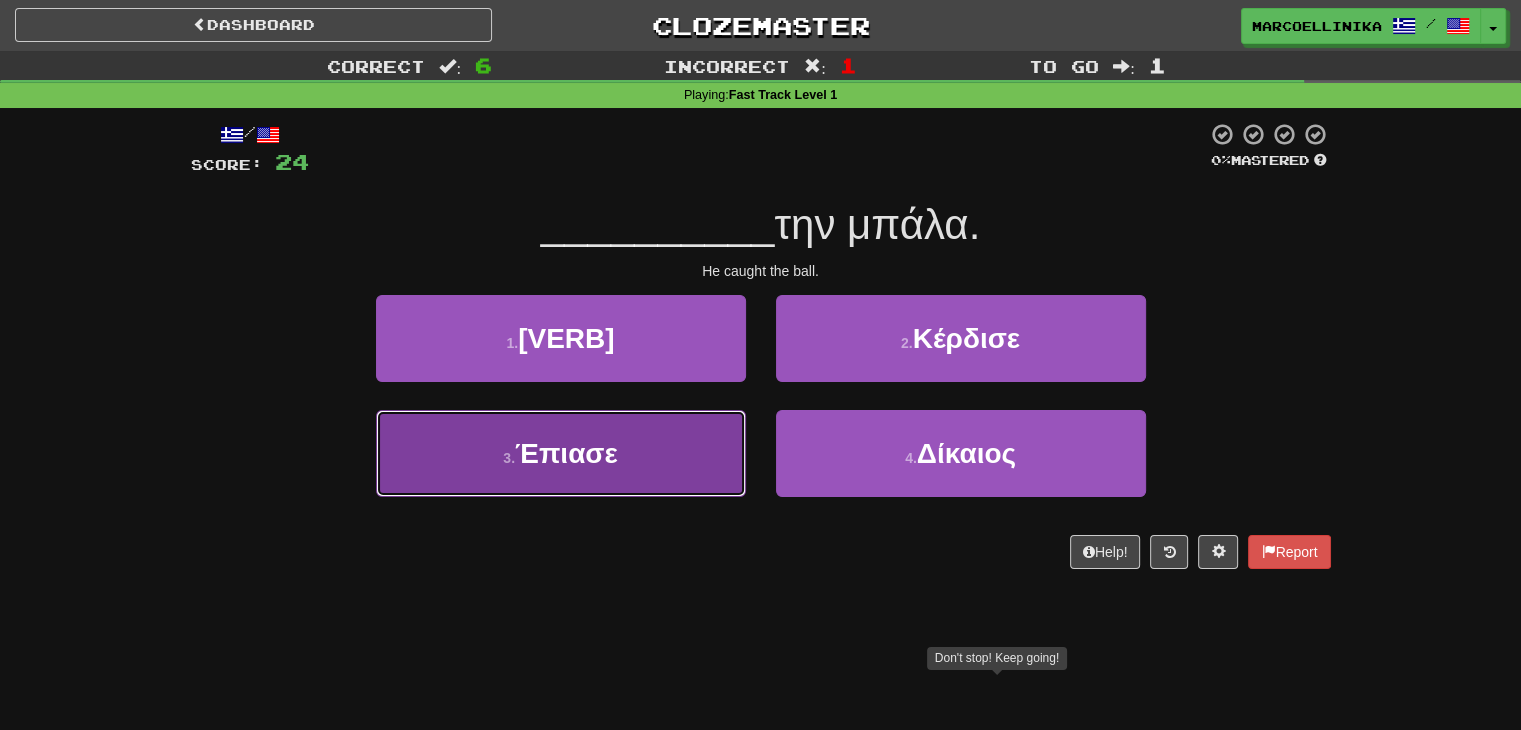 click on "3 .  Έπιασε" at bounding box center (561, 453) 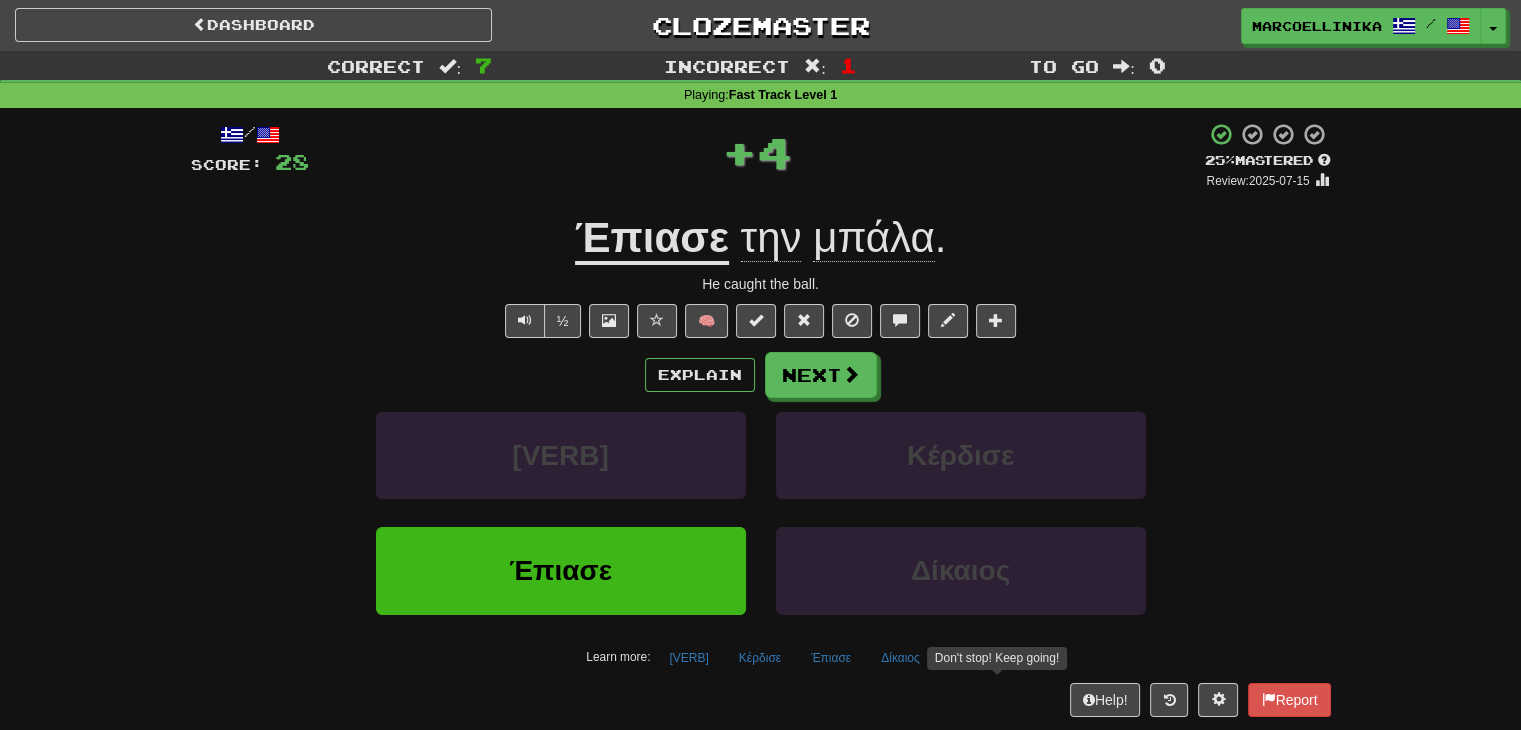 click on "Explain Next" at bounding box center [761, 375] 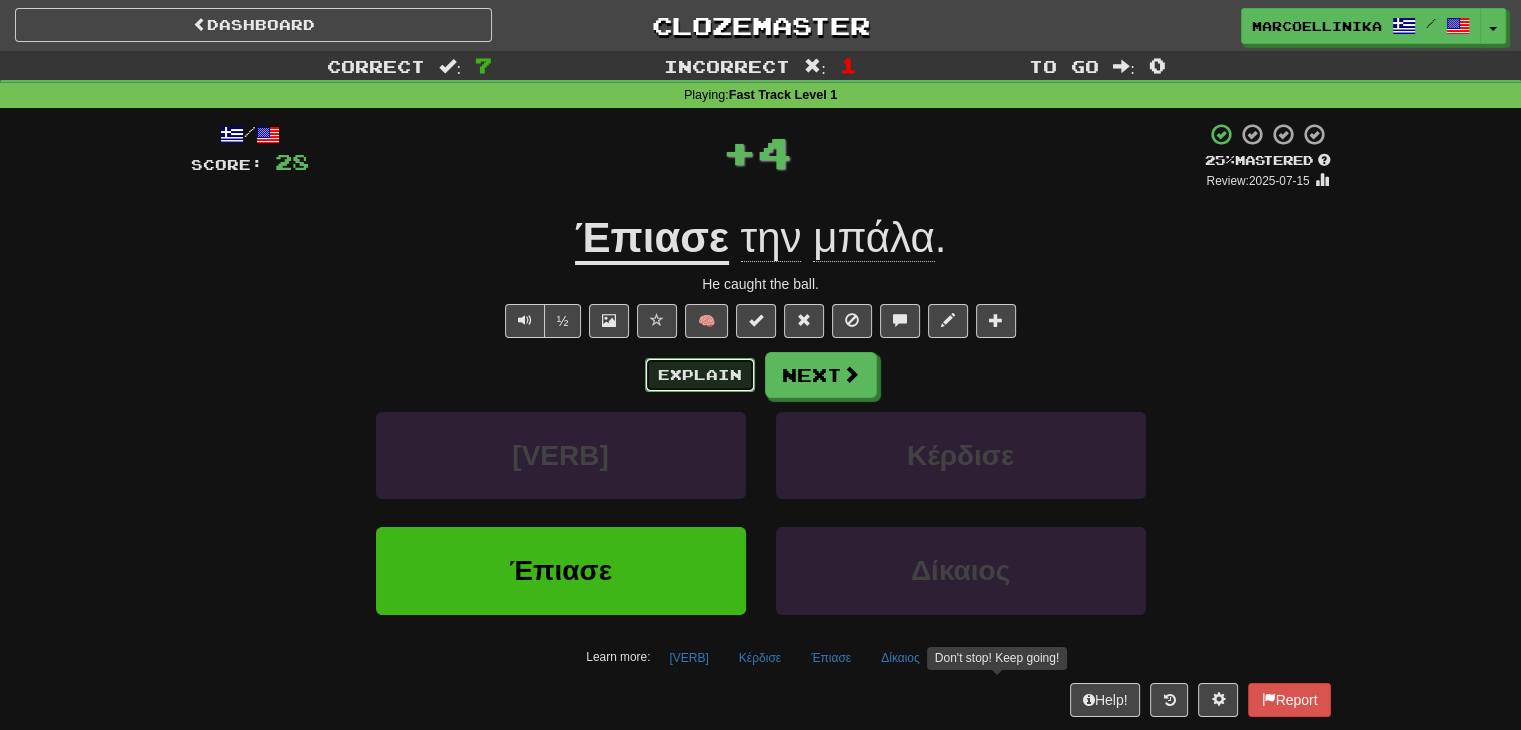 click on "Explain" at bounding box center (700, 375) 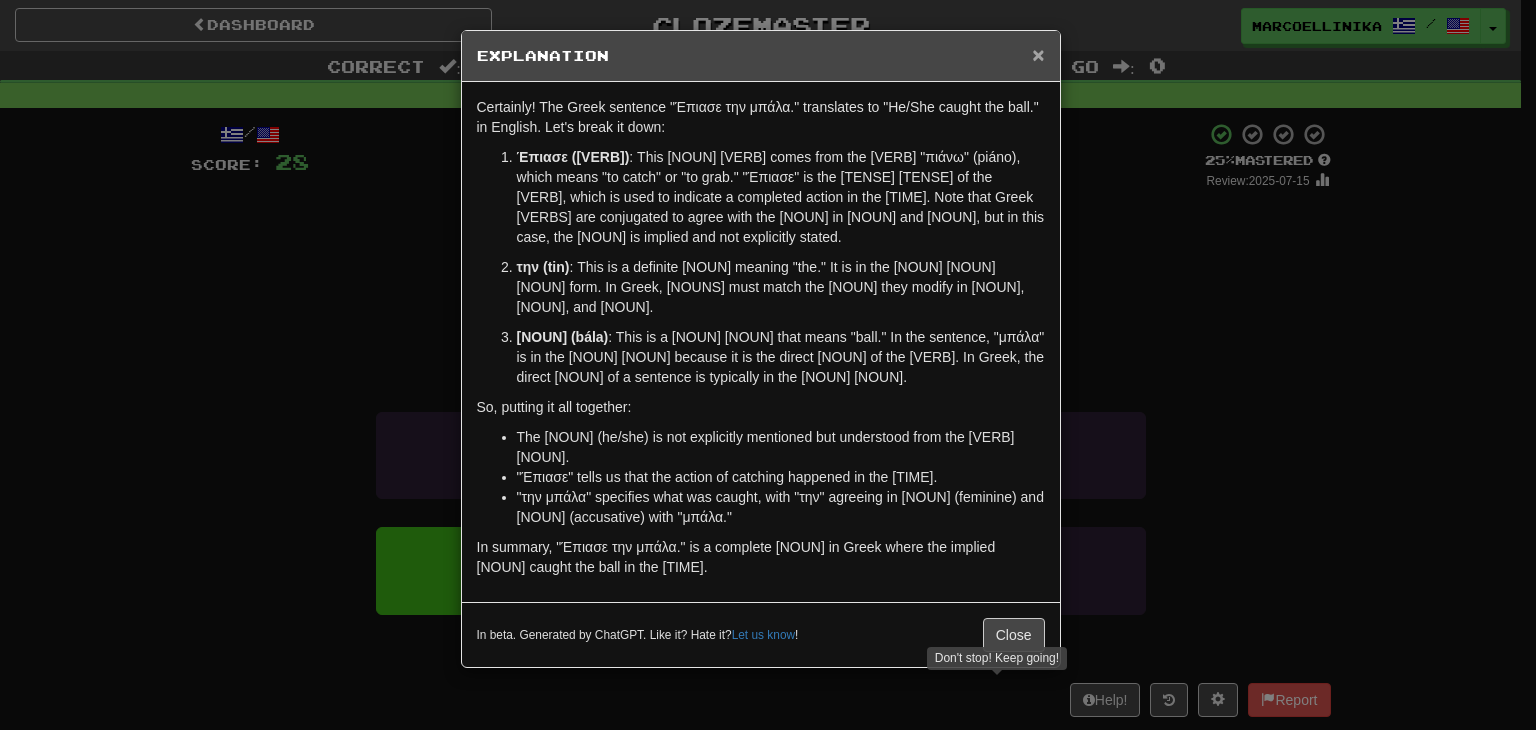 click on "×" at bounding box center (1038, 54) 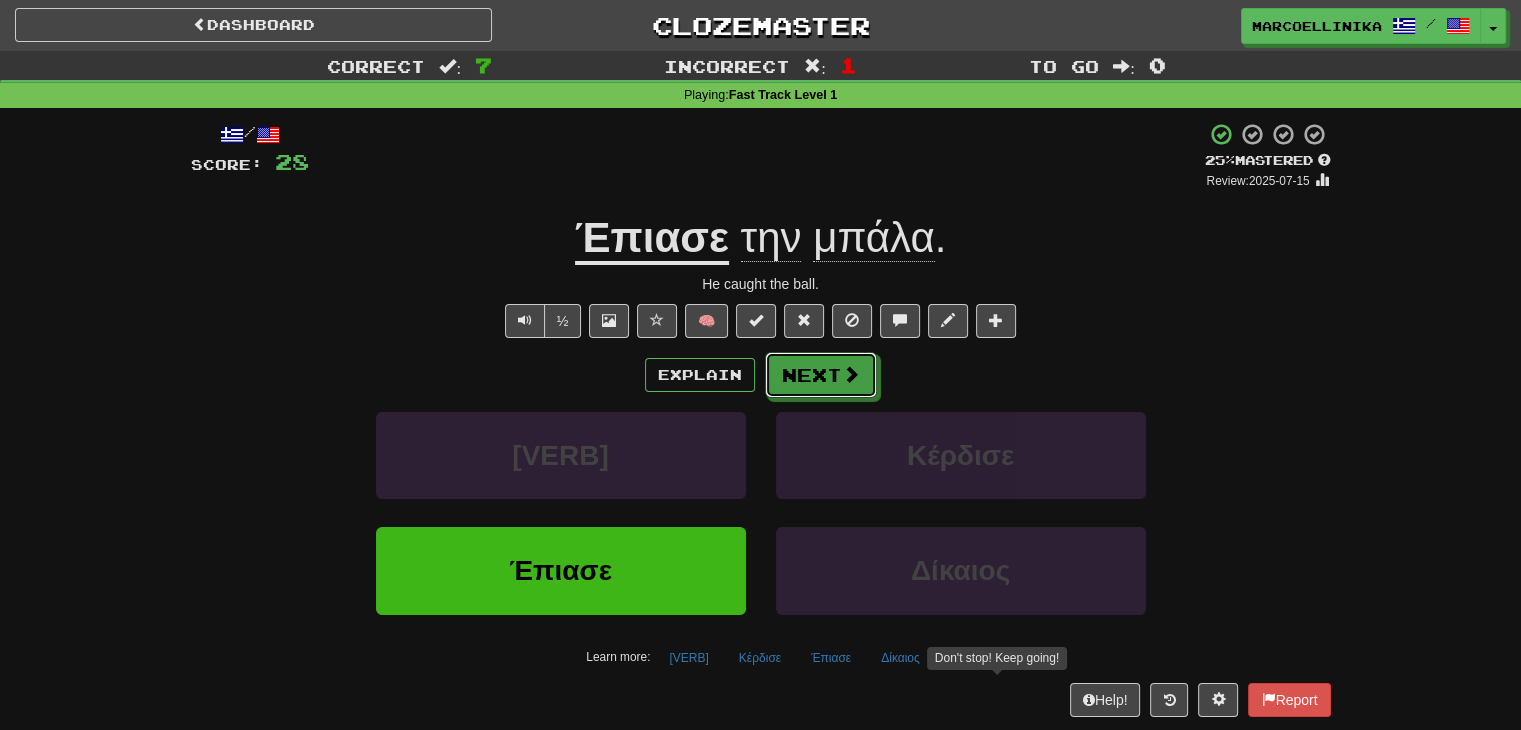 click on "Next" at bounding box center [821, 375] 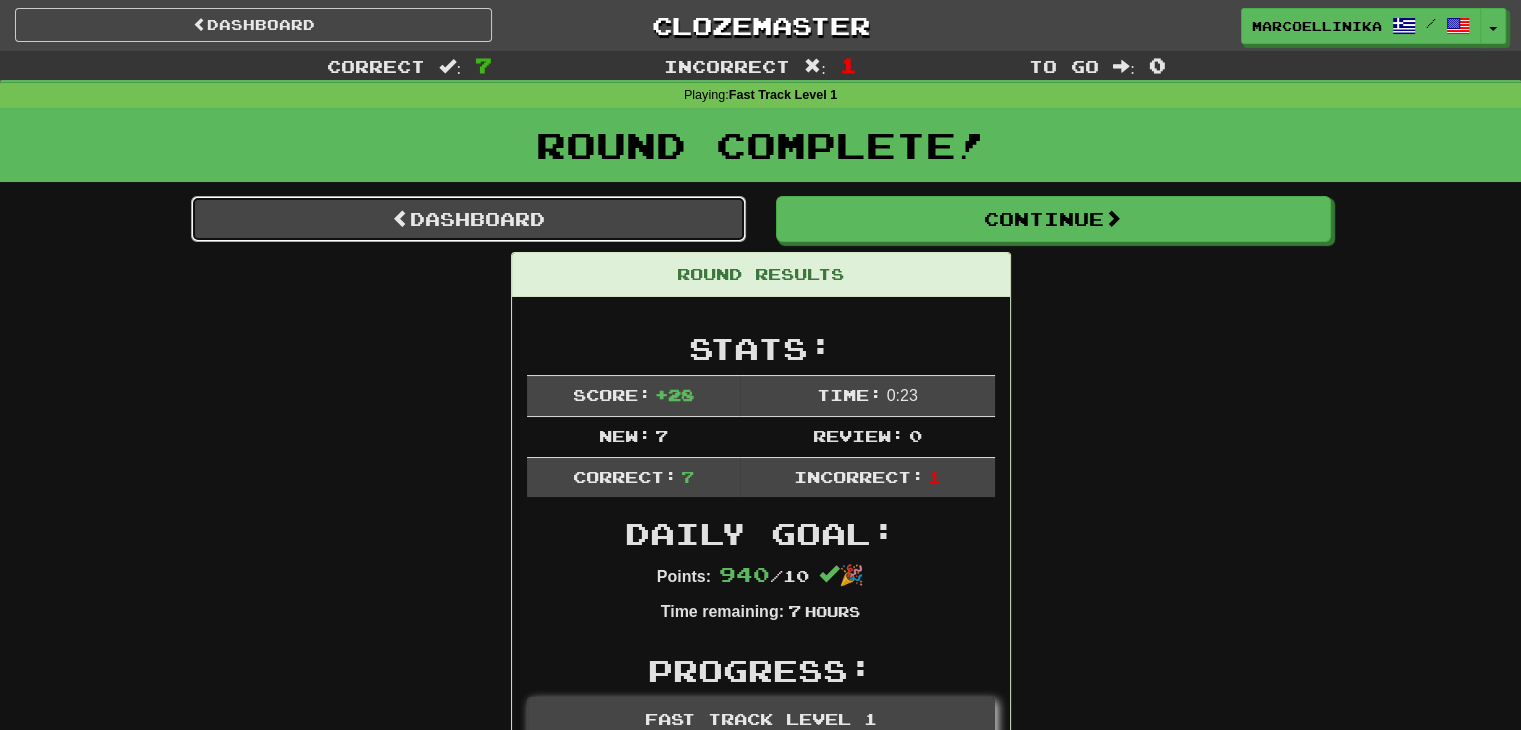 click on "Dashboard" at bounding box center [468, 219] 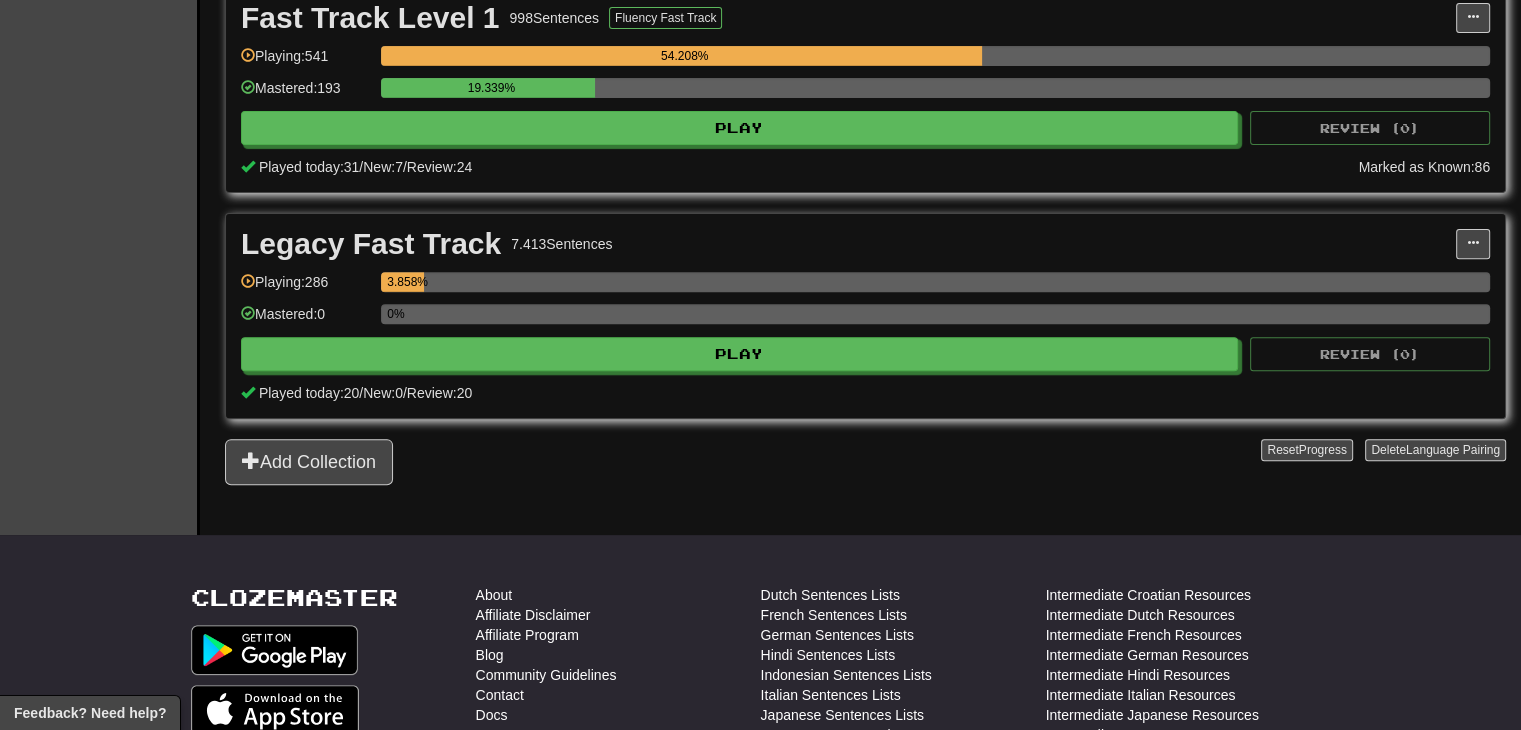scroll, scrollTop: 0, scrollLeft: 0, axis: both 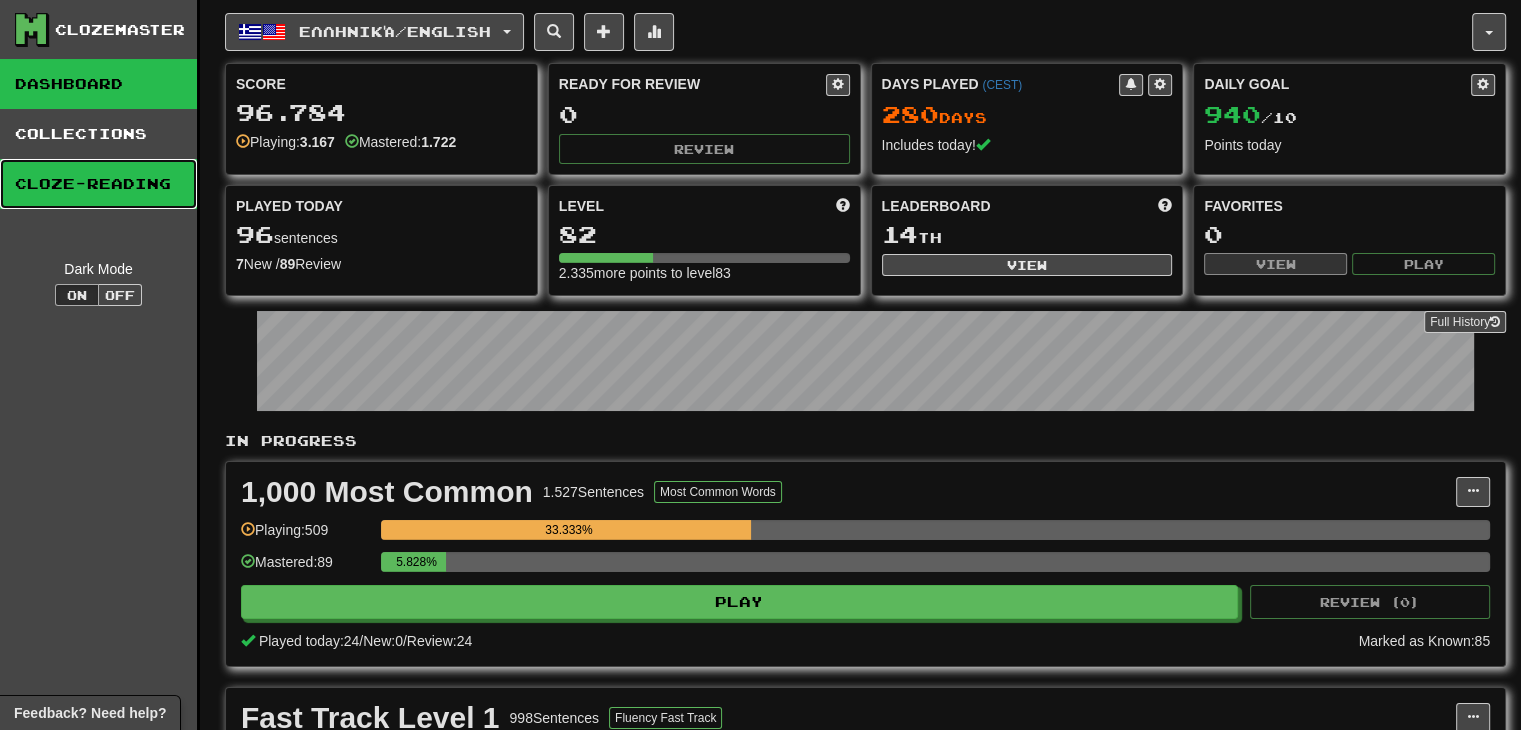 click on "Cloze-Reading" at bounding box center [98, 184] 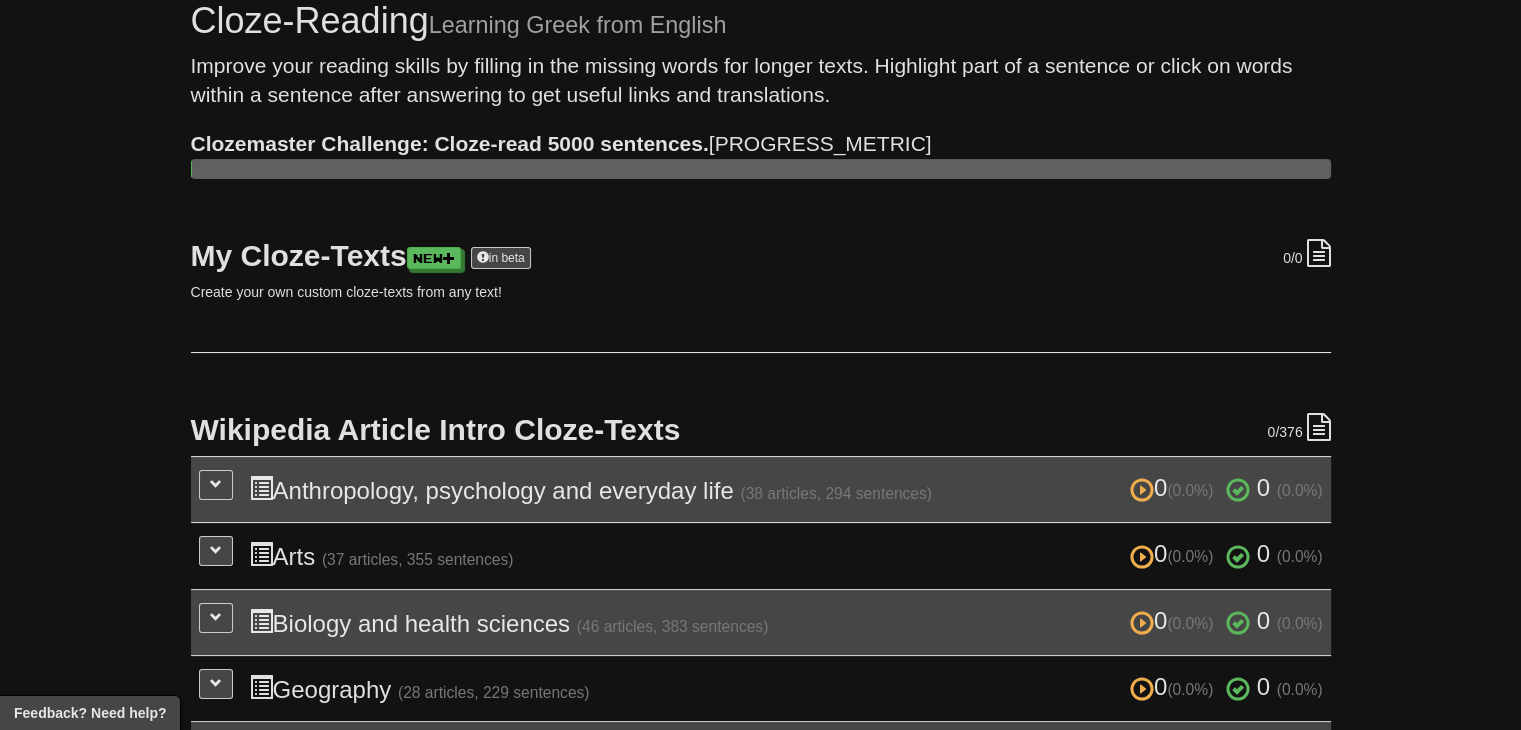 scroll, scrollTop: 200, scrollLeft: 0, axis: vertical 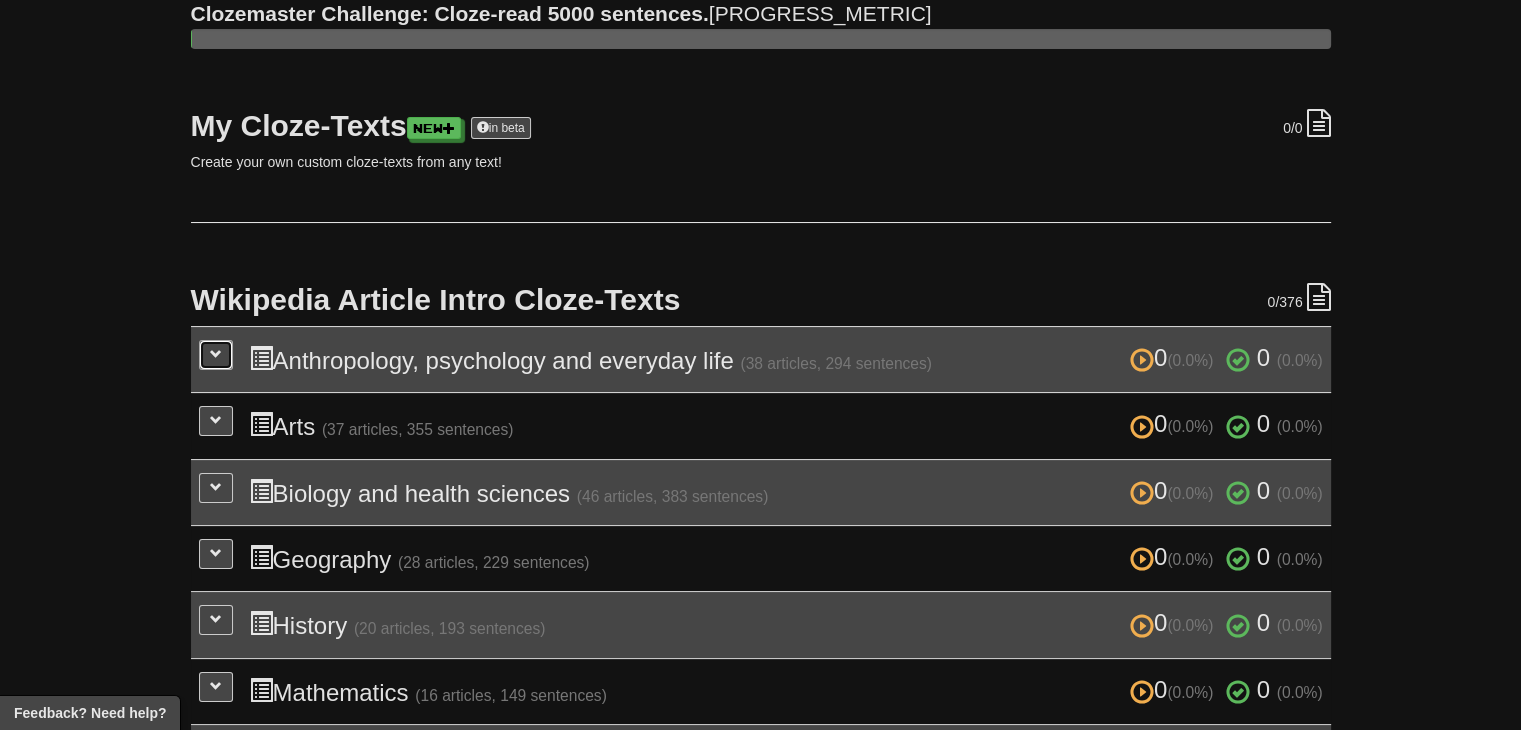 click at bounding box center [216, 355] 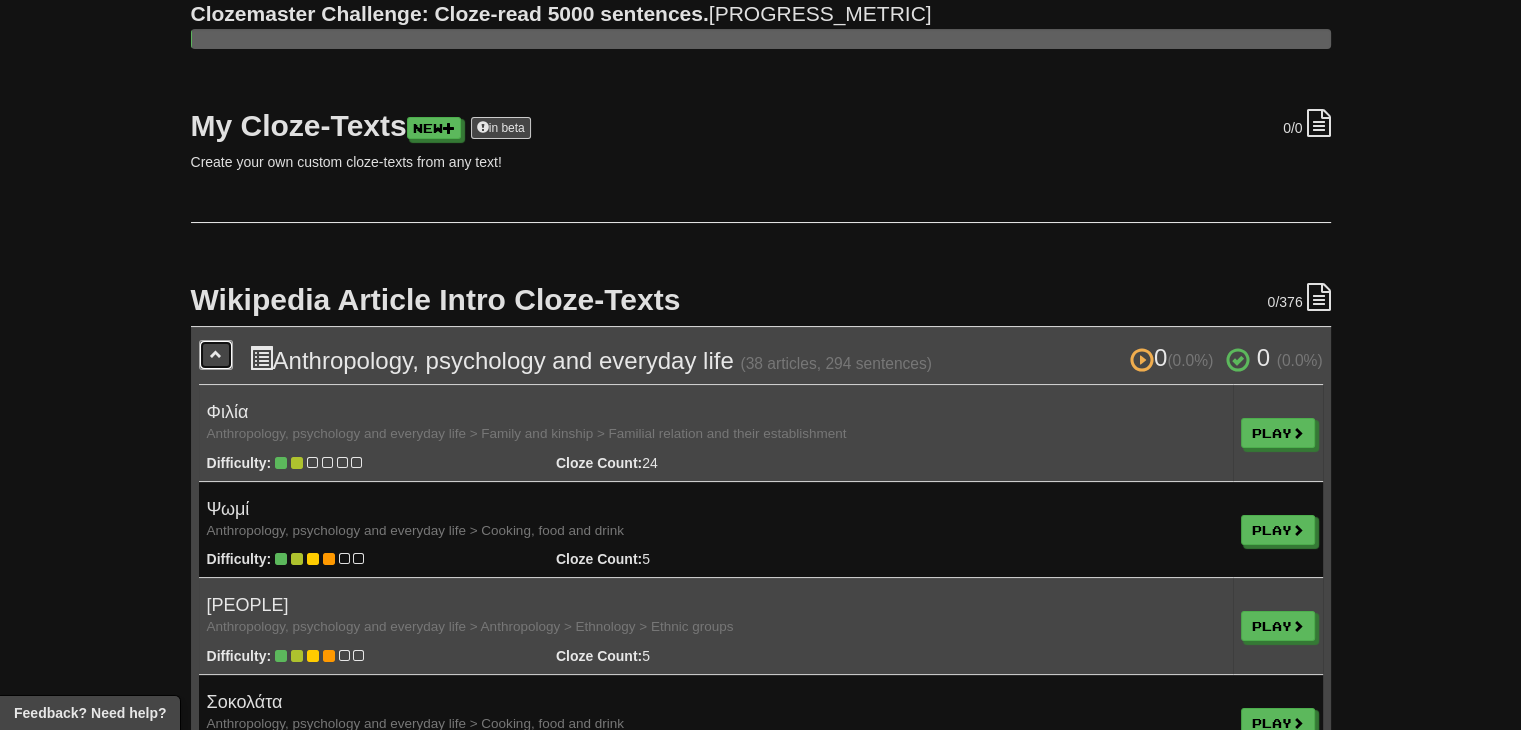 click at bounding box center [216, 355] 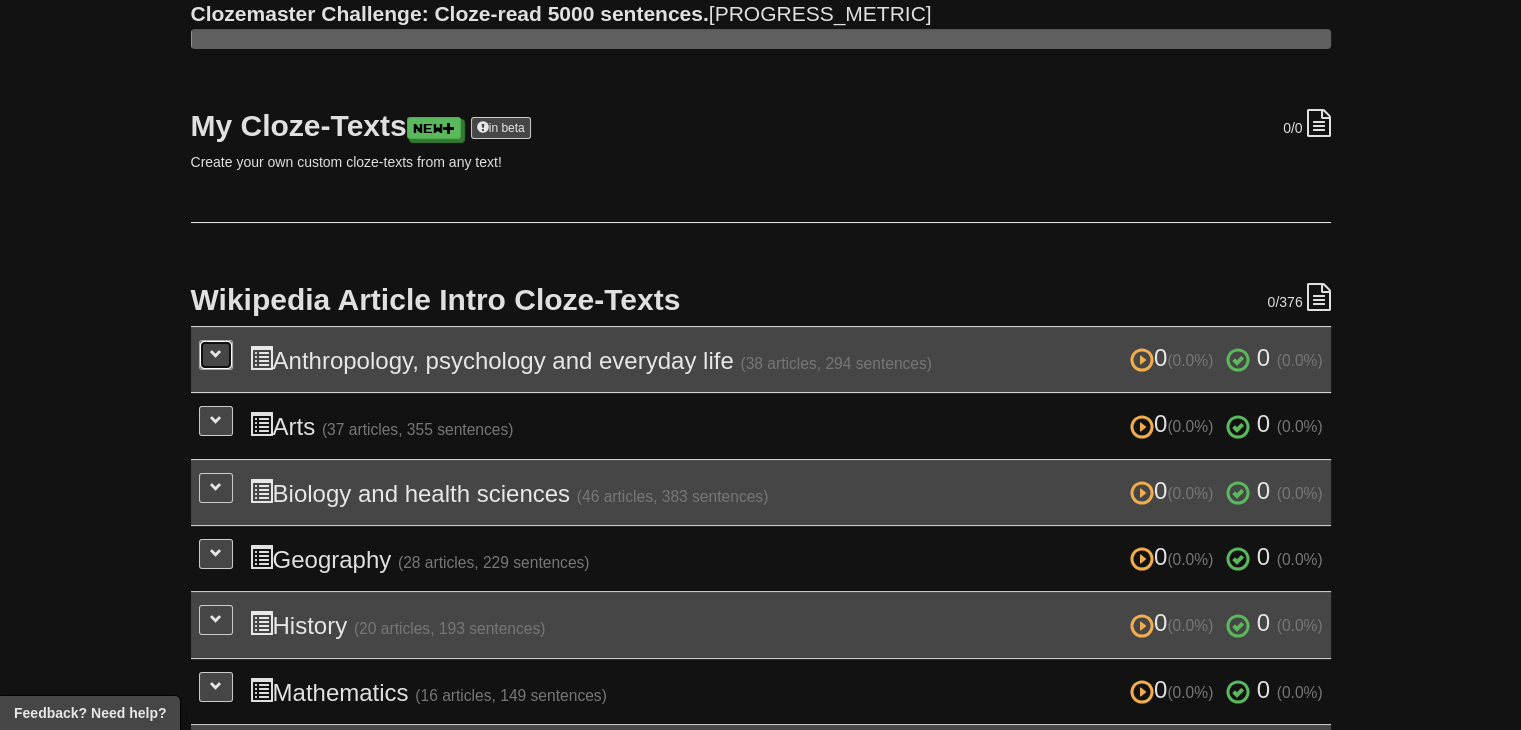 scroll, scrollTop: 400, scrollLeft: 0, axis: vertical 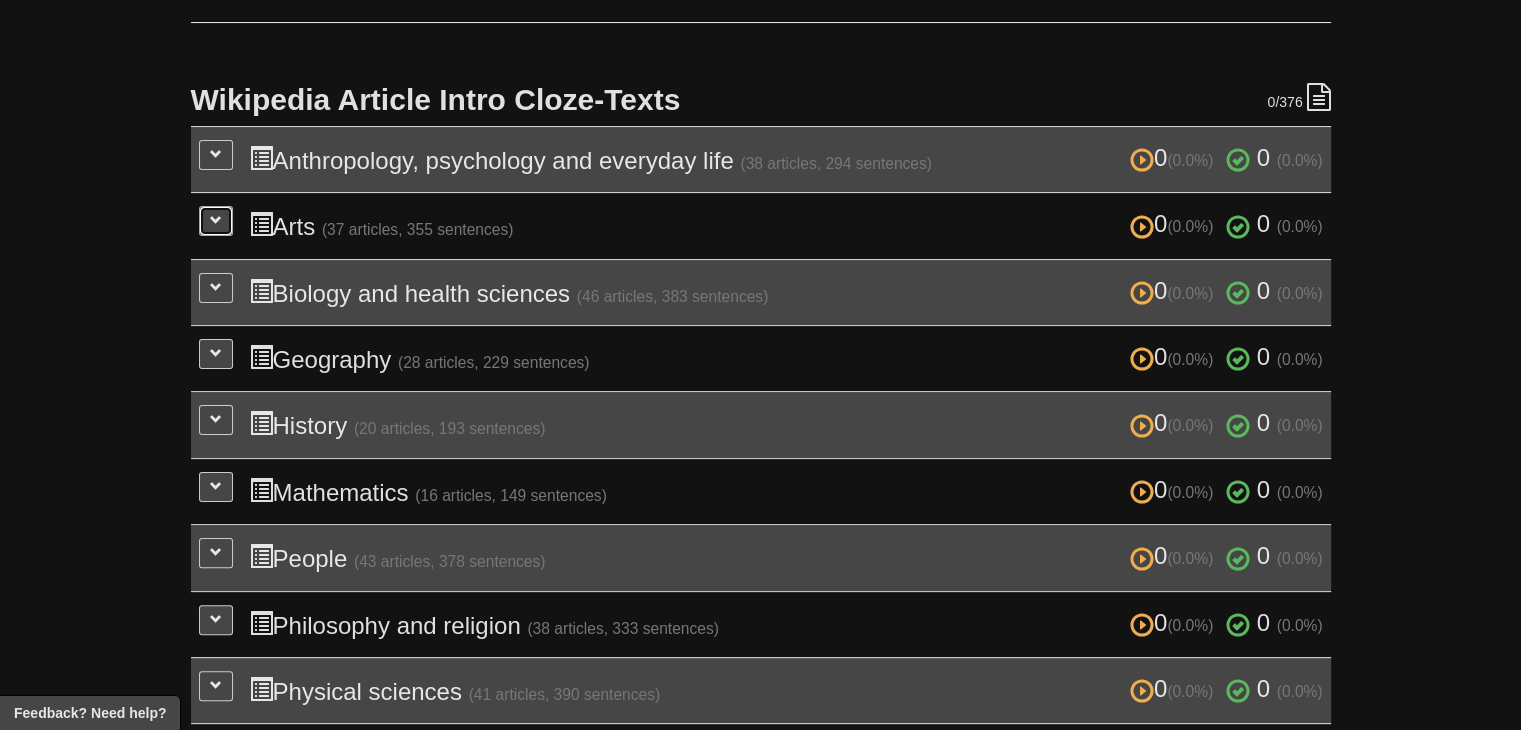 click at bounding box center [216, 221] 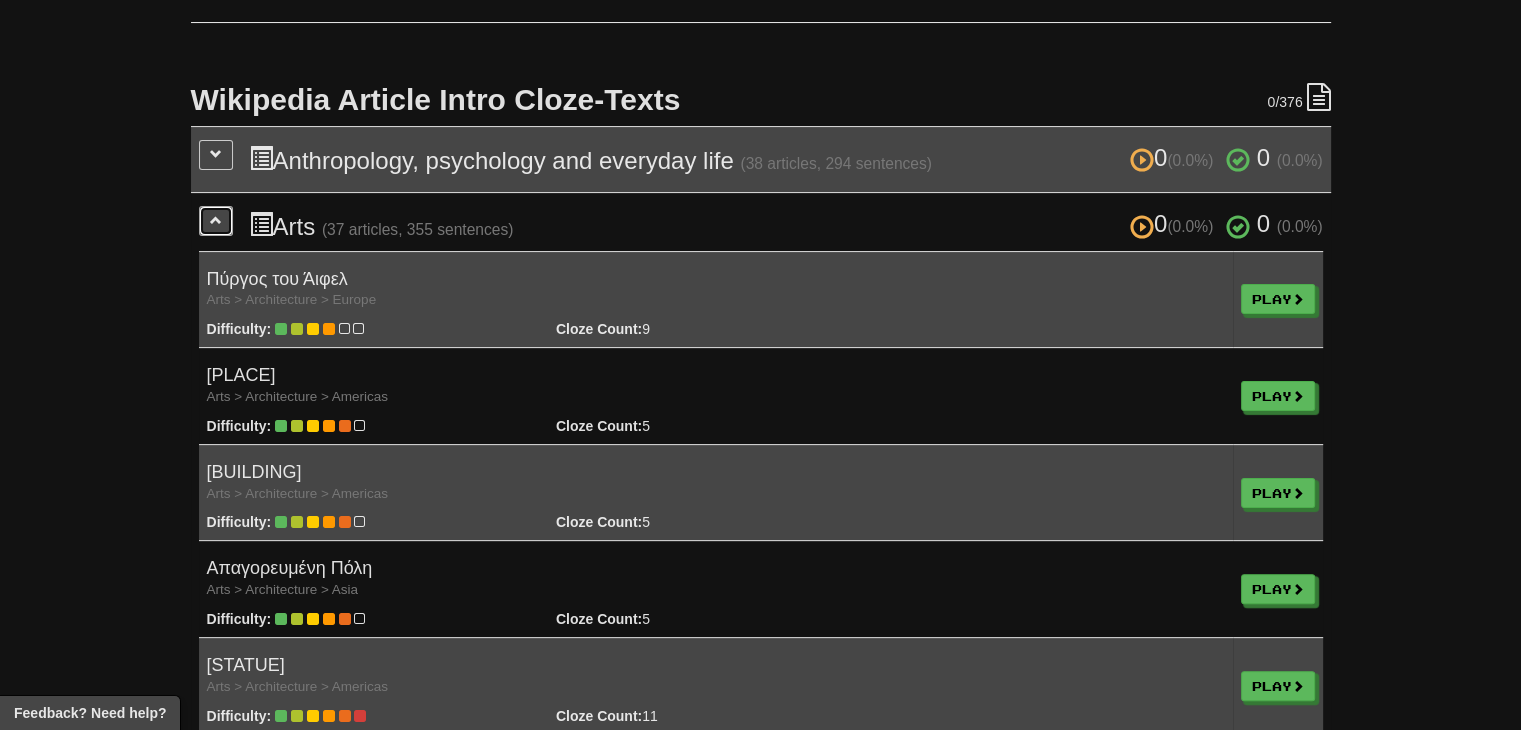 click at bounding box center [216, 221] 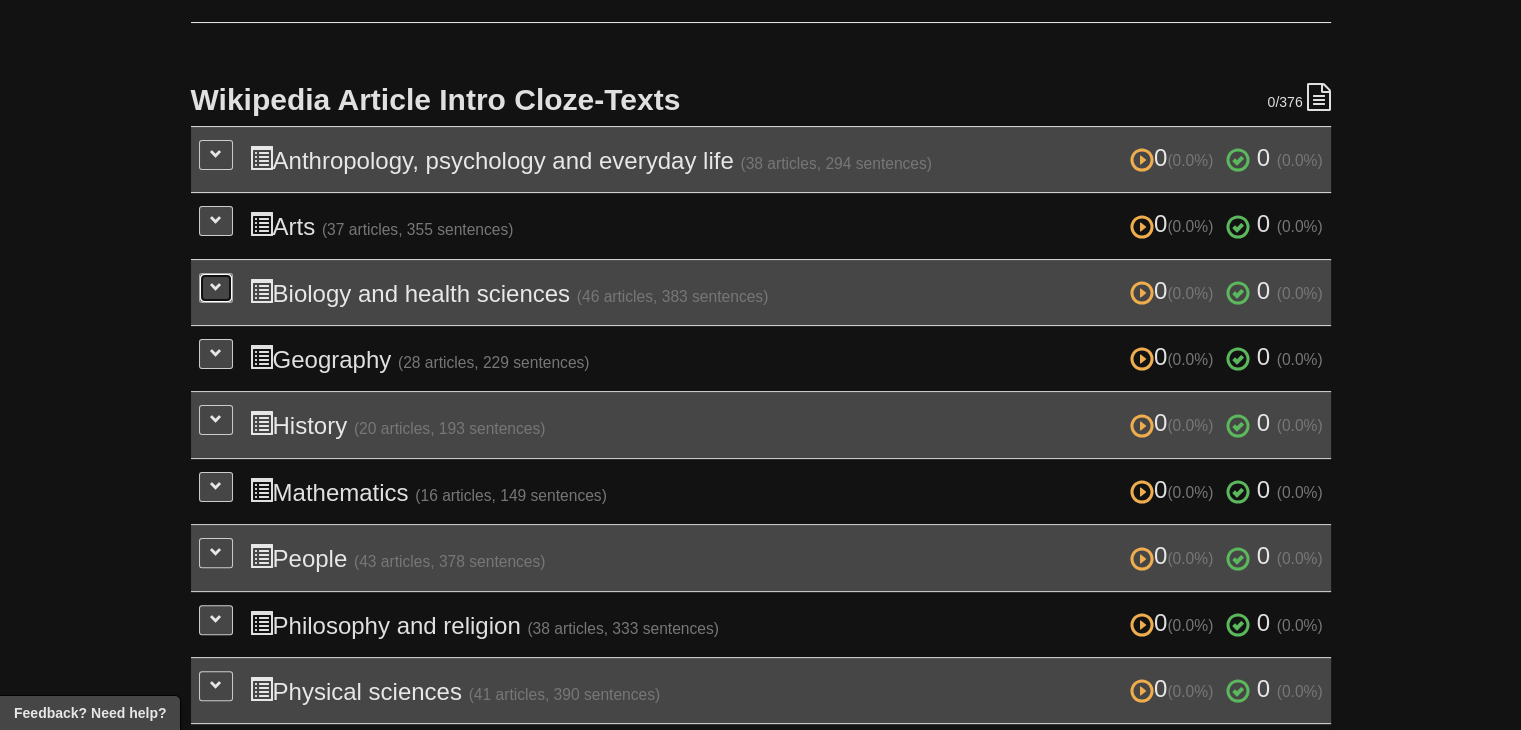 click at bounding box center (216, 288) 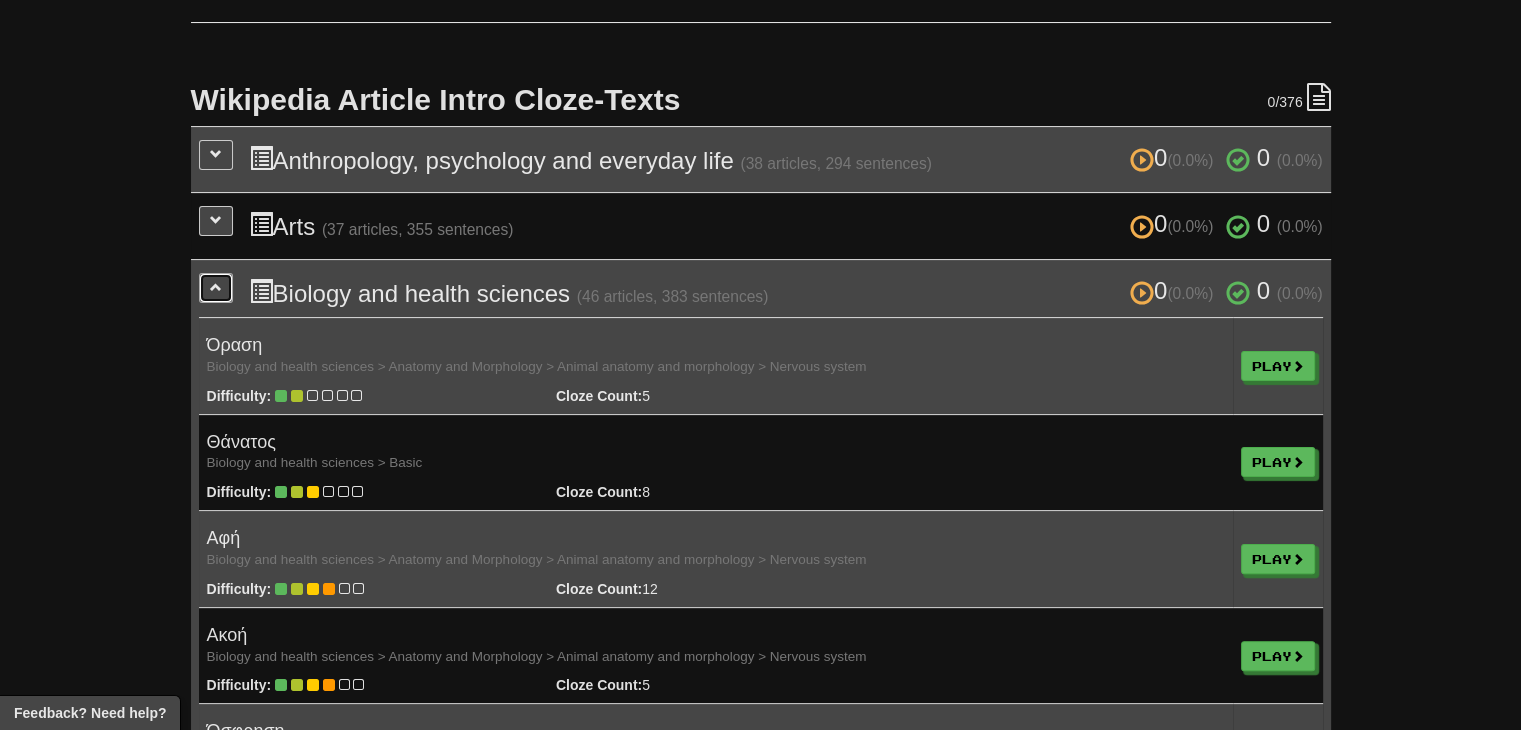 click at bounding box center [216, 288] 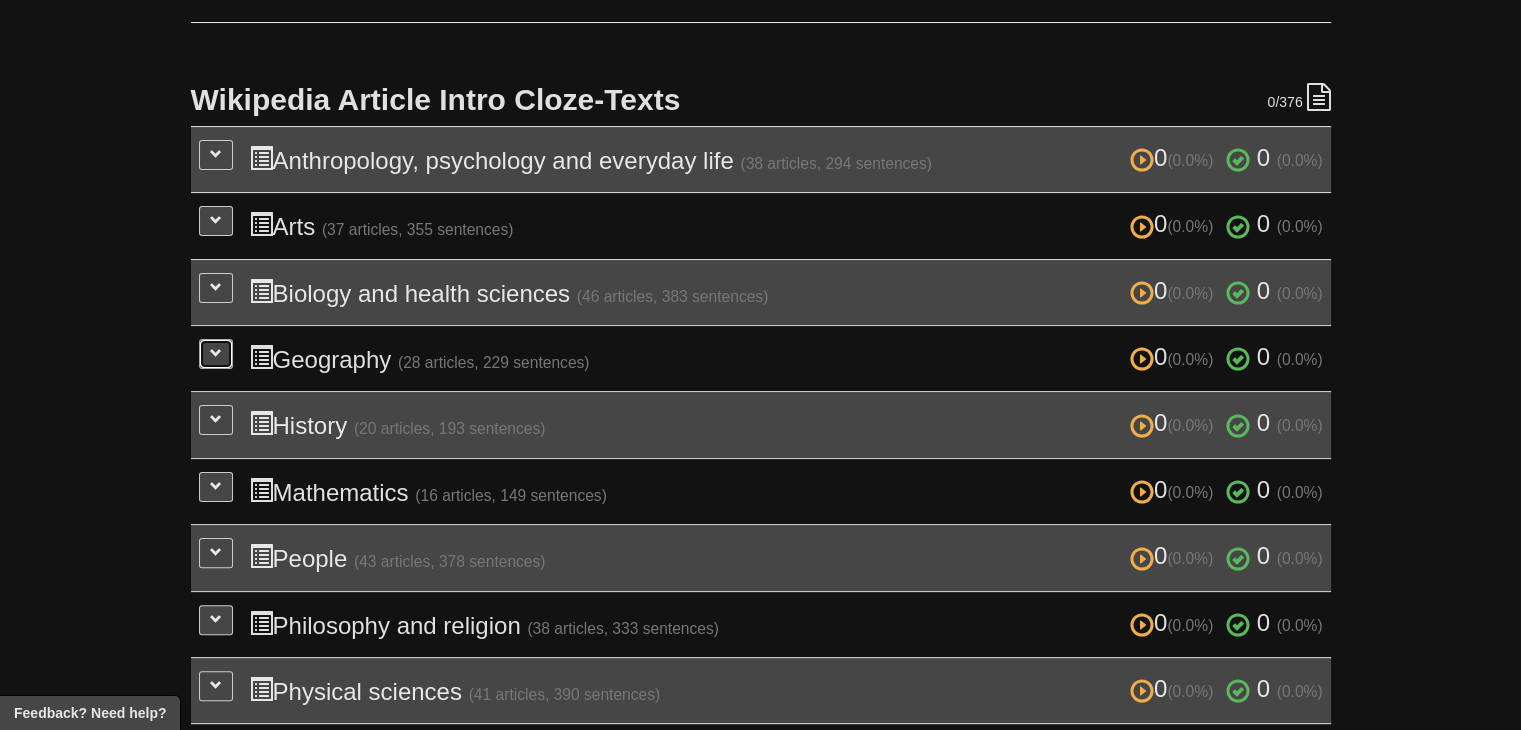 click at bounding box center [216, 353] 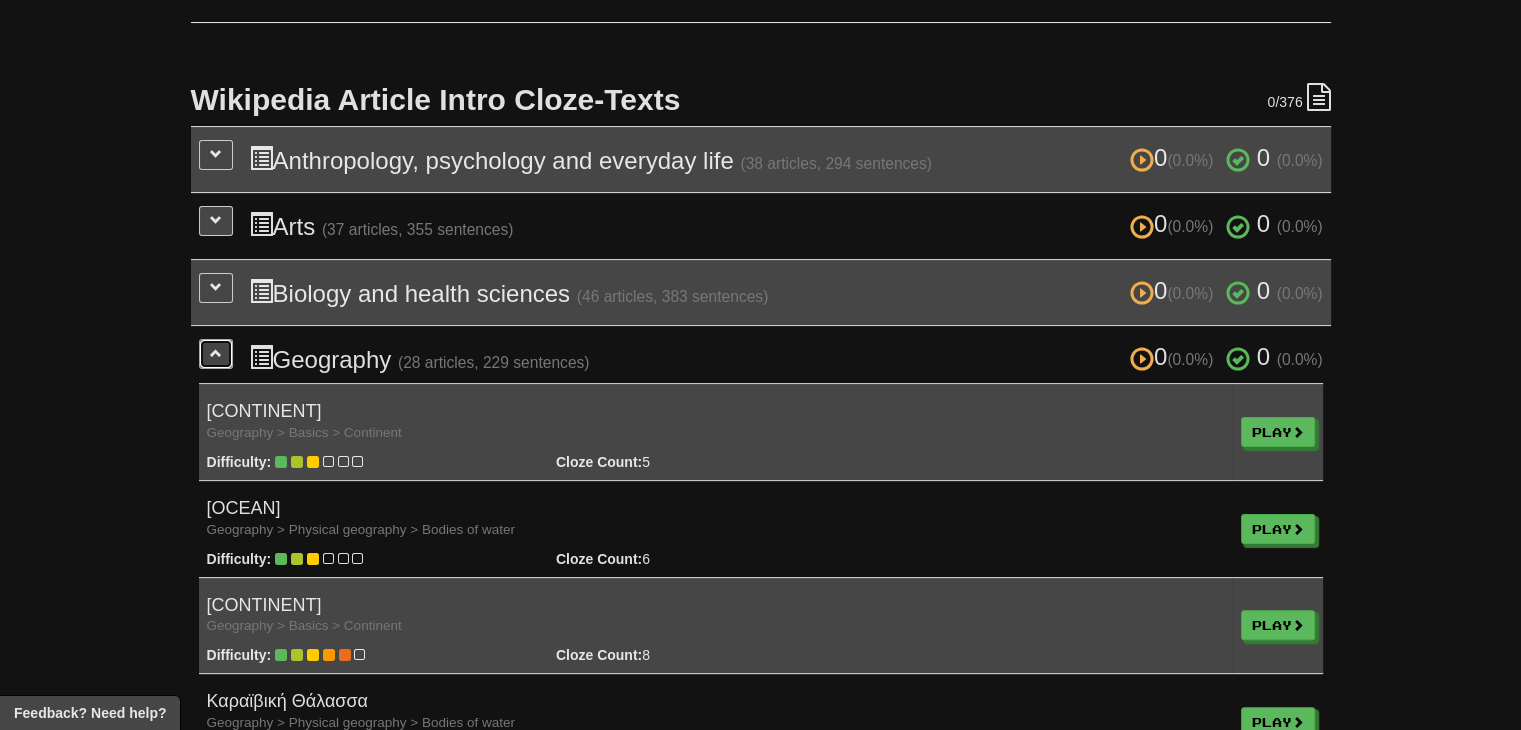 click at bounding box center [216, 353] 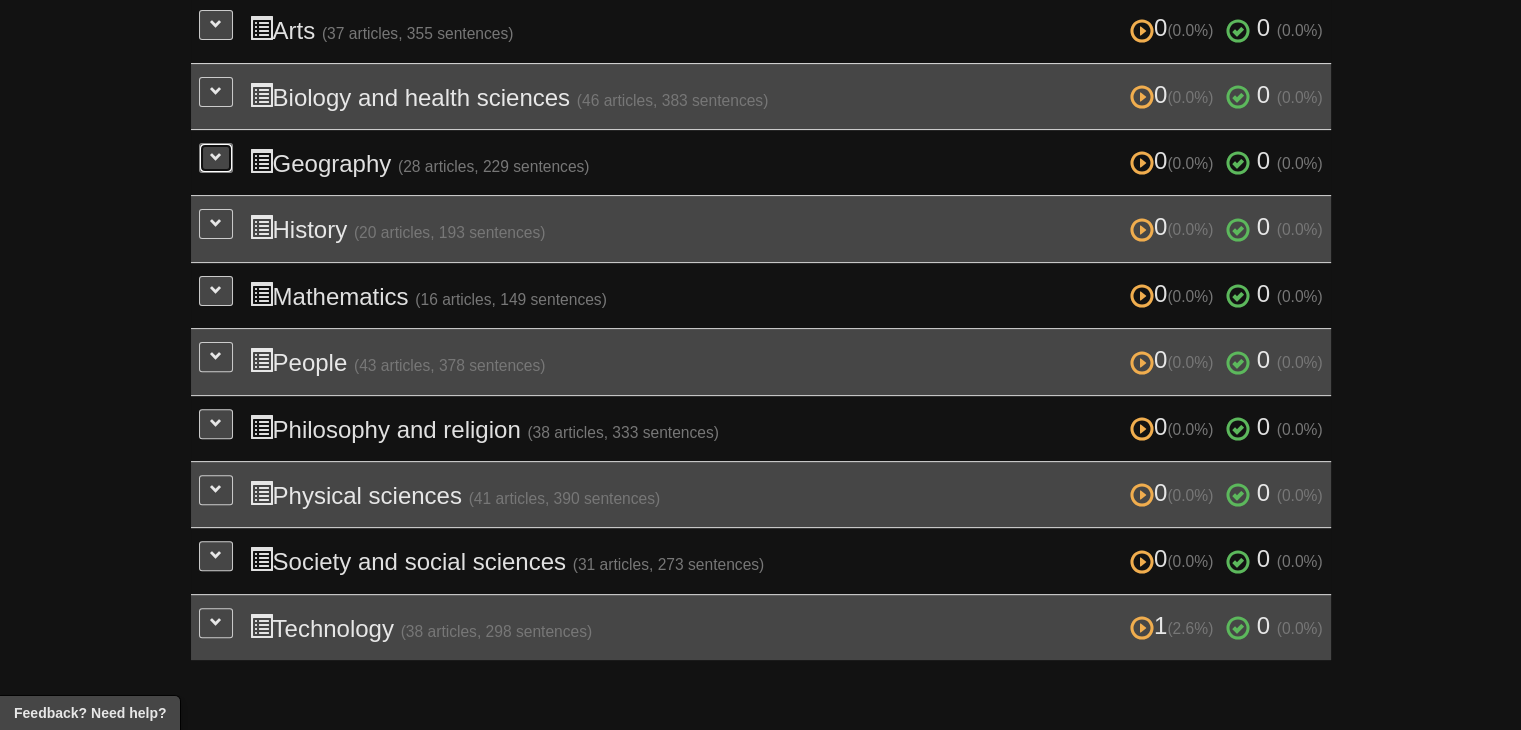 scroll, scrollTop: 600, scrollLeft: 0, axis: vertical 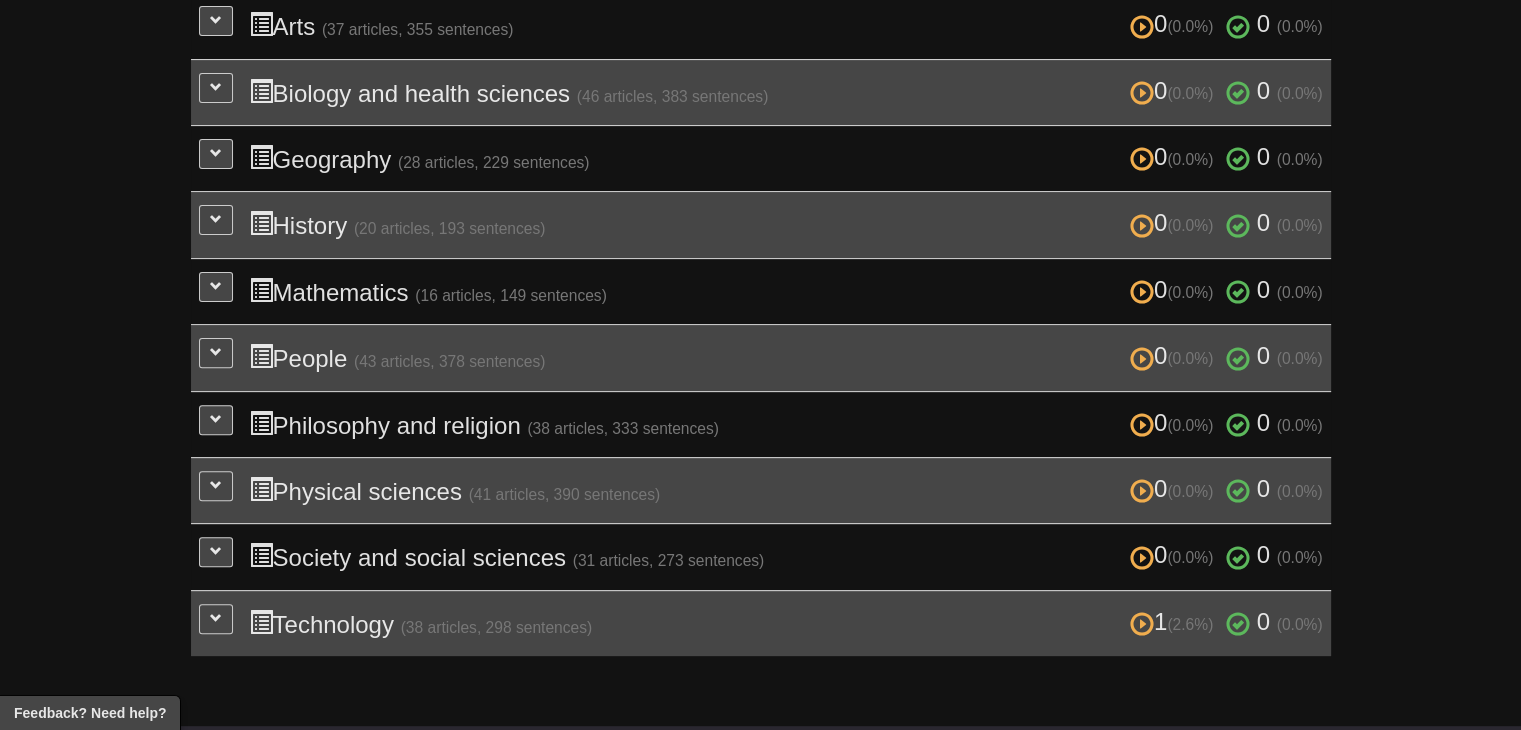 click on "0
(0.0%)
0
(0.0%)
History
(20 articles, 193 sentences)
0
(0.0%)
0
(0.0%)
Loading..." at bounding box center [761, 225] 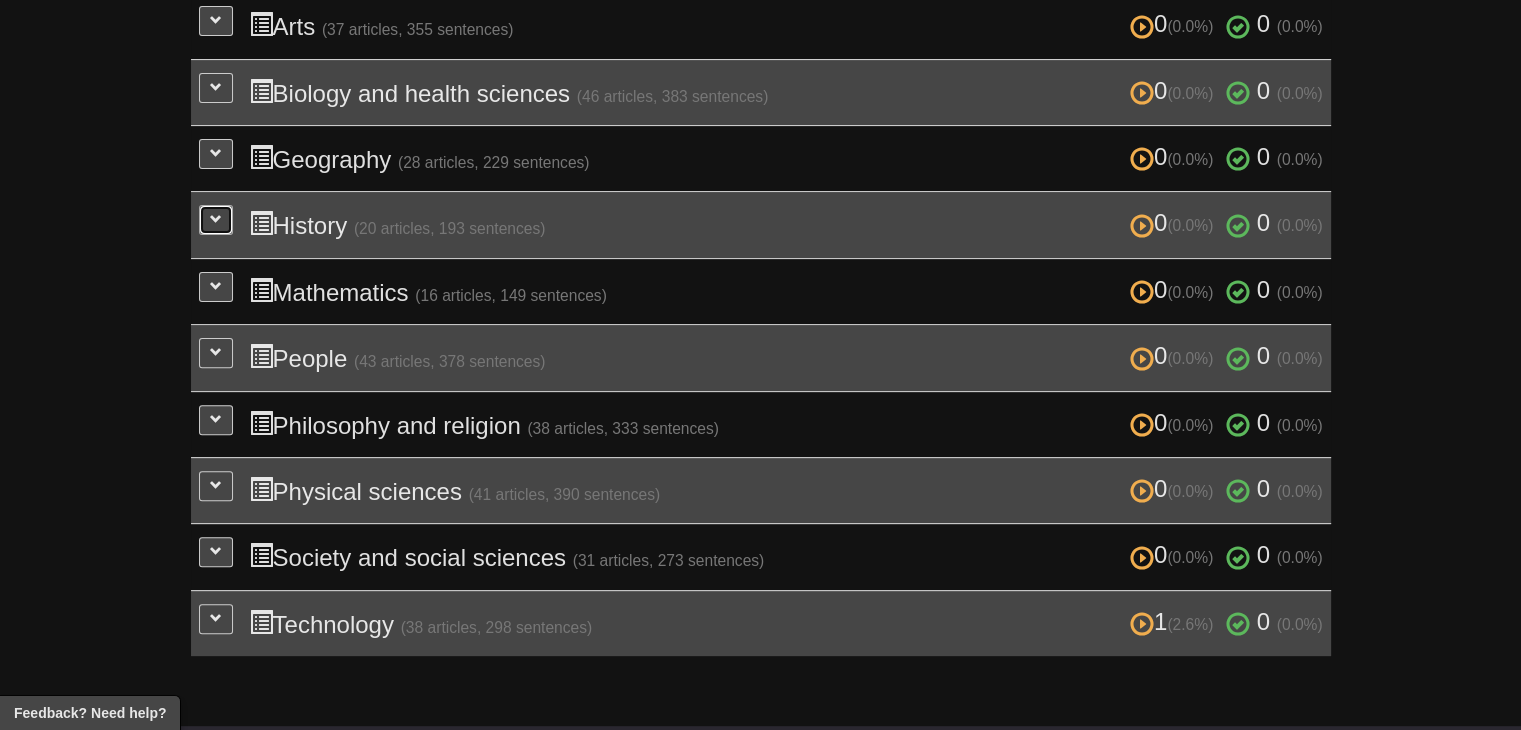 click at bounding box center [216, 219] 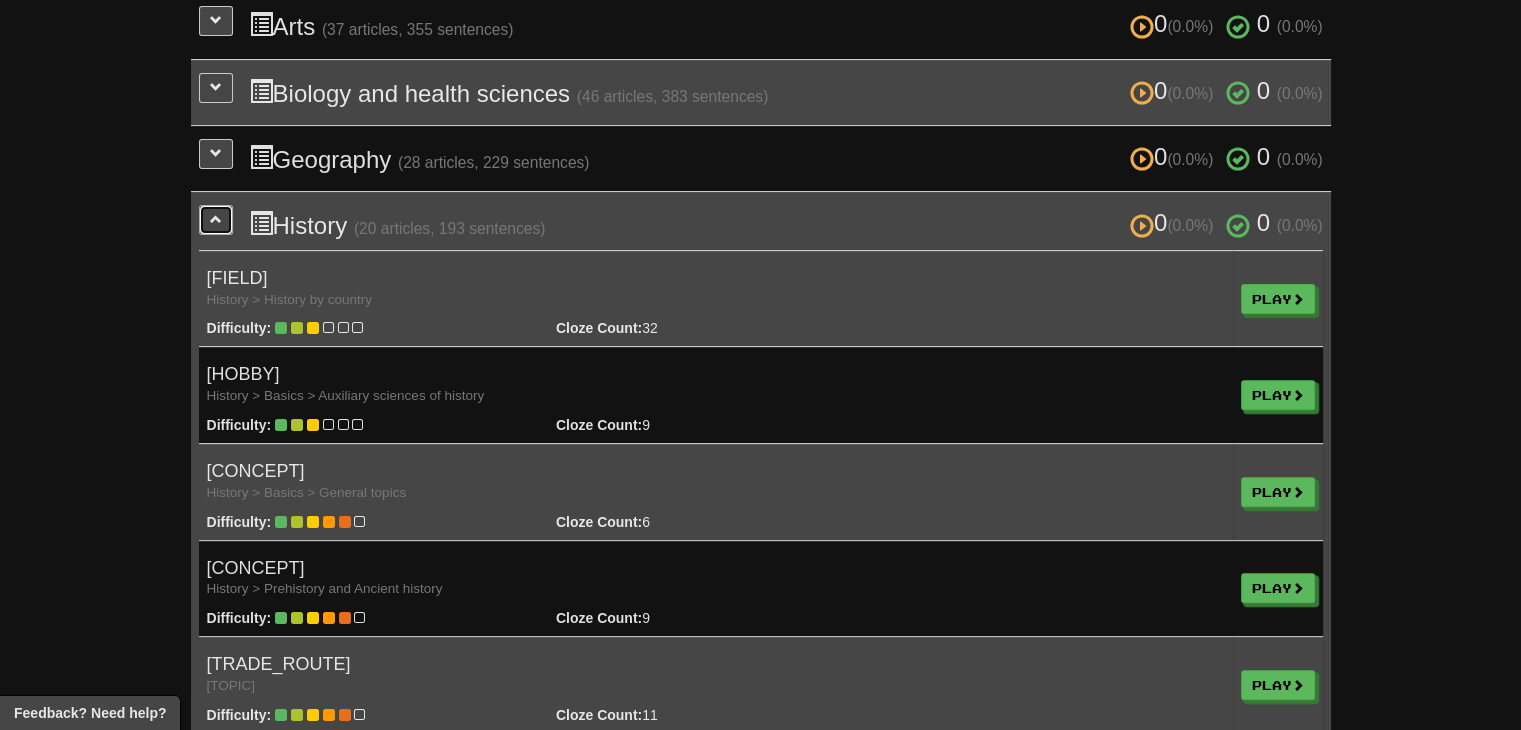 click at bounding box center (216, 219) 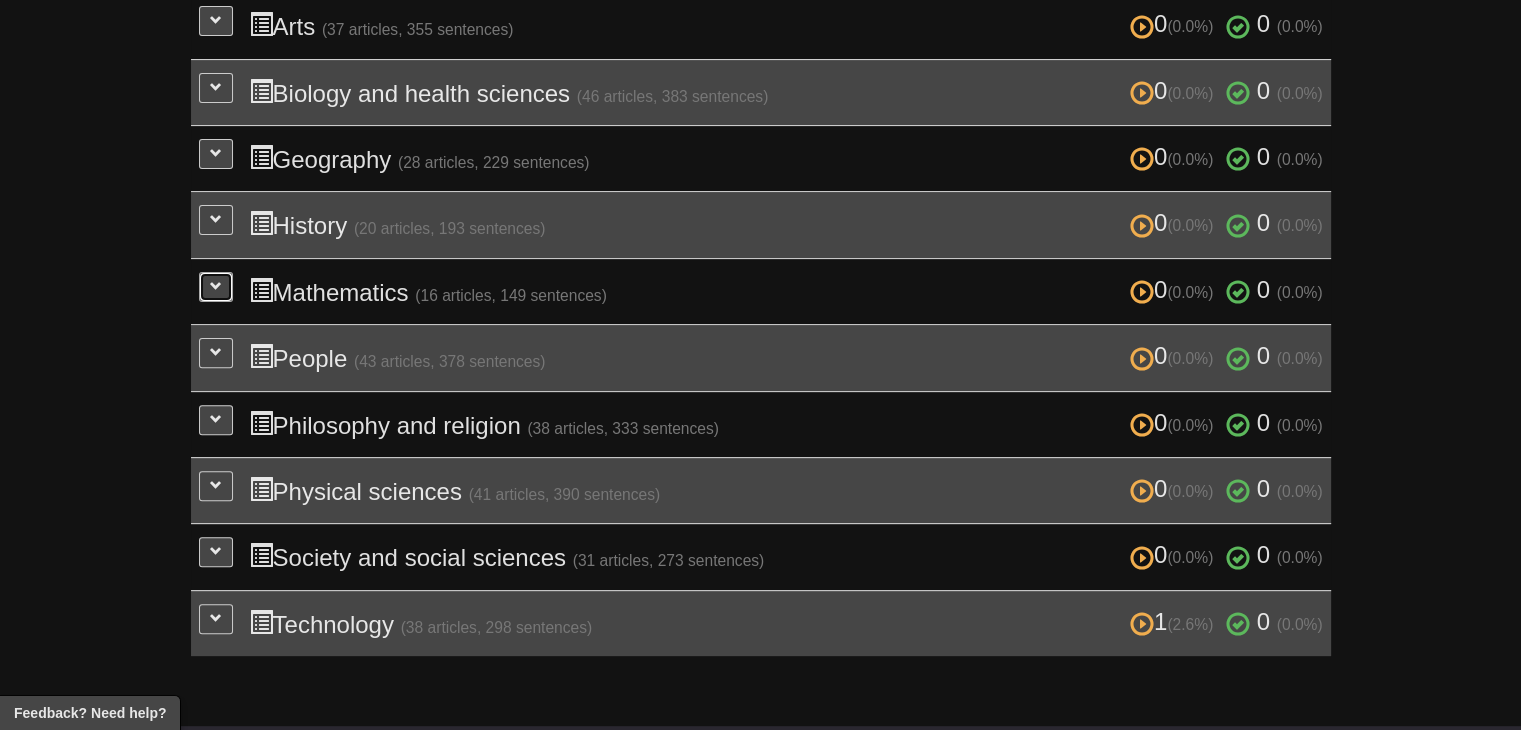 click at bounding box center (216, 286) 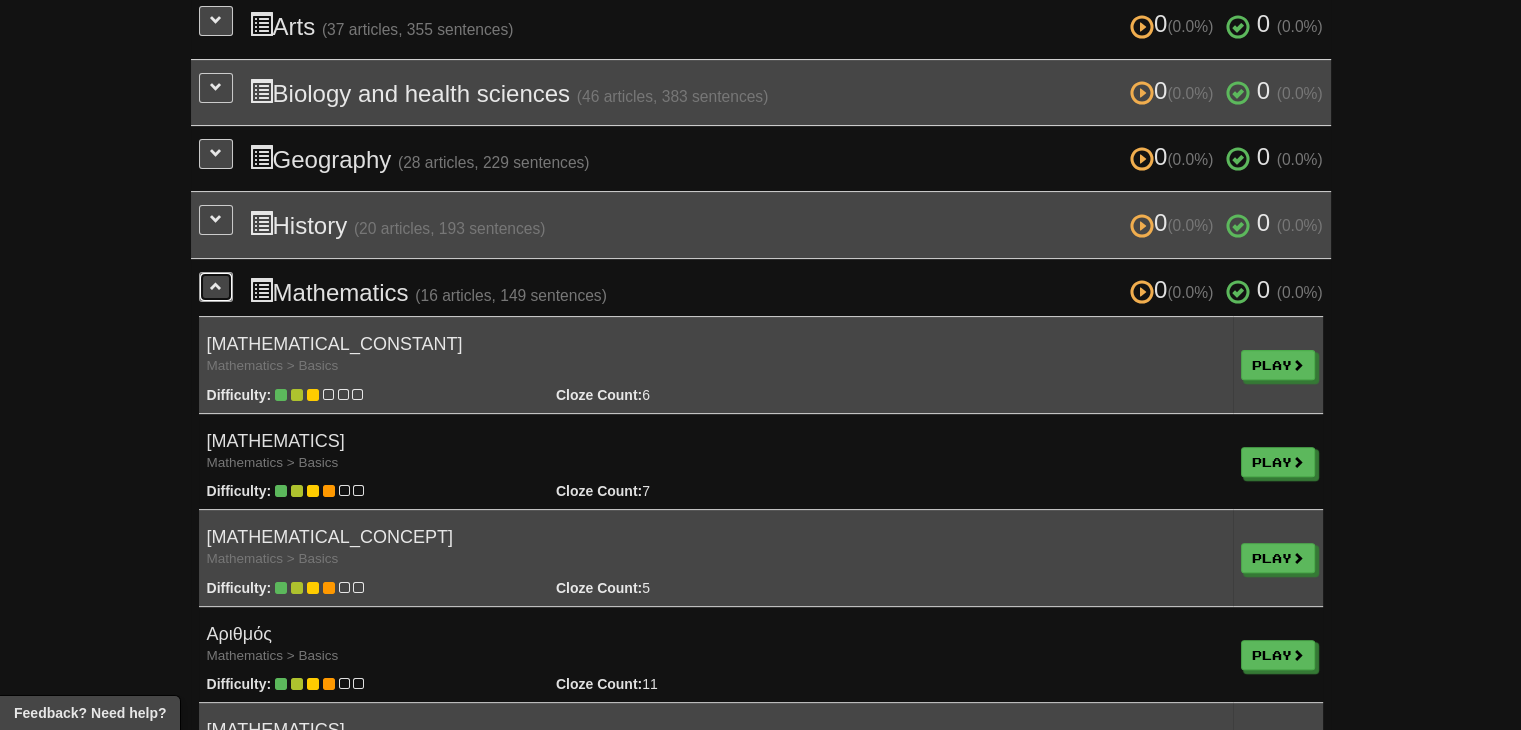 click at bounding box center (216, 286) 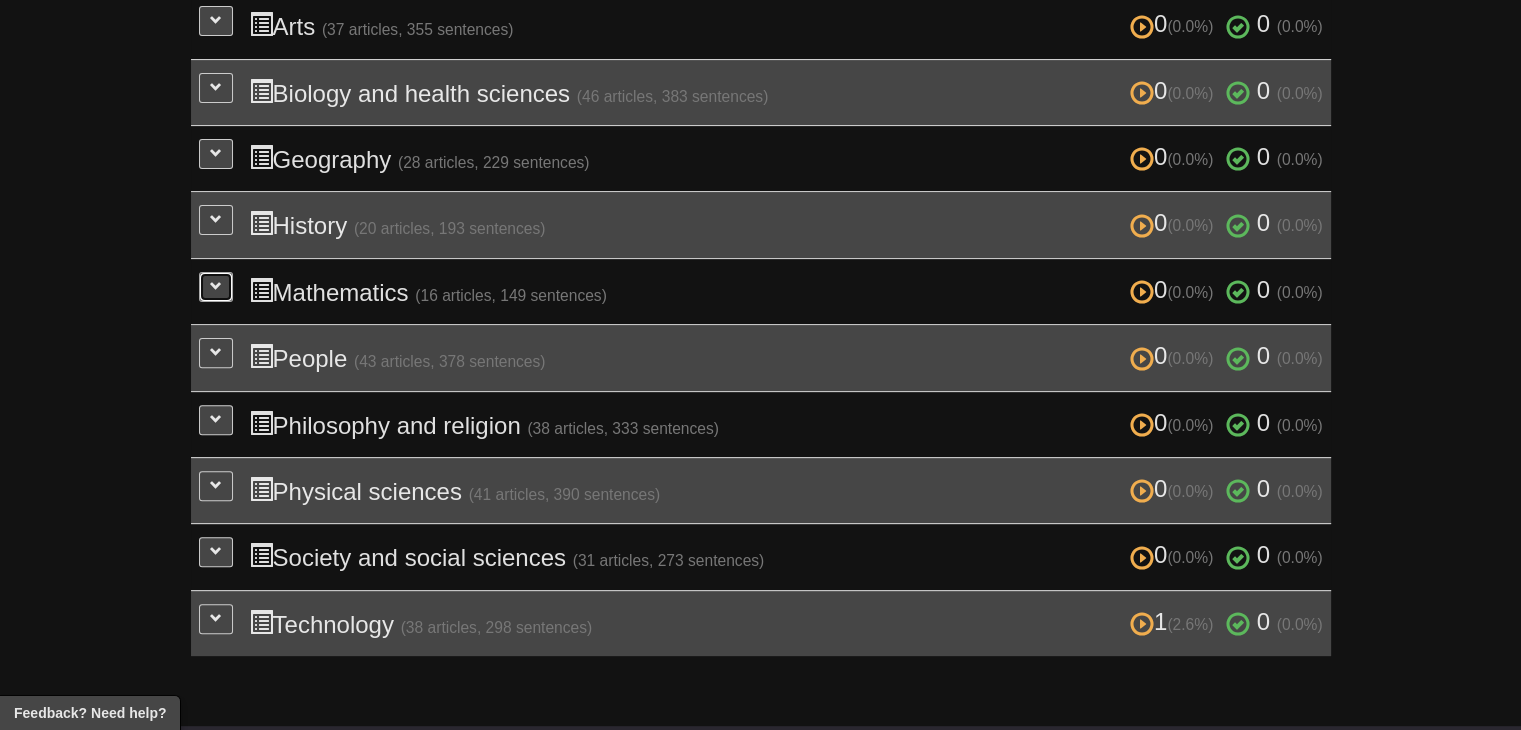 scroll, scrollTop: 700, scrollLeft: 0, axis: vertical 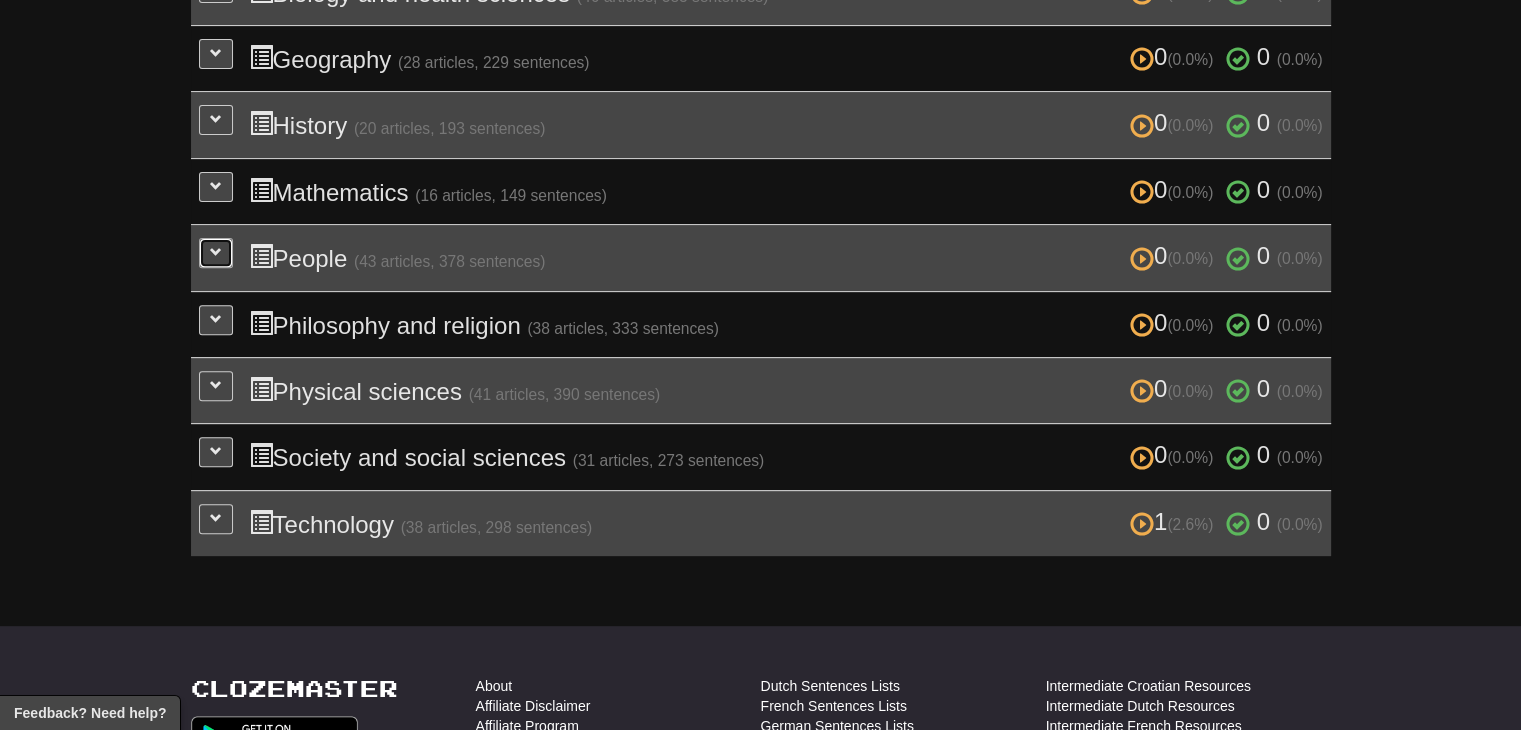 click at bounding box center [216, 253] 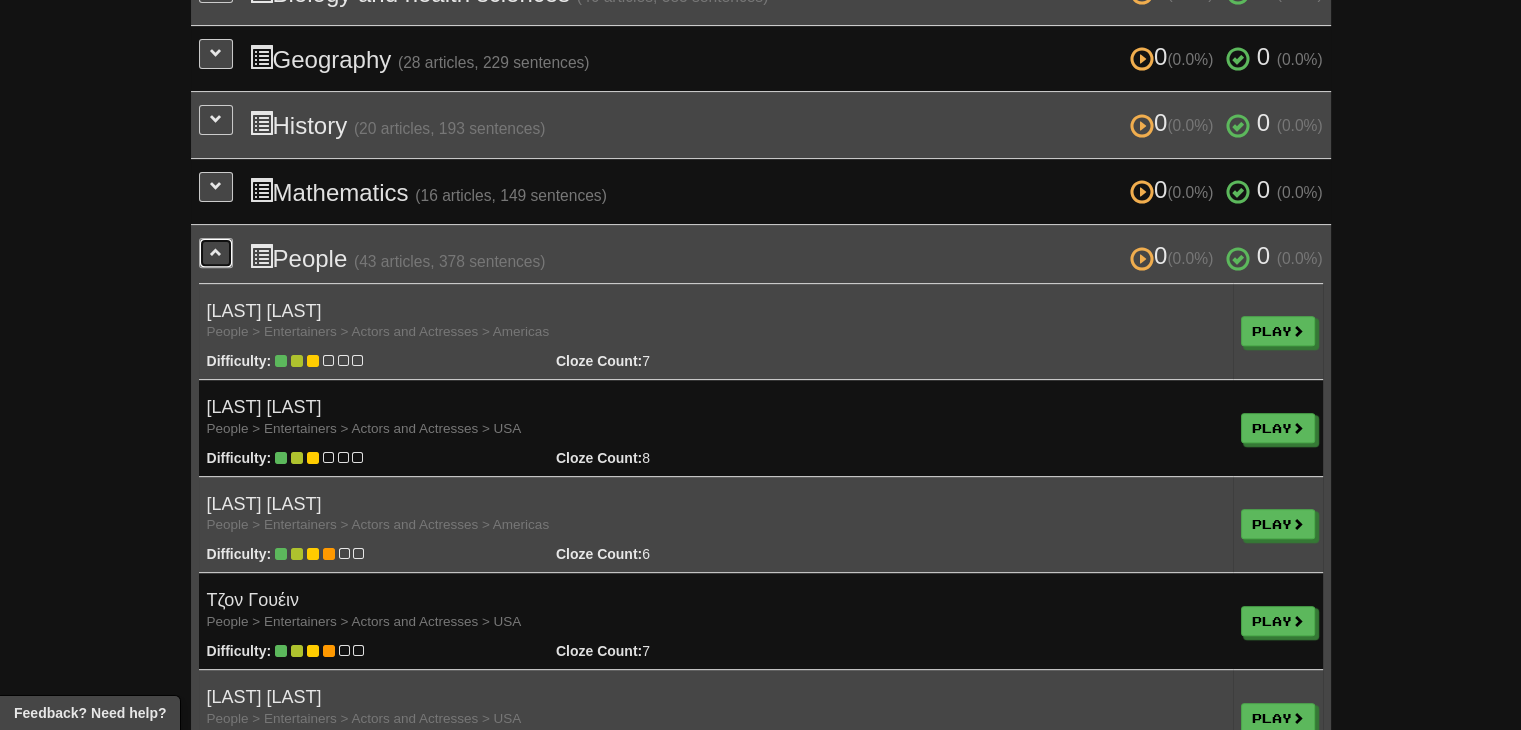 click at bounding box center [216, 253] 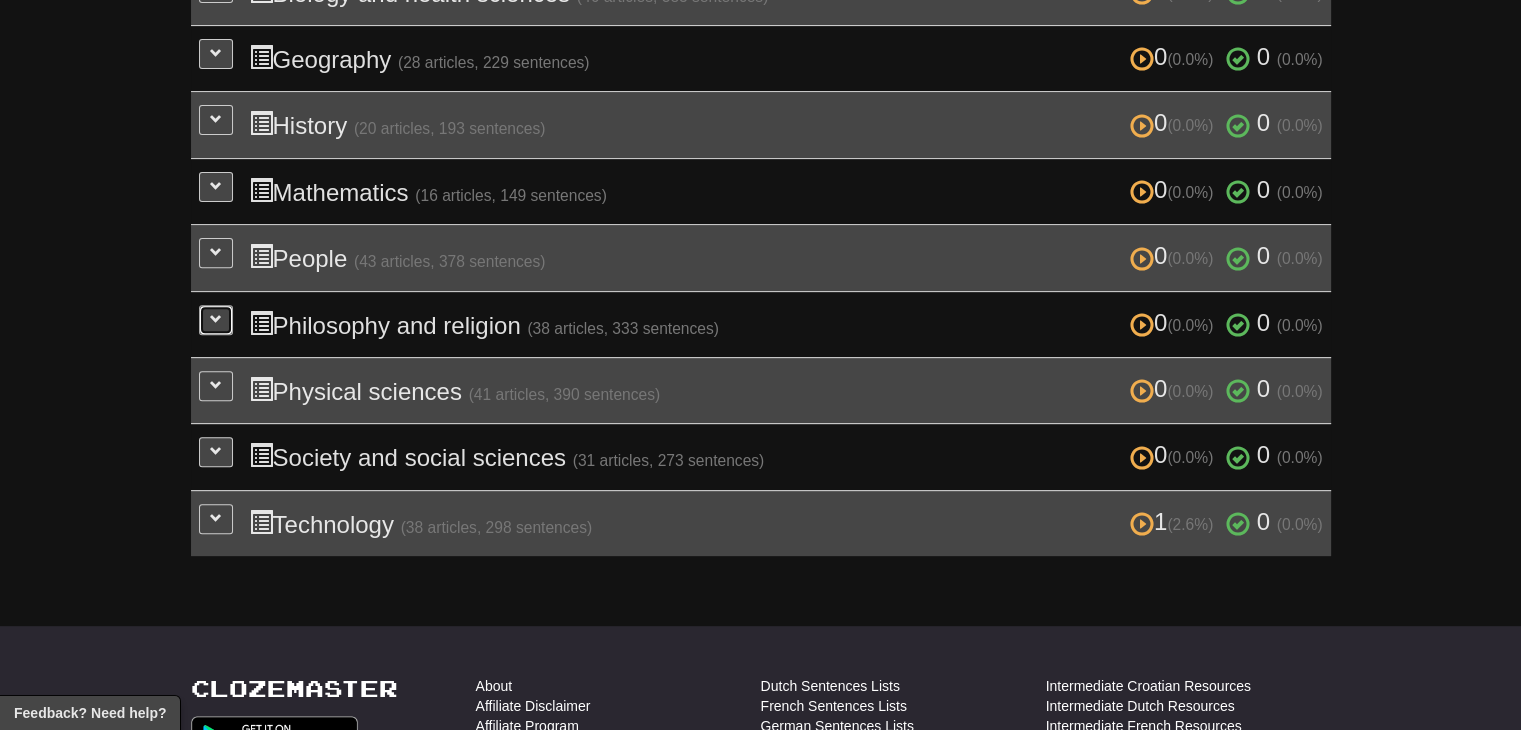 click at bounding box center (216, 319) 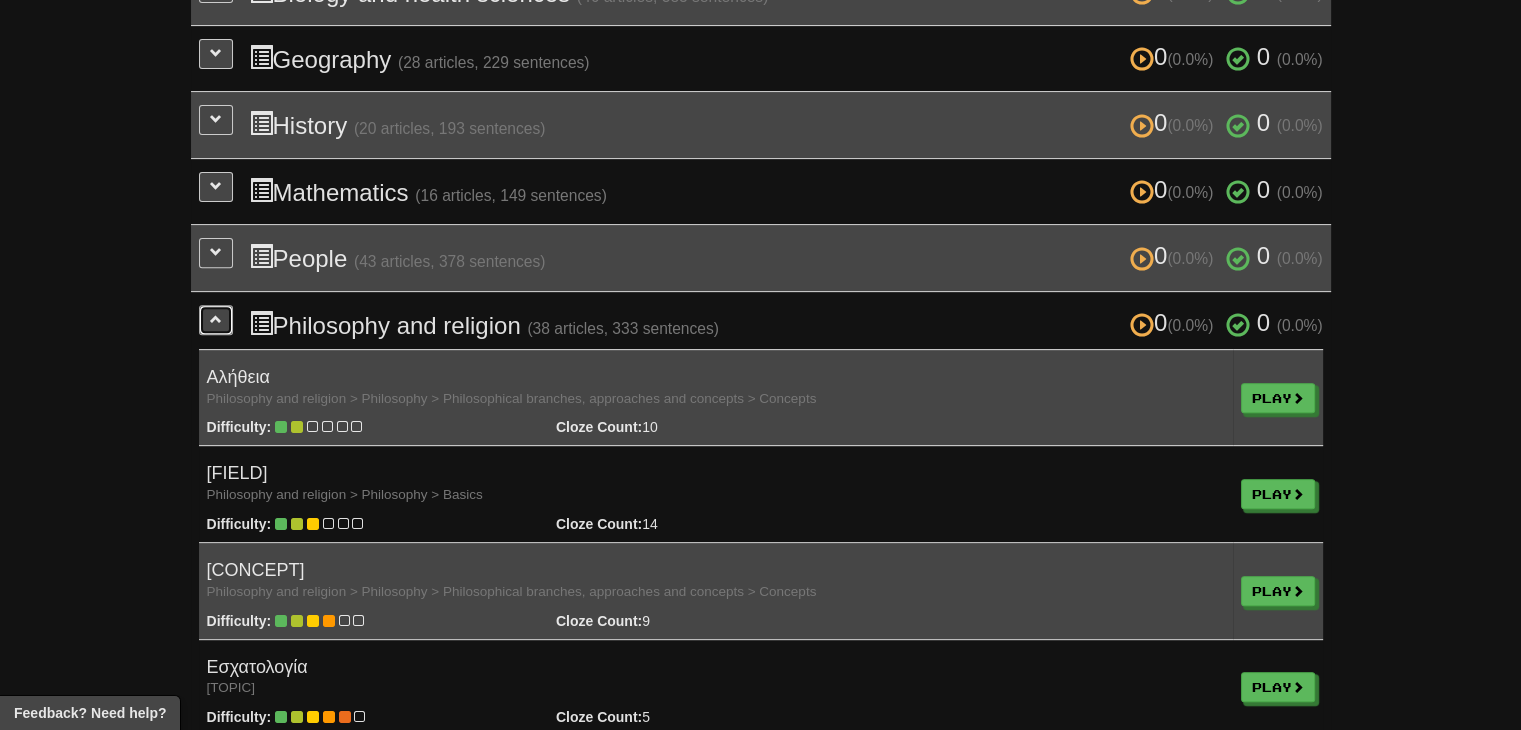 click at bounding box center (216, 319) 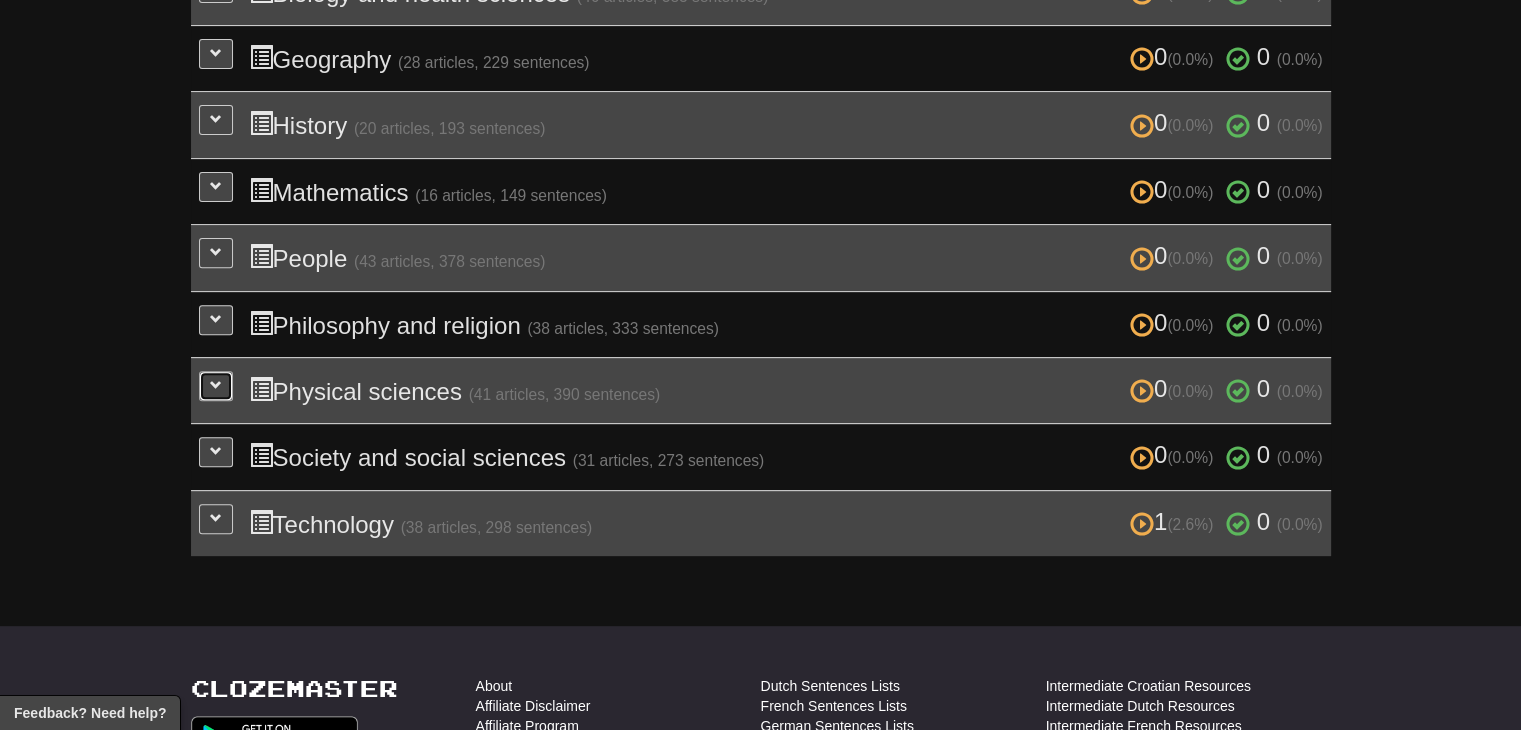 click at bounding box center (216, 386) 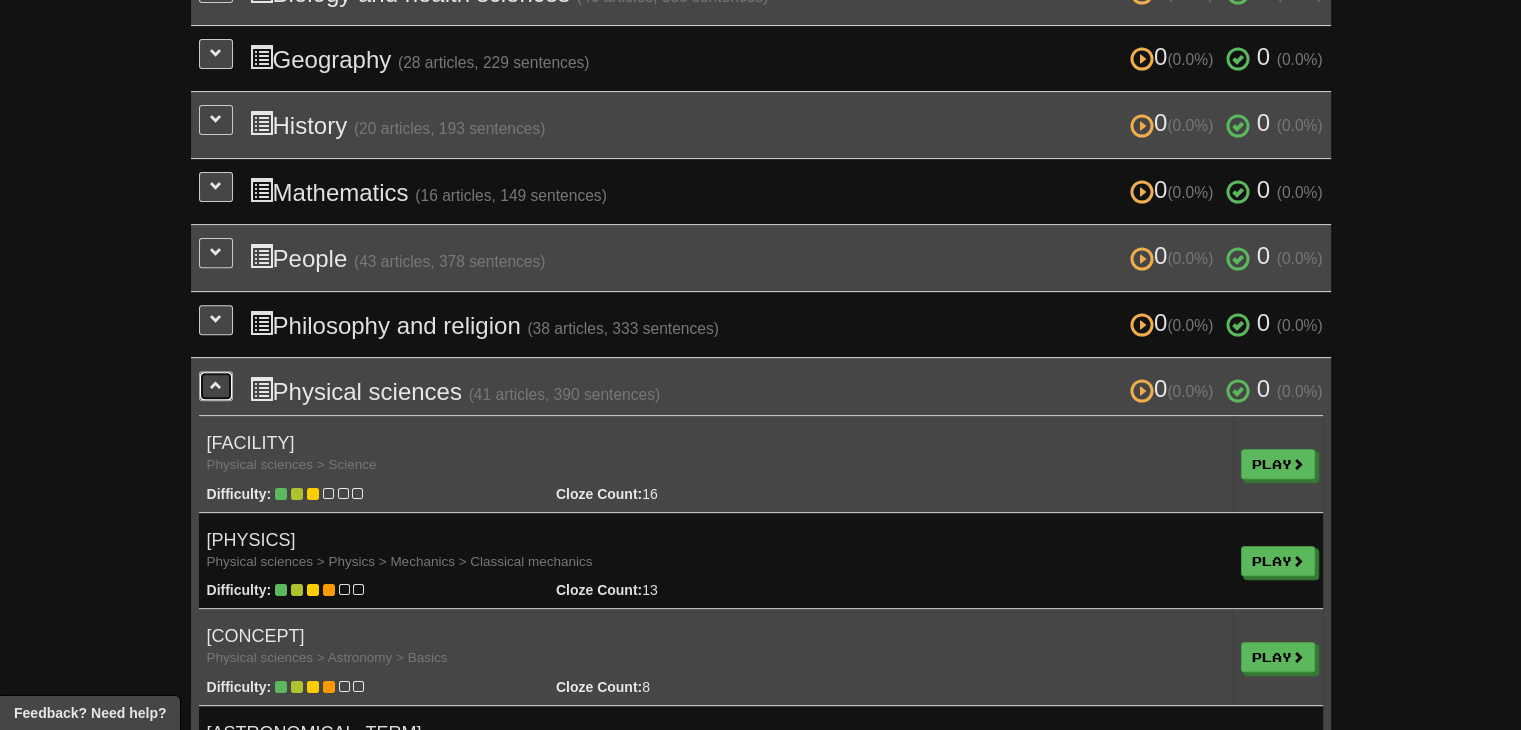 click at bounding box center [216, 386] 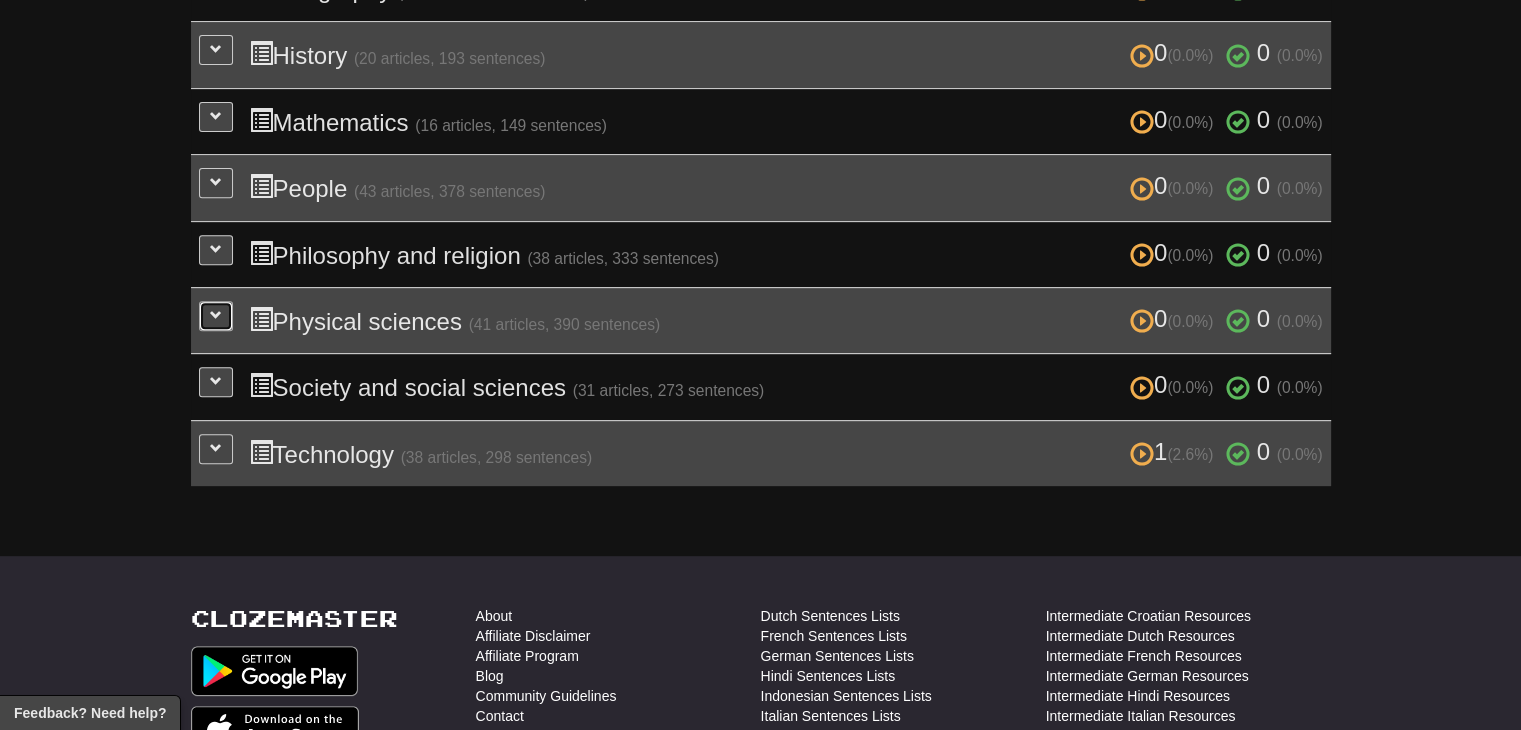 scroll, scrollTop: 800, scrollLeft: 0, axis: vertical 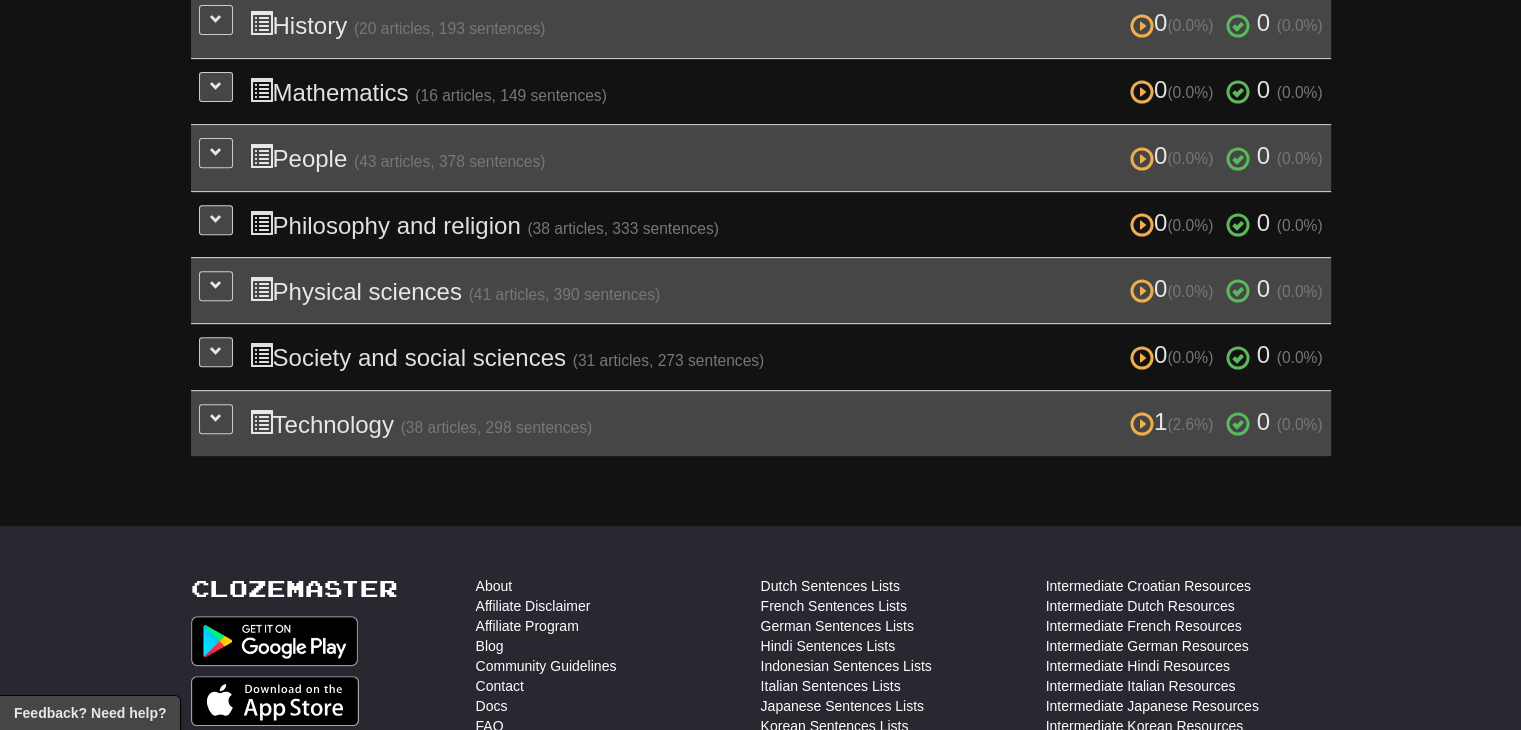 click on "0
(0.0%)
0
(0.0%)
Society and social sciences
(31 articles, 273 sentences)
0
(0.0%)
0
(0.0%)
Loading..." at bounding box center [761, 357] 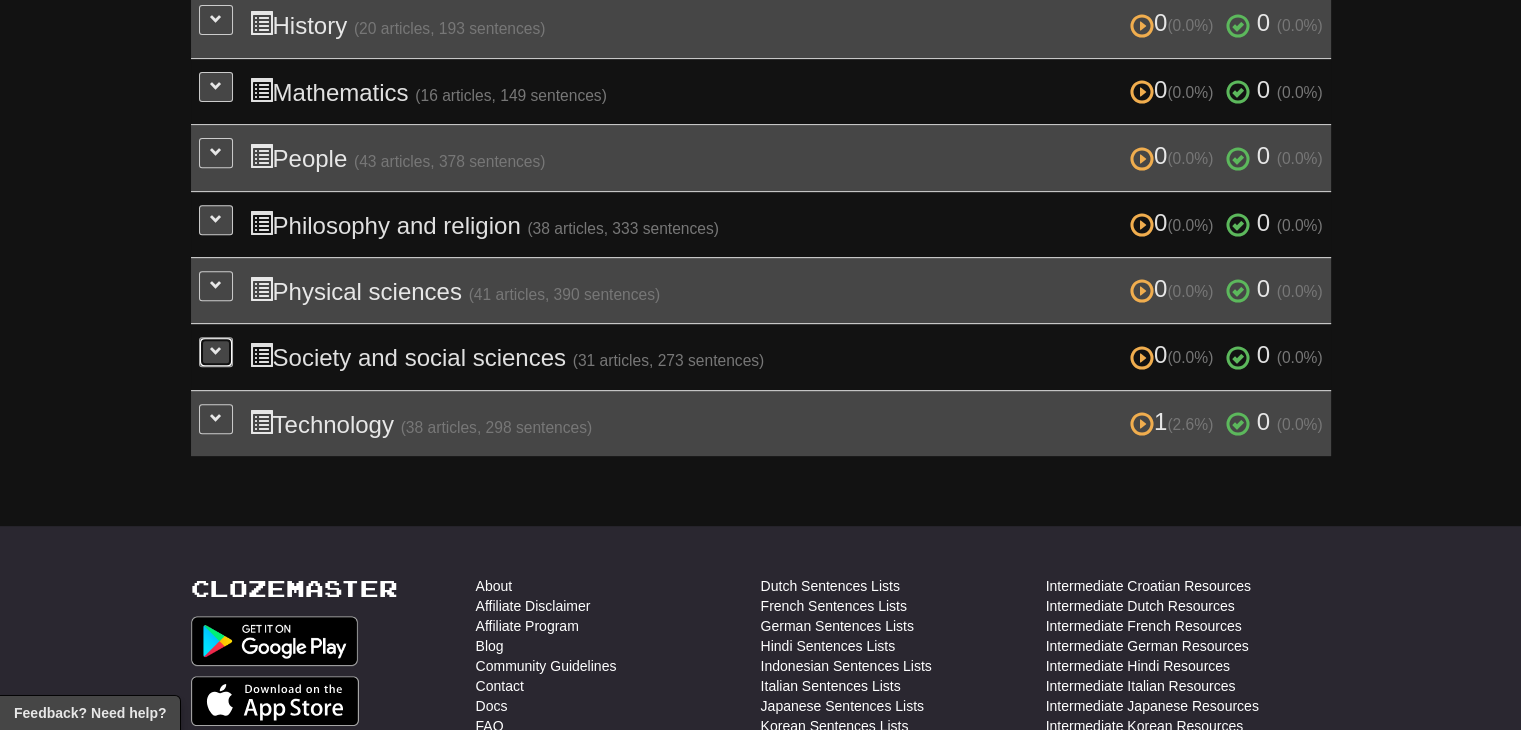 click at bounding box center [216, 352] 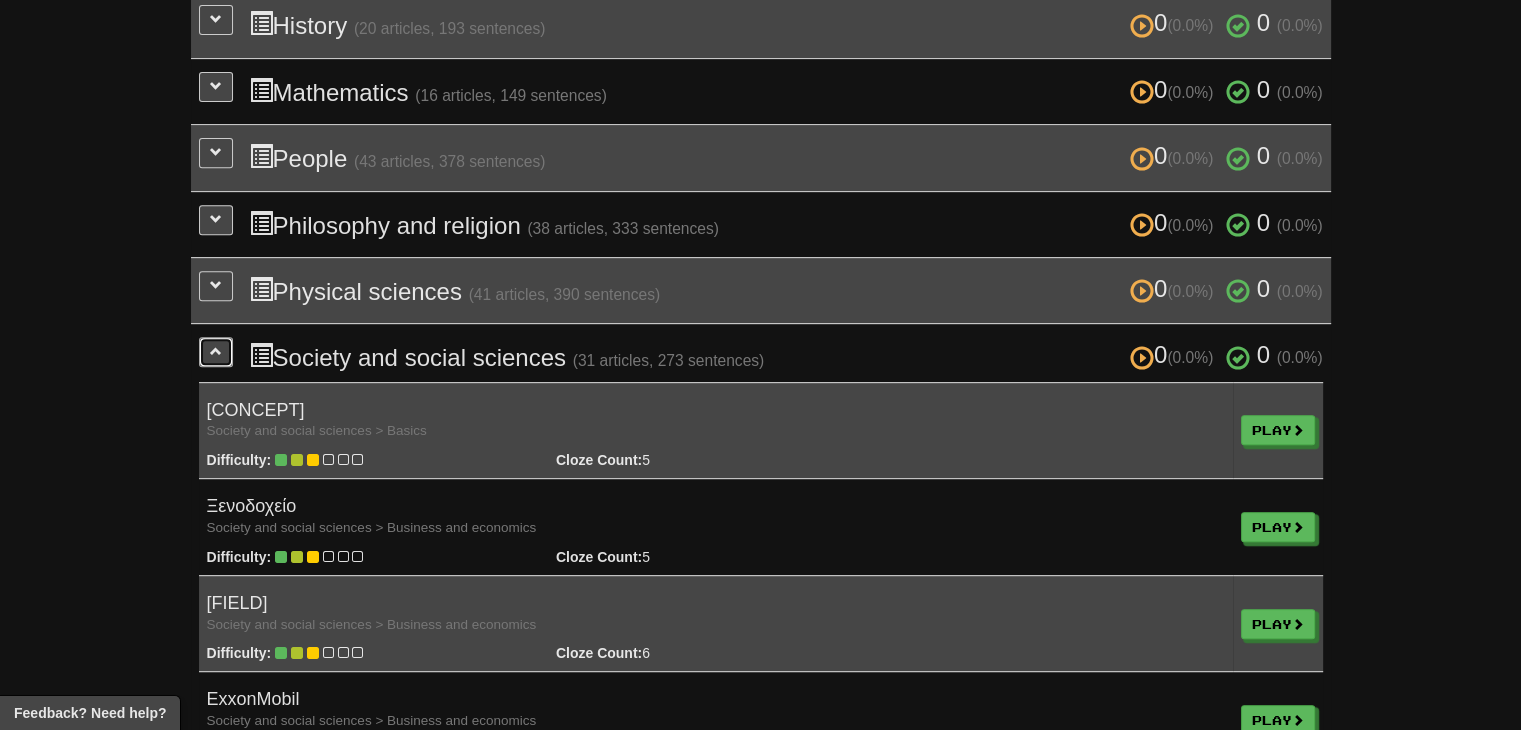 click at bounding box center [216, 352] 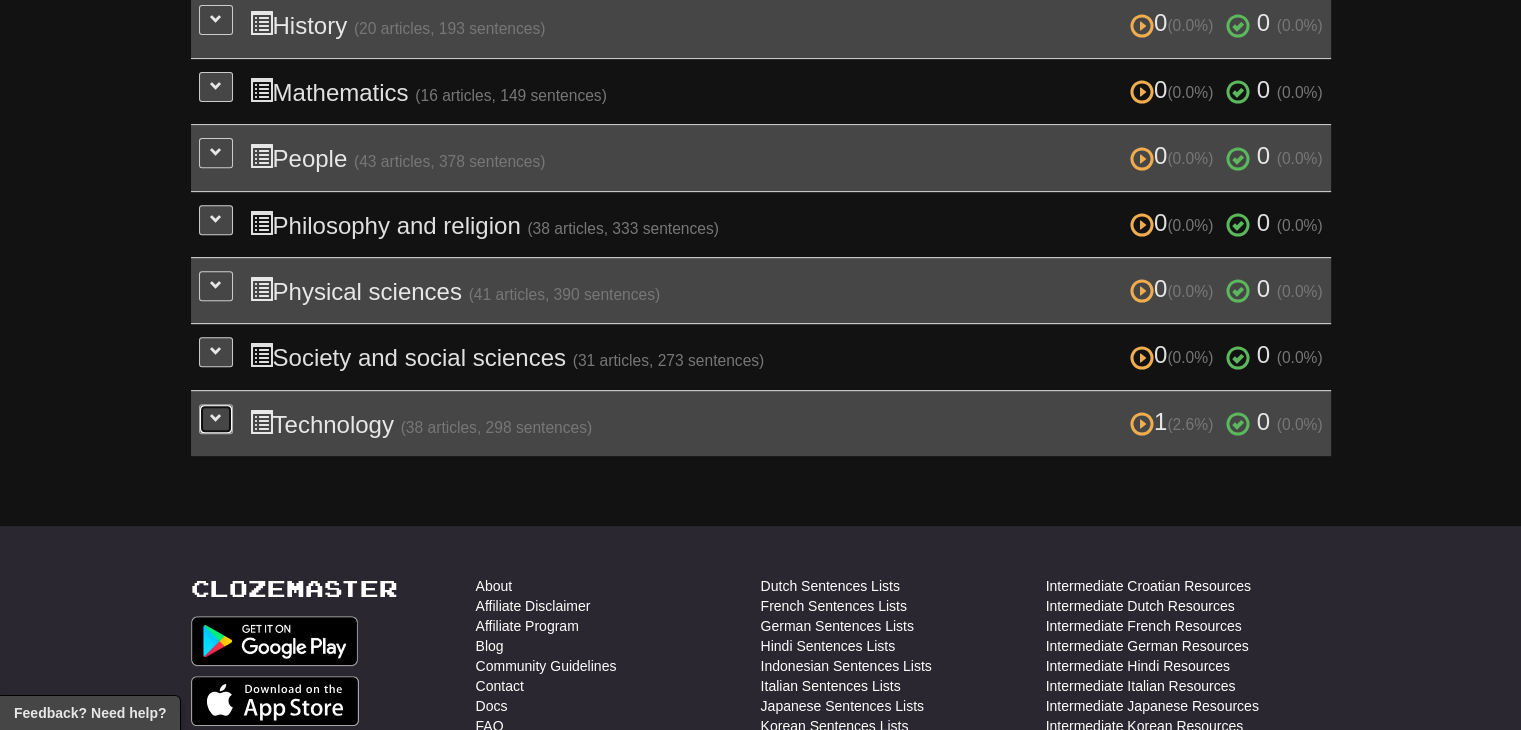 click at bounding box center [216, 419] 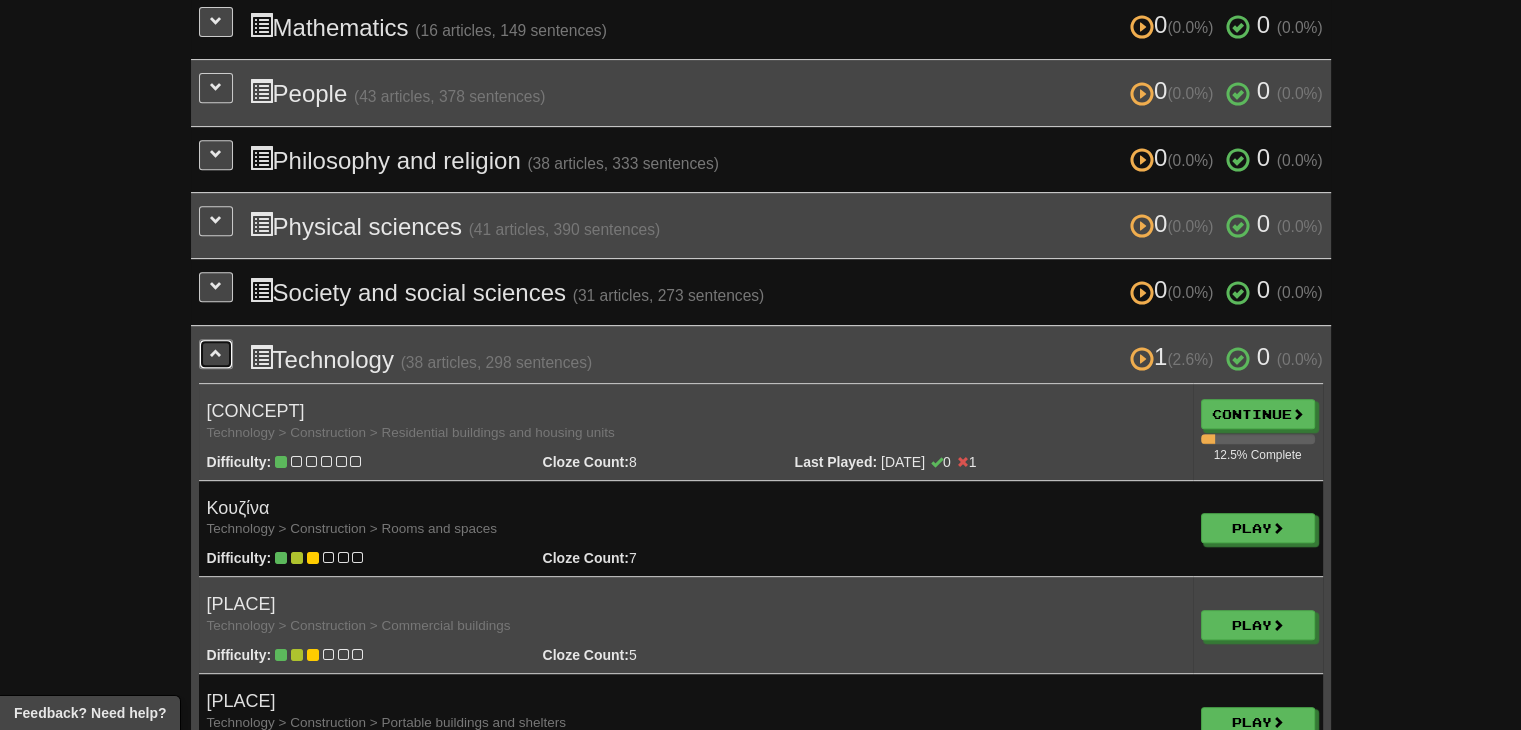 scroll, scrollTop: 900, scrollLeft: 0, axis: vertical 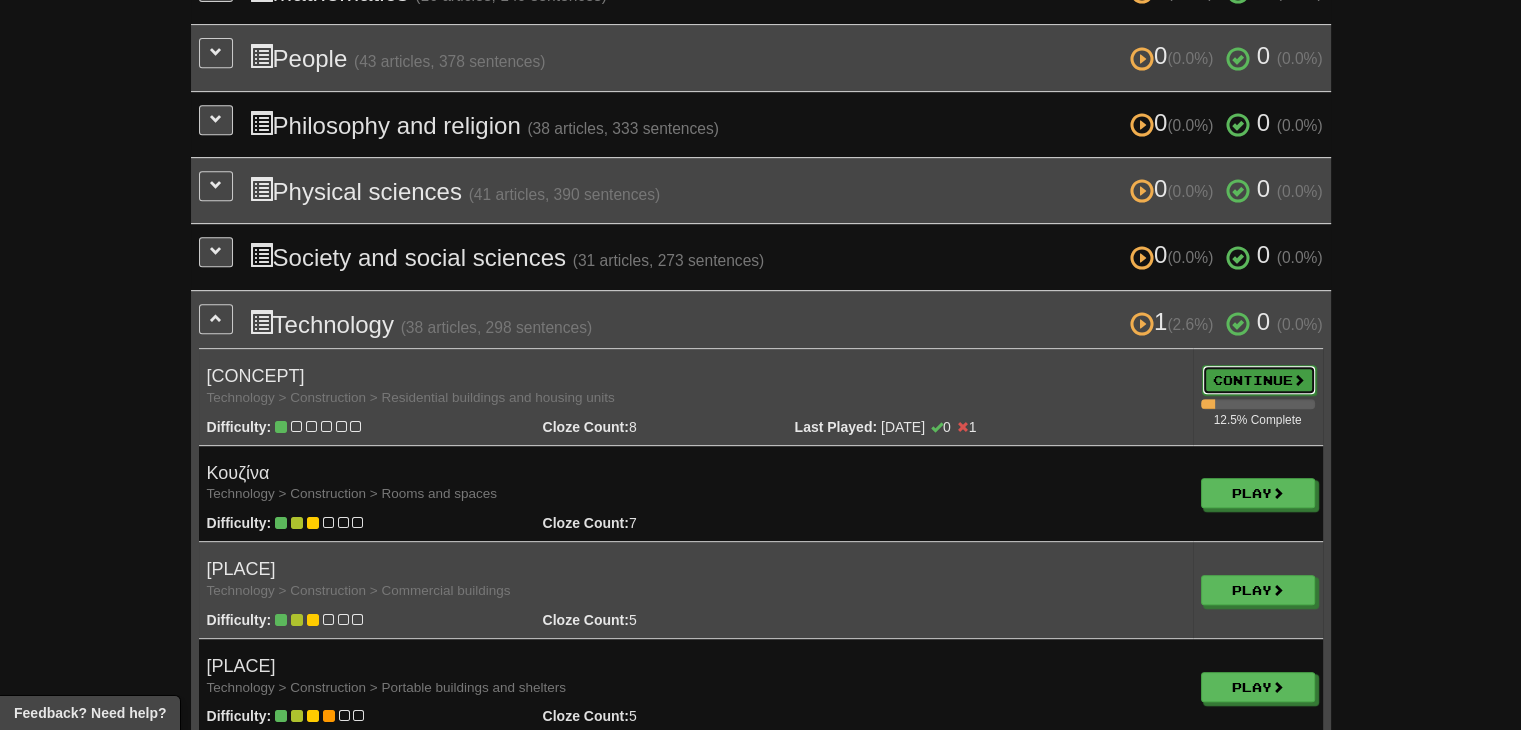 click at bounding box center (1299, 380) 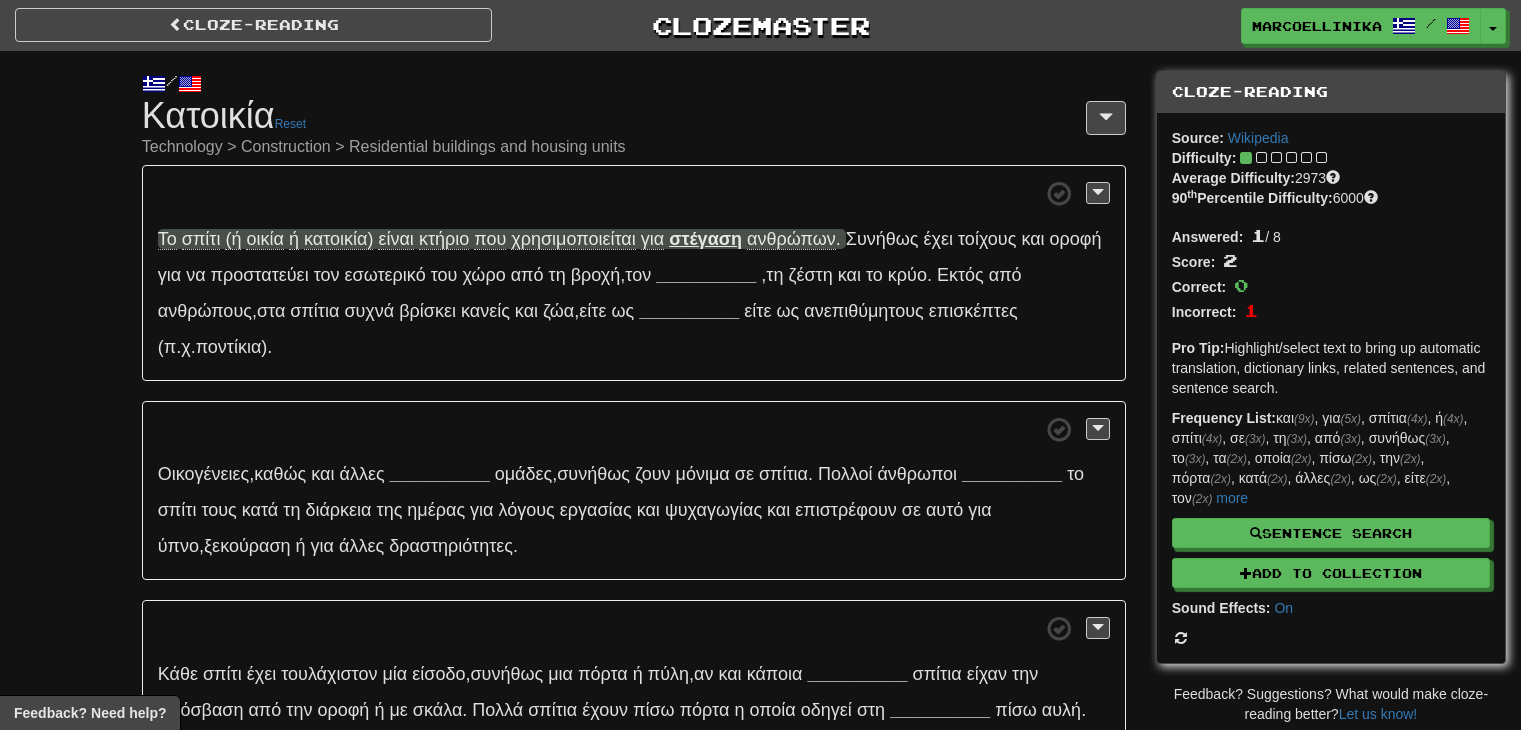 scroll, scrollTop: 0, scrollLeft: 0, axis: both 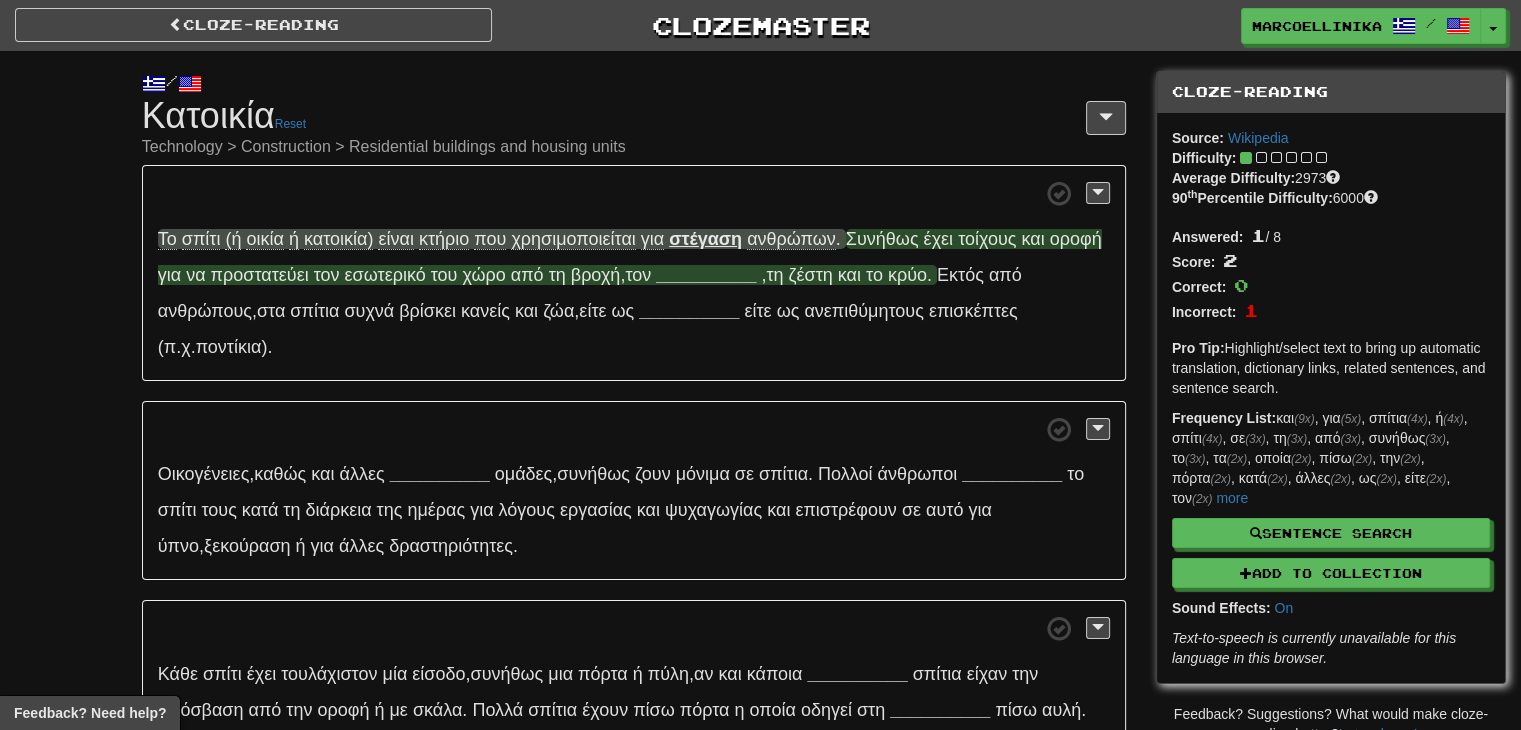 click on "__________" at bounding box center (706, 275) 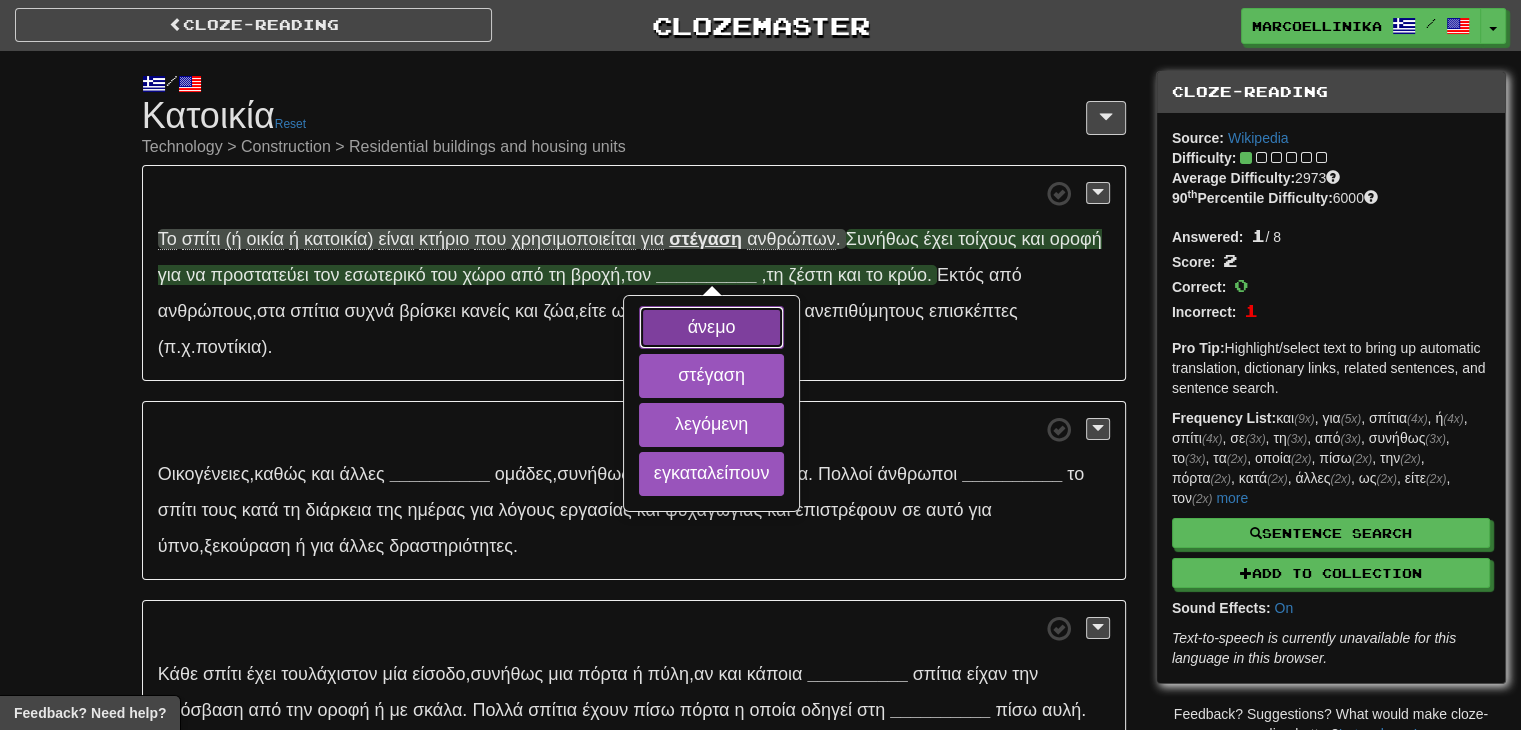 click on "άνεμο" at bounding box center [712, 328] 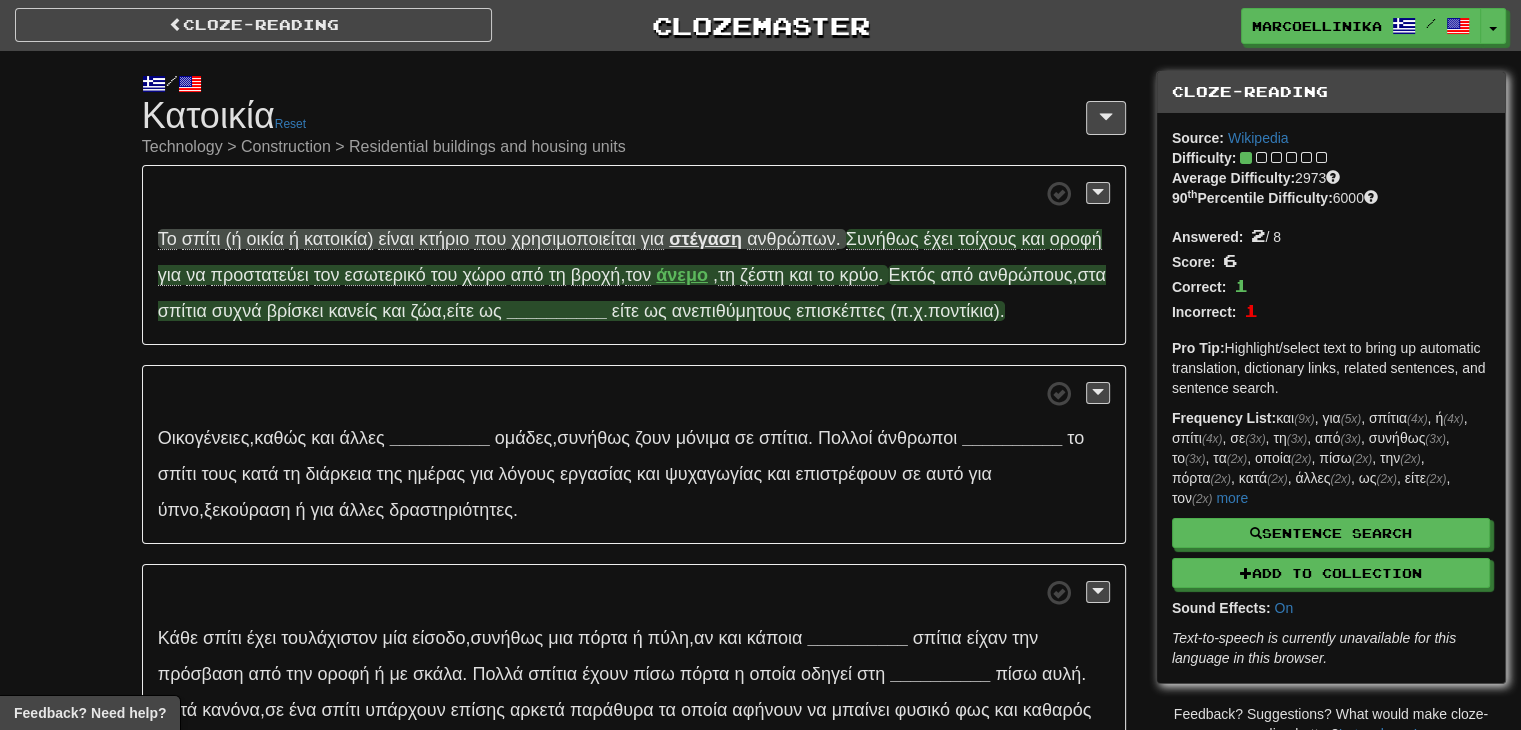 click on "__________" at bounding box center (557, 311) 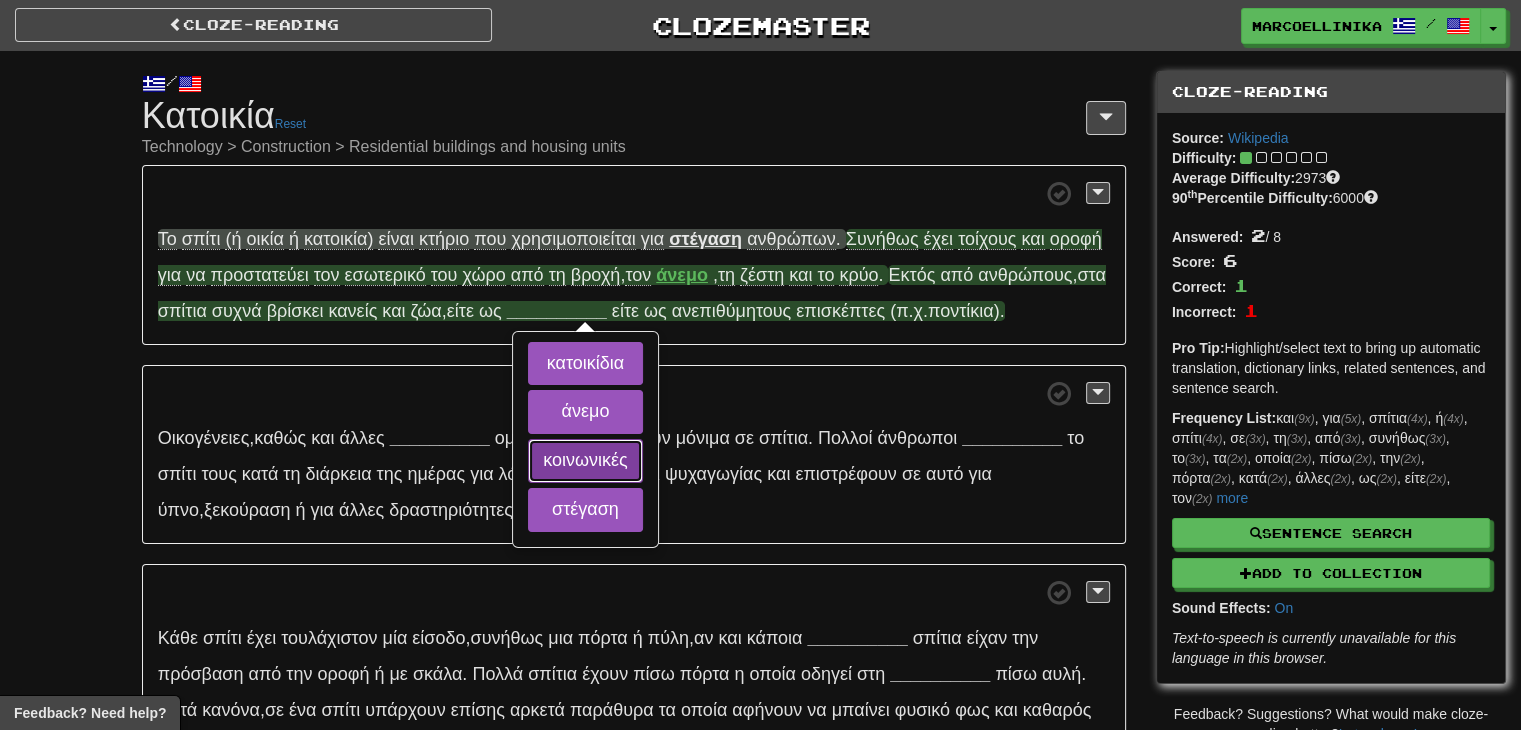 click on "κοινωνικές" at bounding box center (585, 461) 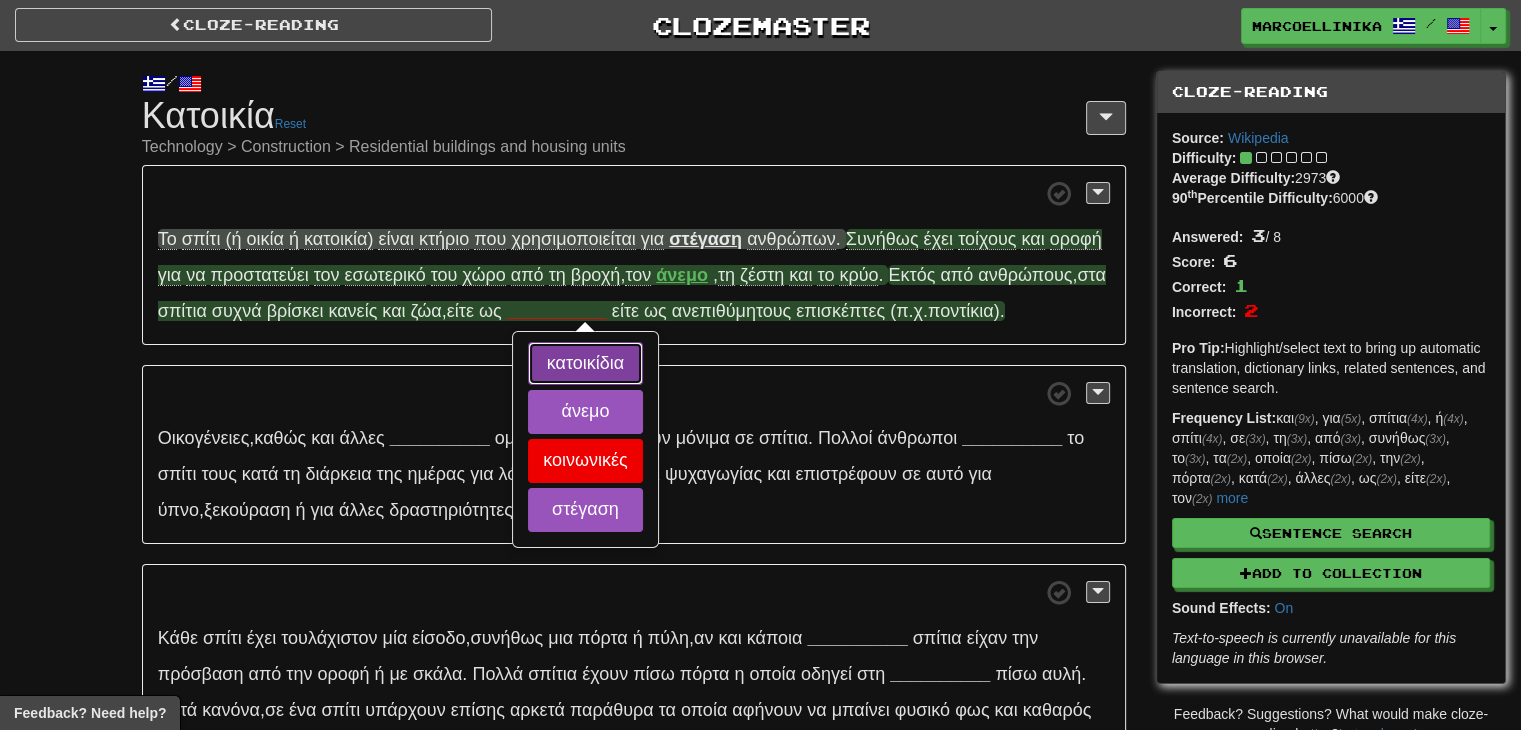 click on "κατοικίδια" at bounding box center (585, 364) 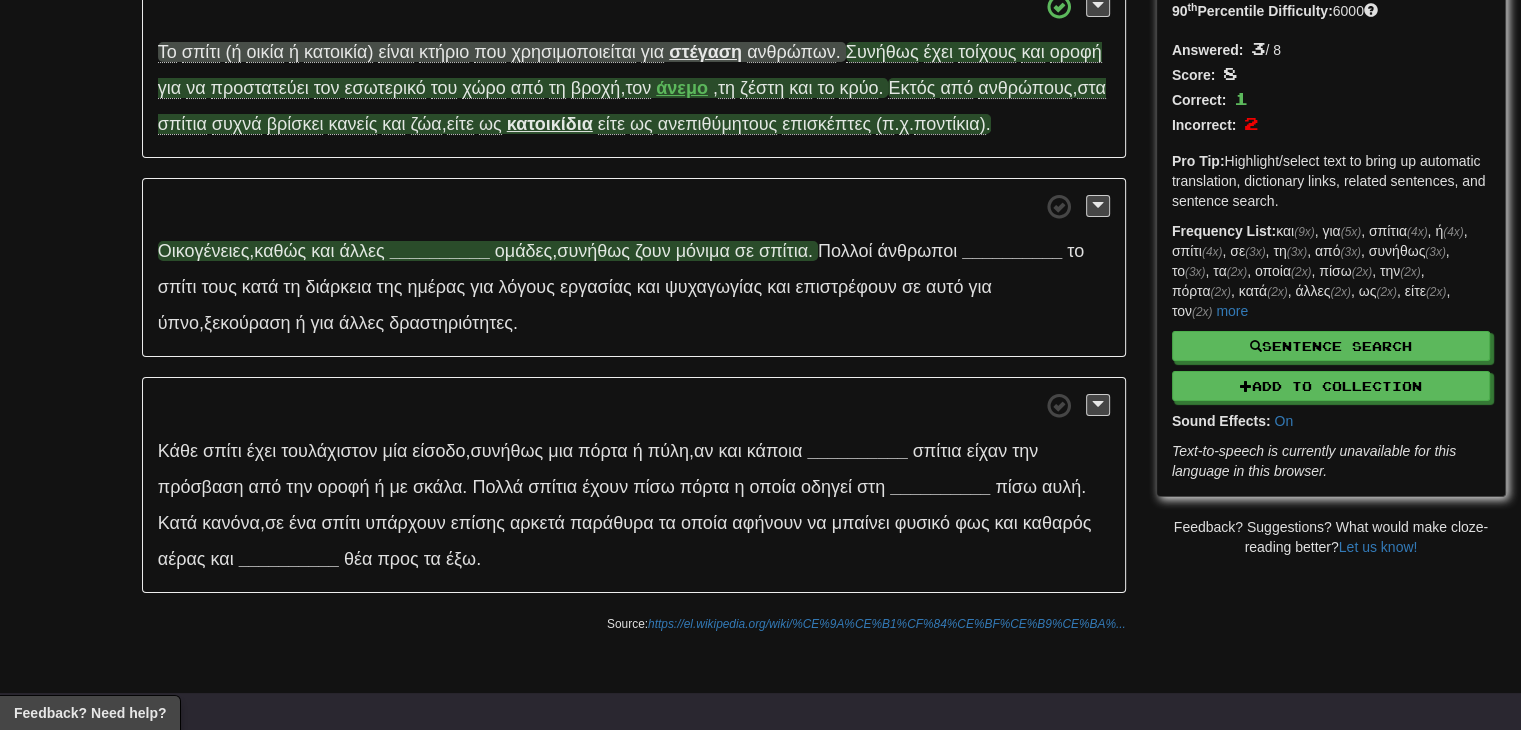 scroll, scrollTop: 200, scrollLeft: 0, axis: vertical 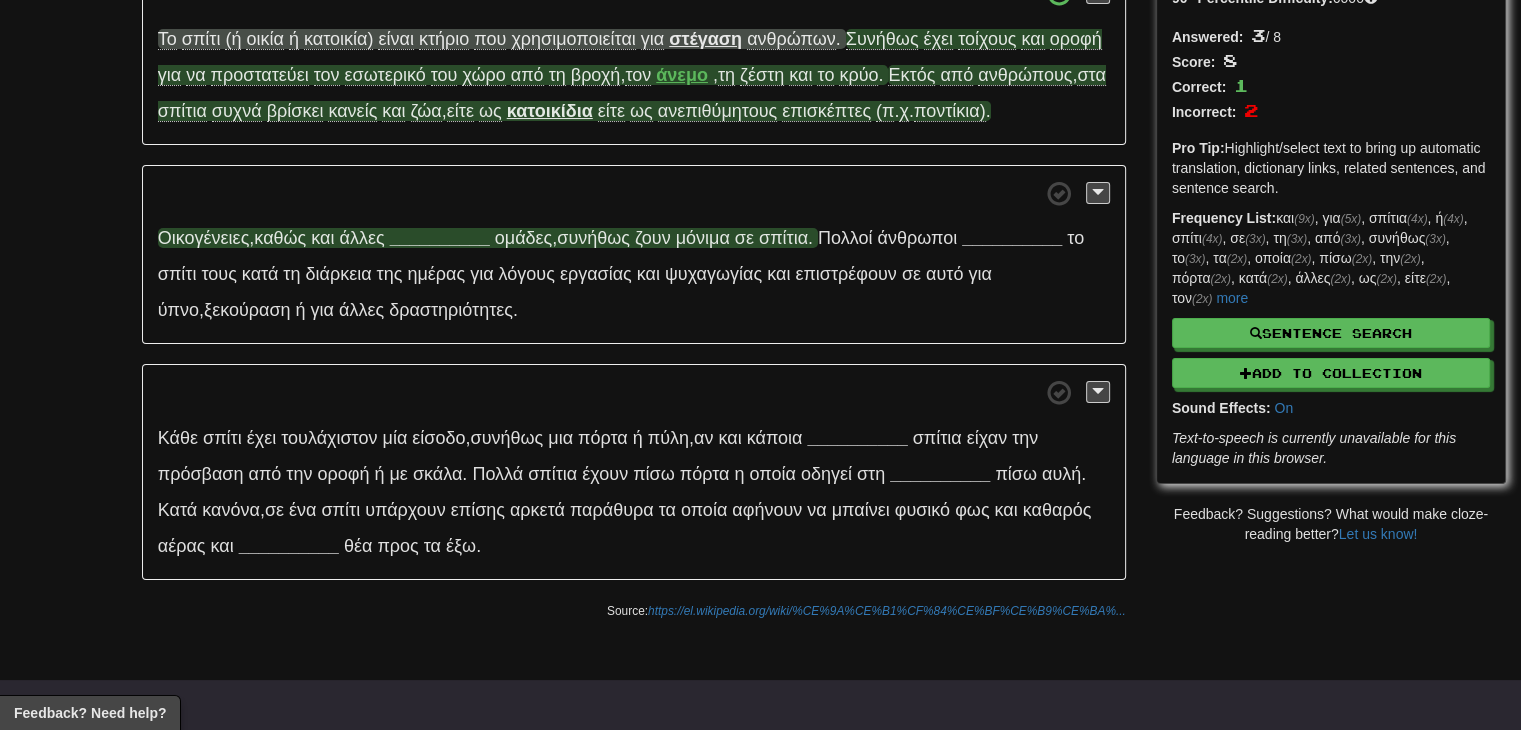 click on "__________" at bounding box center (440, 238) 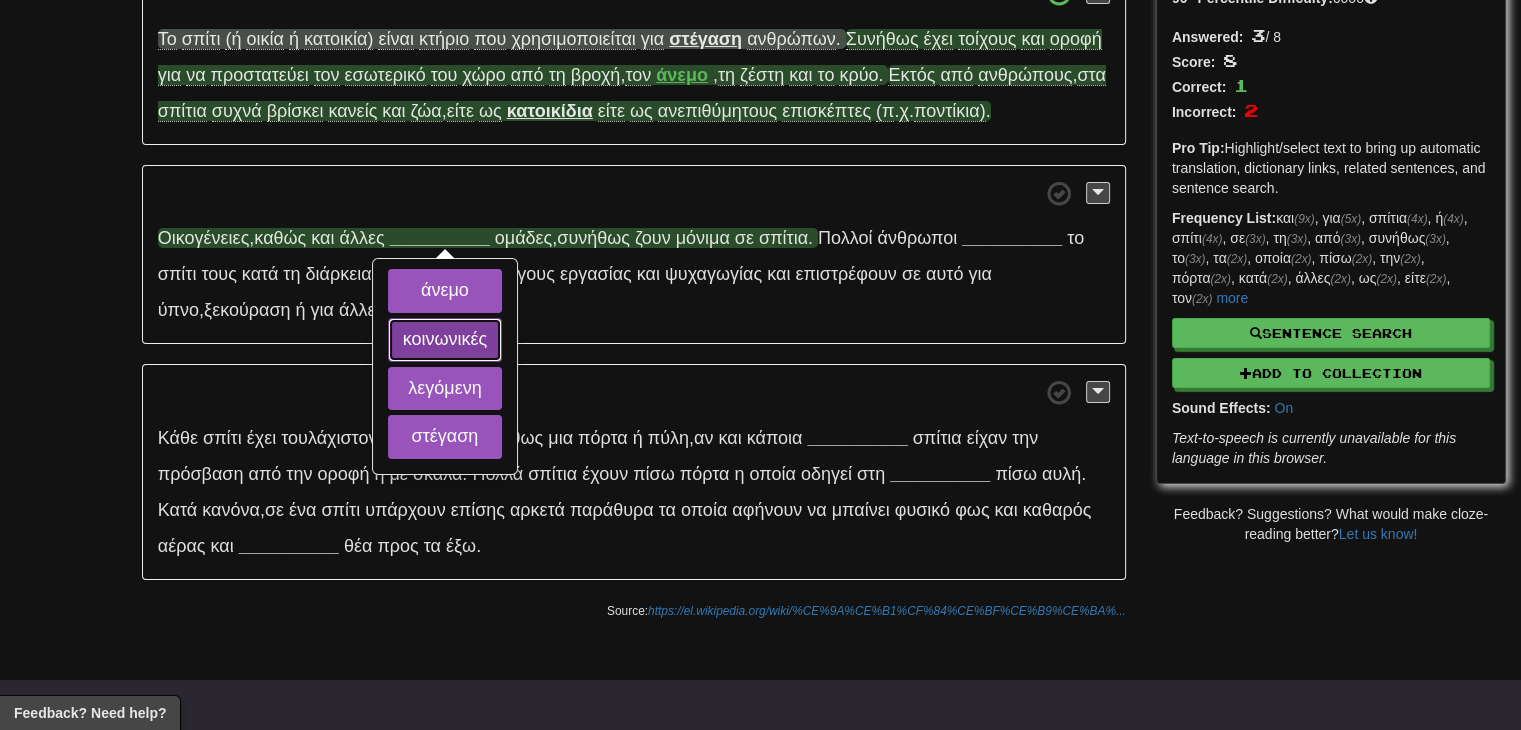 click on "κοινωνικές" at bounding box center [445, 340] 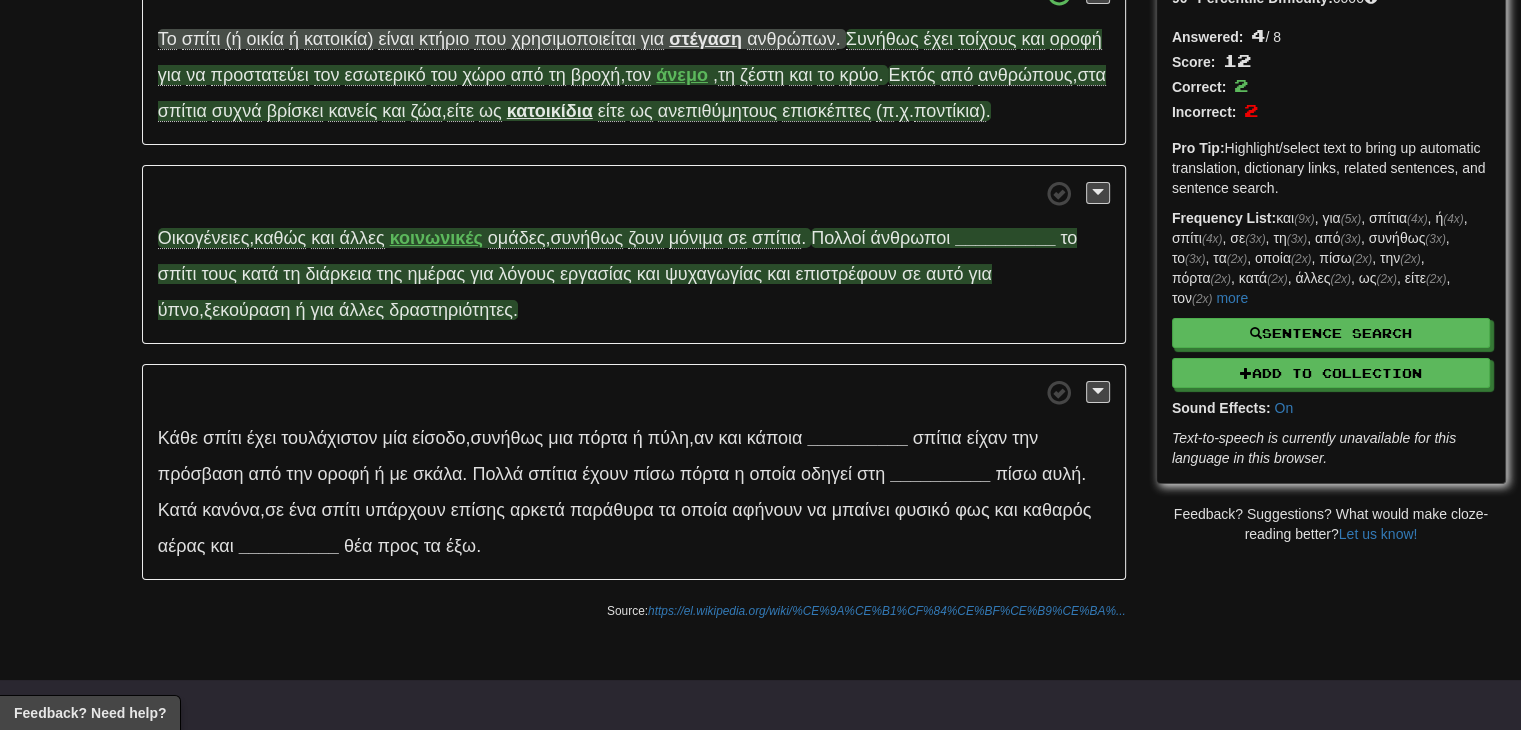 click on "__________" at bounding box center [1005, 238] 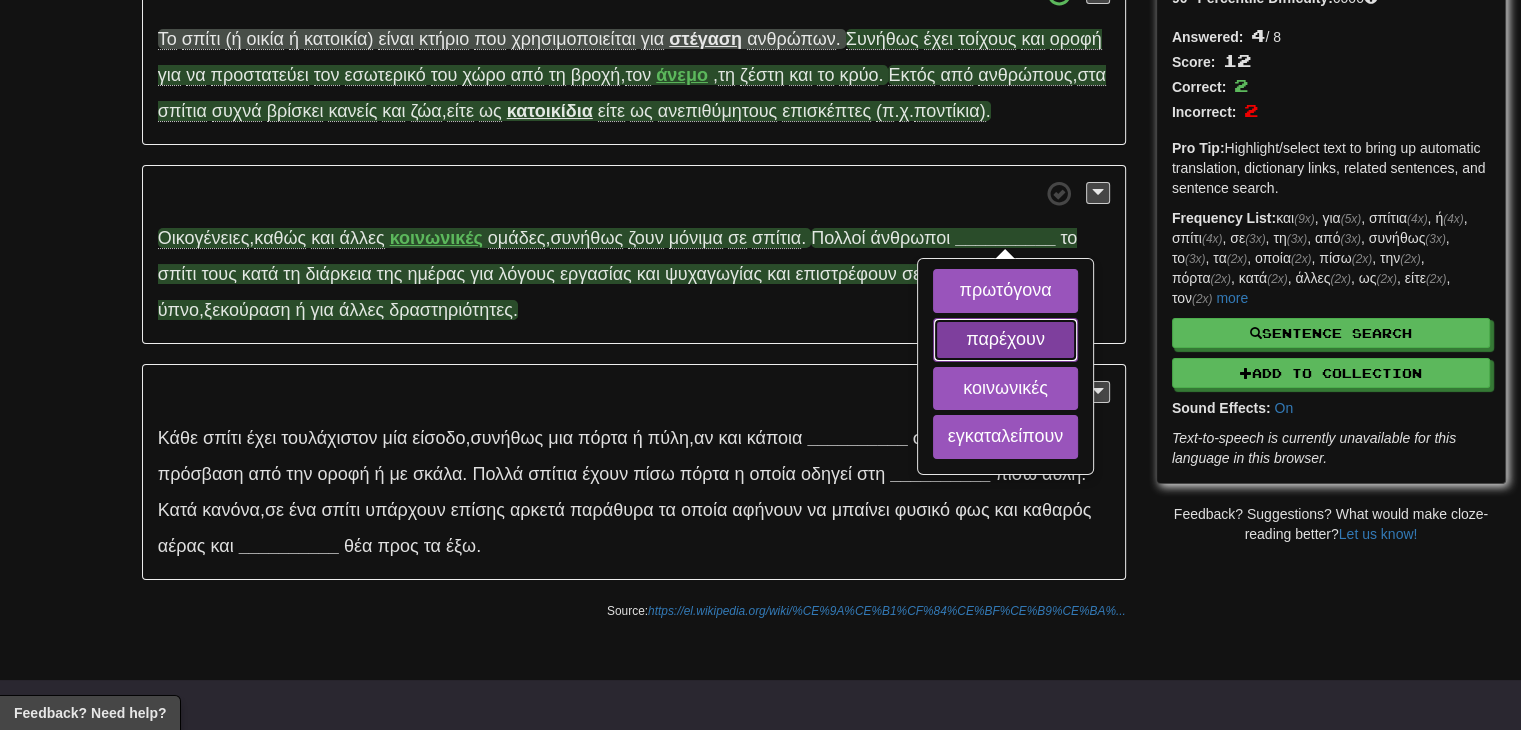 click on "παρέχουν" at bounding box center [1006, 340] 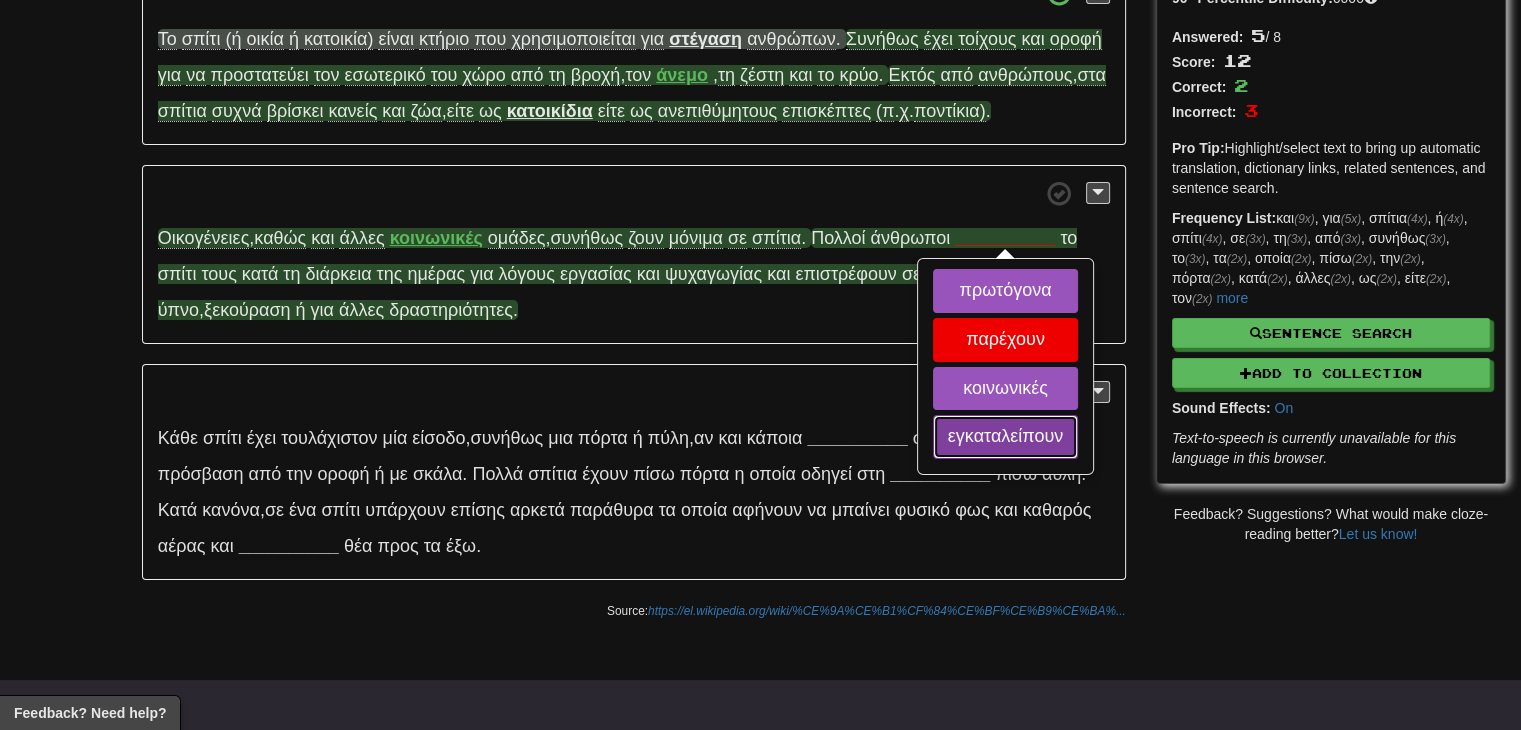 click on "εγκαταλείπουν" at bounding box center [1006, 437] 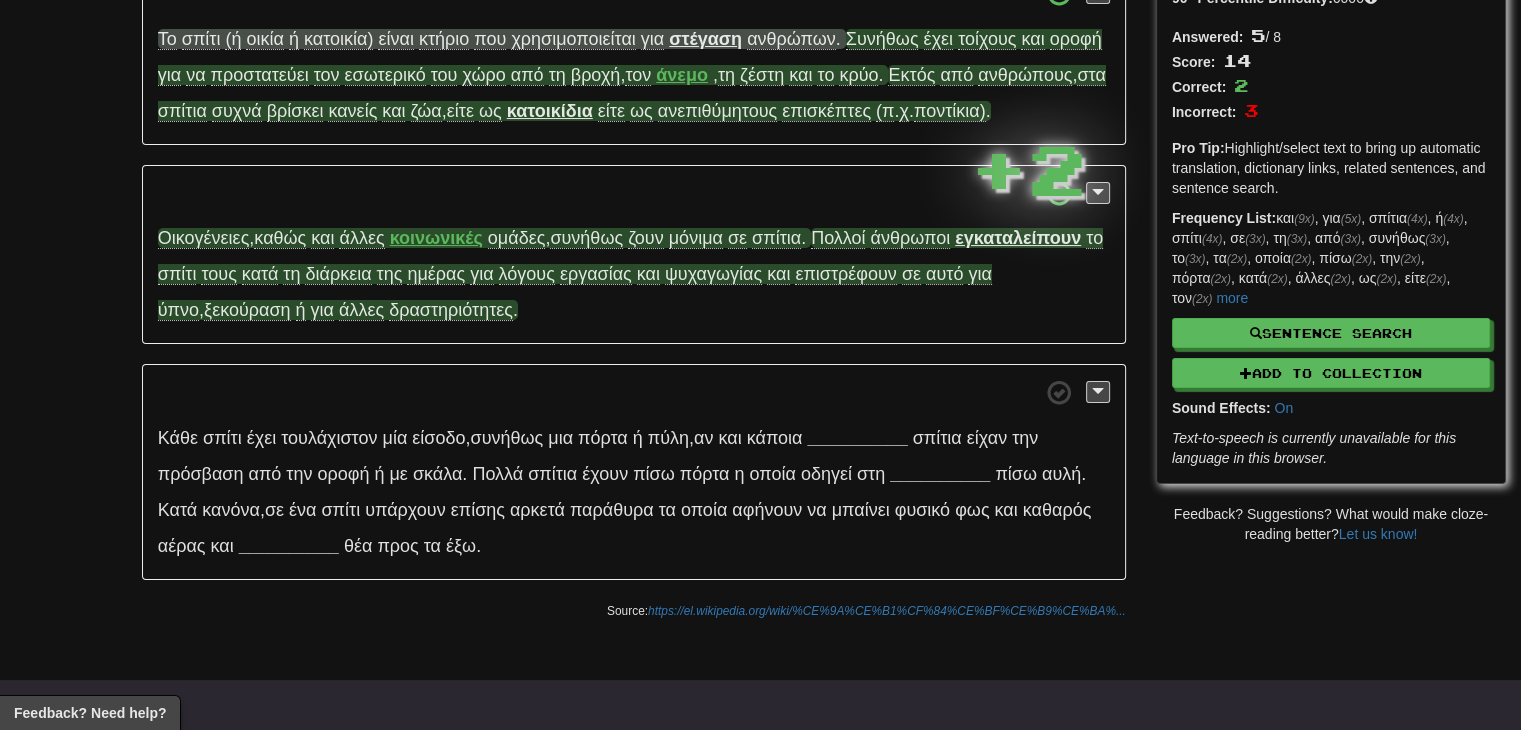click on "Κάθε   σπίτι   έχει   τουλάχιστον   μία   είσοδο ,  συνήθως   μια   πόρτα   ή   πύλη ,  αν   και   κάποια
__________
σπίτια   είχαν   την   πρόσβαση   από   την   οροφή   ή   με   σκάλα .
Πολλά   σπίτια   έχουν   πίσω   πόρτα   η   οποία   οδηγεί   στη
__________
πίσω   αυλή .
Κατά   κανόνα ,  σε   ένα   σπίτι   υπάρχουν   επίσης   αρκετά   παράθυρα   τα   οποία   αφήνουν   να   μπαίνει   φυσικό   φως   και   καθαρός   αέρας   και
__________
θέα   προς   τα   έξω ." at bounding box center [634, 472] 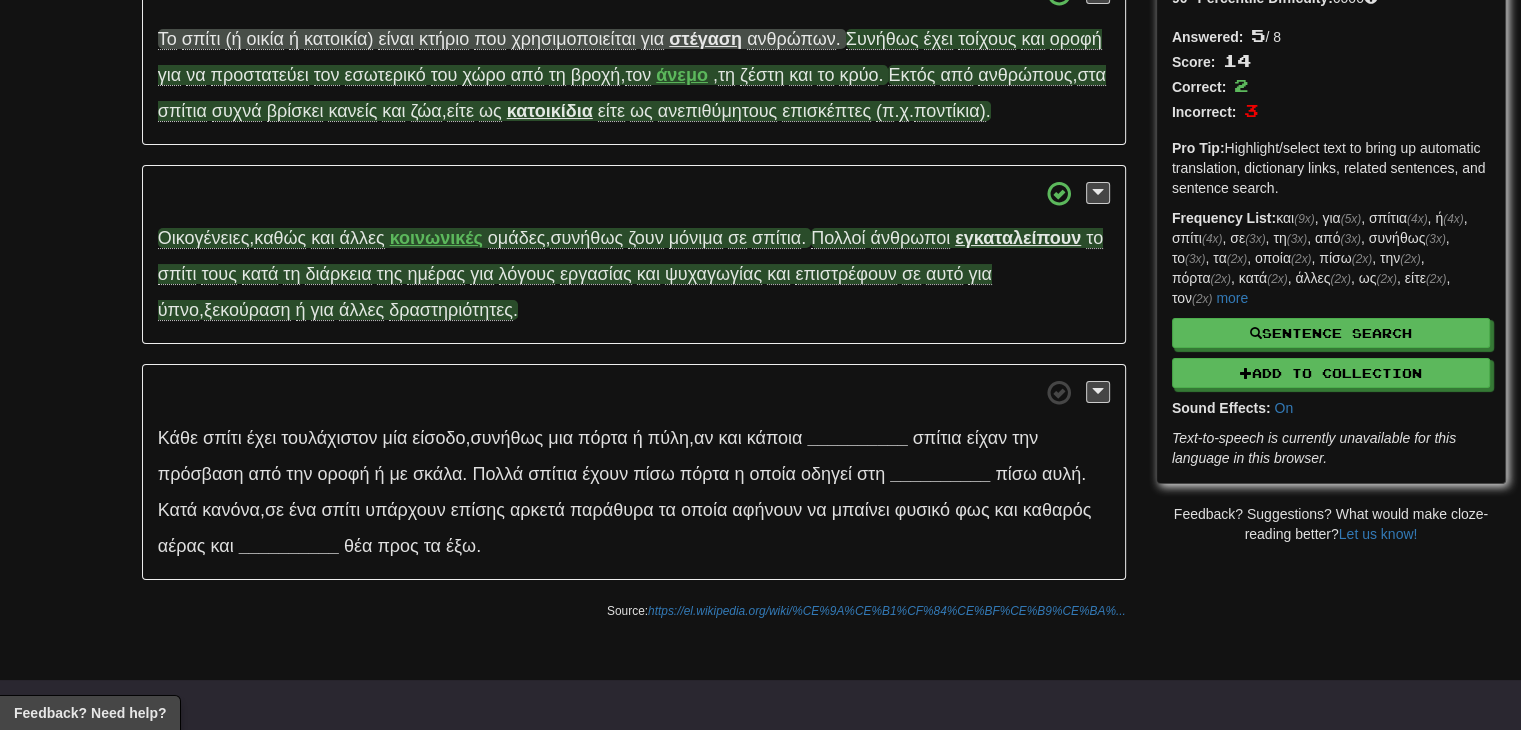 scroll, scrollTop: 400, scrollLeft: 0, axis: vertical 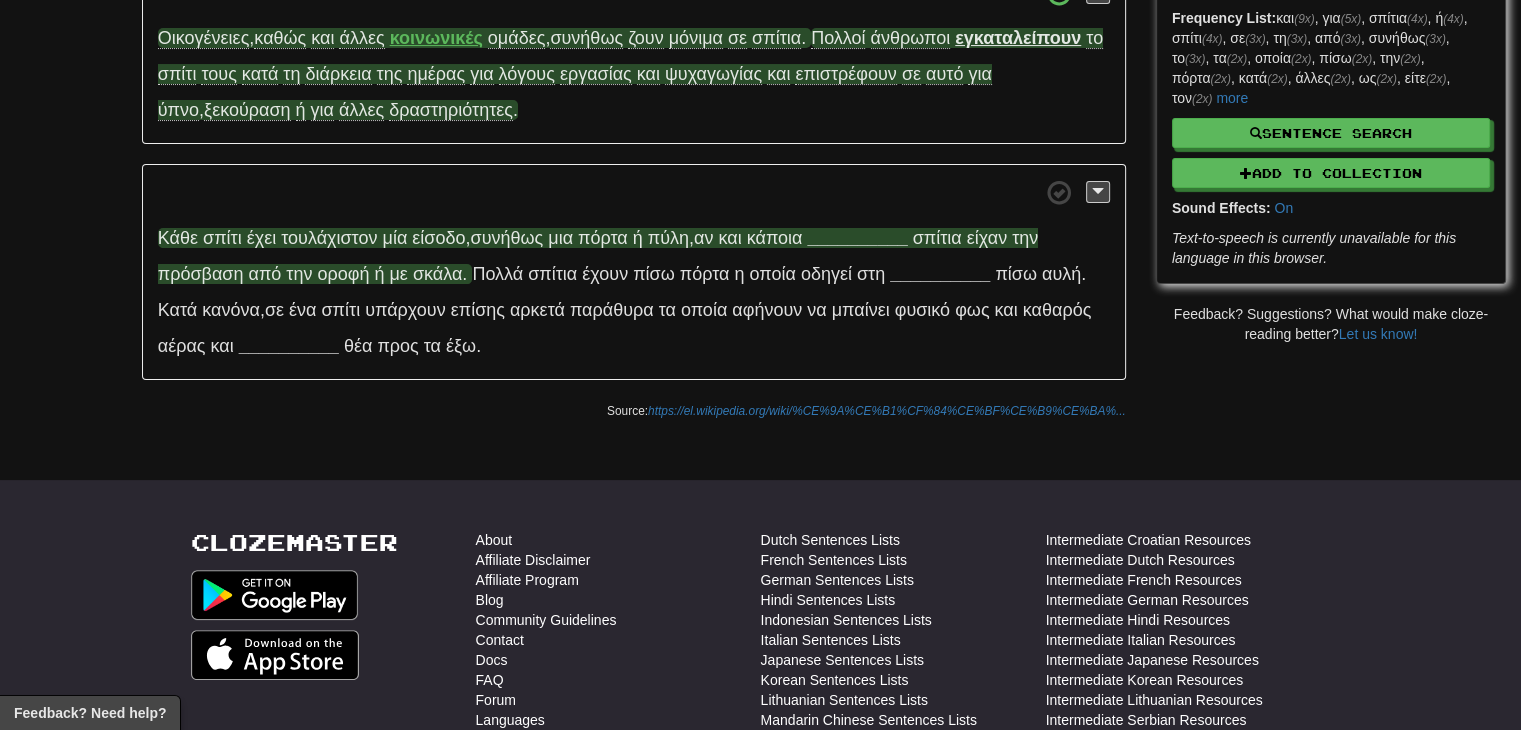 click on "__________" at bounding box center [857, 238] 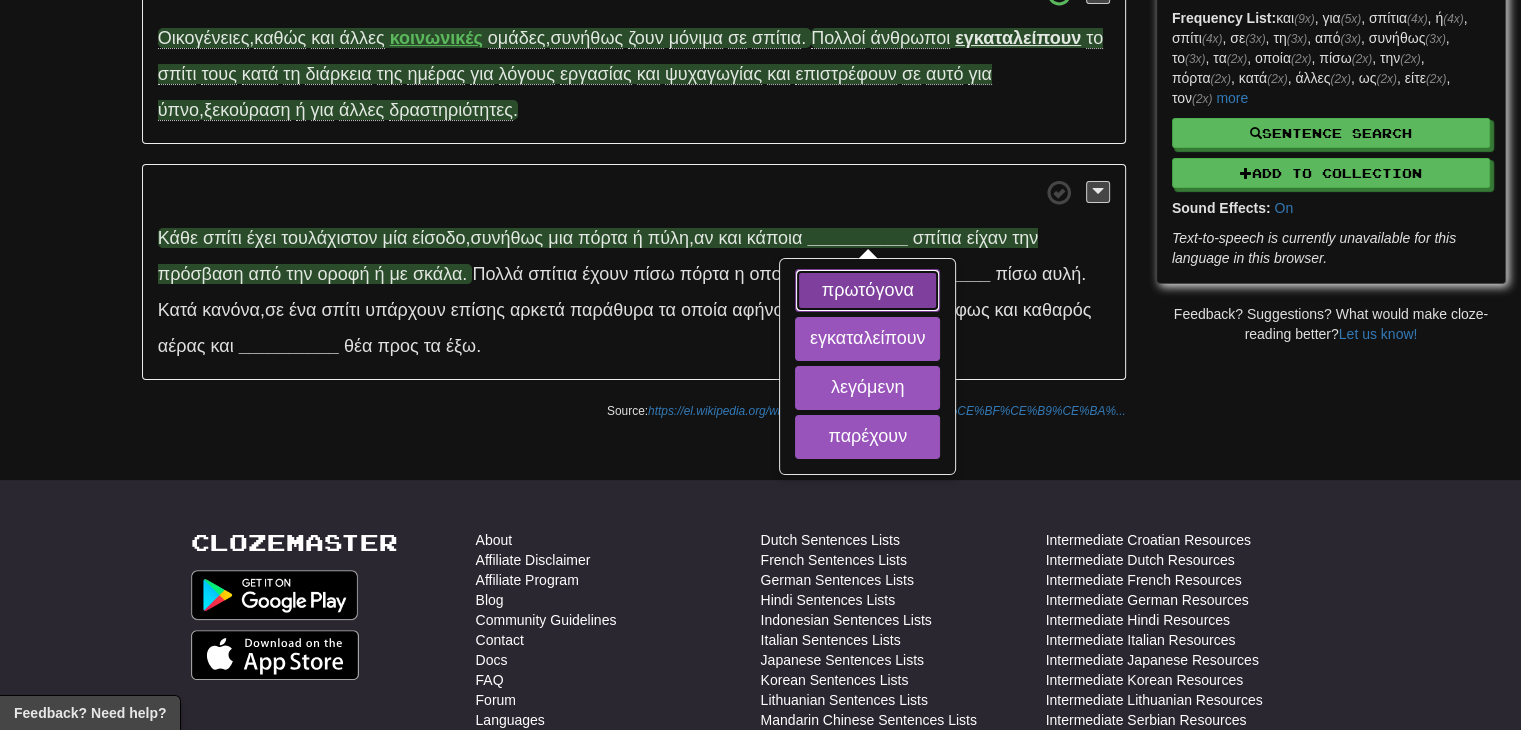 click on "πρωτόγονα" at bounding box center (868, 291) 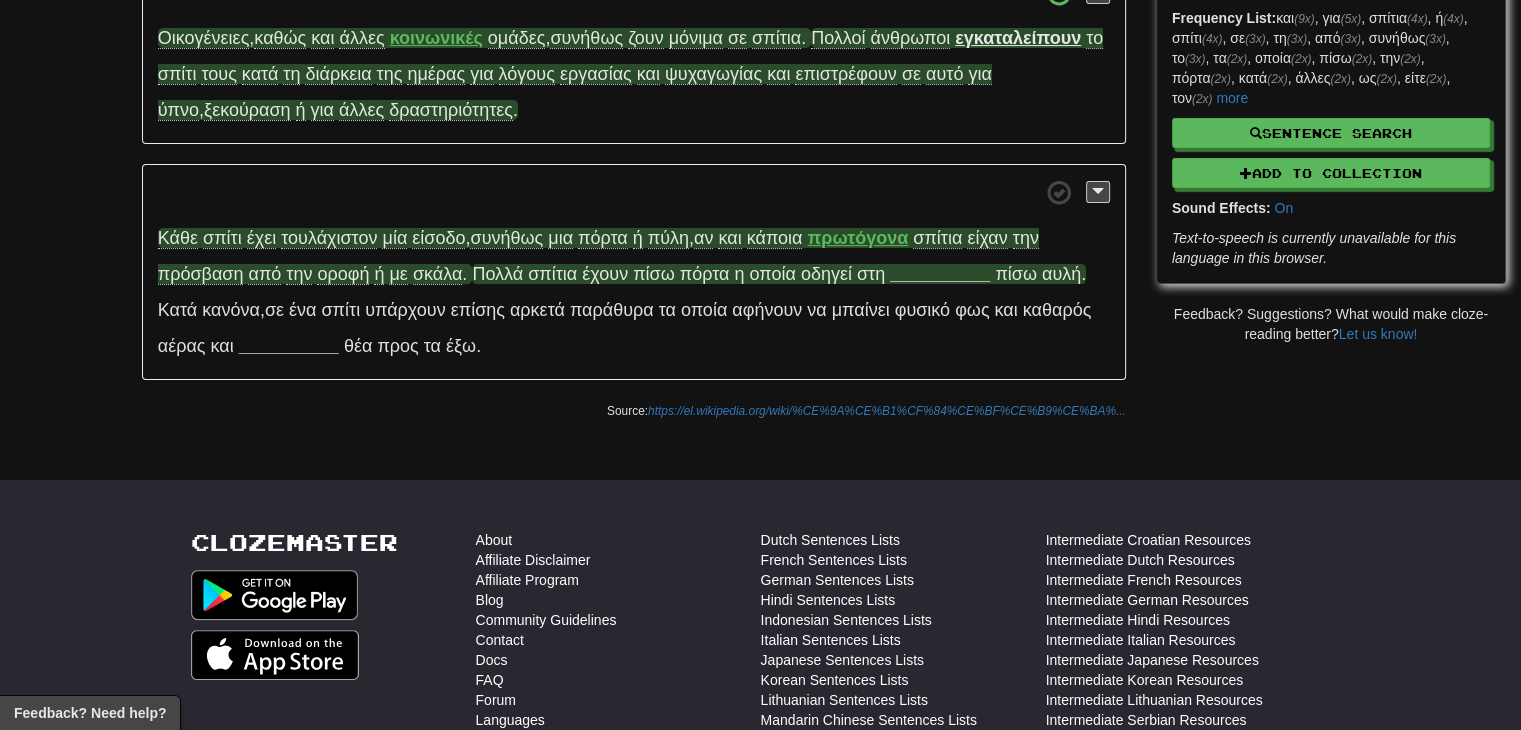click on "__________" at bounding box center [940, 274] 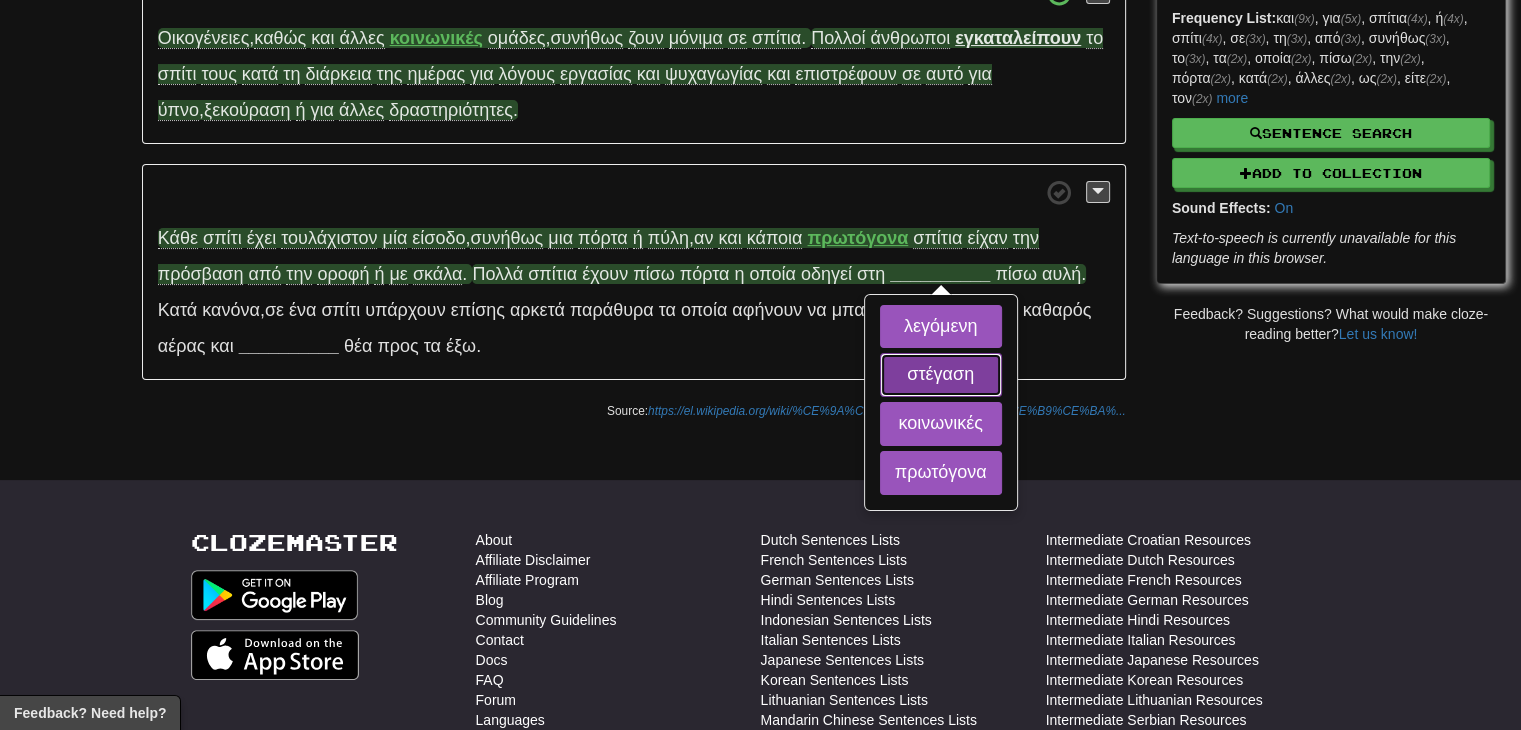 click on "στέγαση" at bounding box center (941, 375) 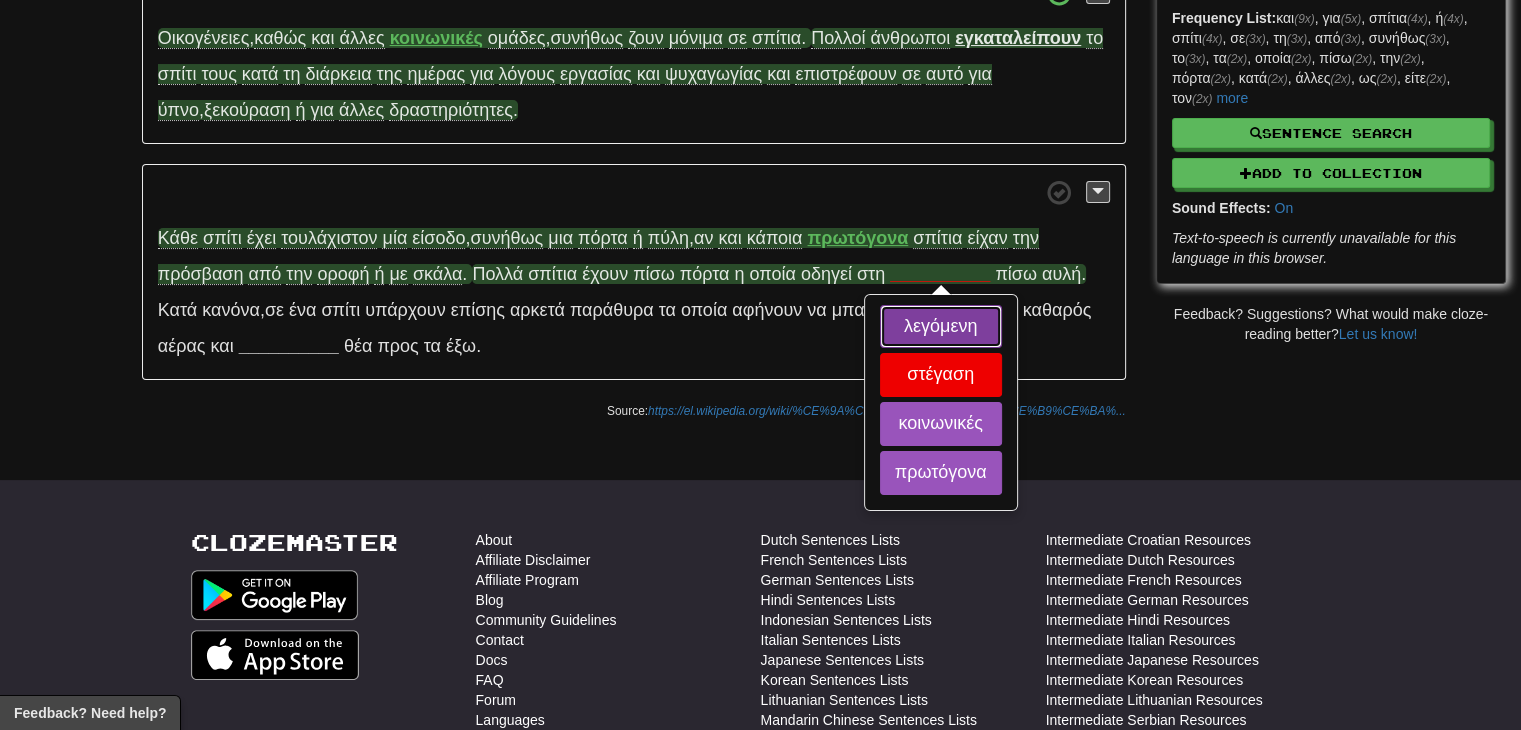 click on "λεγόμενη" at bounding box center (941, 327) 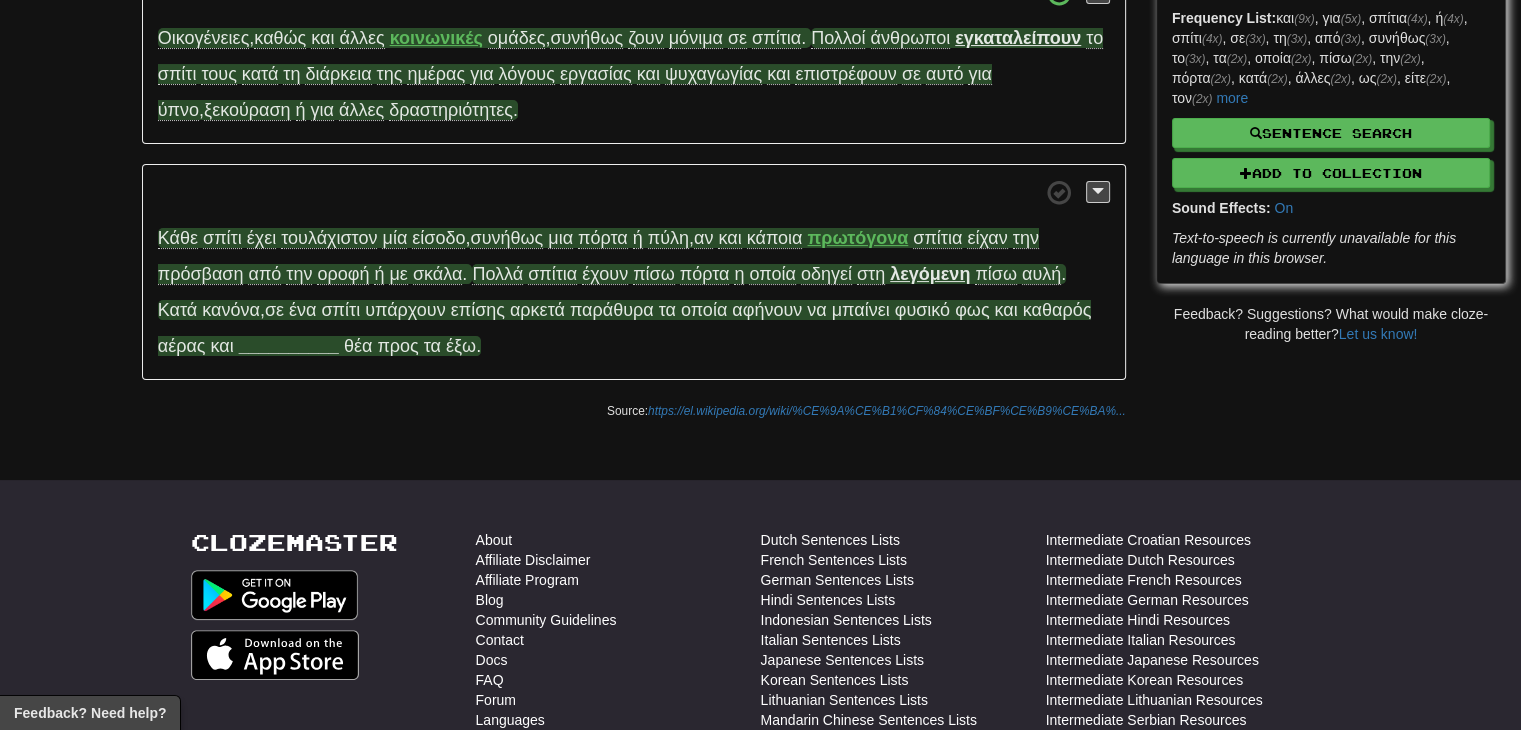click on "__________" at bounding box center [289, 346] 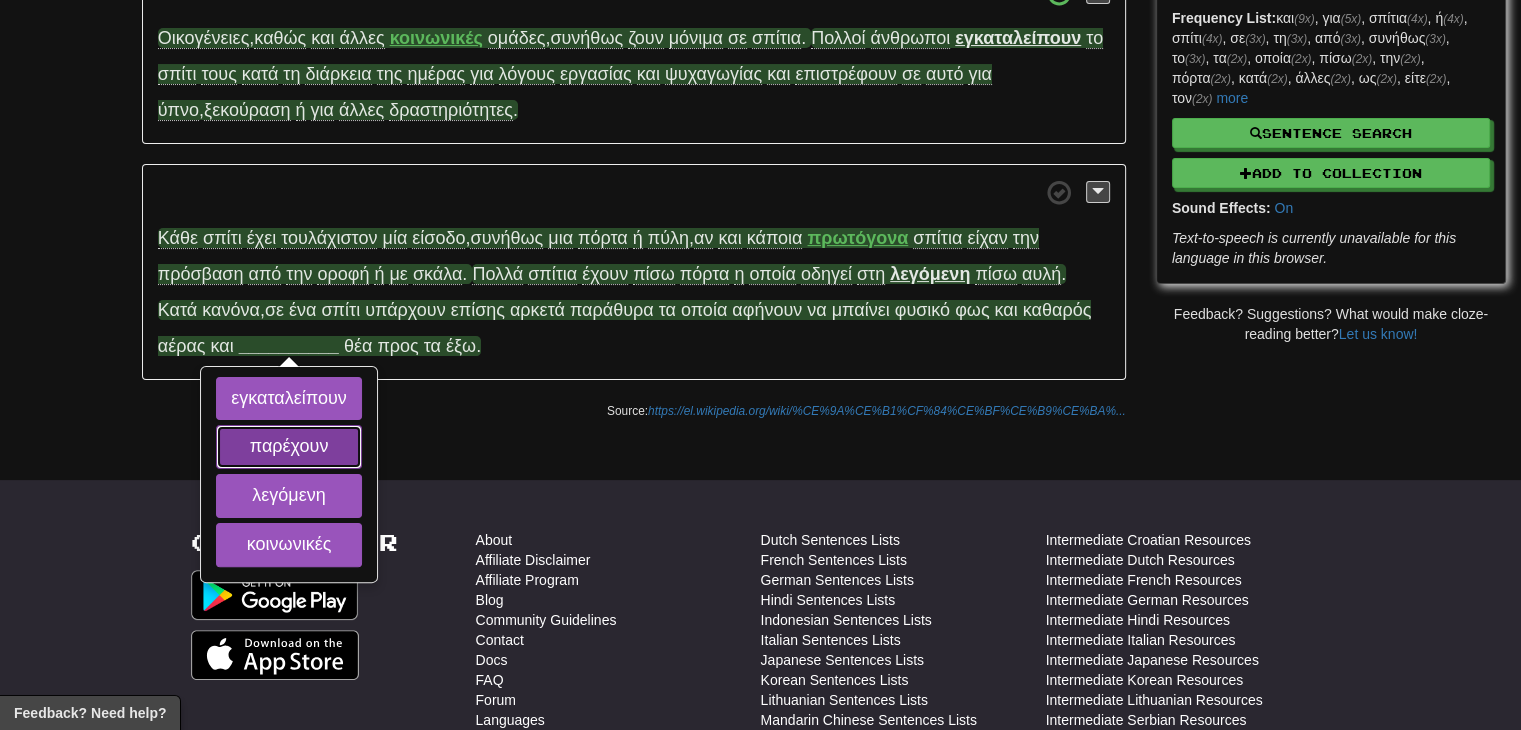 click on "παρέχουν" at bounding box center (289, 447) 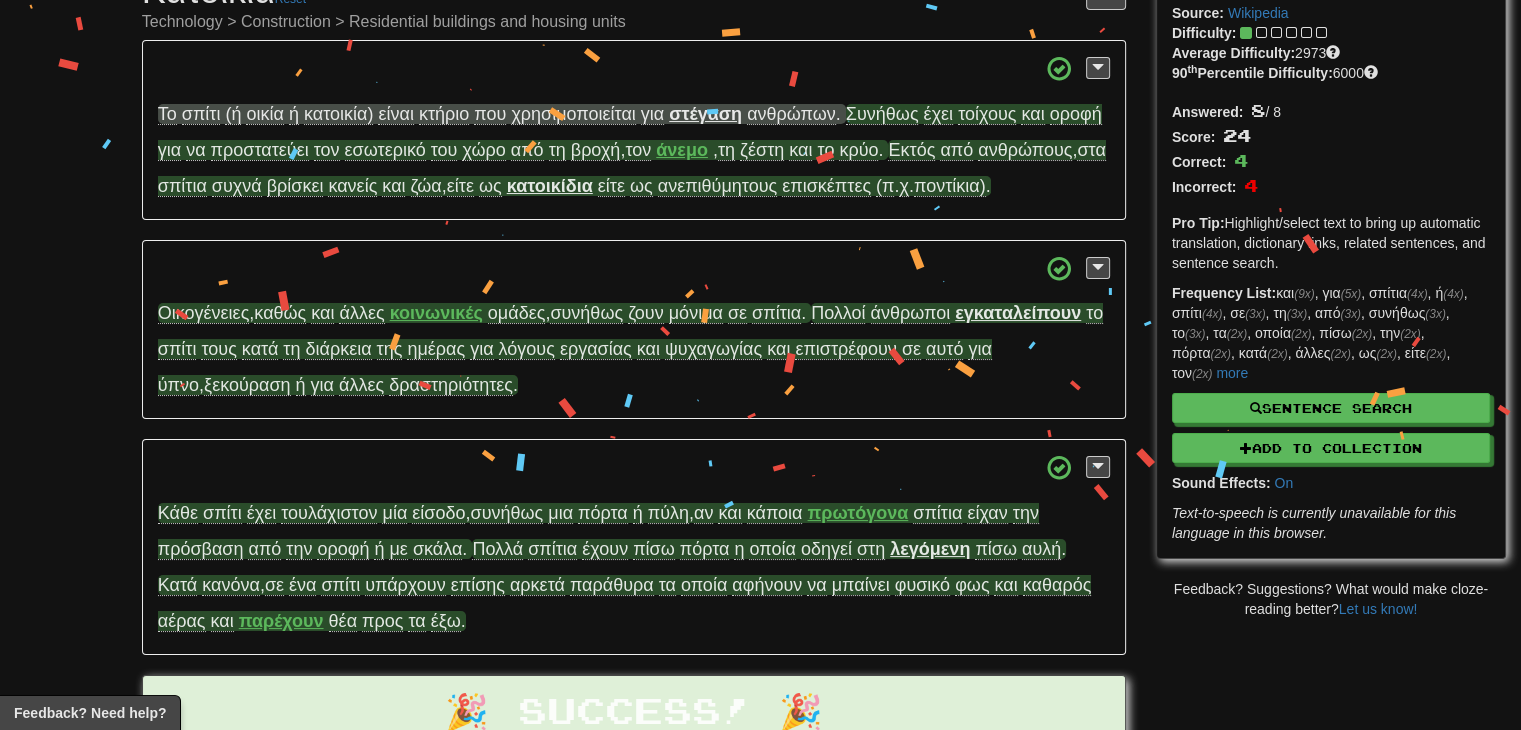scroll, scrollTop: 0, scrollLeft: 0, axis: both 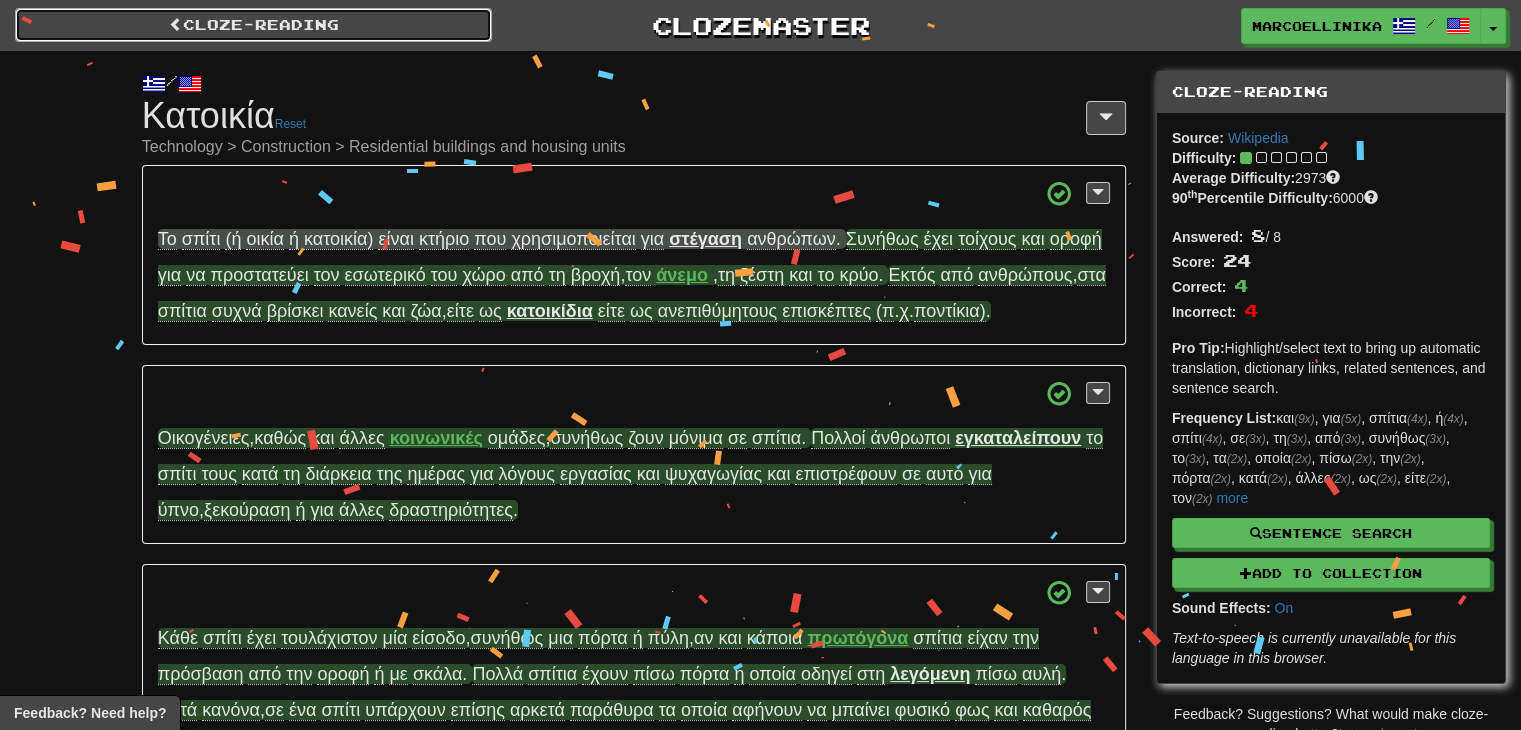 click on "Cloze-Reading" at bounding box center (253, 25) 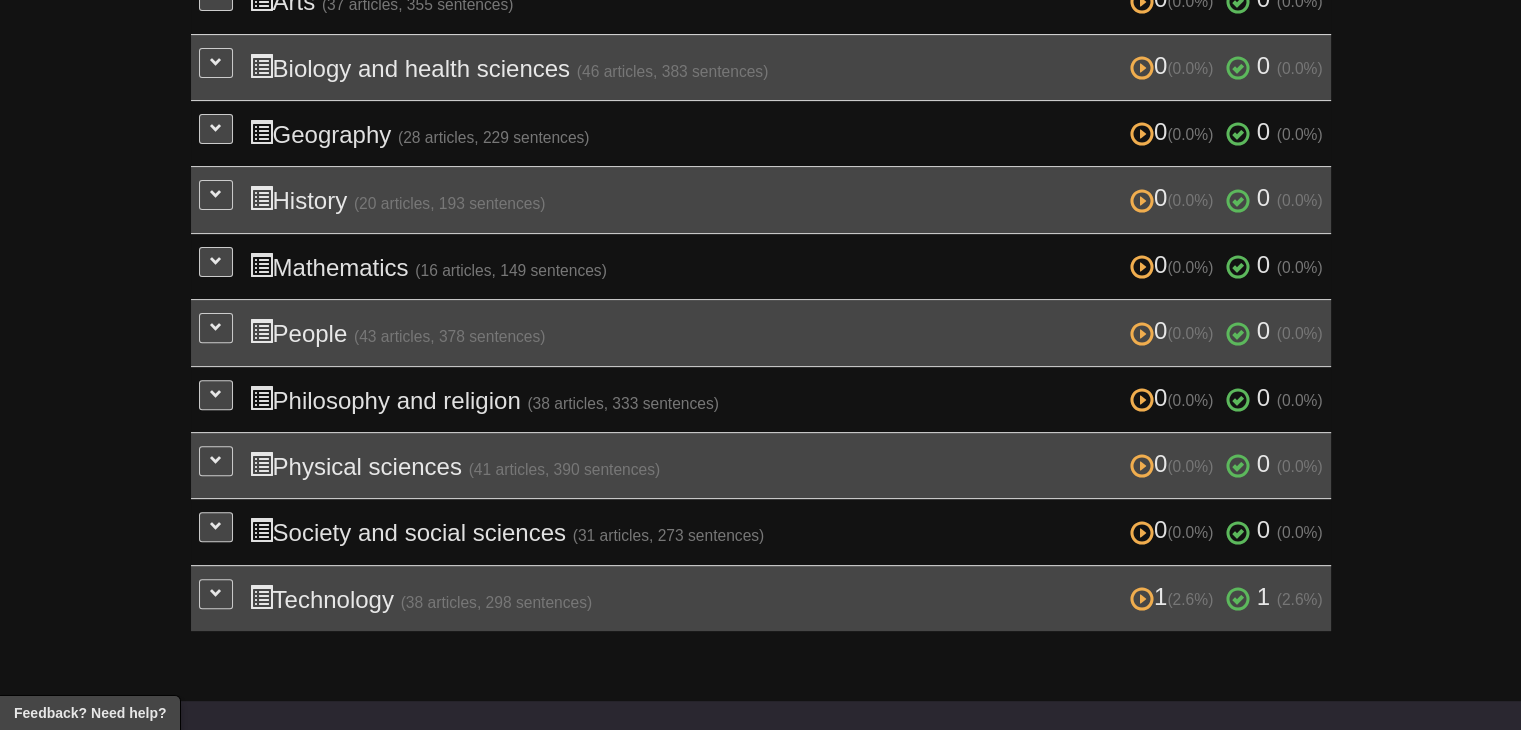 scroll, scrollTop: 700, scrollLeft: 0, axis: vertical 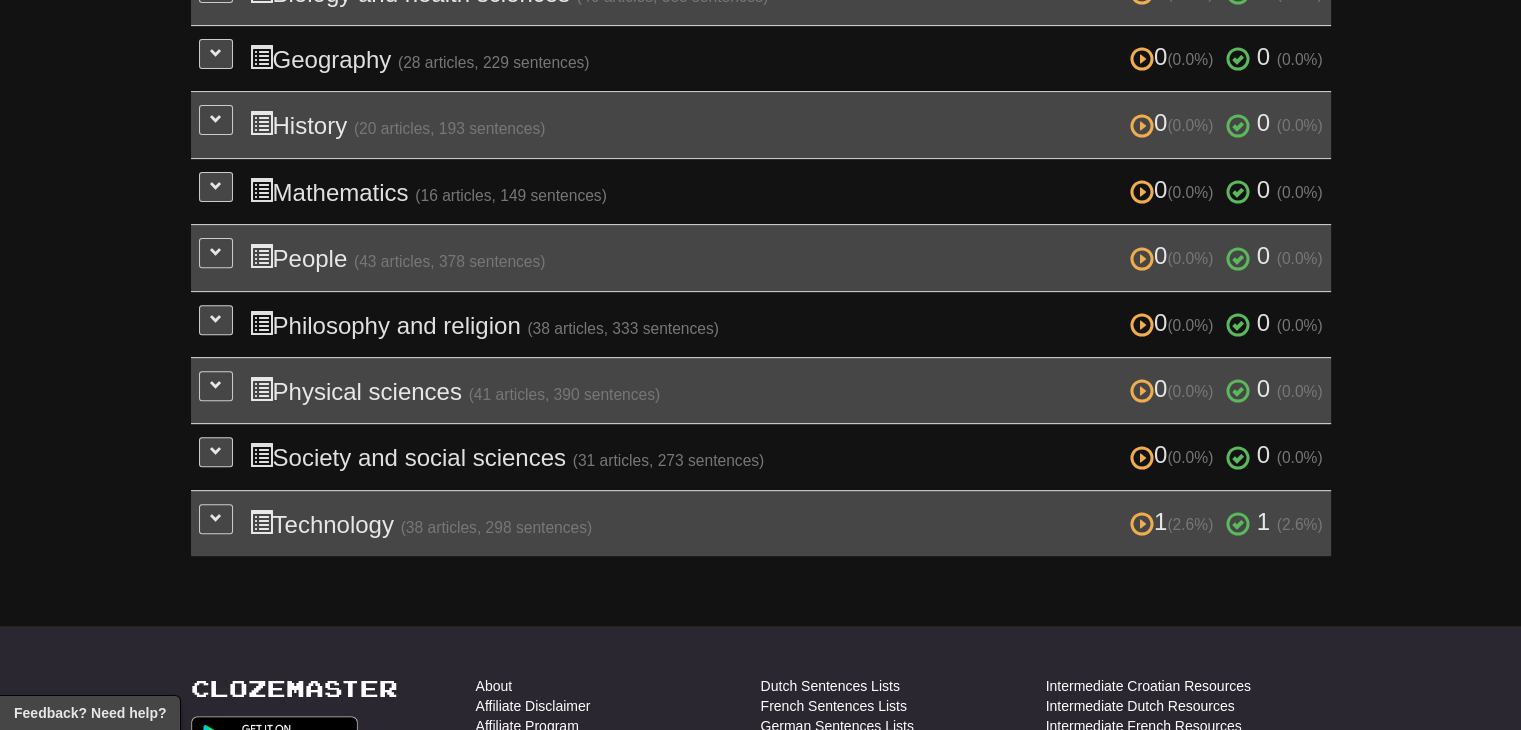 click on "1
(2.6%)
1
(2.6%)
Technology
(38 articles, 298 sentences)
1
(2.6%)
1
(2.6%)
Loading..." at bounding box center [761, 523] 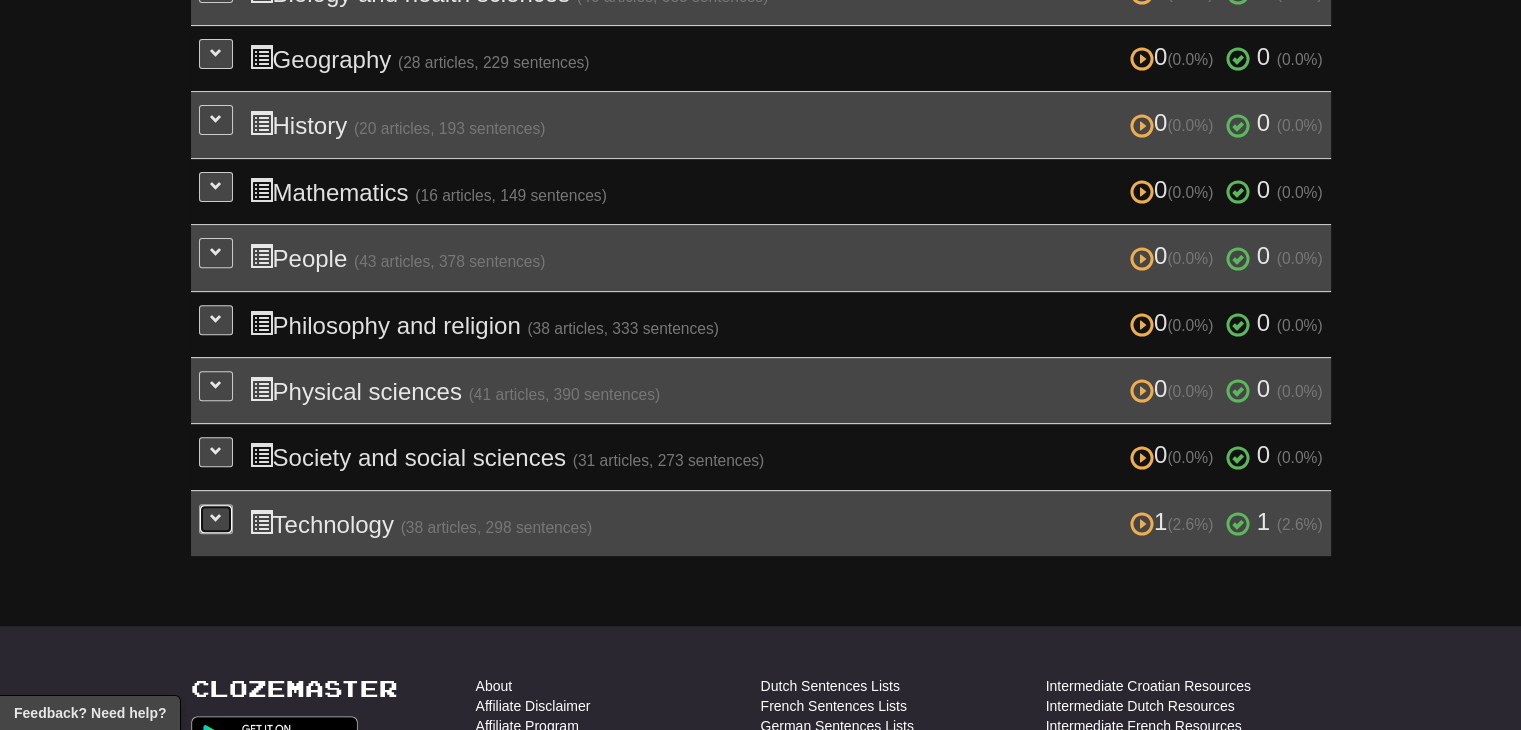 click at bounding box center (216, 519) 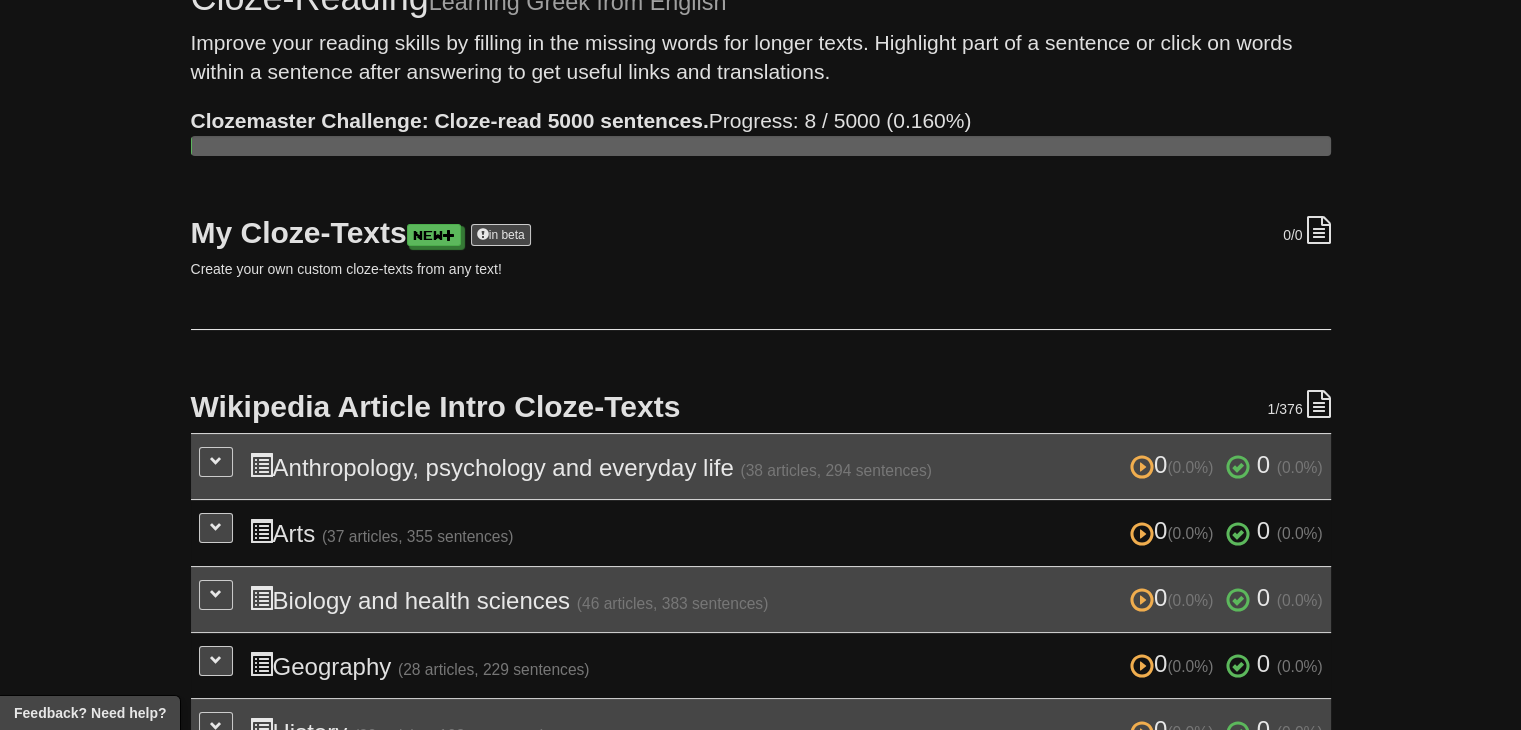 scroll, scrollTop: 0, scrollLeft: 0, axis: both 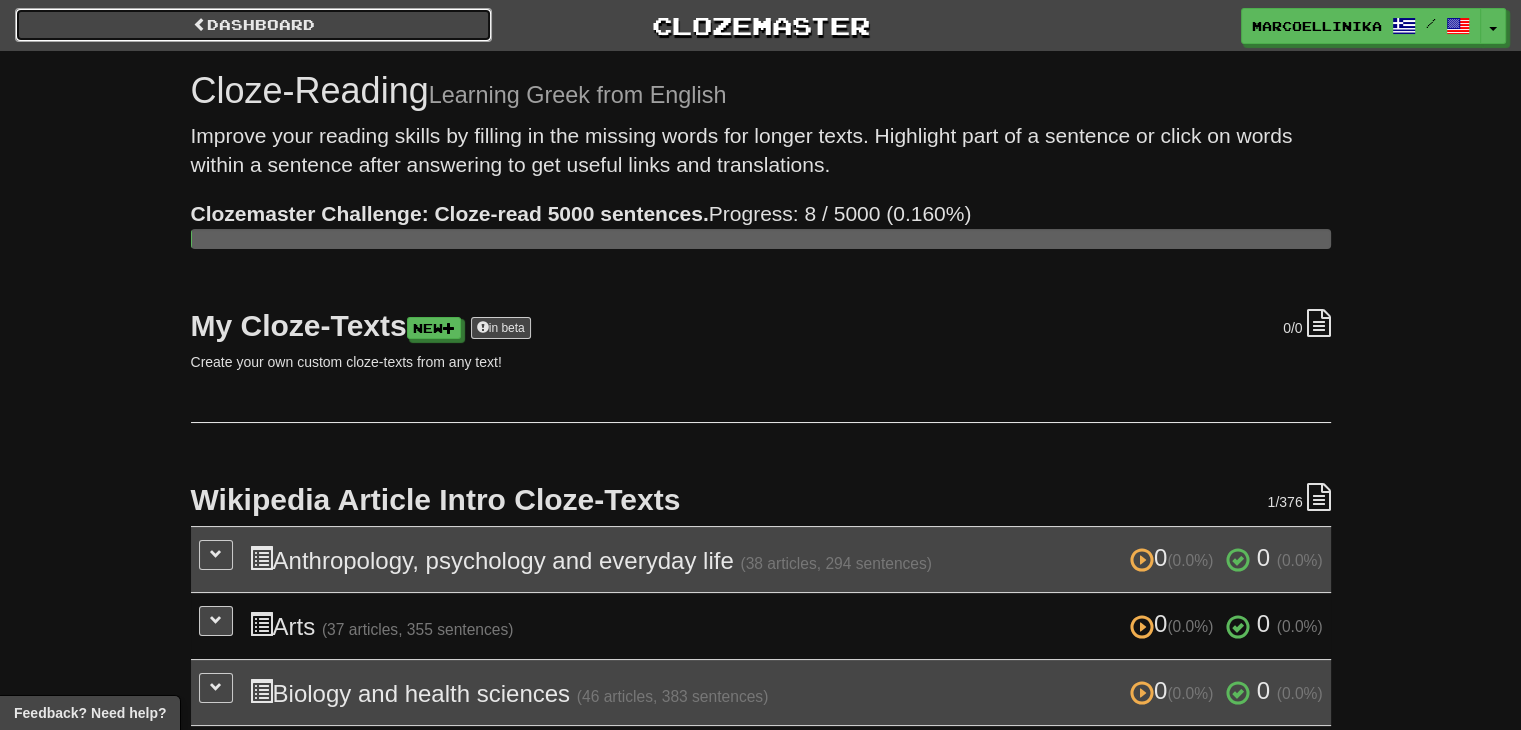 click on "Dashboard" at bounding box center [253, 25] 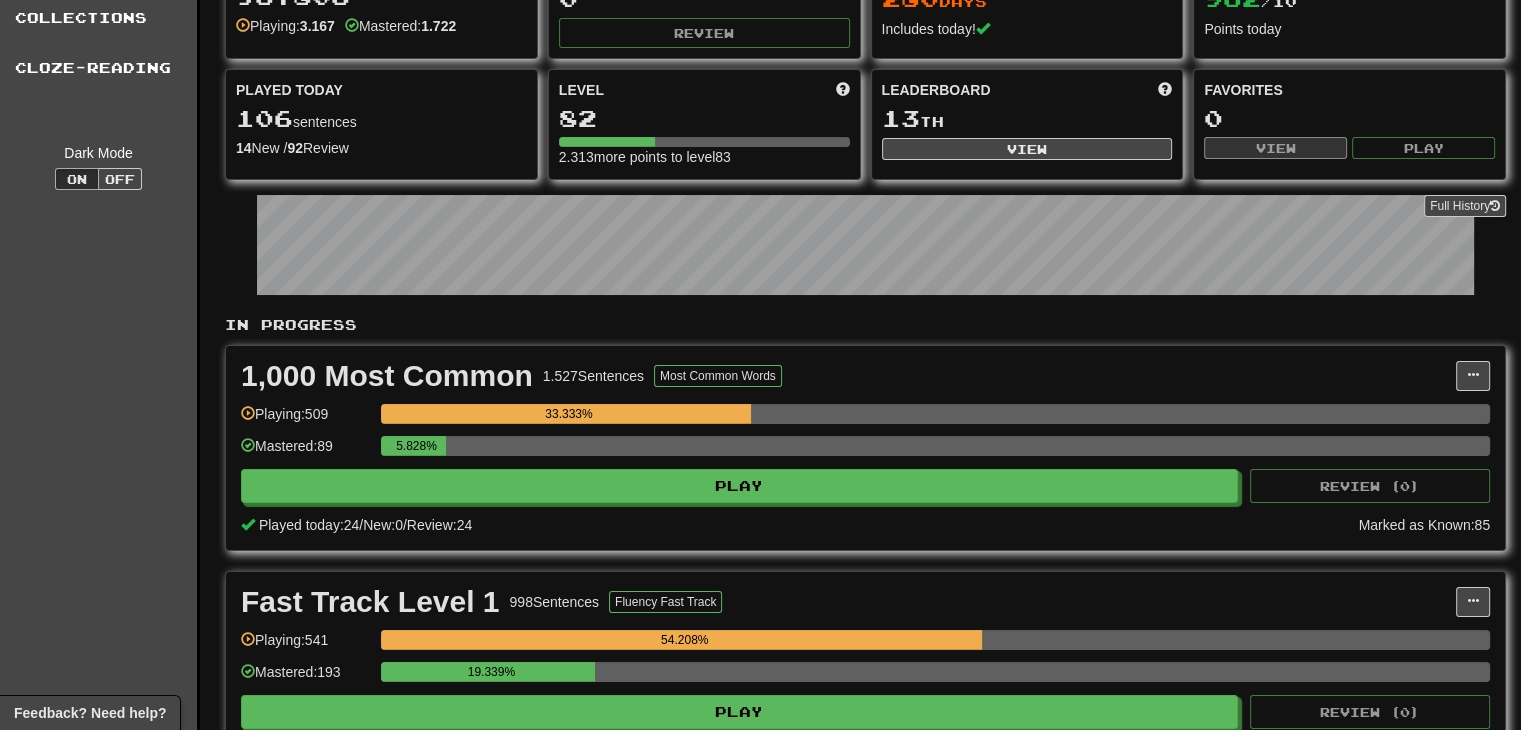 scroll, scrollTop: 0, scrollLeft: 0, axis: both 